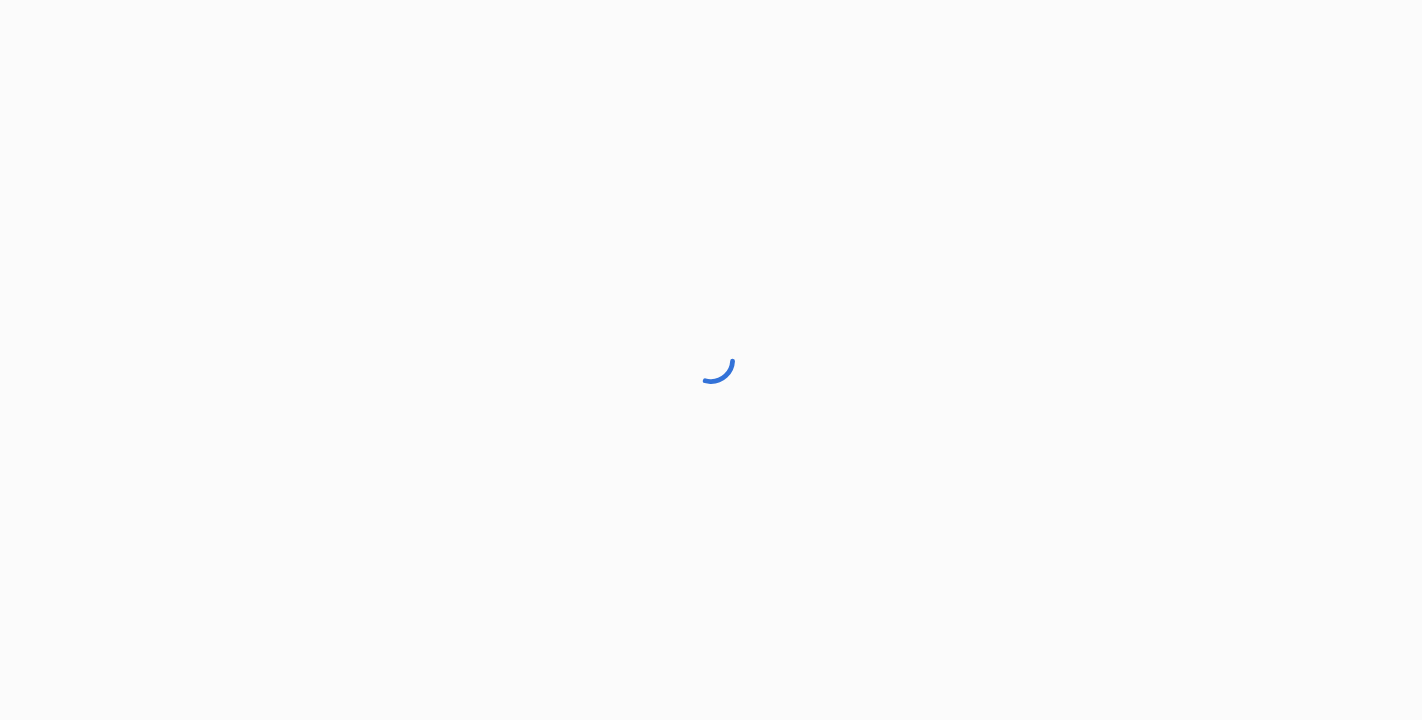 scroll, scrollTop: 0, scrollLeft: 0, axis: both 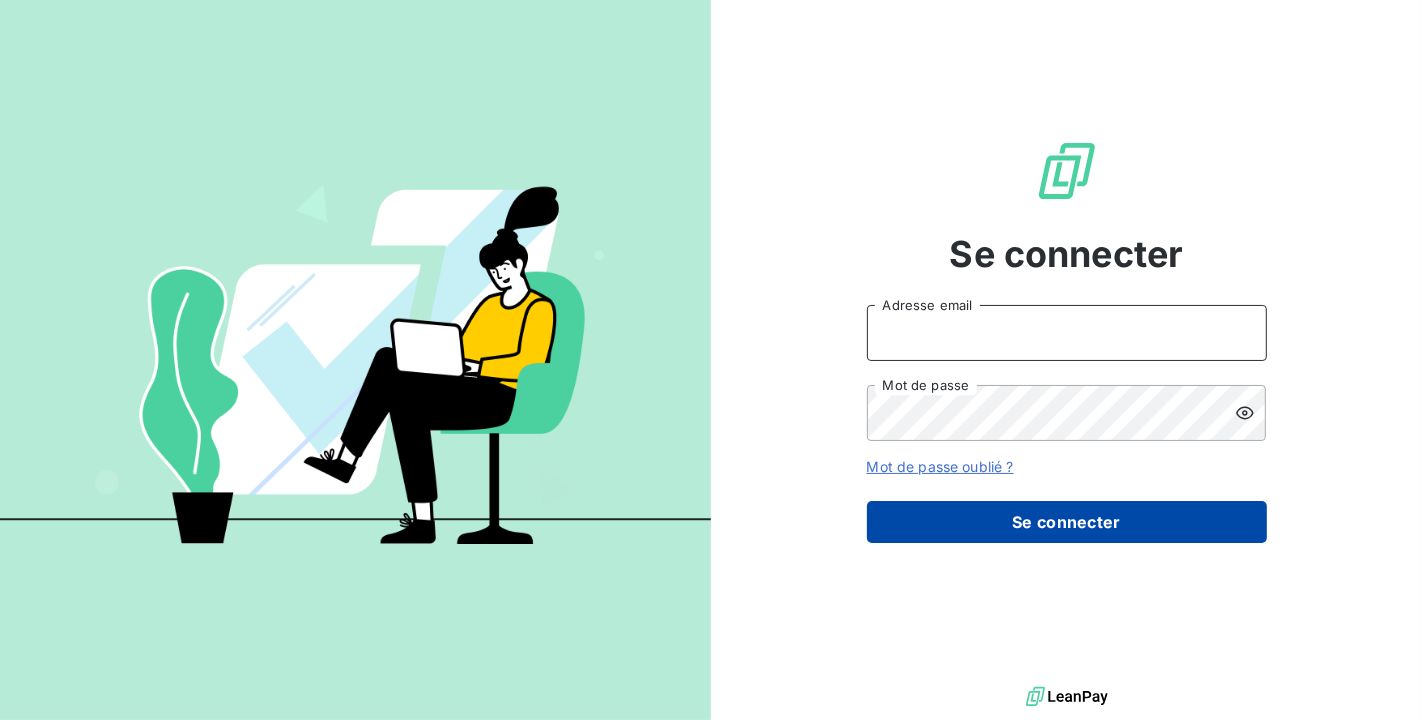 type on "[PERSON_NAME][EMAIL_ADDRESS][DOMAIN_NAME]" 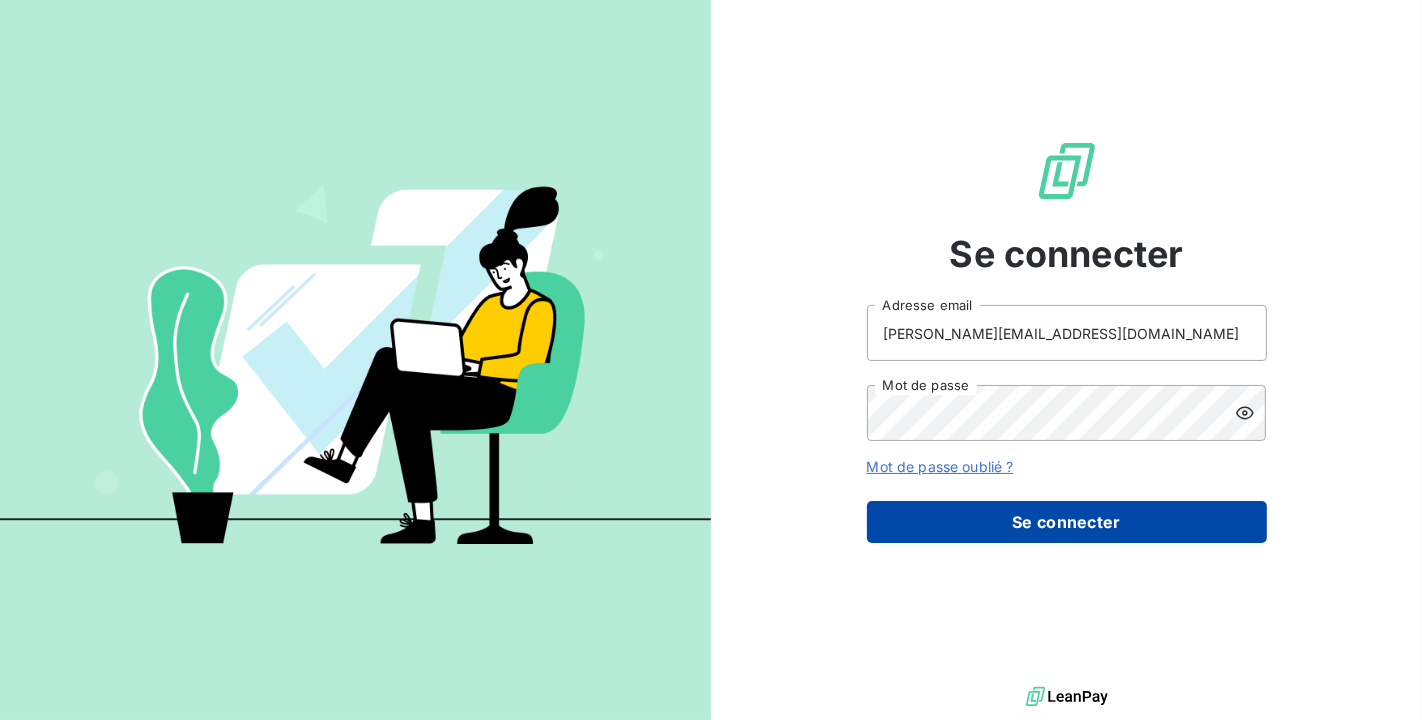 click on "Se connecter" at bounding box center [1067, 522] 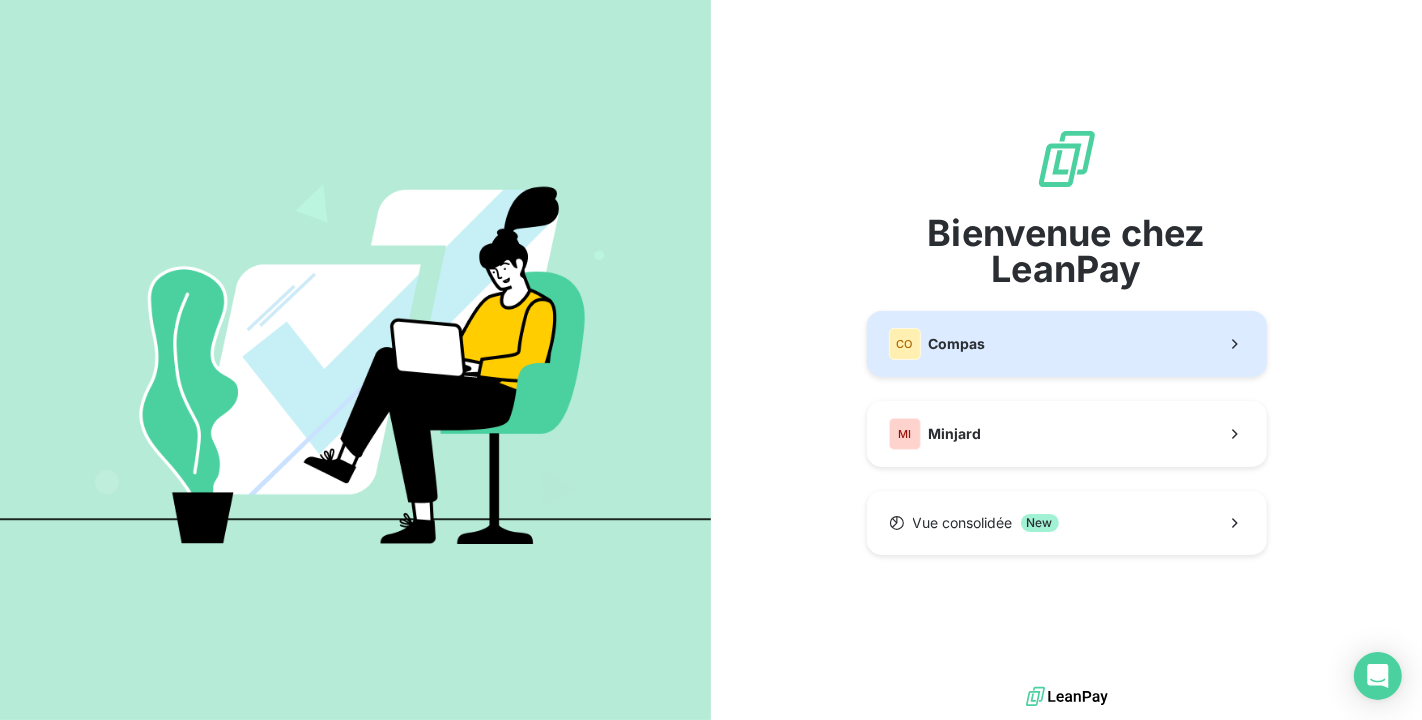 click on "CO Compas" at bounding box center (1067, 344) 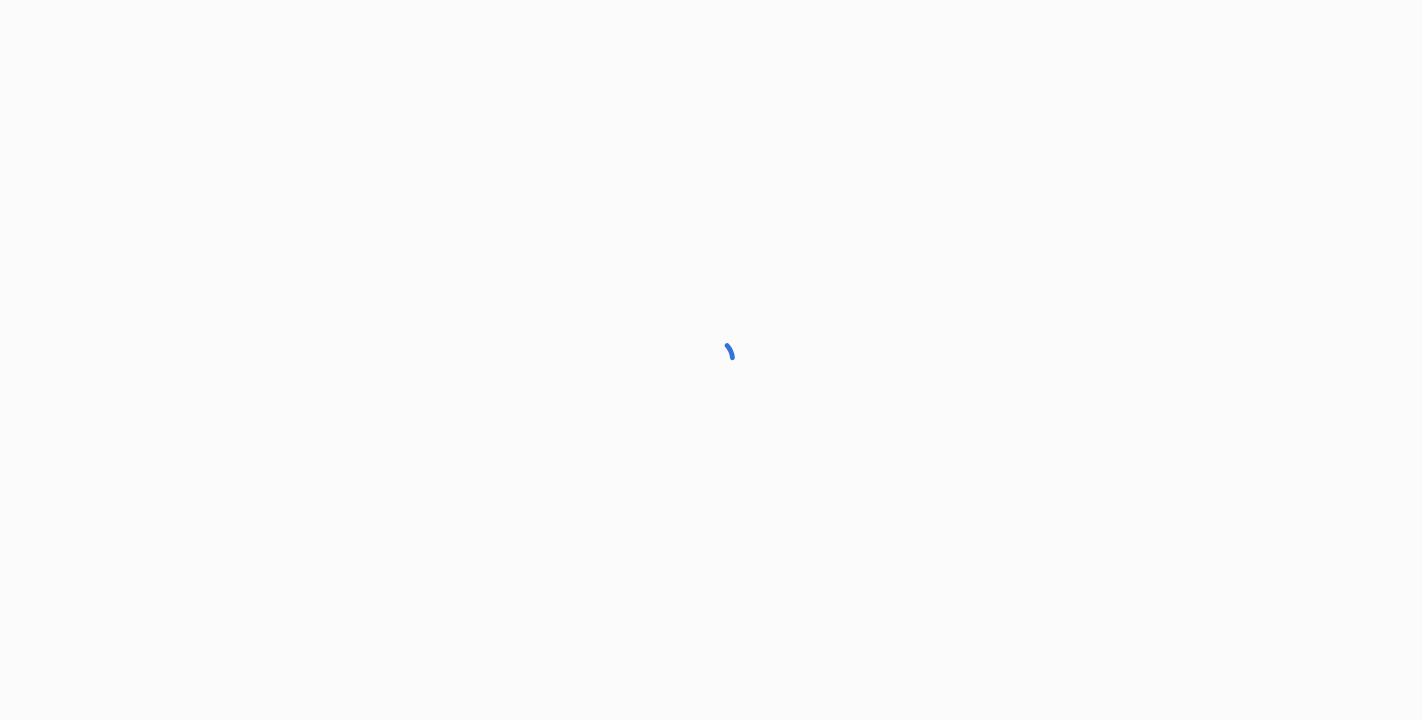 scroll, scrollTop: 0, scrollLeft: 0, axis: both 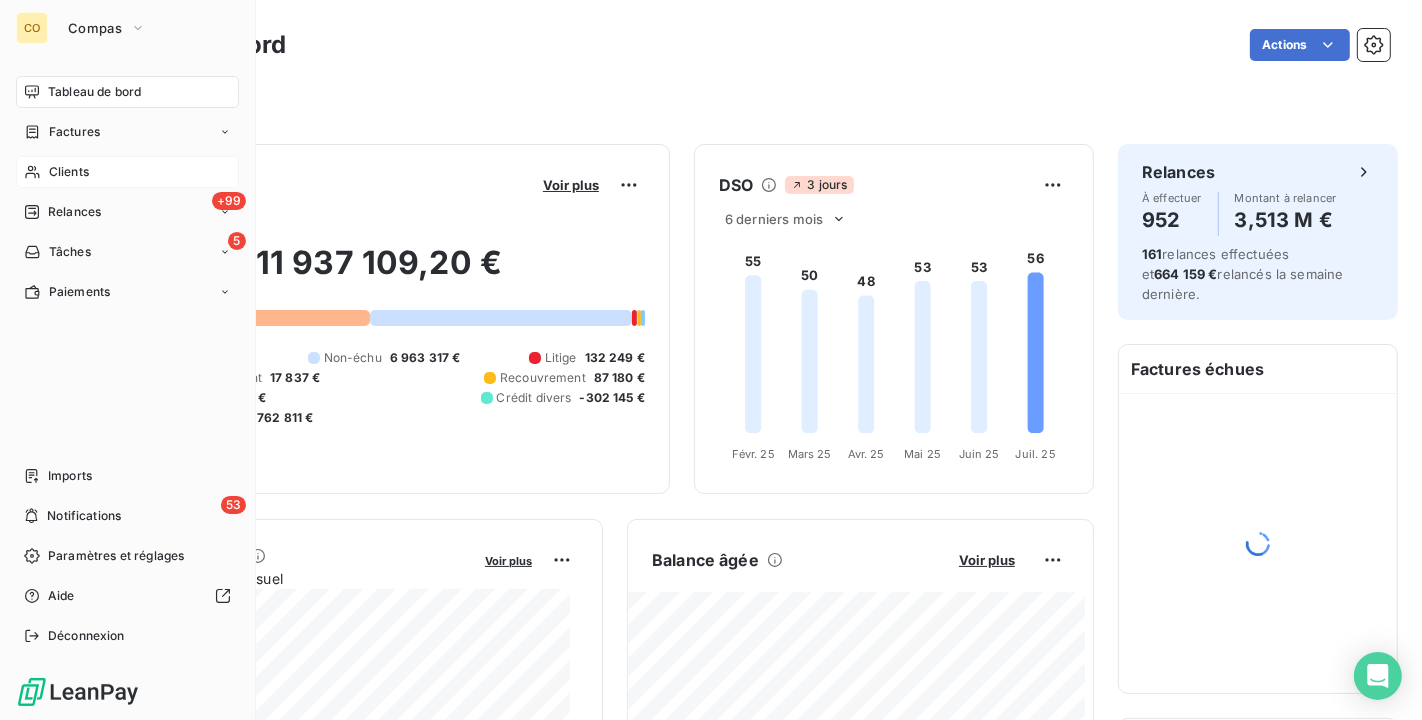 click on "Clients" at bounding box center (127, 172) 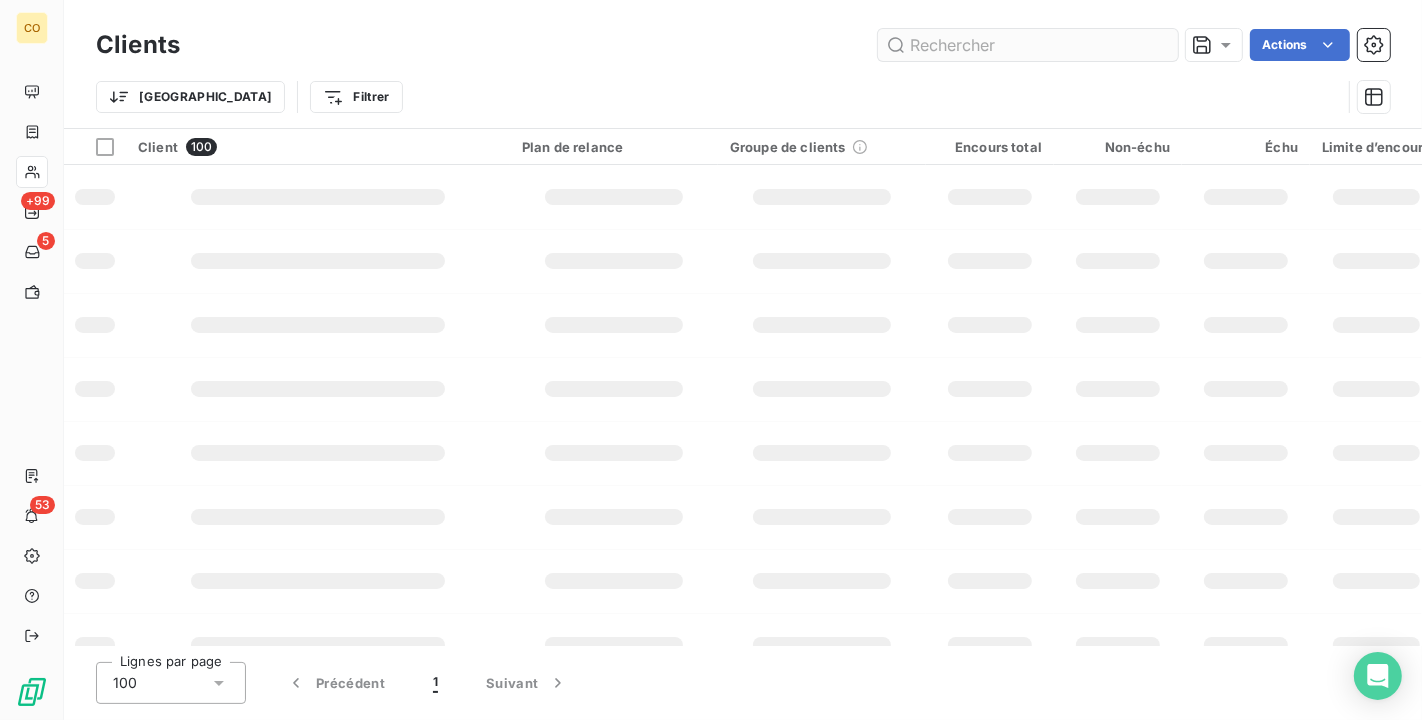 click at bounding box center [1028, 45] 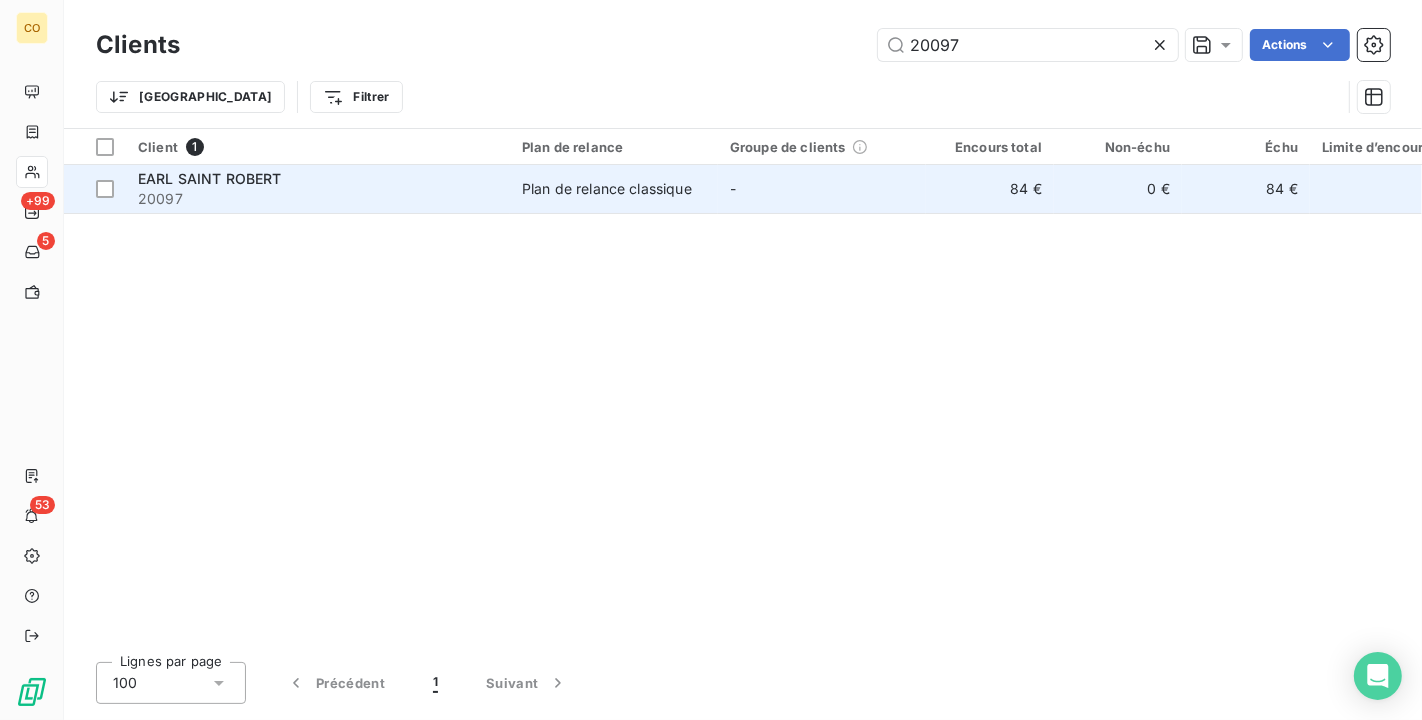 type on "20097" 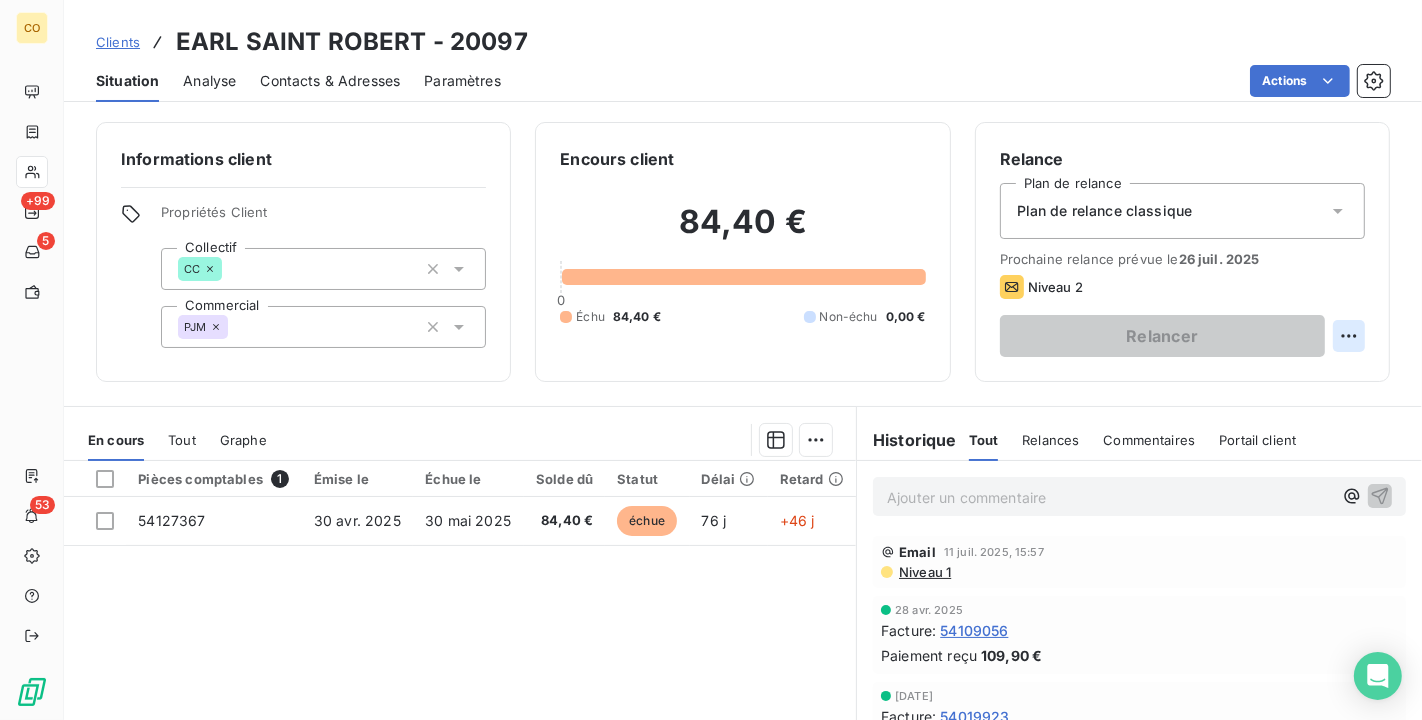 click on "CO +99 5 53 Clients EARL SAINT ROBERT - 20097 Situation Analyse Contacts & Adresses Paramètres Actions Informations client Propriétés Client Collectif CC Commercial PJM Encours client   84,40 € 0 Échu 84,40 € Non-échu 0,00 €   Relance Plan de relance Plan de relance classique Prochaine relance prévue le  [DATE] Niveau 2 Relancer En cours Tout Graphe Pièces comptables 1 Émise le Échue le Solde dû Statut Délai   Retard   54127367 [DATE] [DATE] 84,40 € échue 76 j +46 j Lignes par page 25 Précédent 1 Suivant Historique Tout Relances Commentaires Portail client Tout Relances Commentaires Portail client Ajouter un commentaire ﻿ Email [DATE] 15:57 Niveau 1 [DATE] Facture  : 54109056 Paiement reçu 109,90 € [DATE] Facture  : 54019923 Paiement reçu 219,79 € Email [DATE] 16:16 Niveau 1" at bounding box center (711, 360) 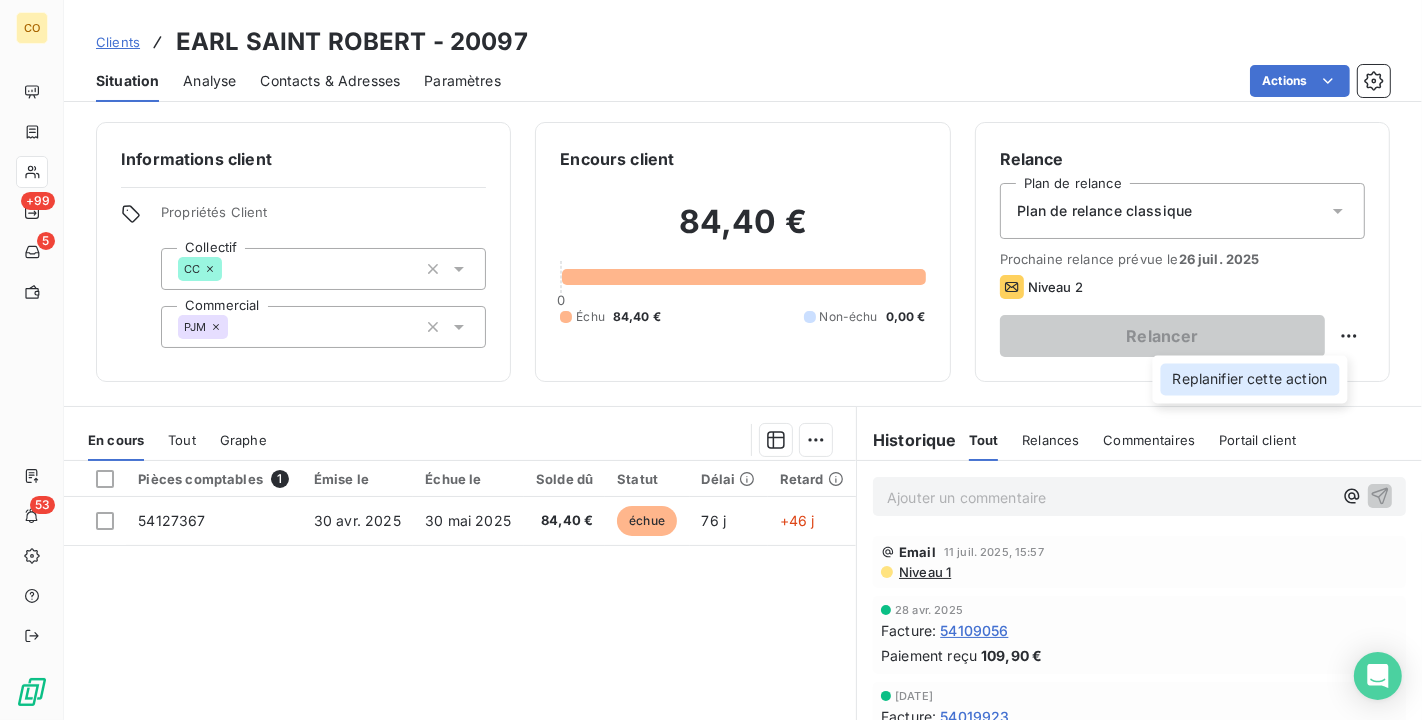 click on "Replanifier cette action" at bounding box center [1250, 380] 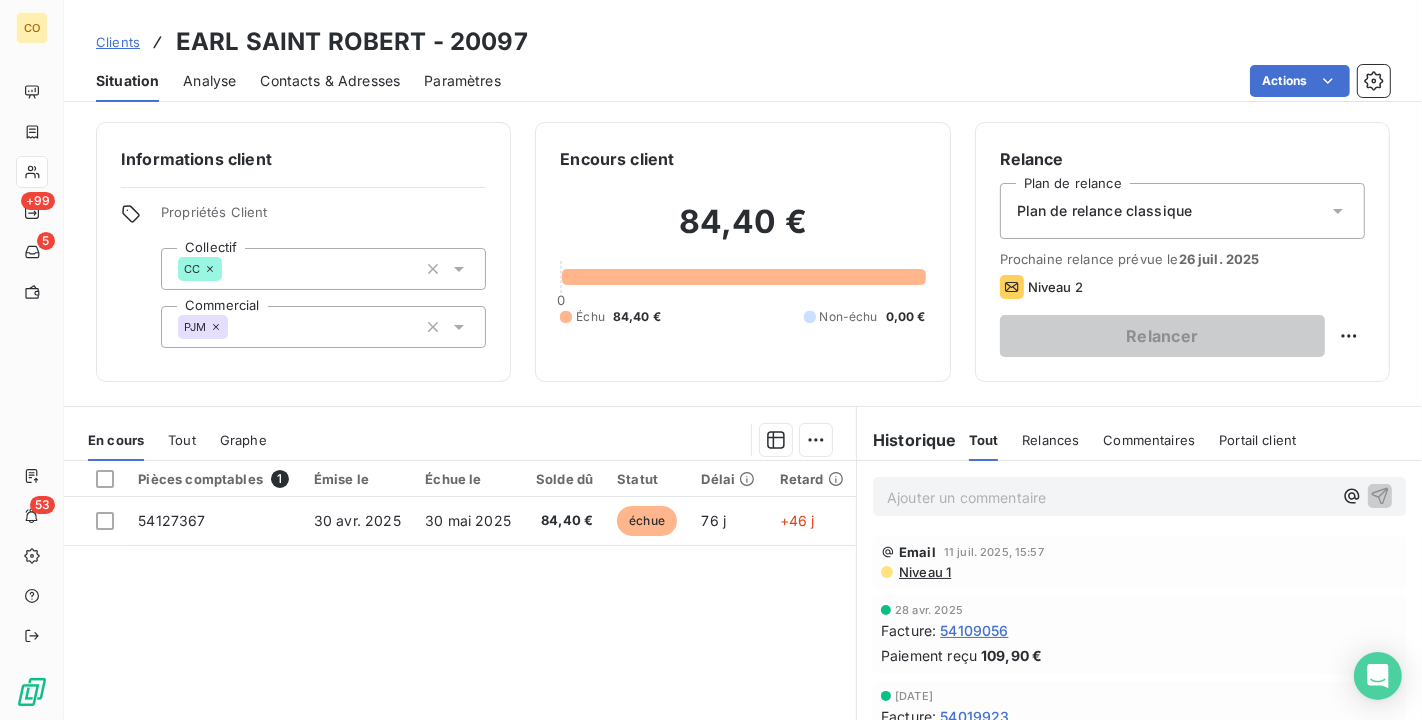 select on "6" 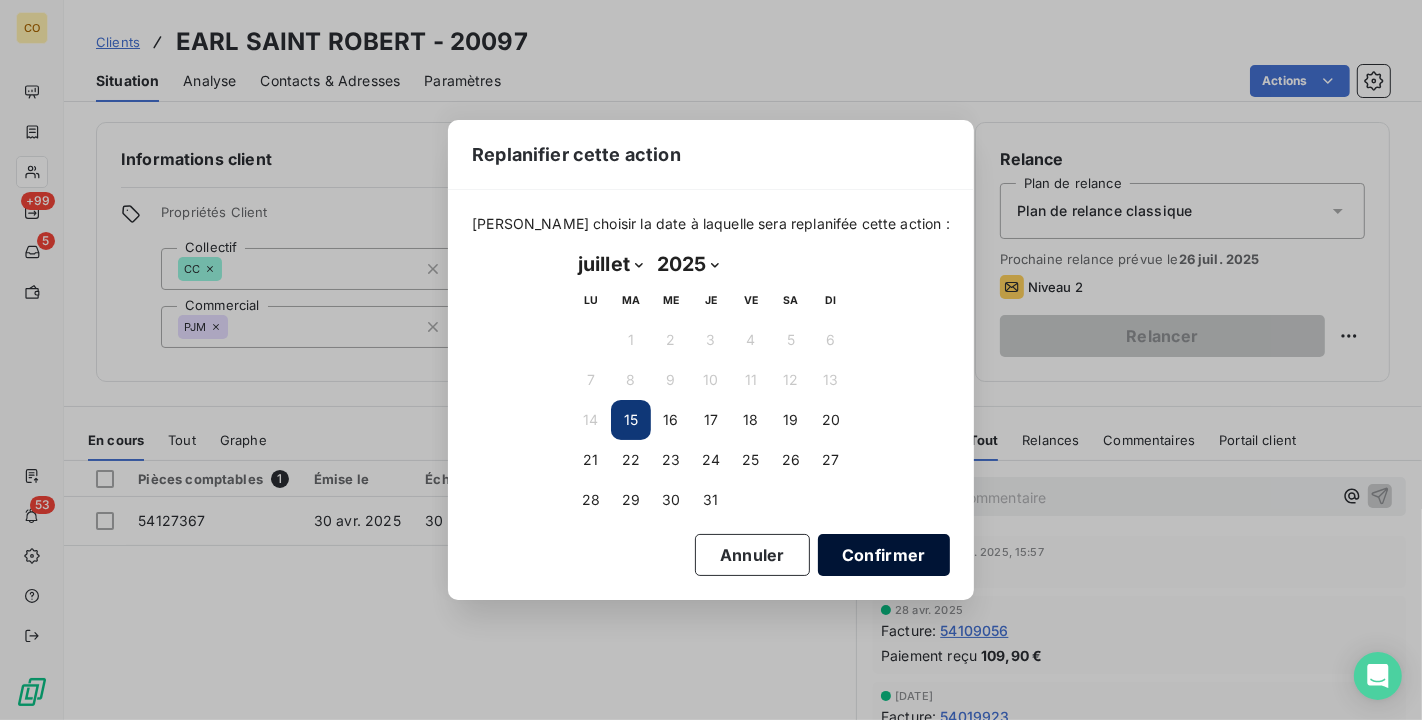 click on "Confirmer" at bounding box center [884, 555] 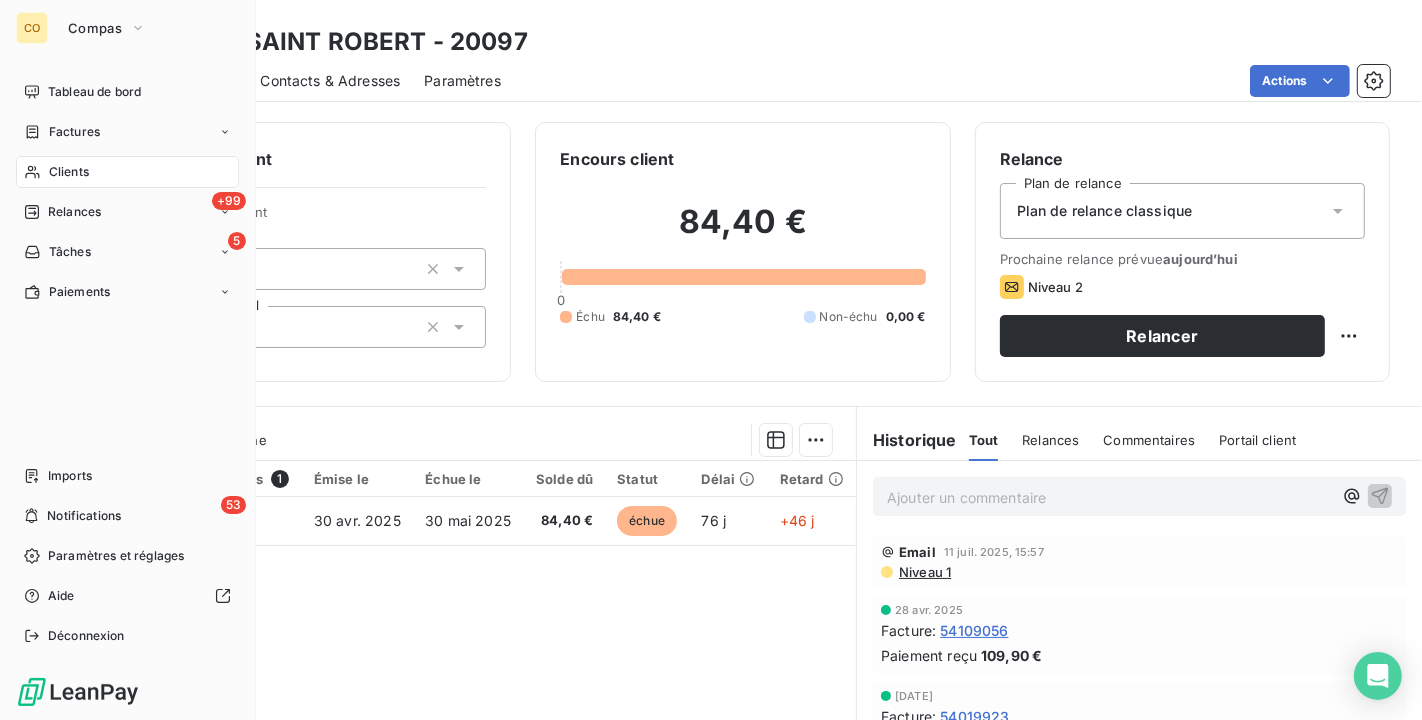 click on "Clients" at bounding box center (127, 172) 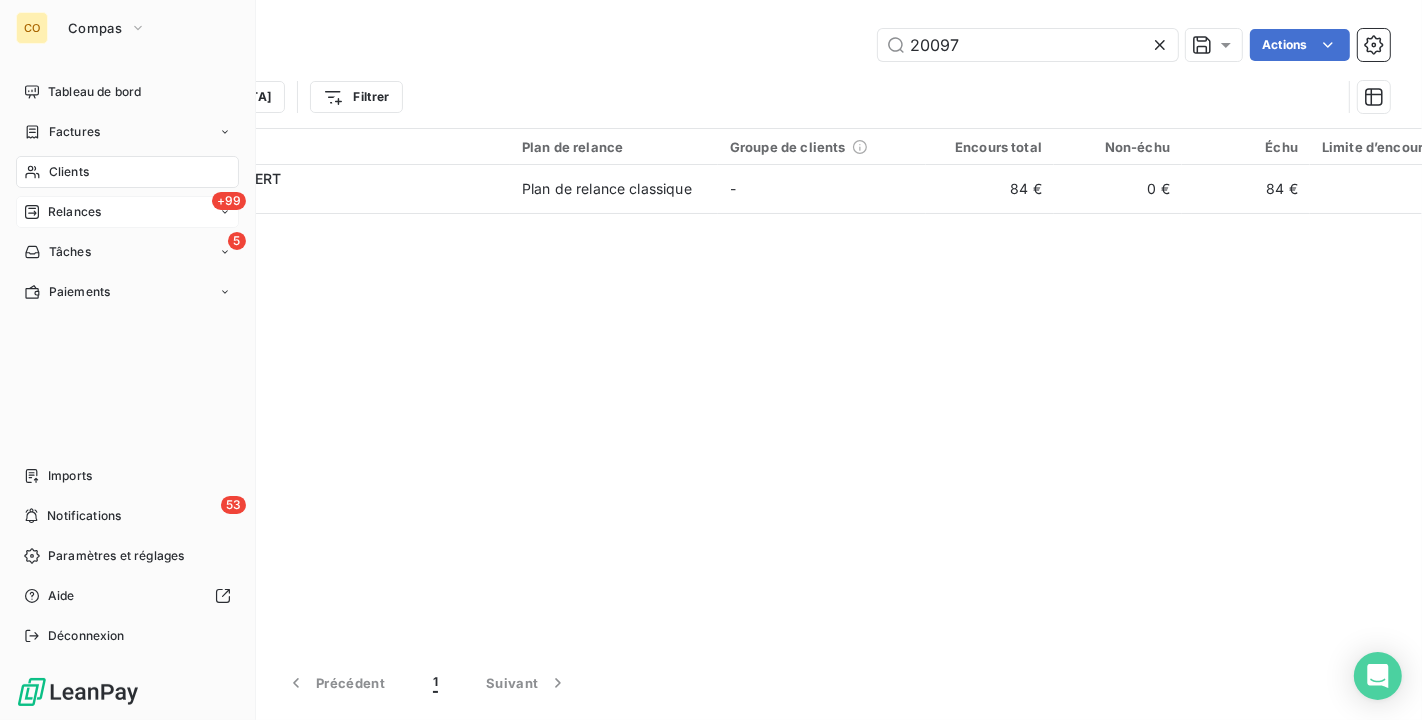 click on "Relances" at bounding box center (74, 212) 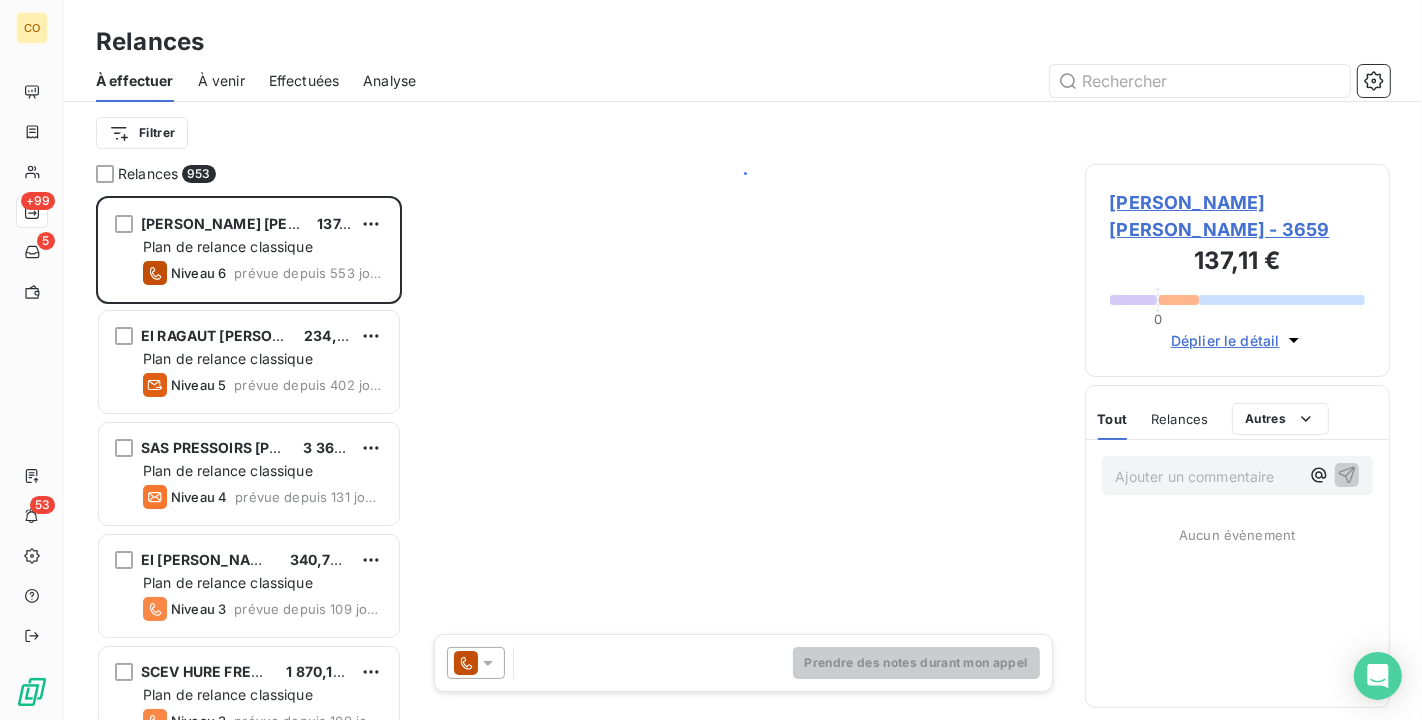 scroll, scrollTop: 18, scrollLeft: 17, axis: both 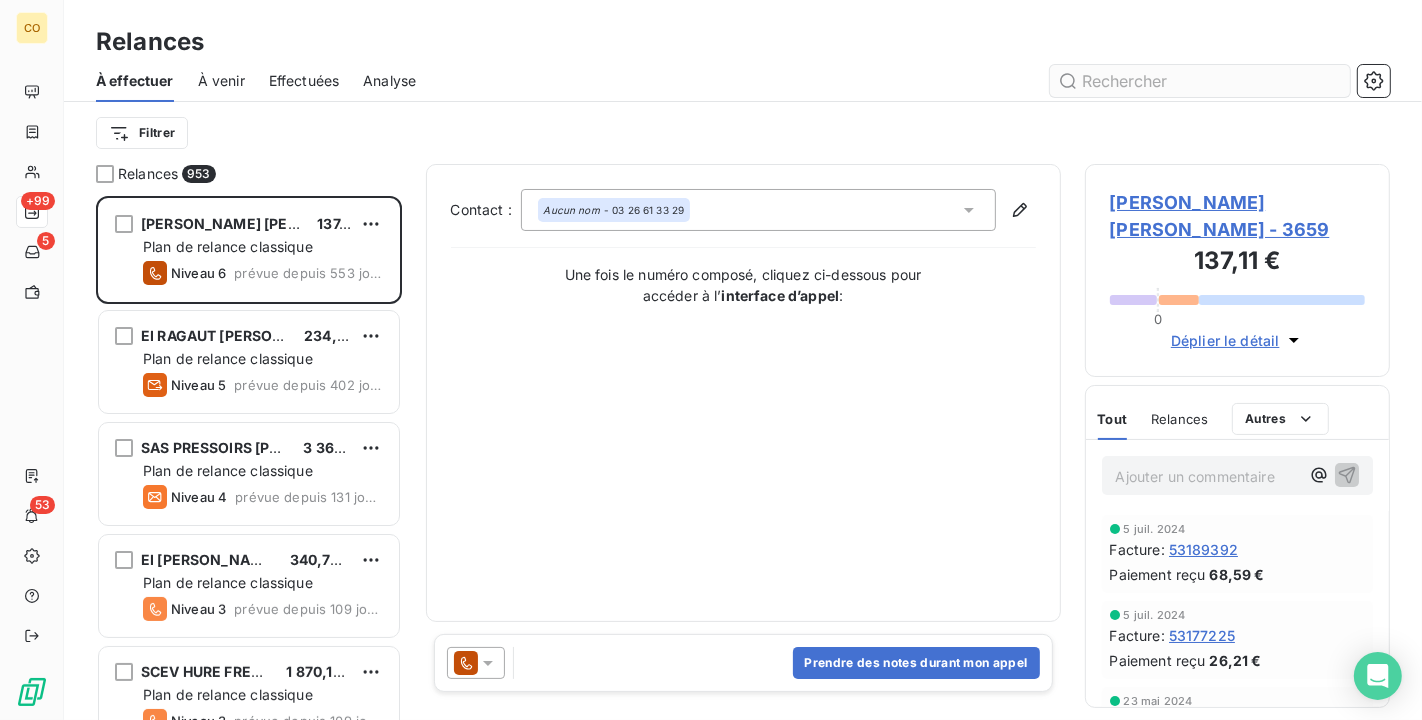 click at bounding box center (1200, 81) 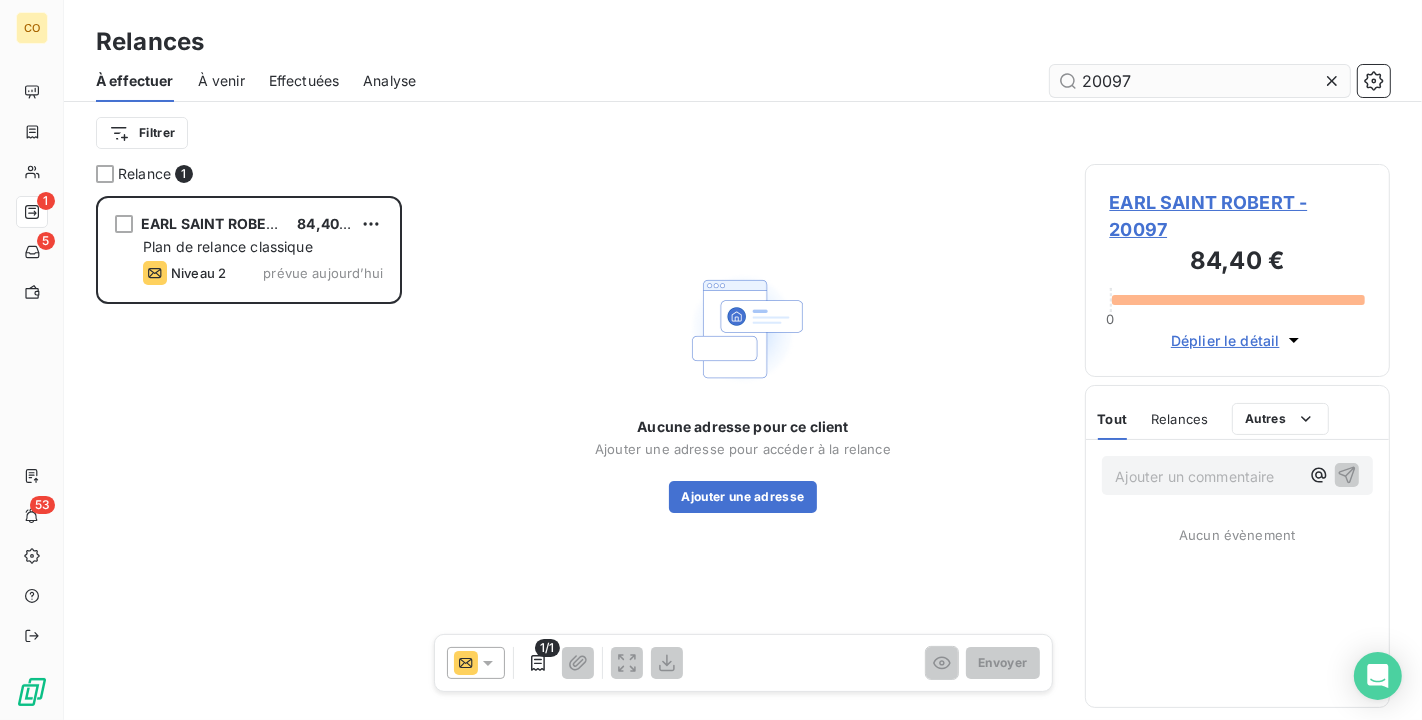 scroll, scrollTop: 18, scrollLeft: 17, axis: both 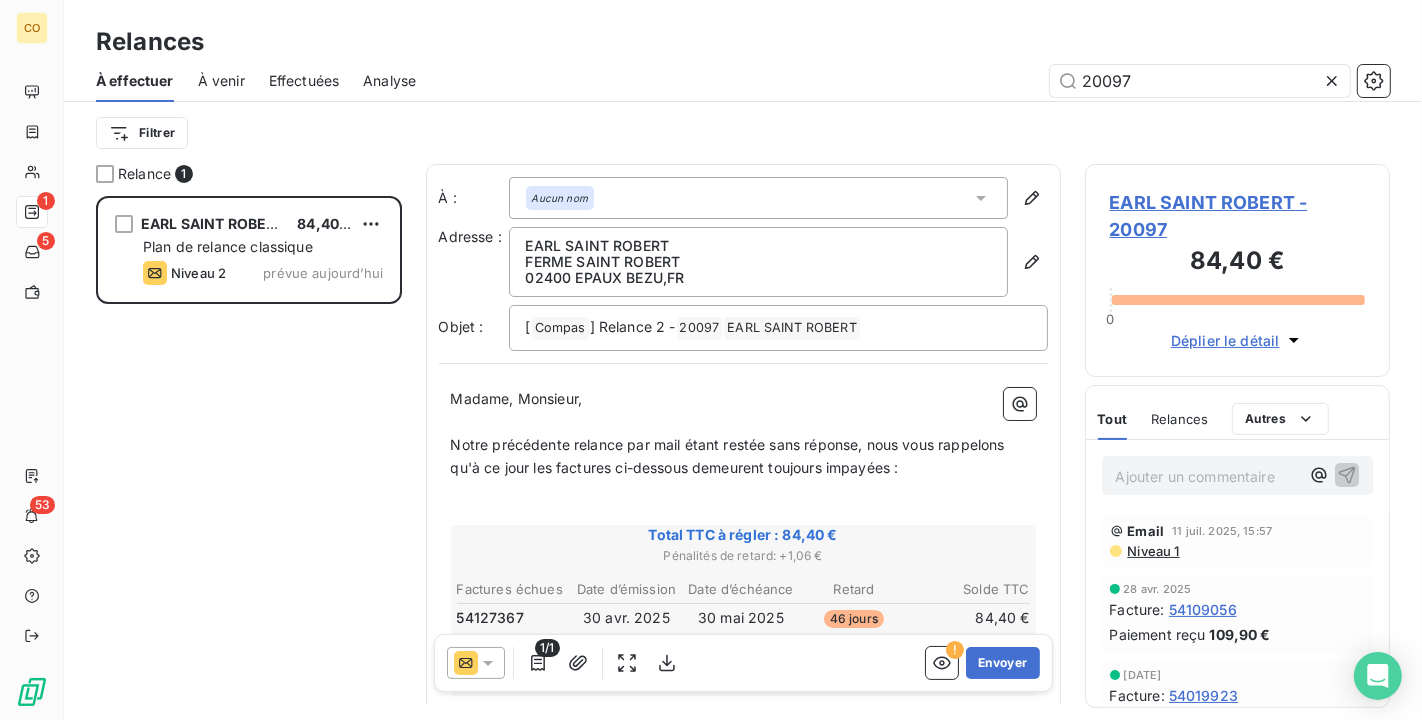 type on "20097" 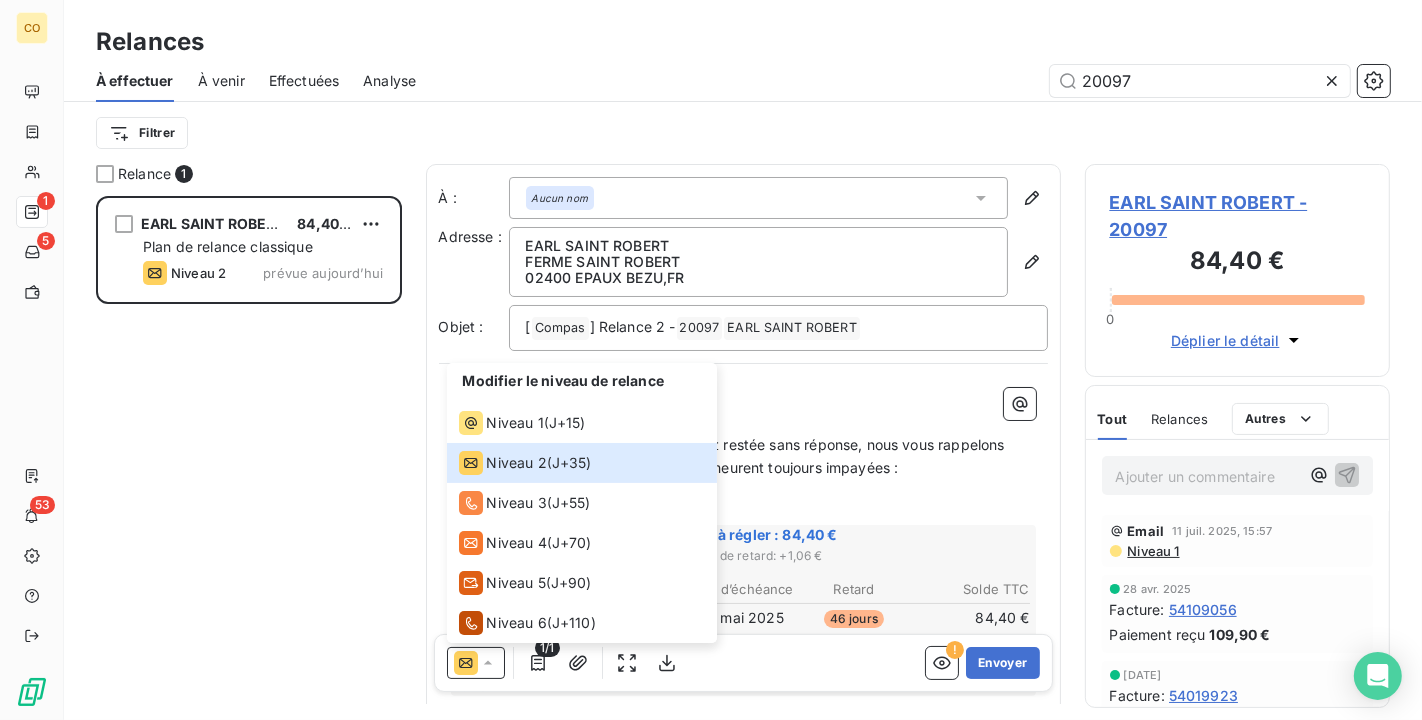 click on "EARL SAINT ROBERT - 20097" at bounding box center [1238, 216] 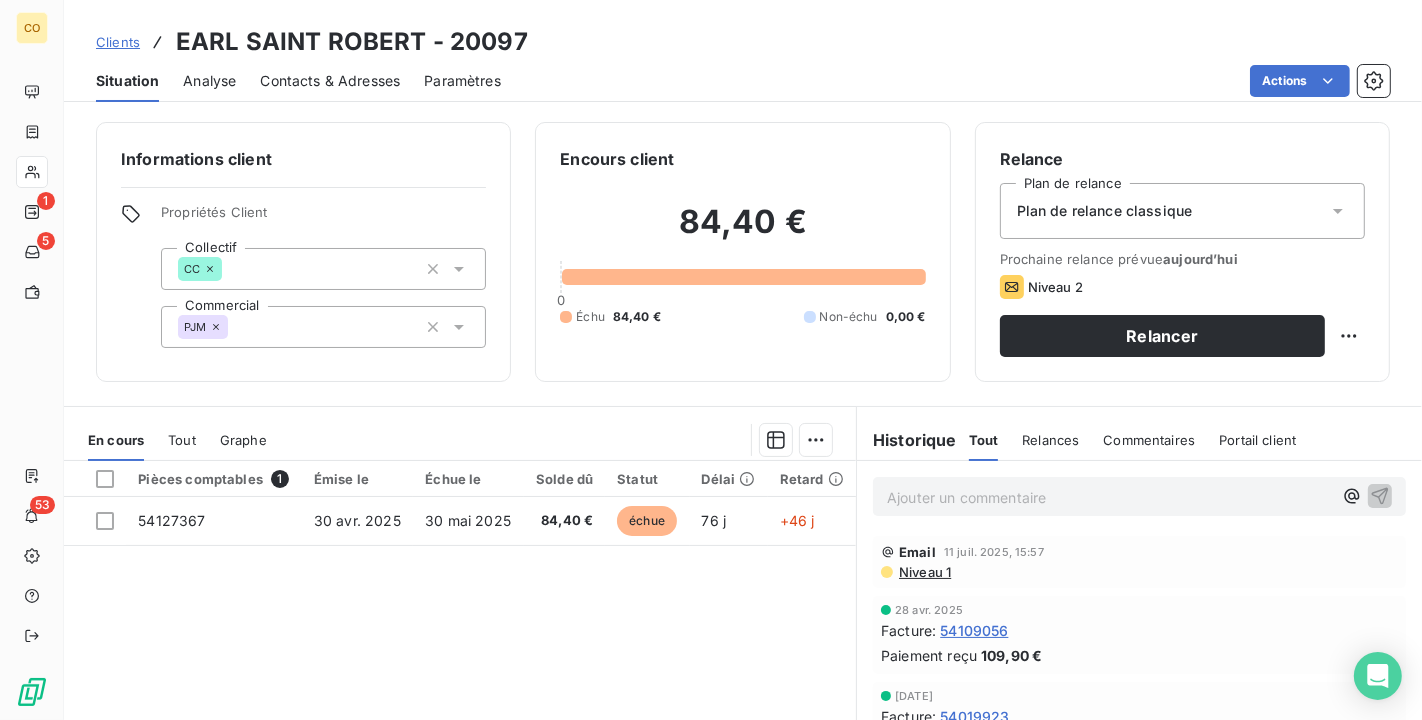 click on "Contacts & Adresses" at bounding box center [330, 81] 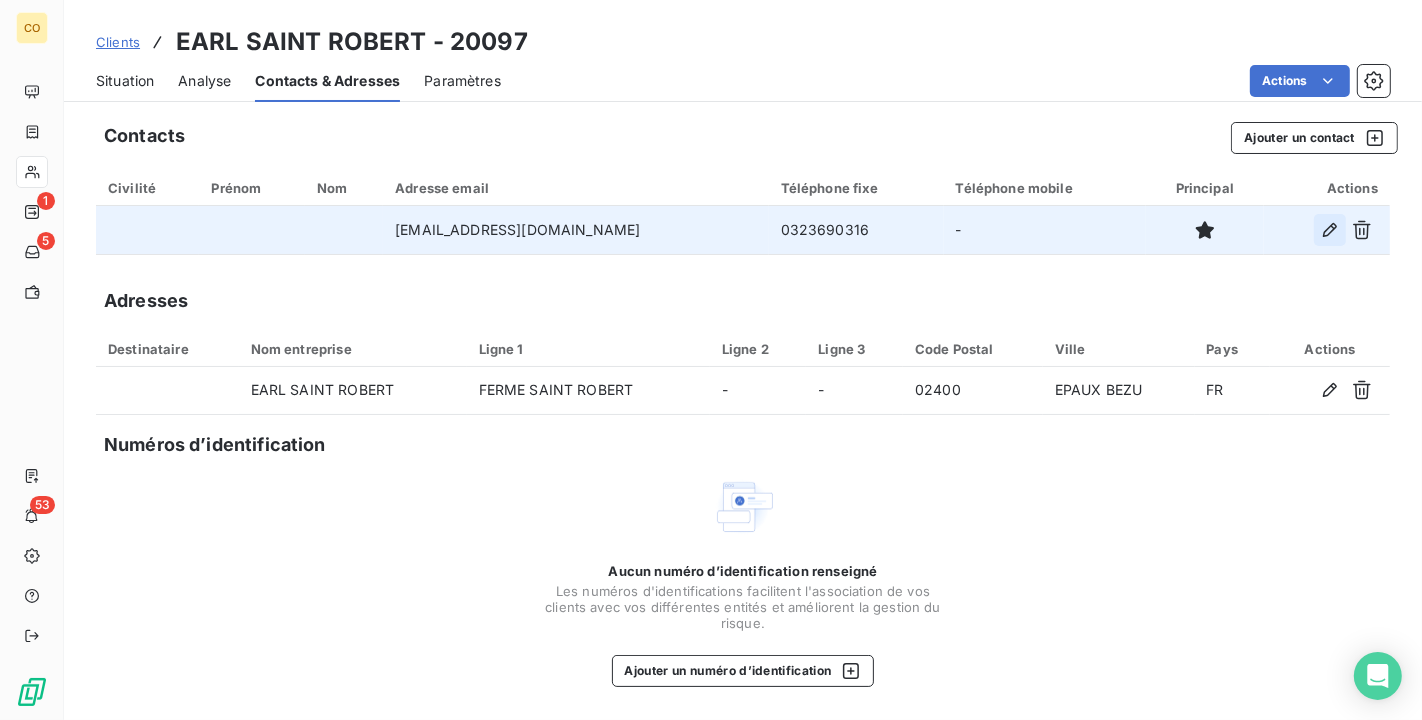 click 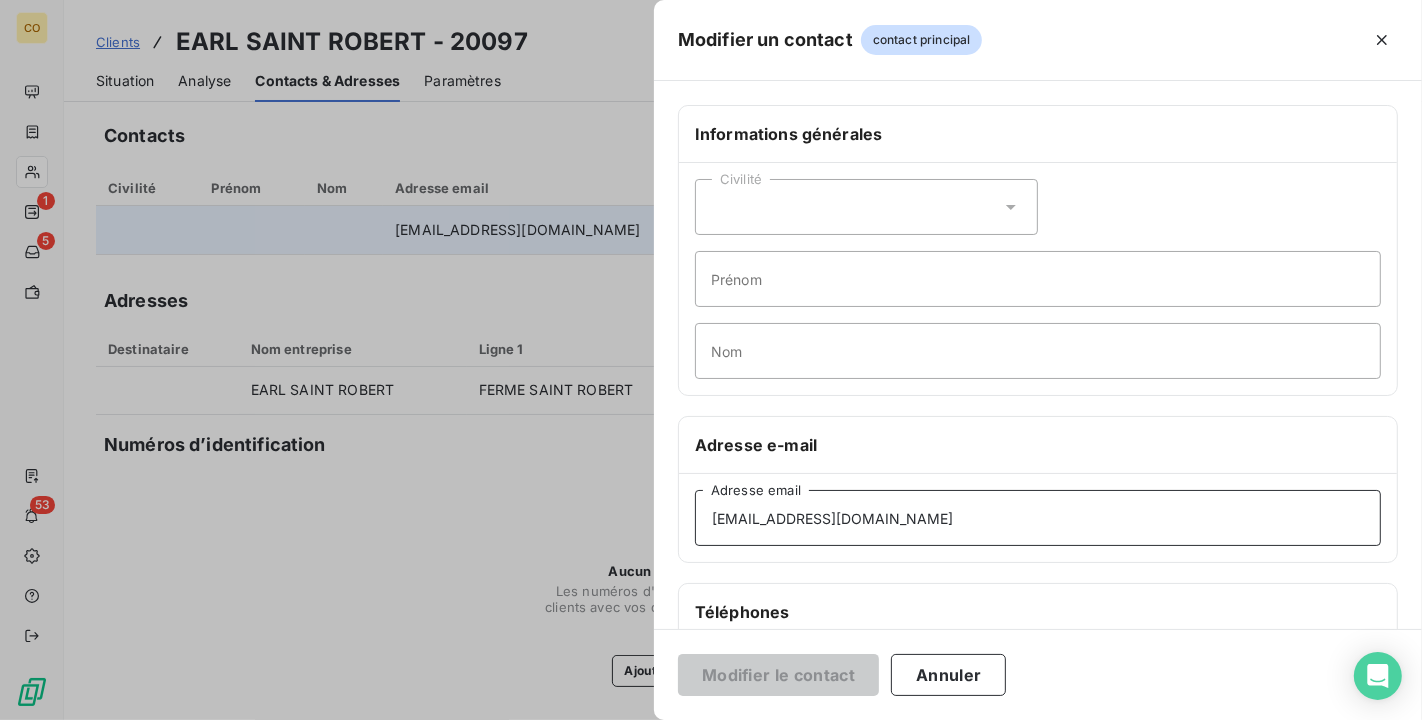 drag, startPoint x: 930, startPoint y: 513, endPoint x: 628, endPoint y: 505, distance: 302.10593 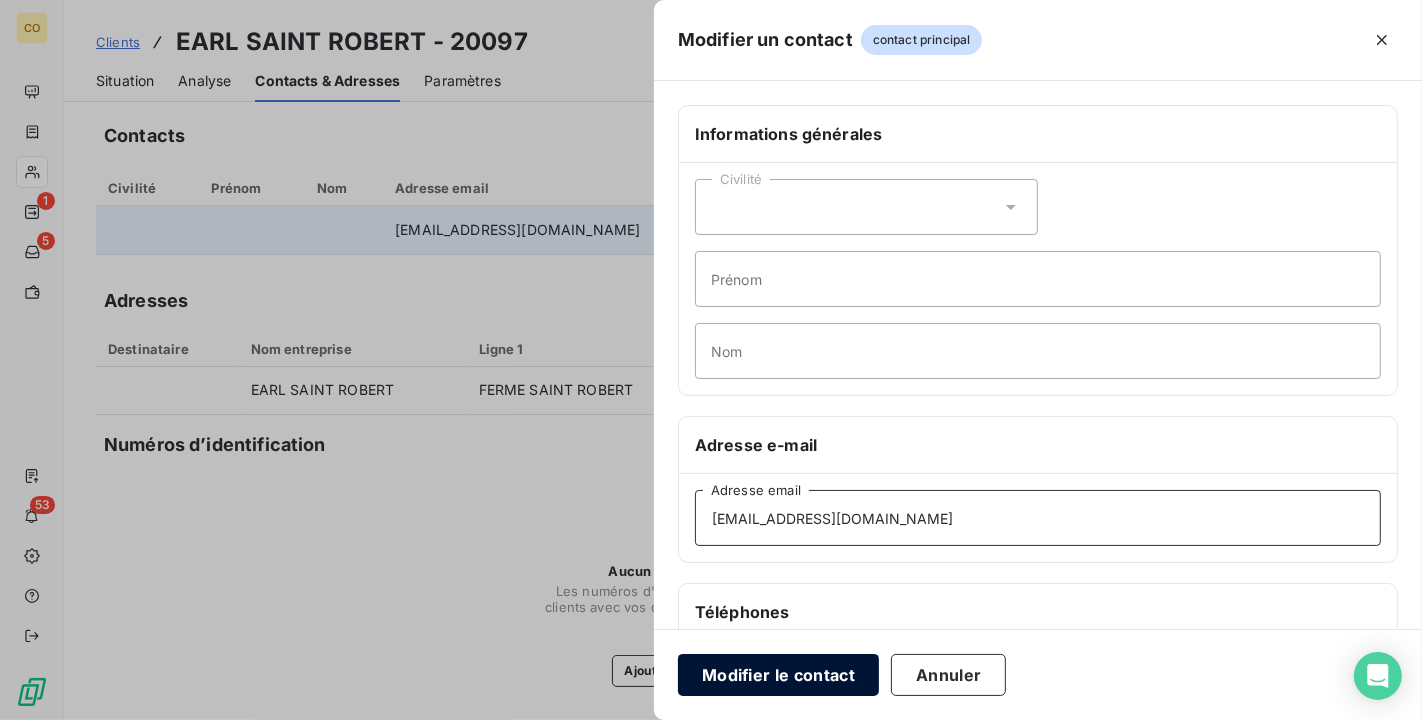 type on "[EMAIL_ADDRESS][DOMAIN_NAME]" 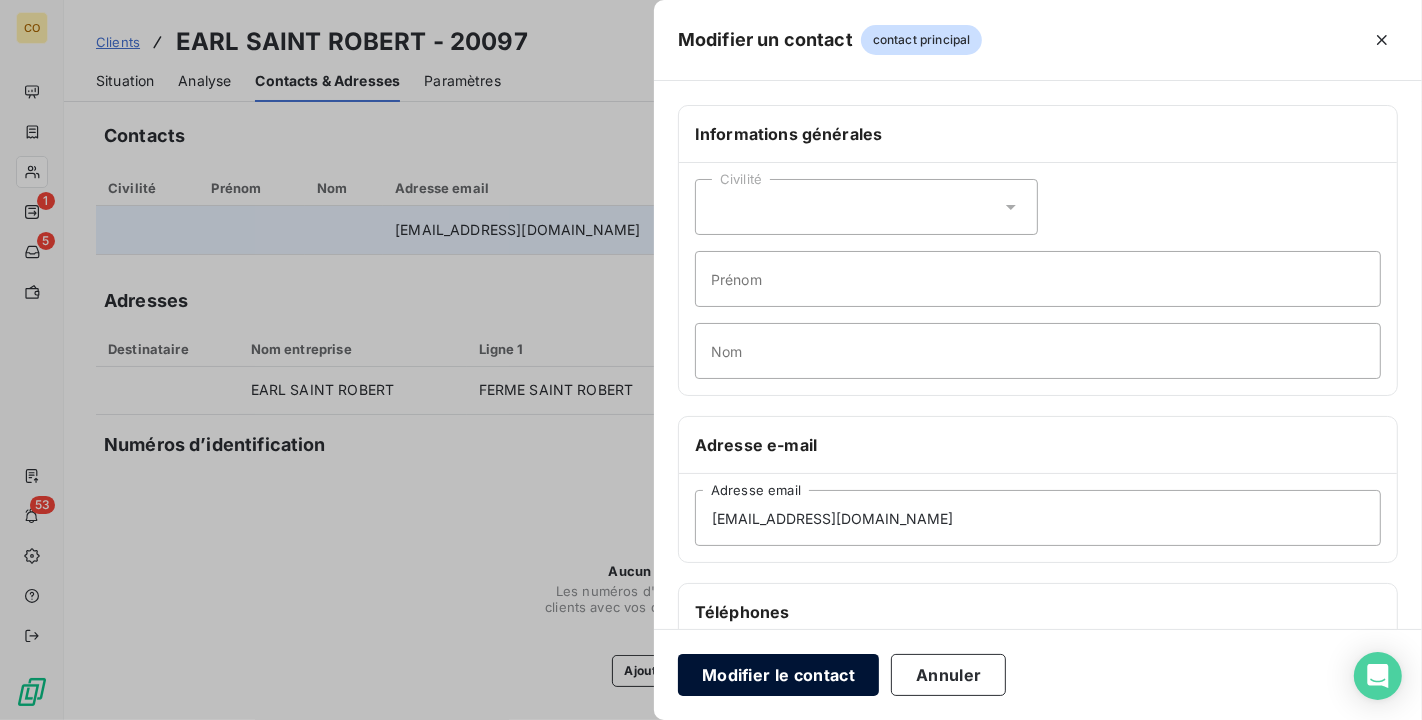 click on "Modifier le contact" at bounding box center (778, 675) 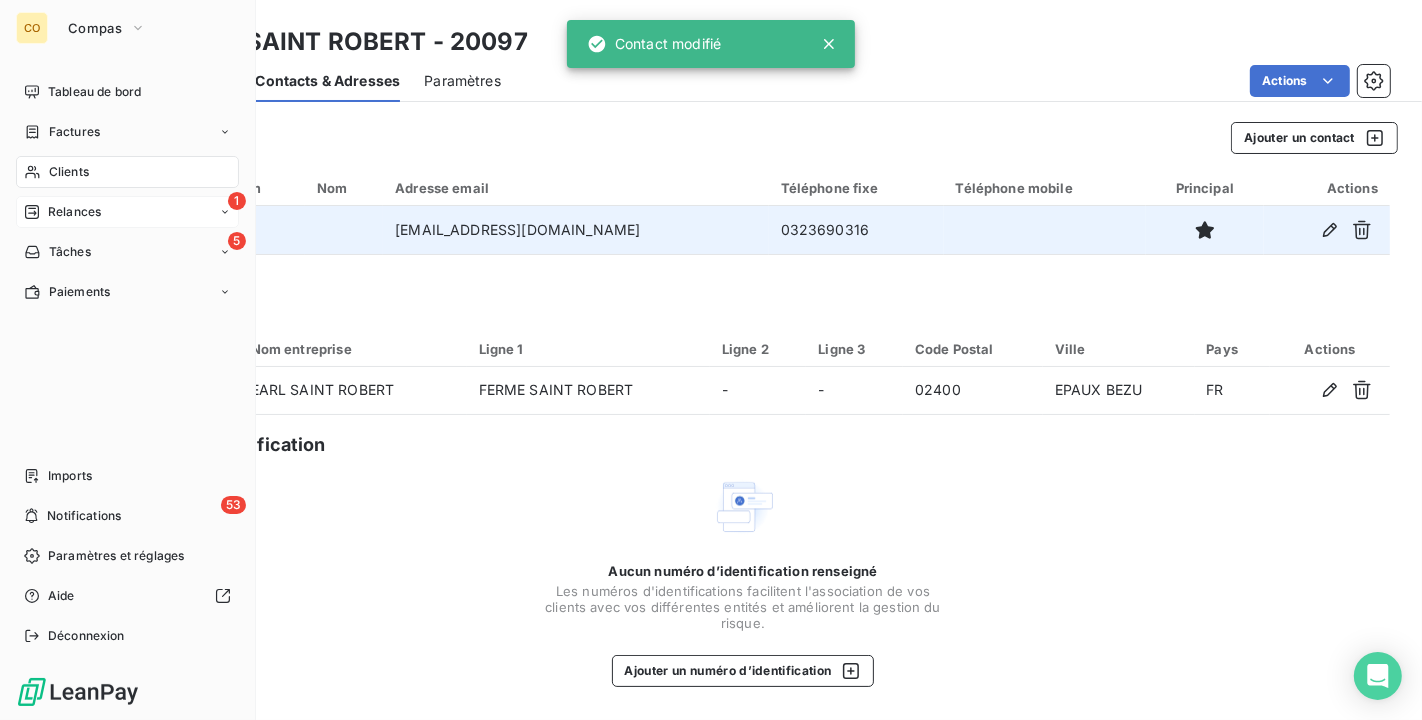 click on "Relances" at bounding box center [62, 212] 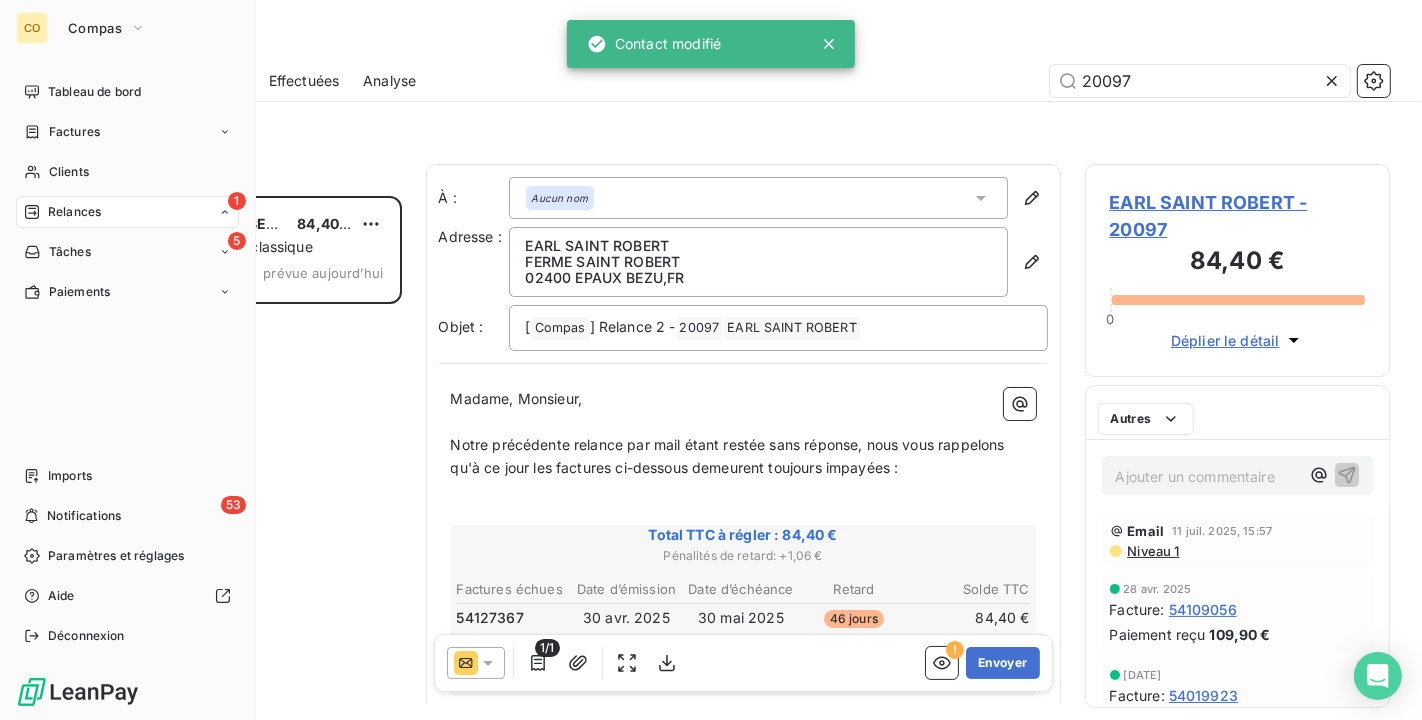 scroll, scrollTop: 18, scrollLeft: 17, axis: both 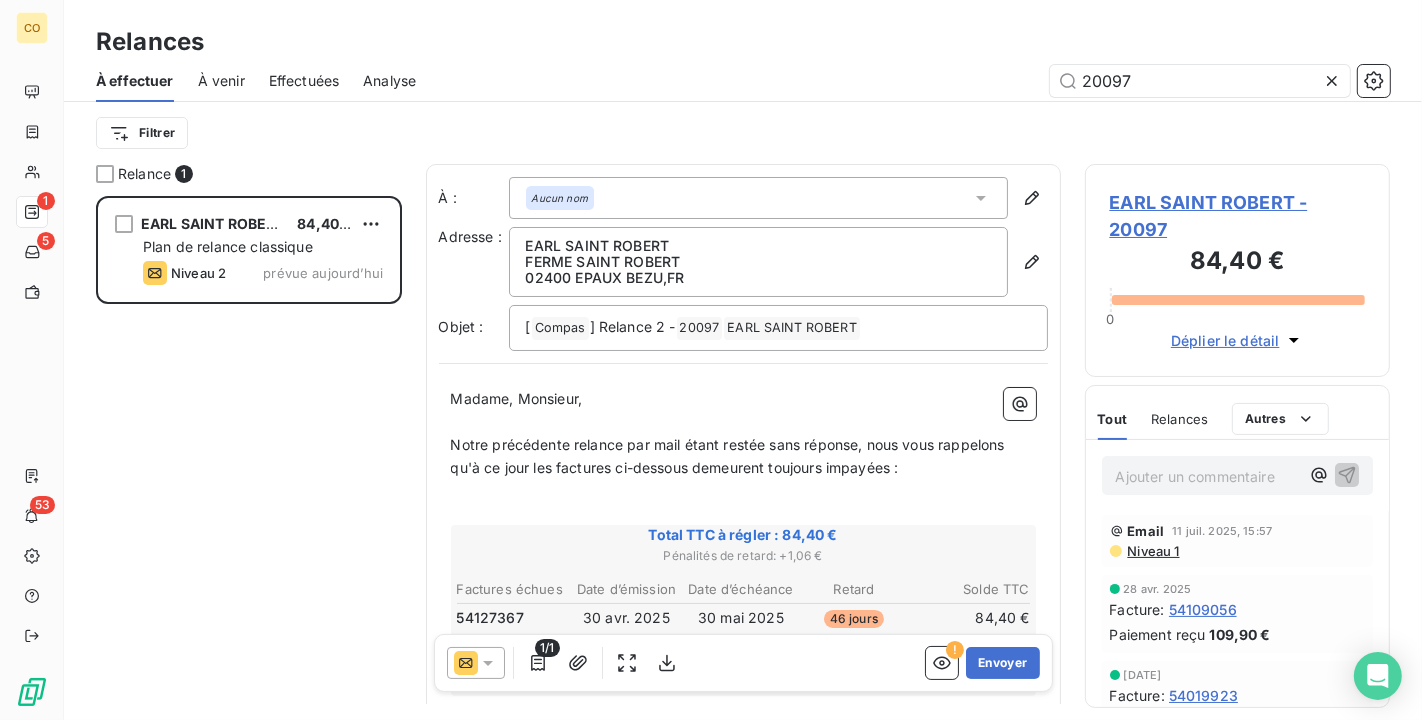 click 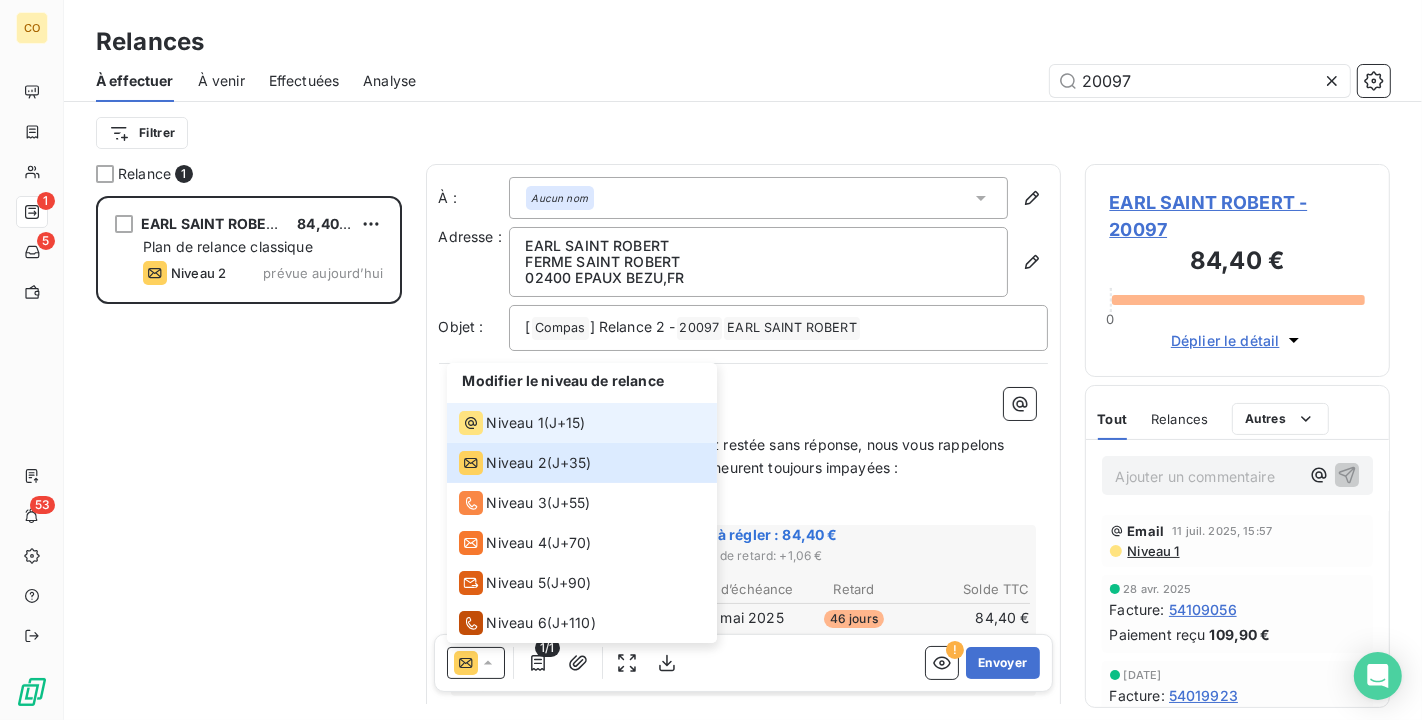 click on "Niveau 1" at bounding box center (515, 423) 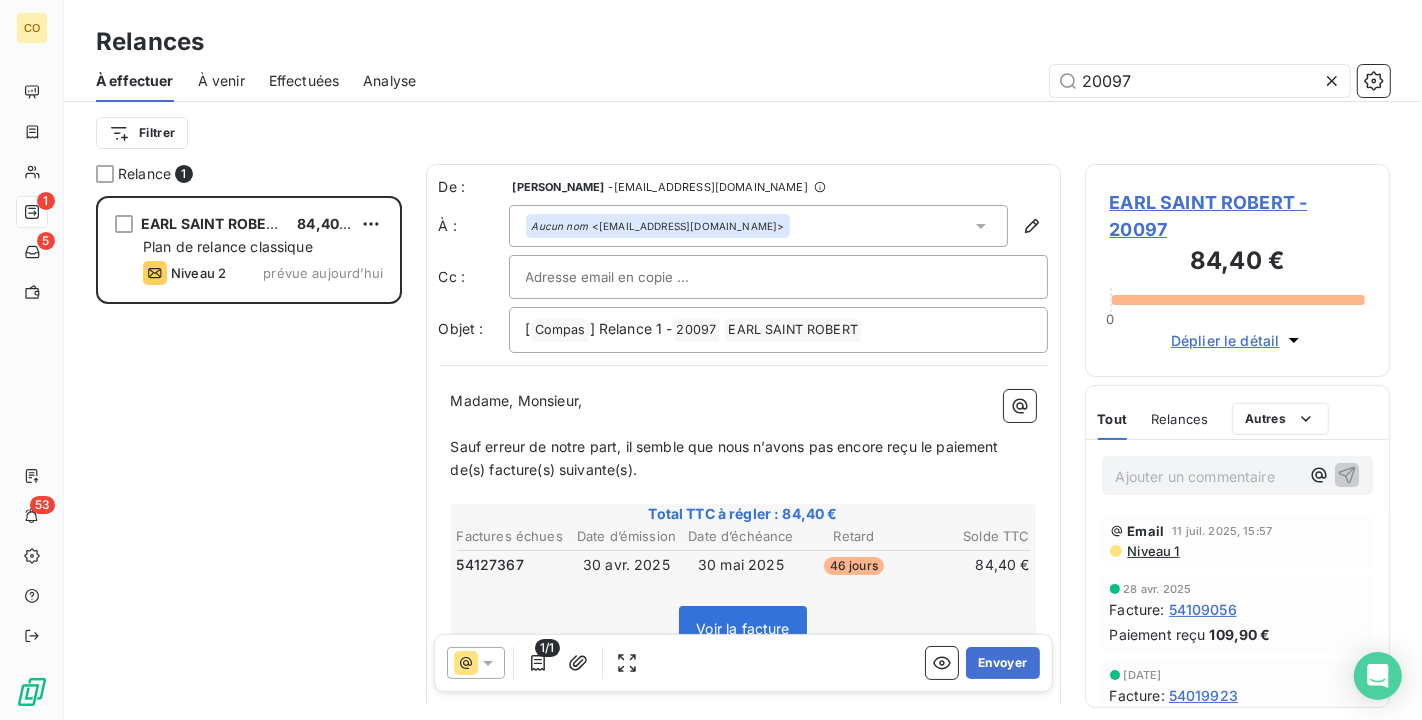 click 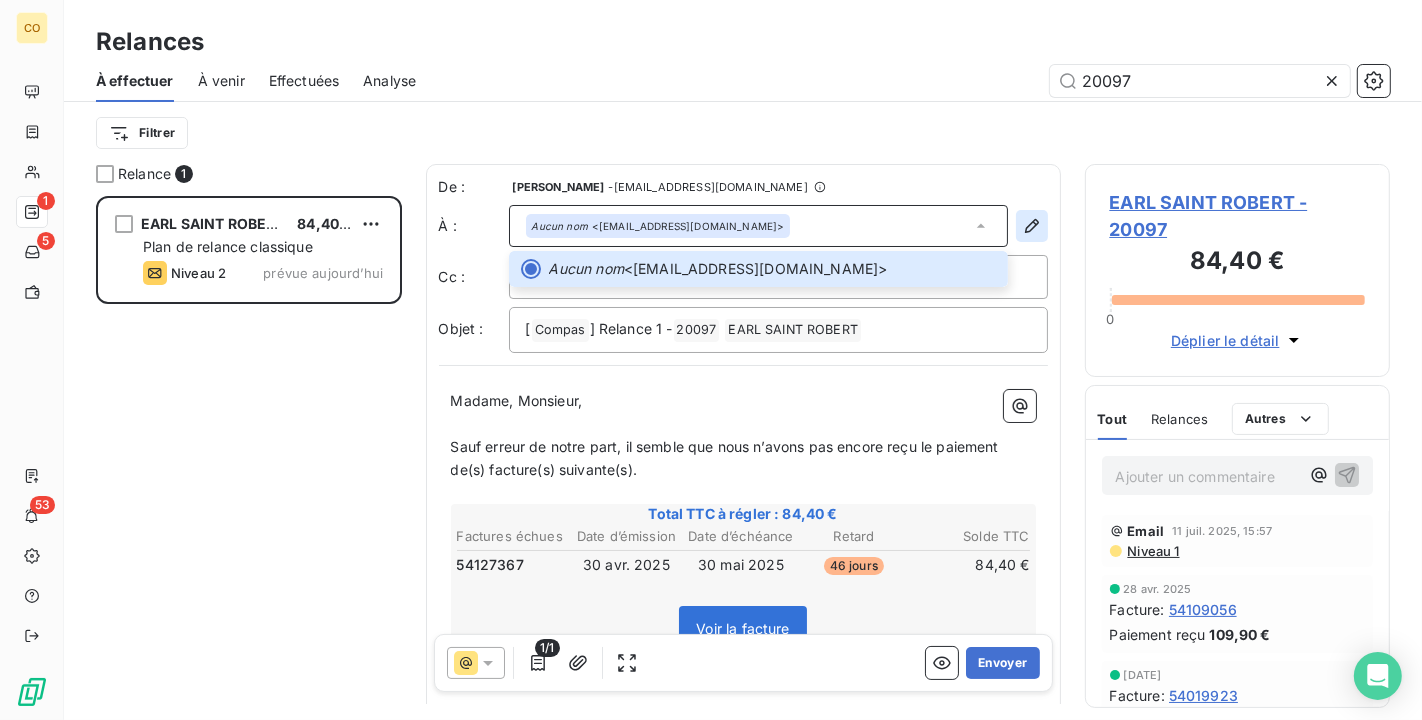 click 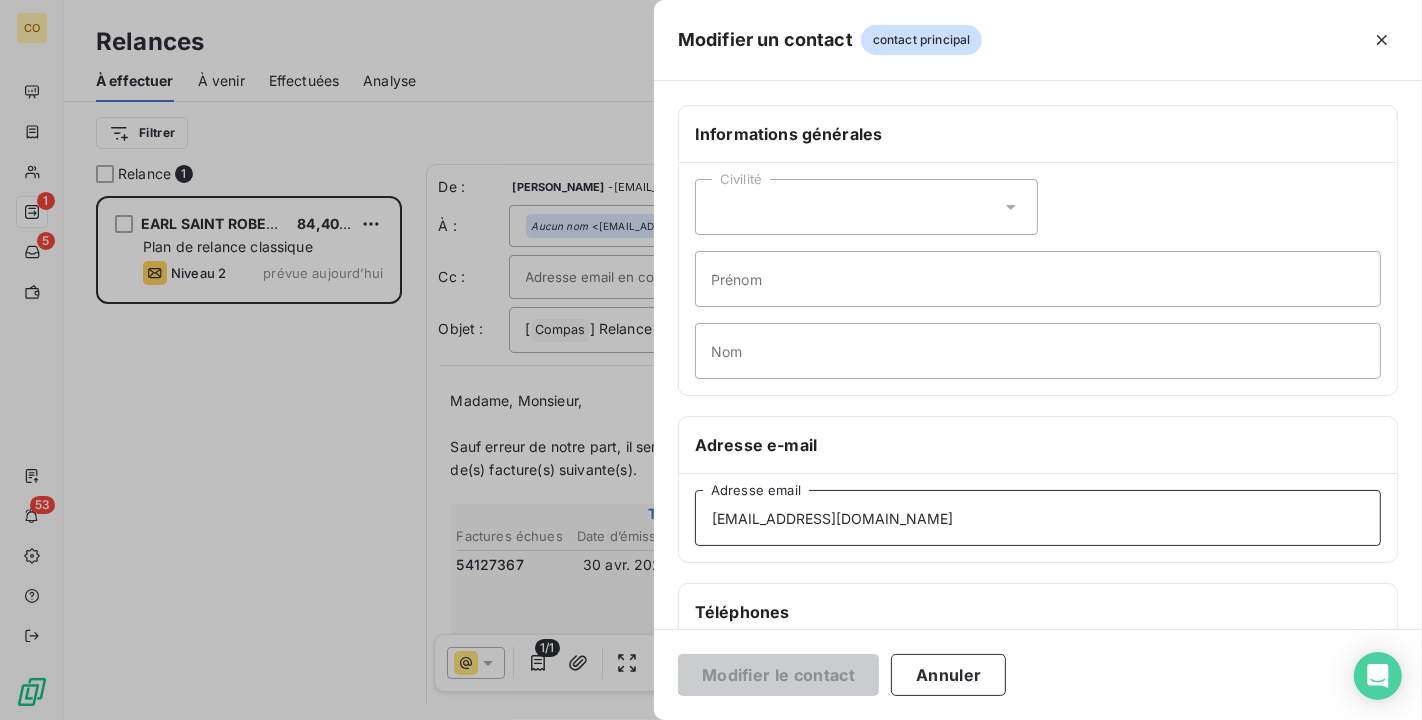 click on "[EMAIL_ADDRESS][DOMAIN_NAME]" at bounding box center (1038, 518) 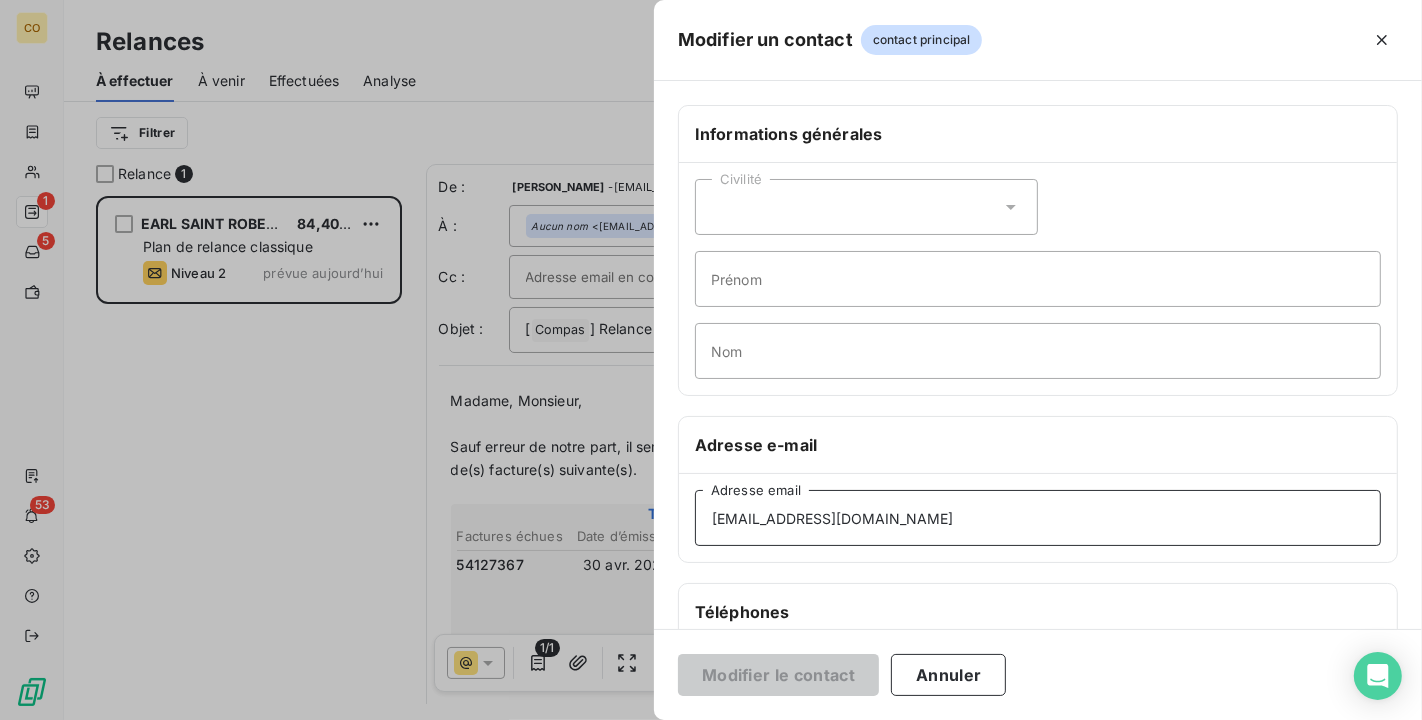 drag, startPoint x: 897, startPoint y: 511, endPoint x: 655, endPoint y: 496, distance: 242.46443 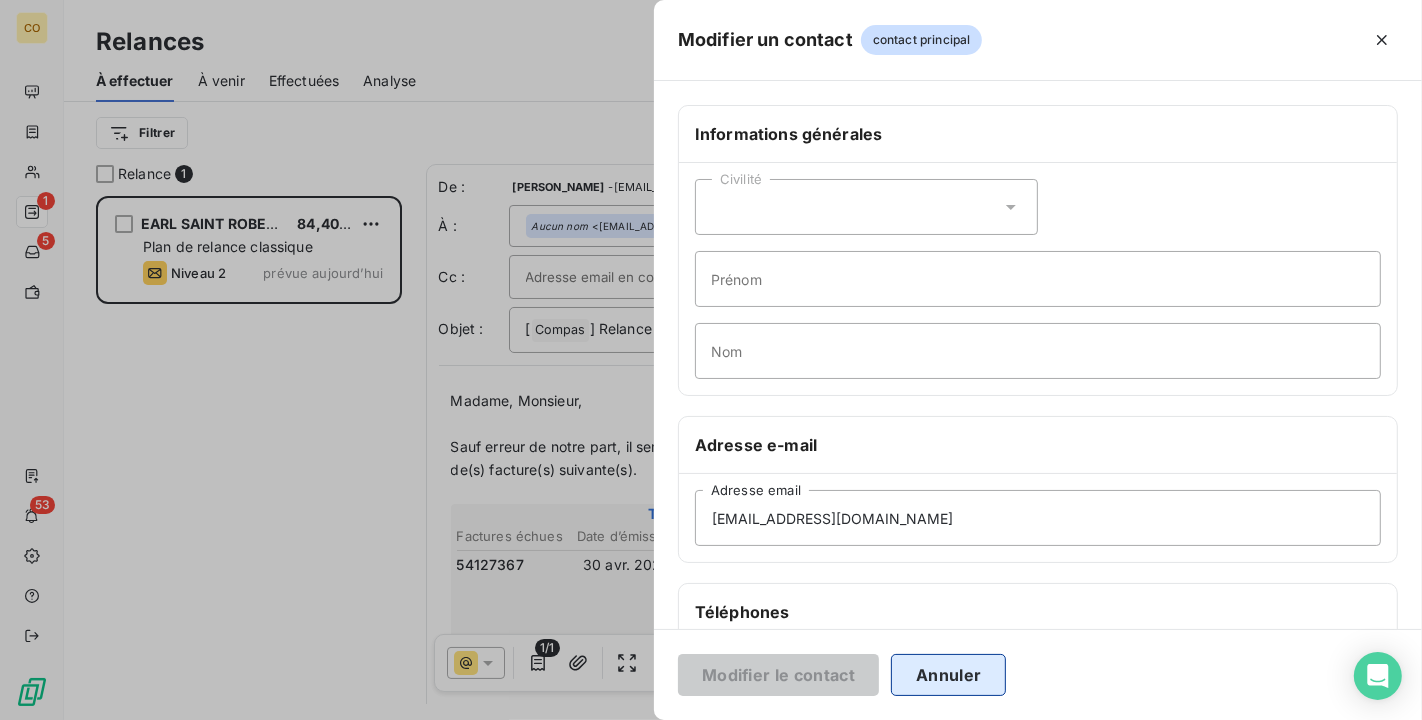 click on "Annuler" at bounding box center [948, 675] 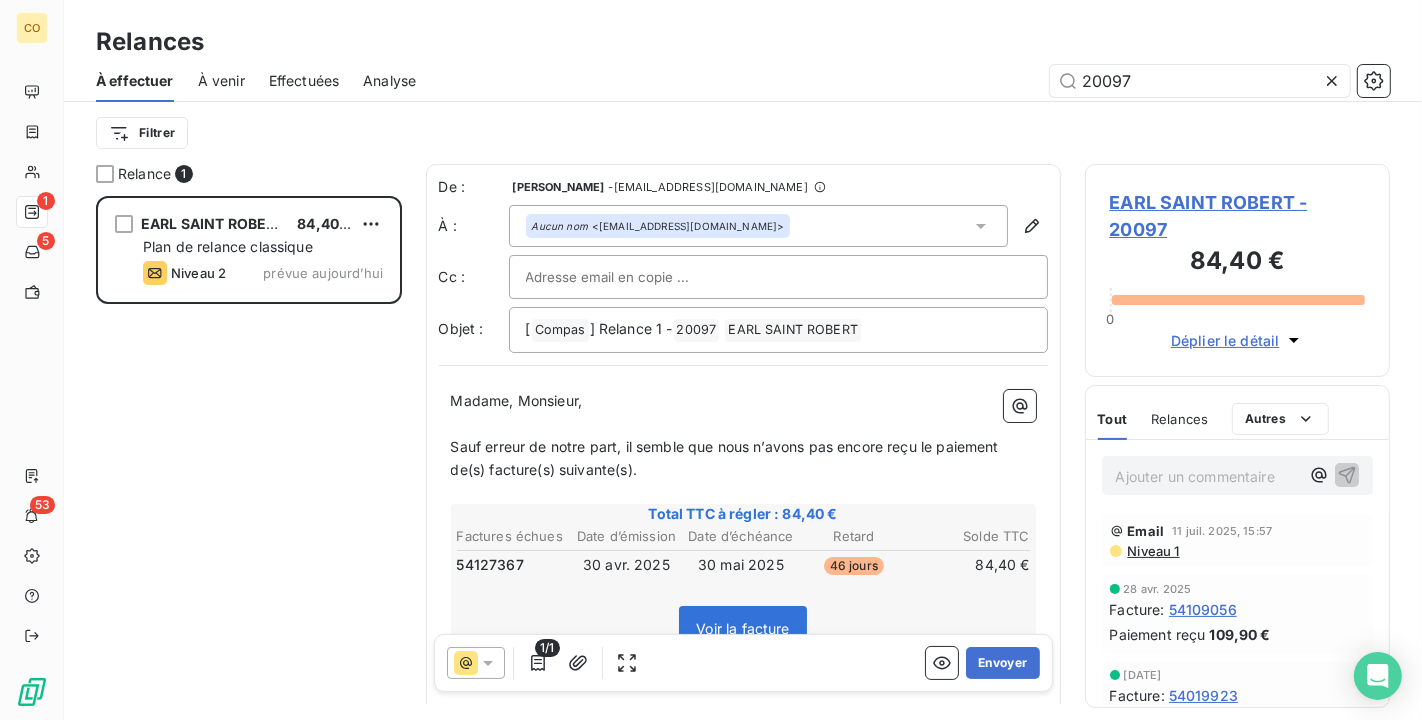 click on "Aucun nom   <[EMAIL_ADDRESS][DOMAIN_NAME]>" at bounding box center (758, 226) 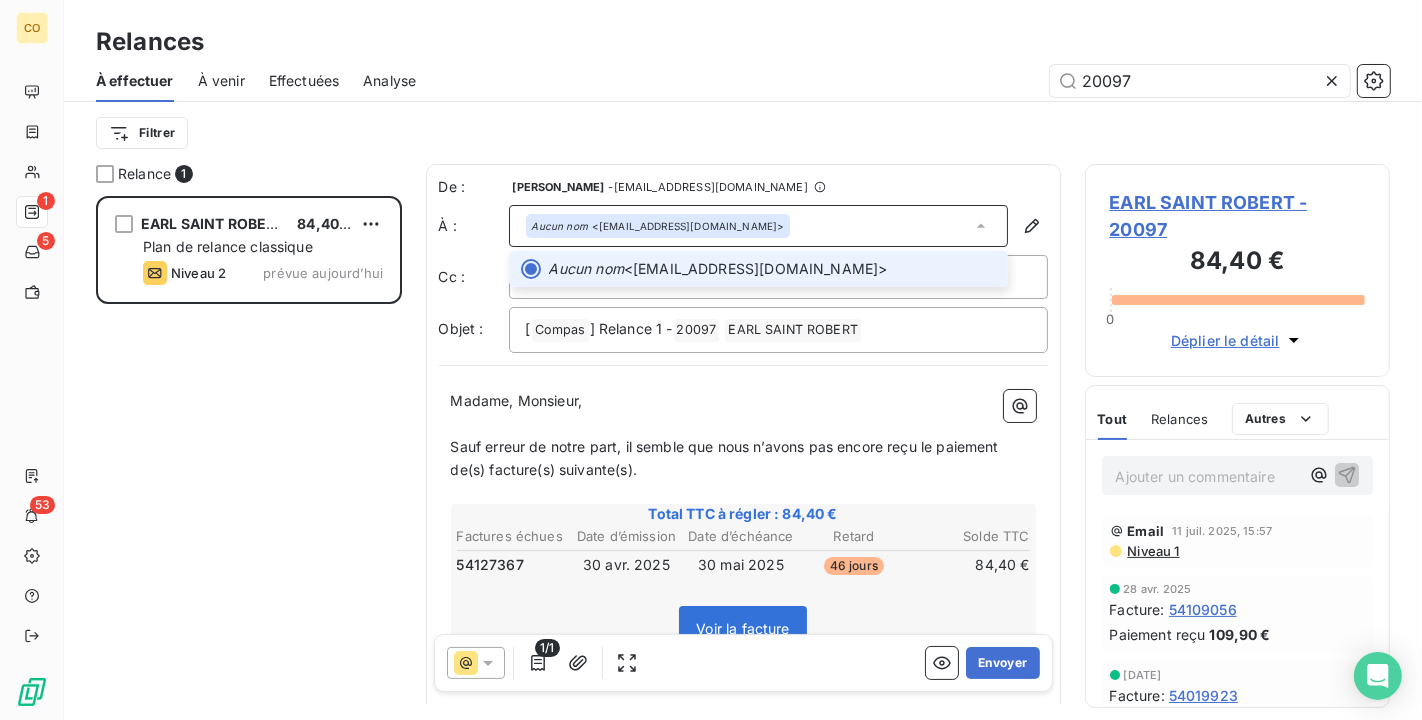 click on "Aucun nom   <[EMAIL_ADDRESS][DOMAIN_NAME]>" at bounding box center (758, 226) 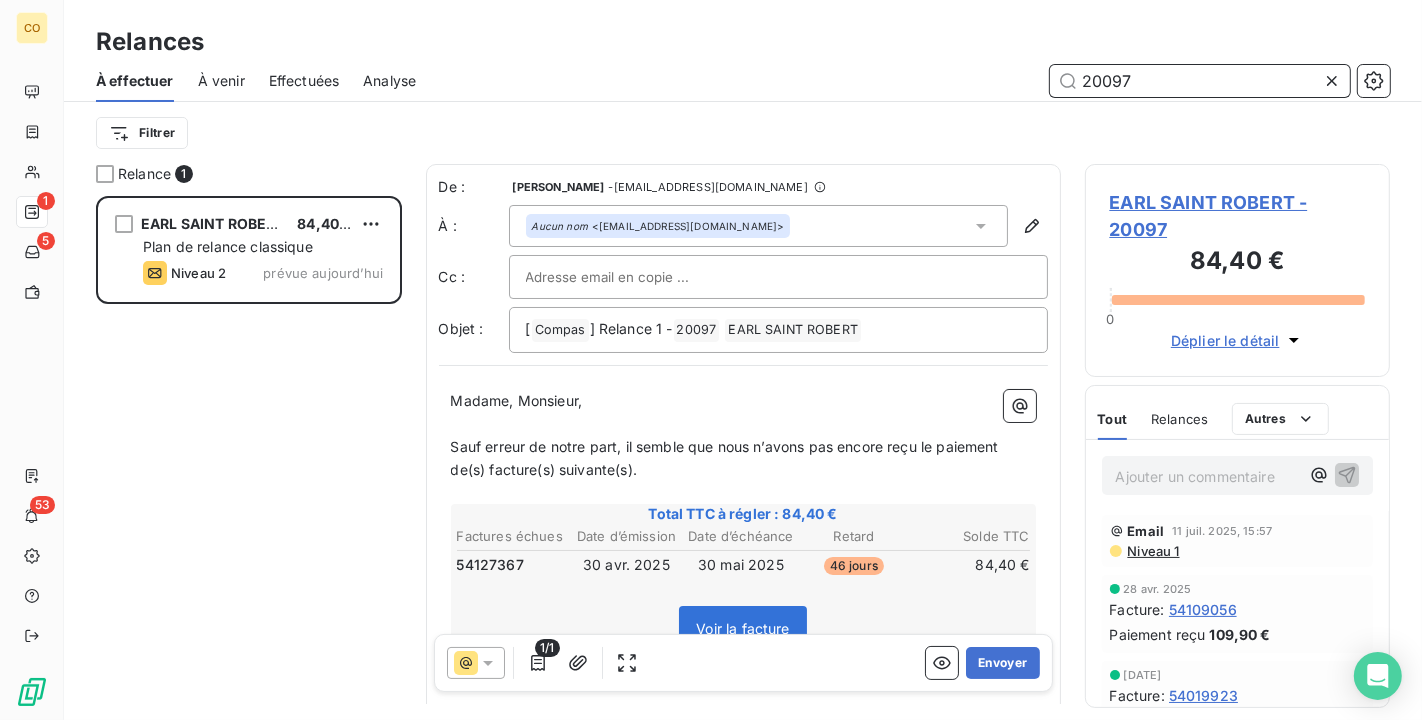drag, startPoint x: 1183, startPoint y: 76, endPoint x: 752, endPoint y: 36, distance: 432.85217 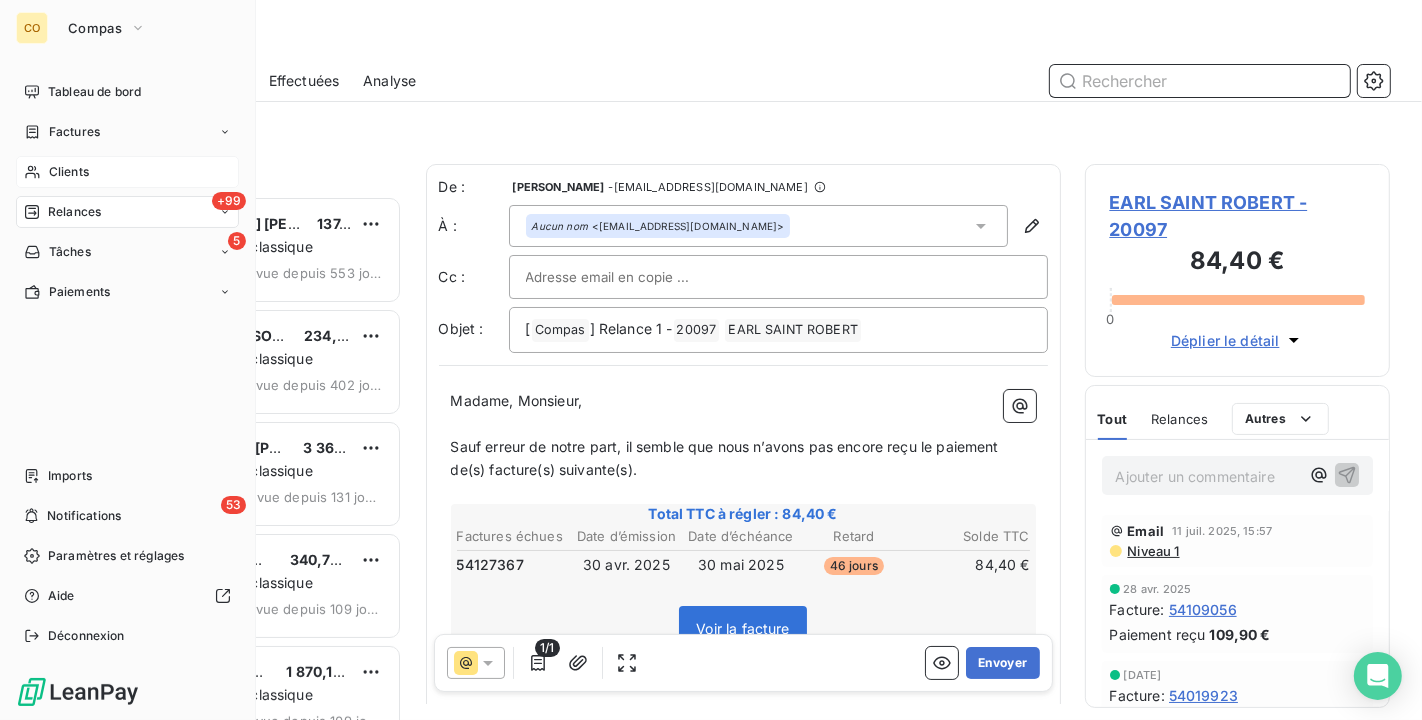 type 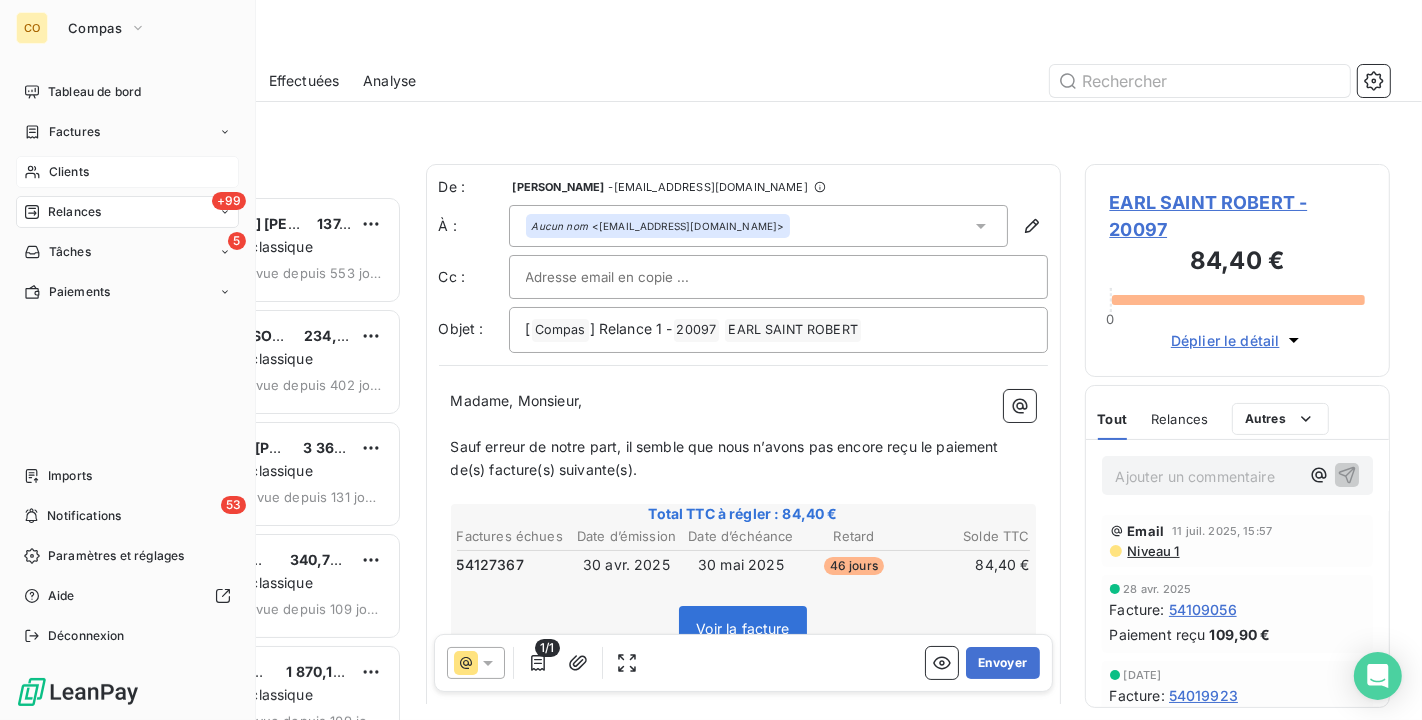 click on "Clients" at bounding box center [69, 172] 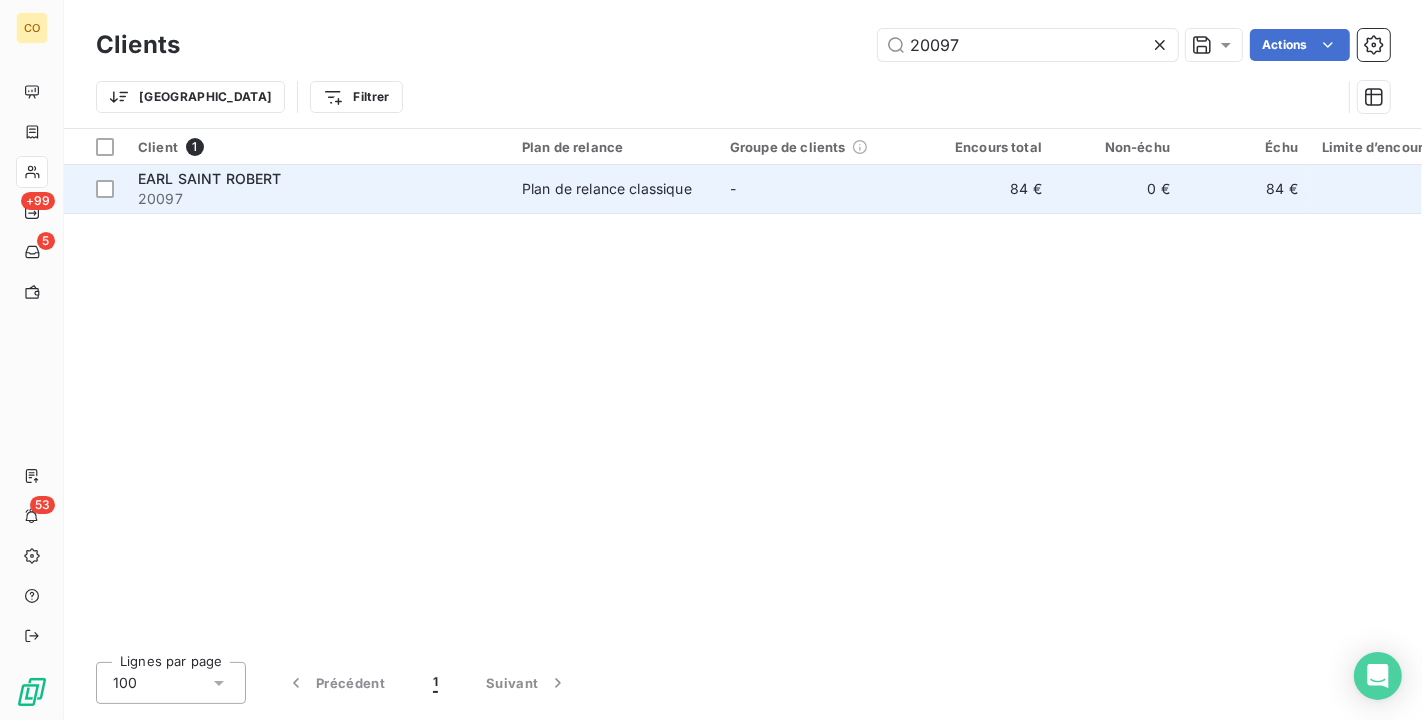 click on "Plan de relance classique" at bounding box center [607, 189] 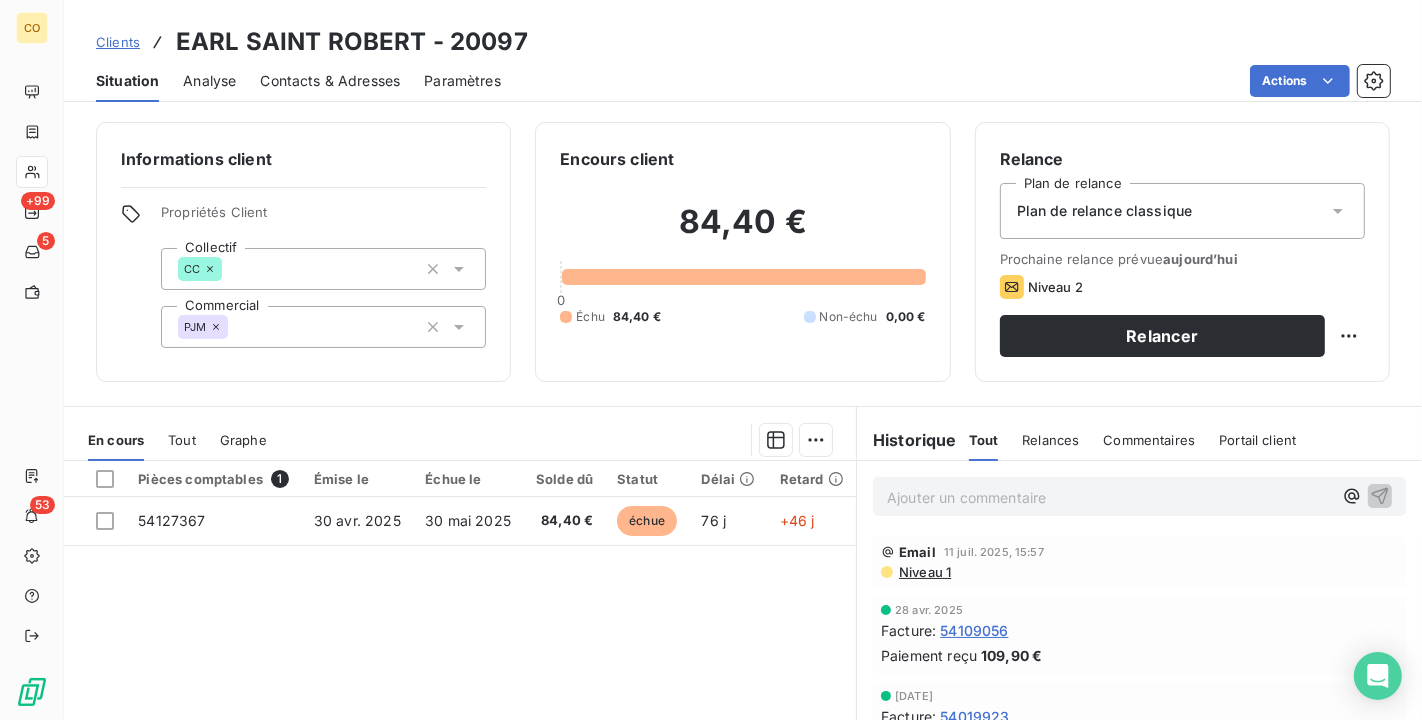click on "Contacts & Adresses" at bounding box center [330, 81] 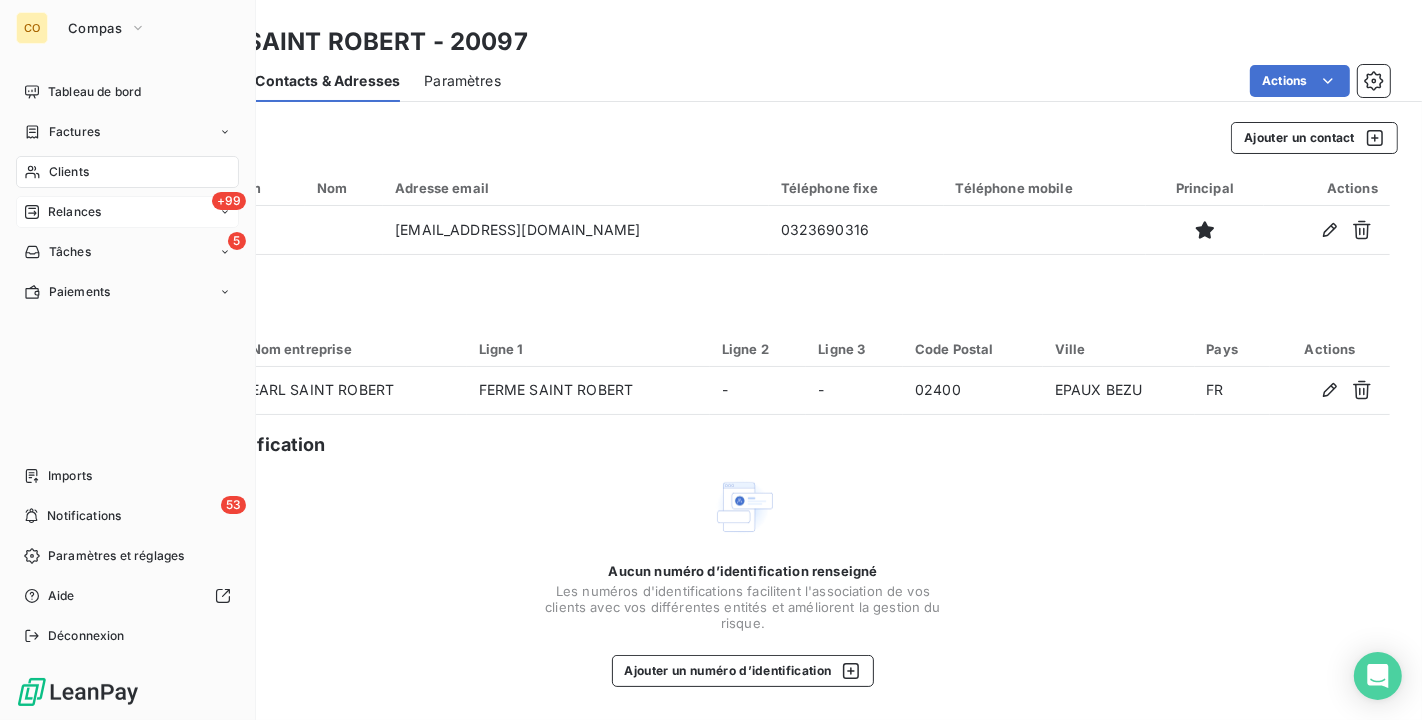 click on "Relances" at bounding box center [74, 212] 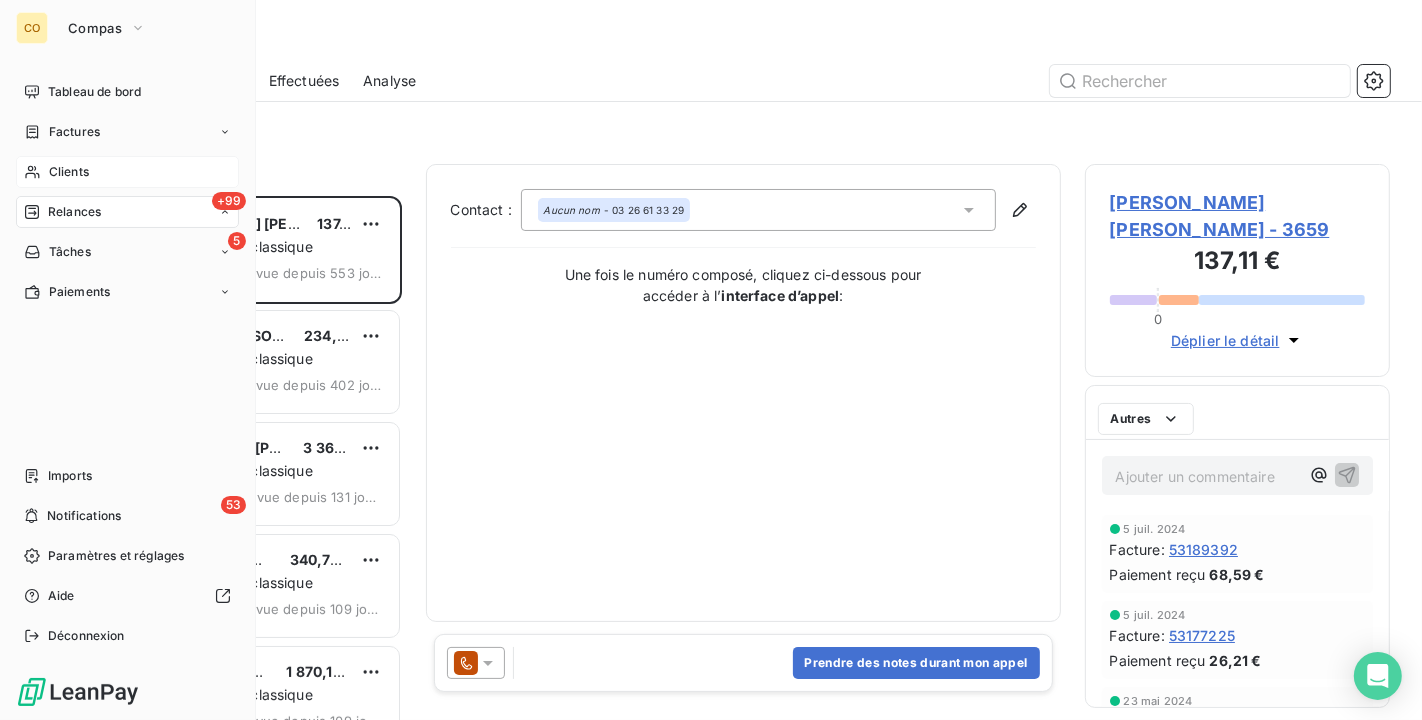 scroll, scrollTop: 18, scrollLeft: 17, axis: both 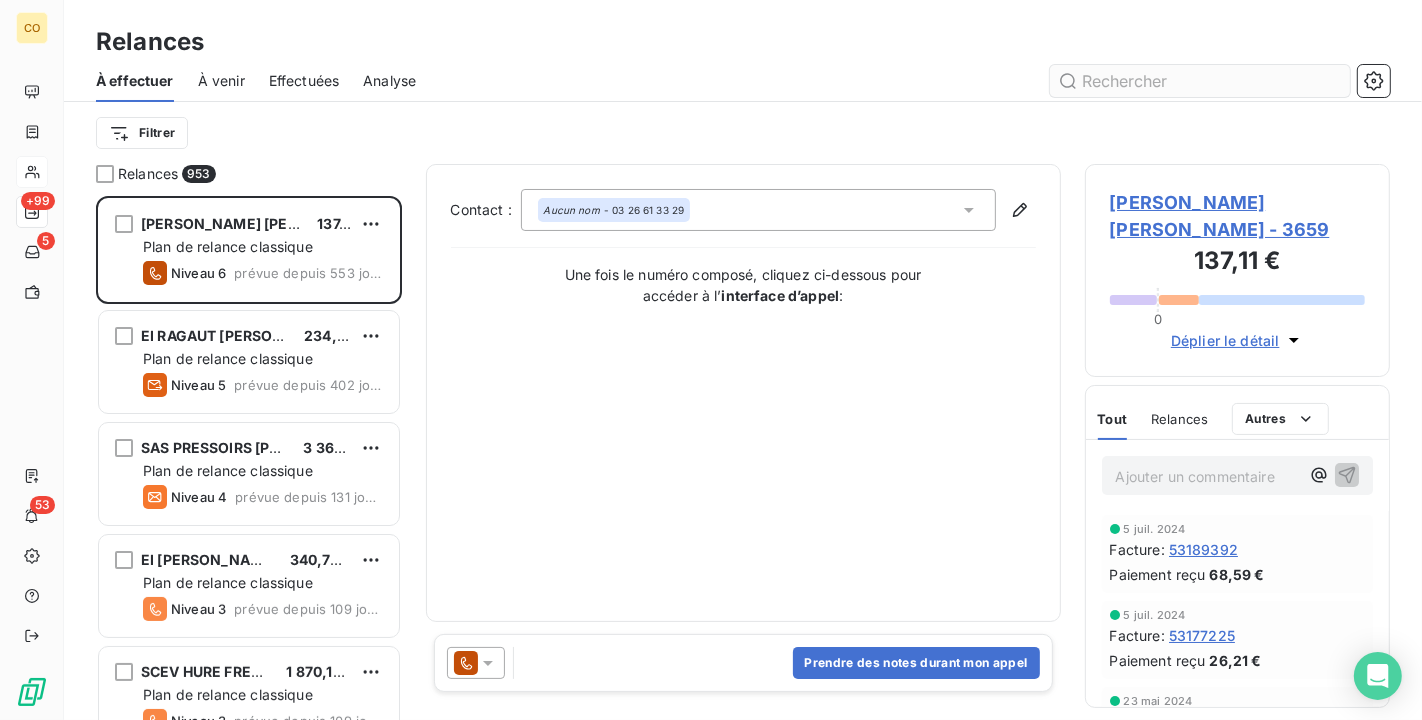 click at bounding box center [1200, 81] 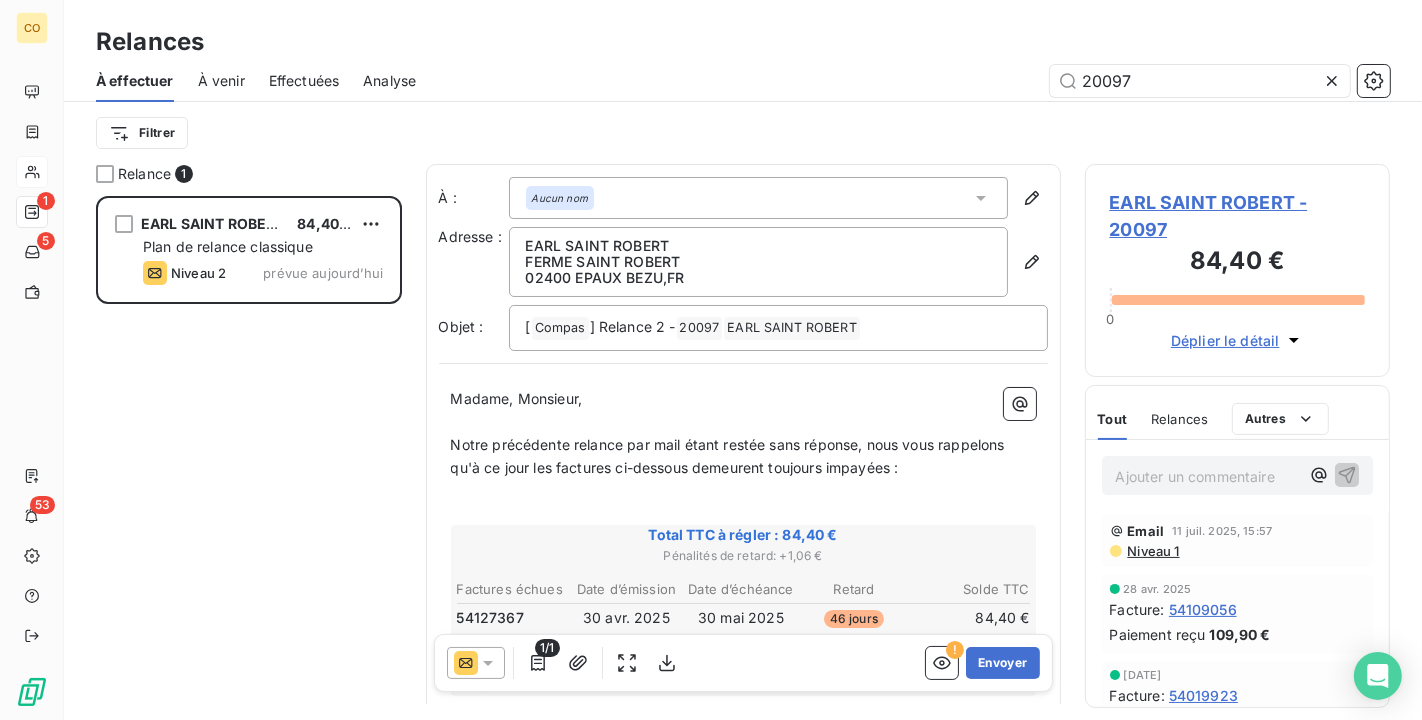 type on "20097" 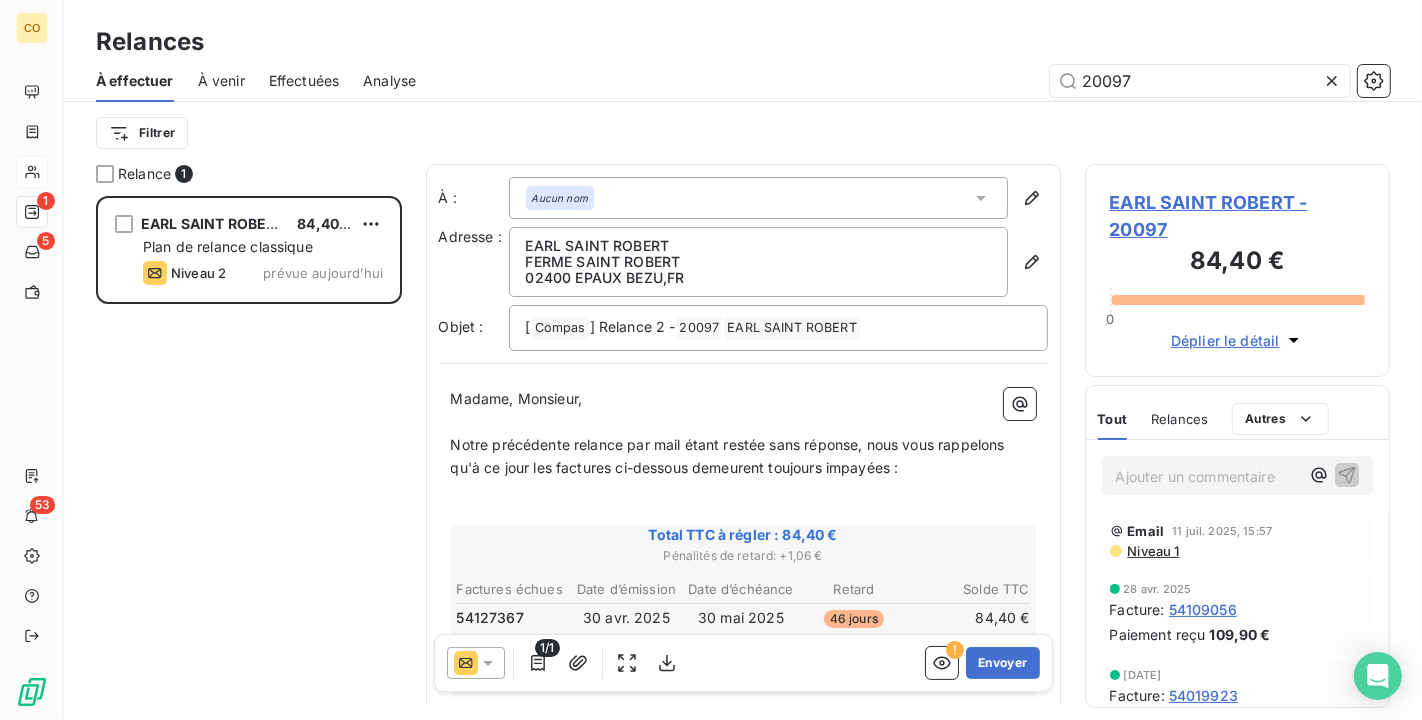 click 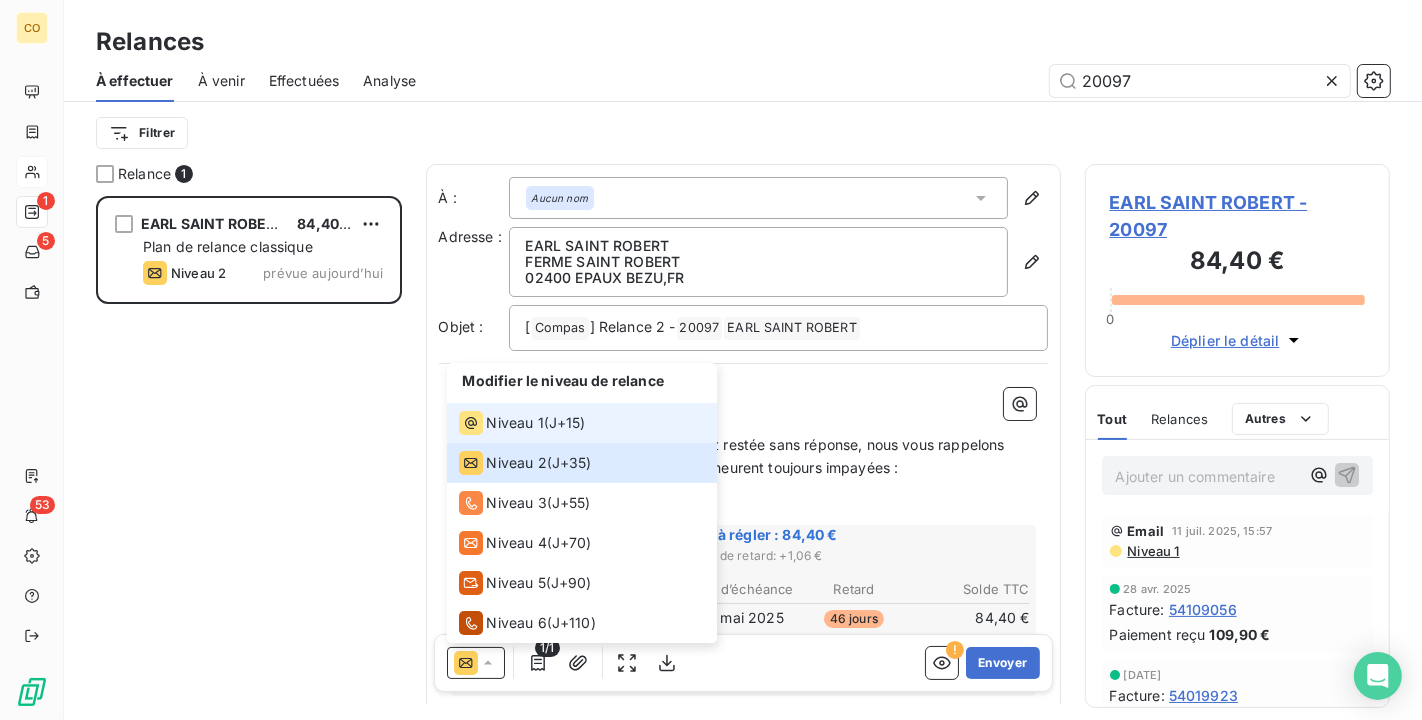 click on "Niveau 1" at bounding box center [515, 423] 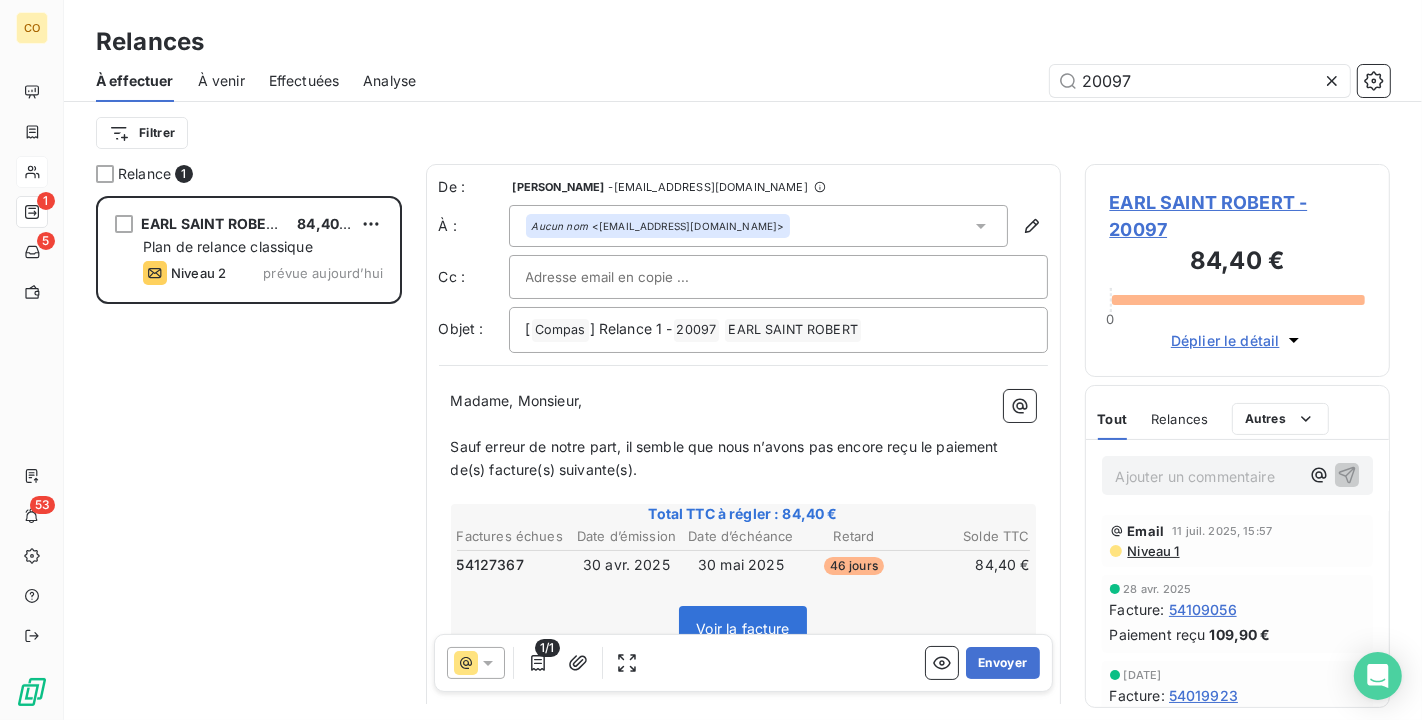 click on "Aucun nom   <[EMAIL_ADDRESS][DOMAIN_NAME]>" at bounding box center [758, 226] 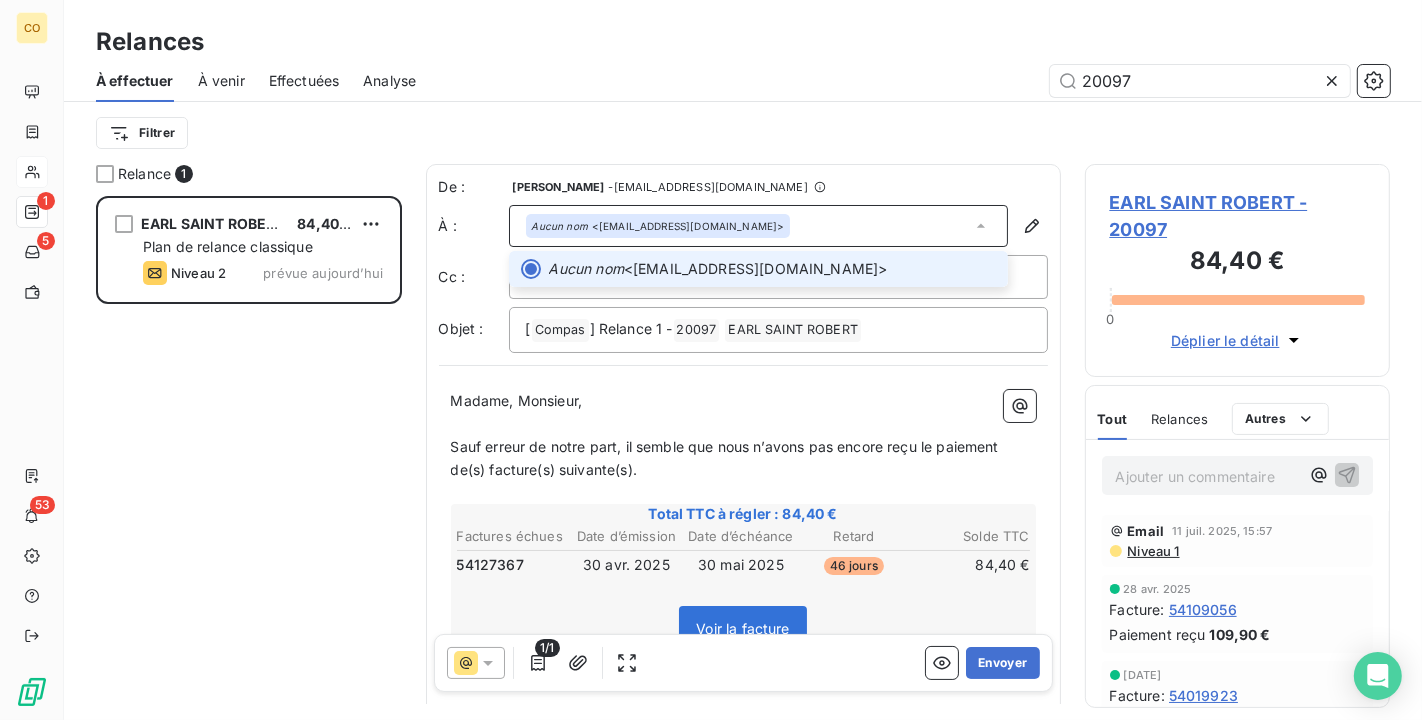 click on "Aucun nom   <[EMAIL_ADDRESS][DOMAIN_NAME]>" at bounding box center (772, 269) 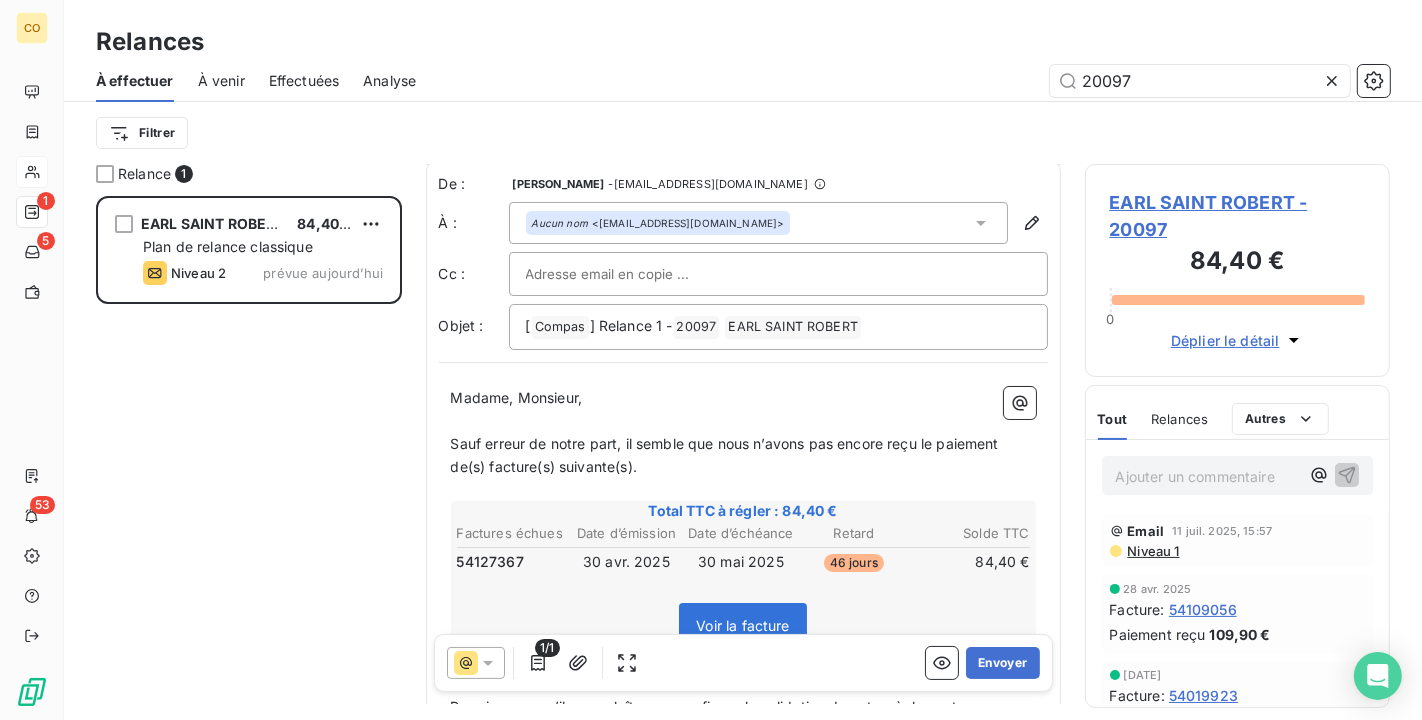 scroll, scrollTop: 224, scrollLeft: 0, axis: vertical 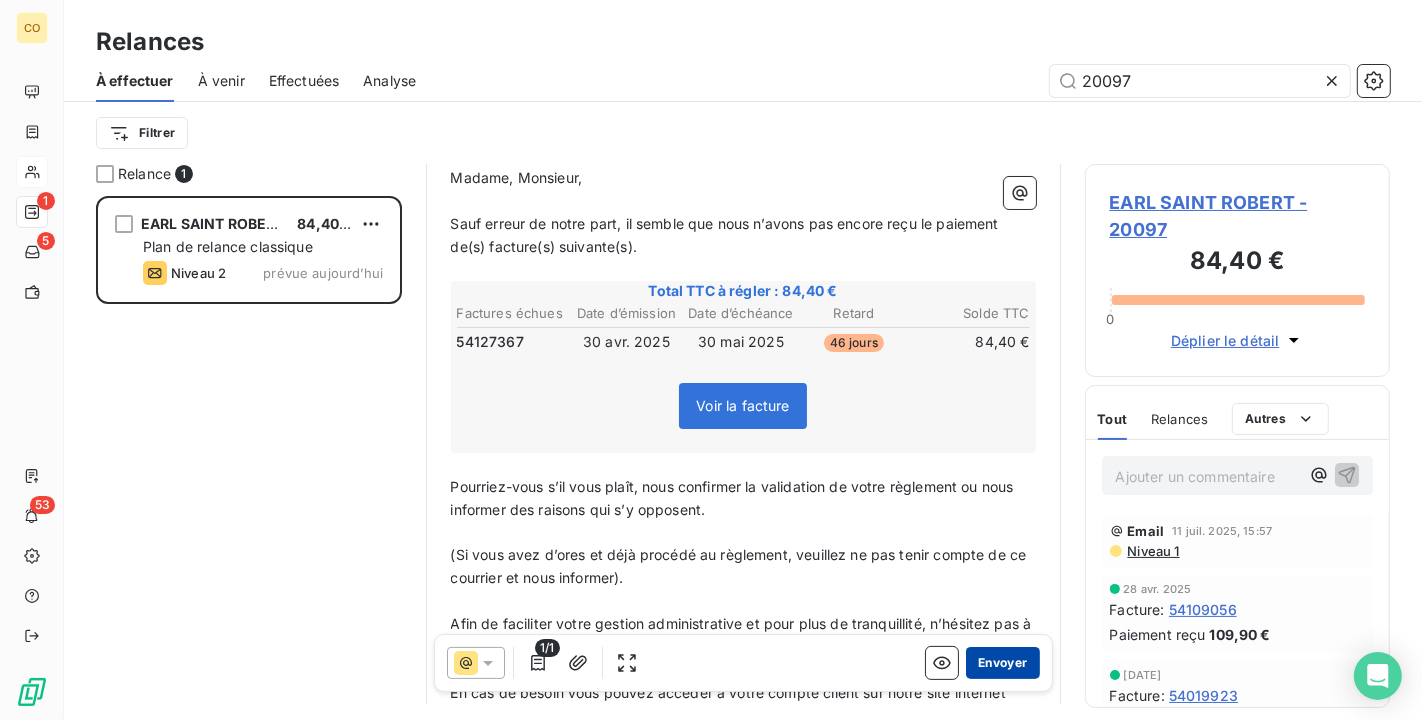 click on "Envoyer" at bounding box center [1002, 663] 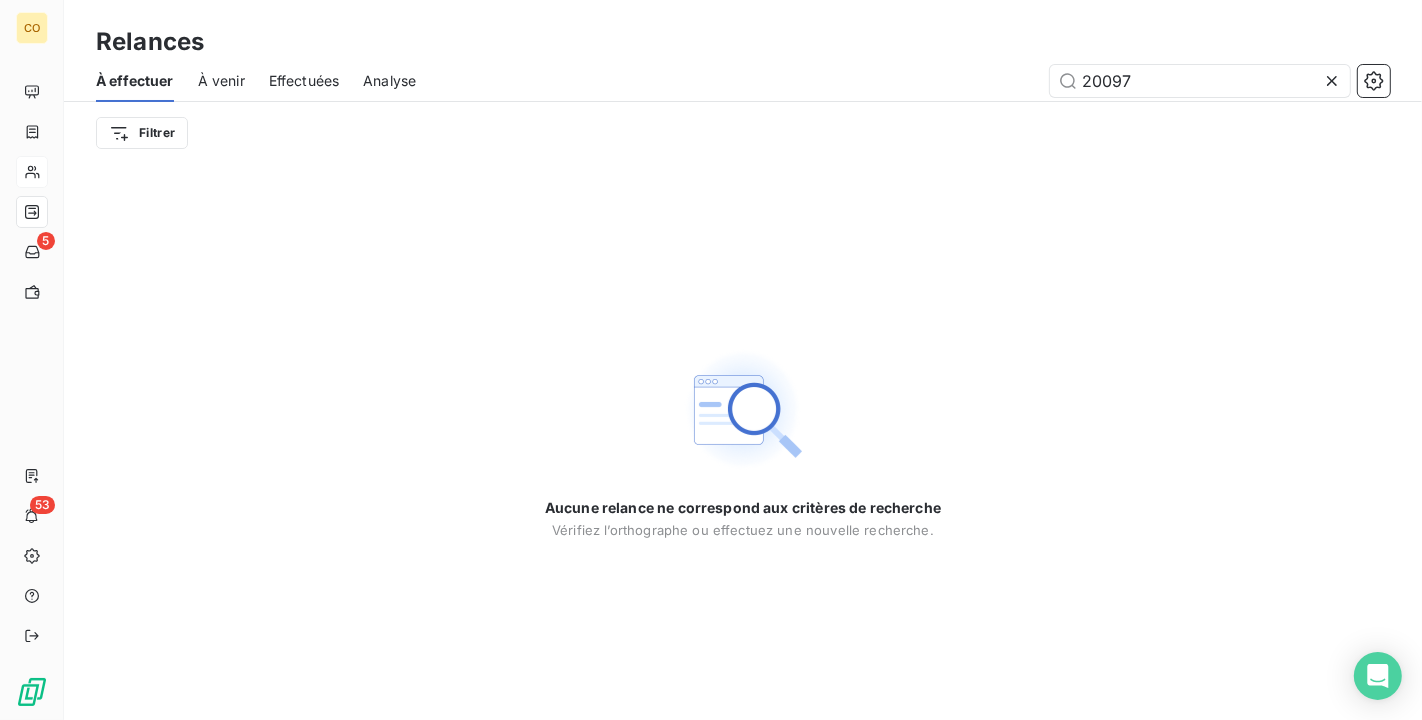 click on "Aucune relance ne correspond aux critères de recherche [PERSON_NAME] l’orthographe ou effectuez une nouvelle recherche." at bounding box center [743, 442] 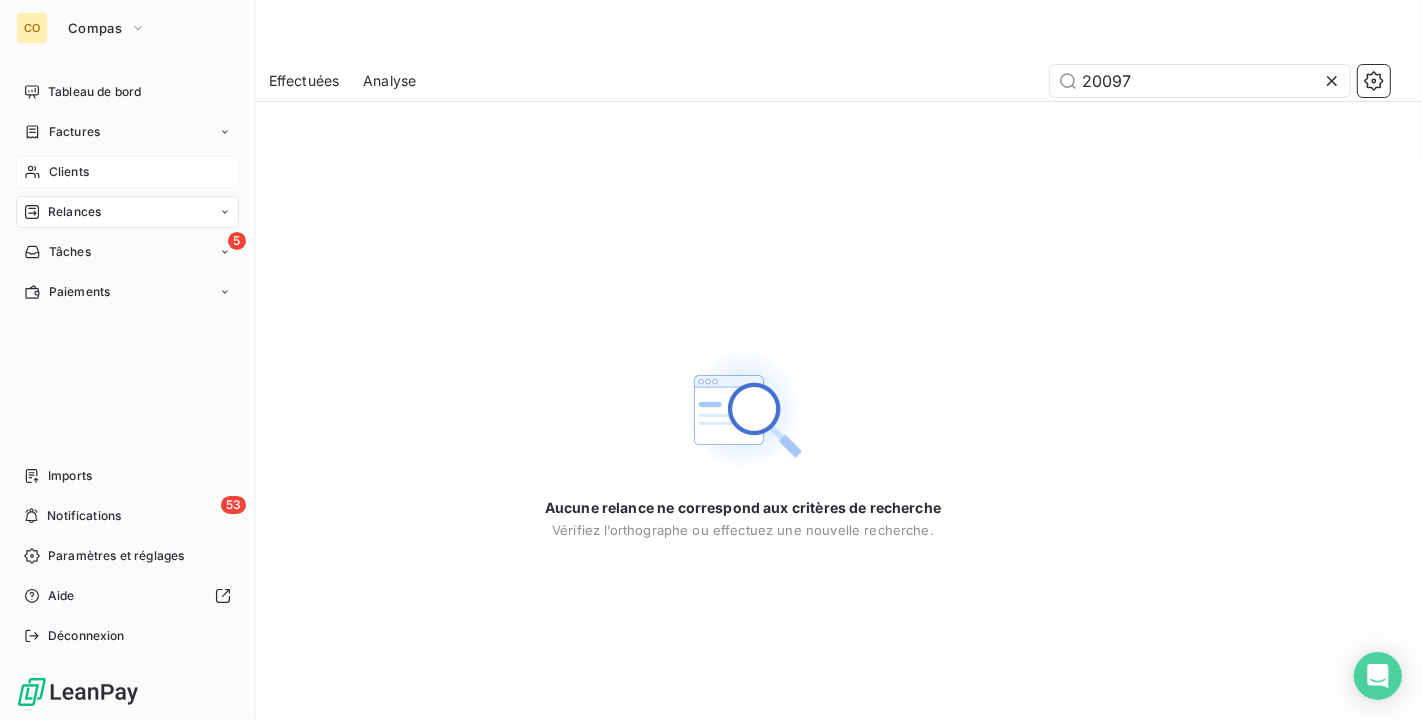 click 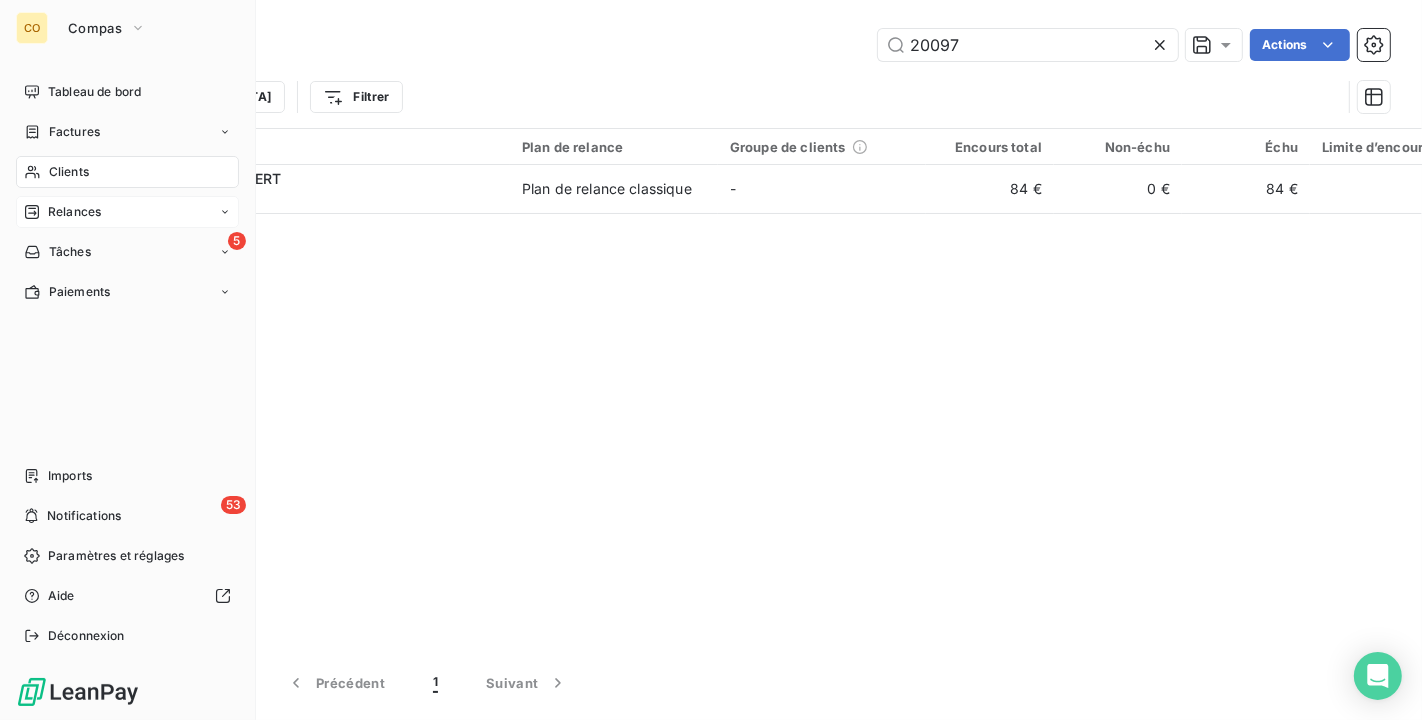 click on "Relances" at bounding box center [74, 212] 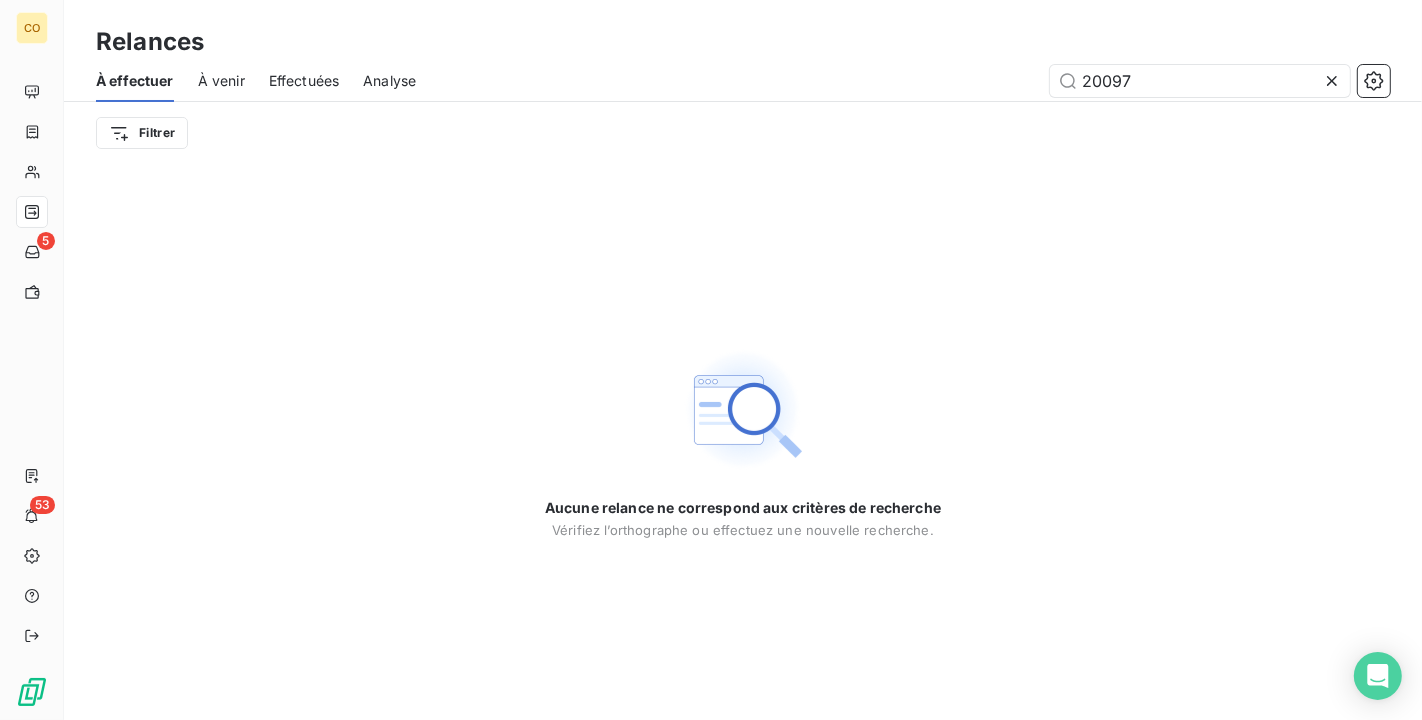 drag, startPoint x: 1182, startPoint y: 82, endPoint x: 660, endPoint y: 86, distance: 522.0153 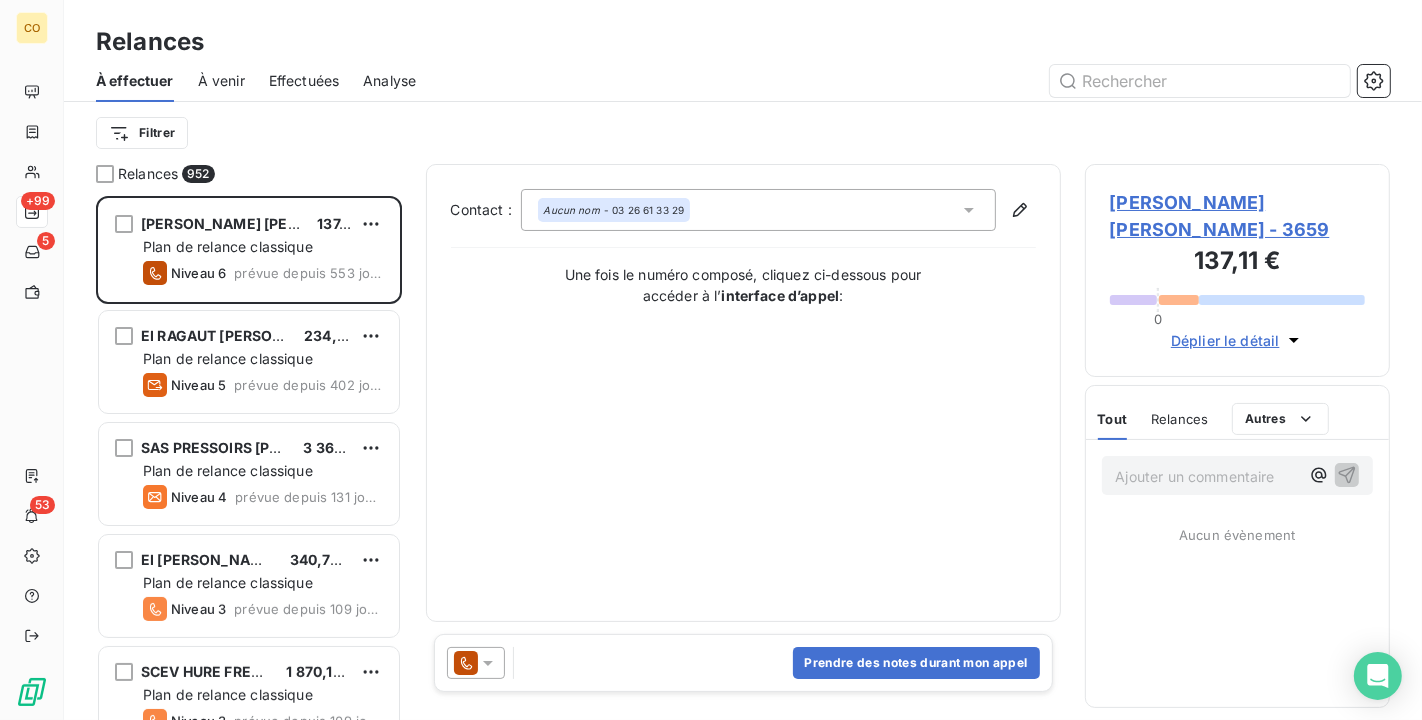 scroll, scrollTop: 18, scrollLeft: 17, axis: both 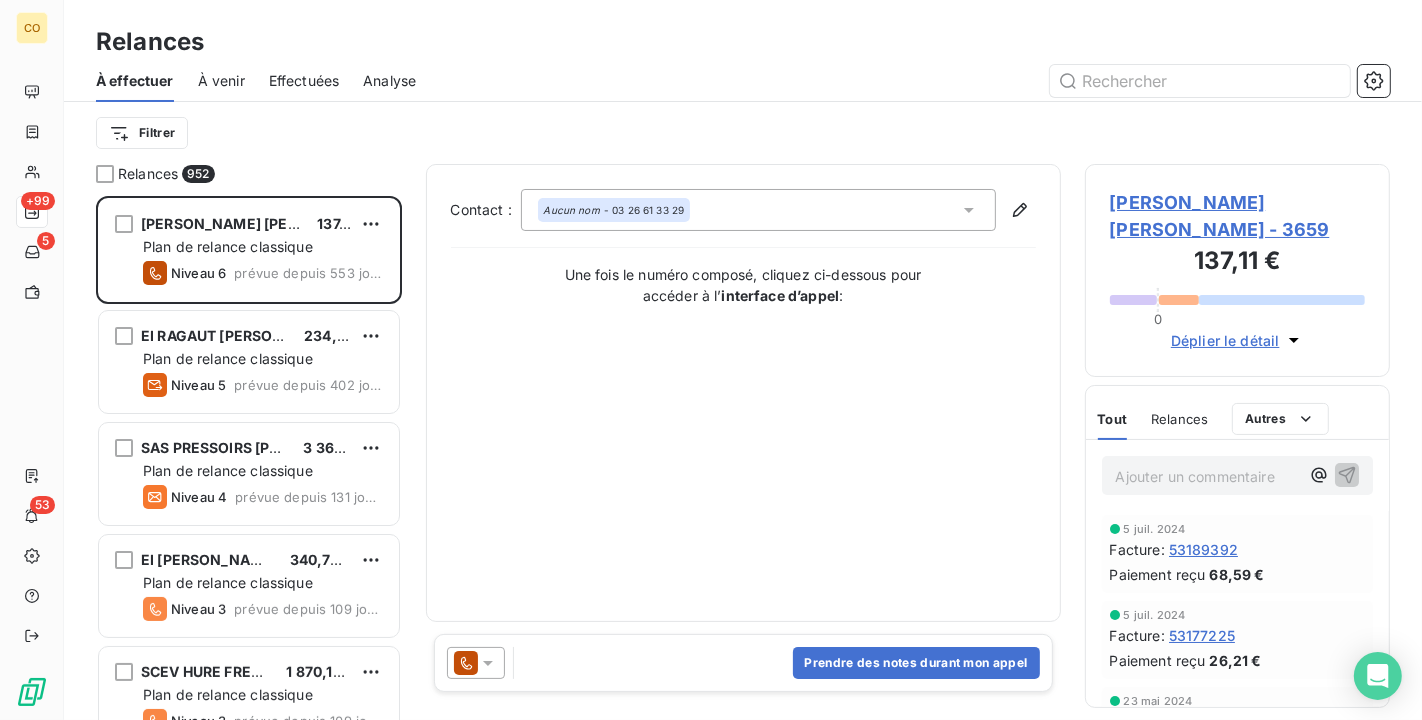 type 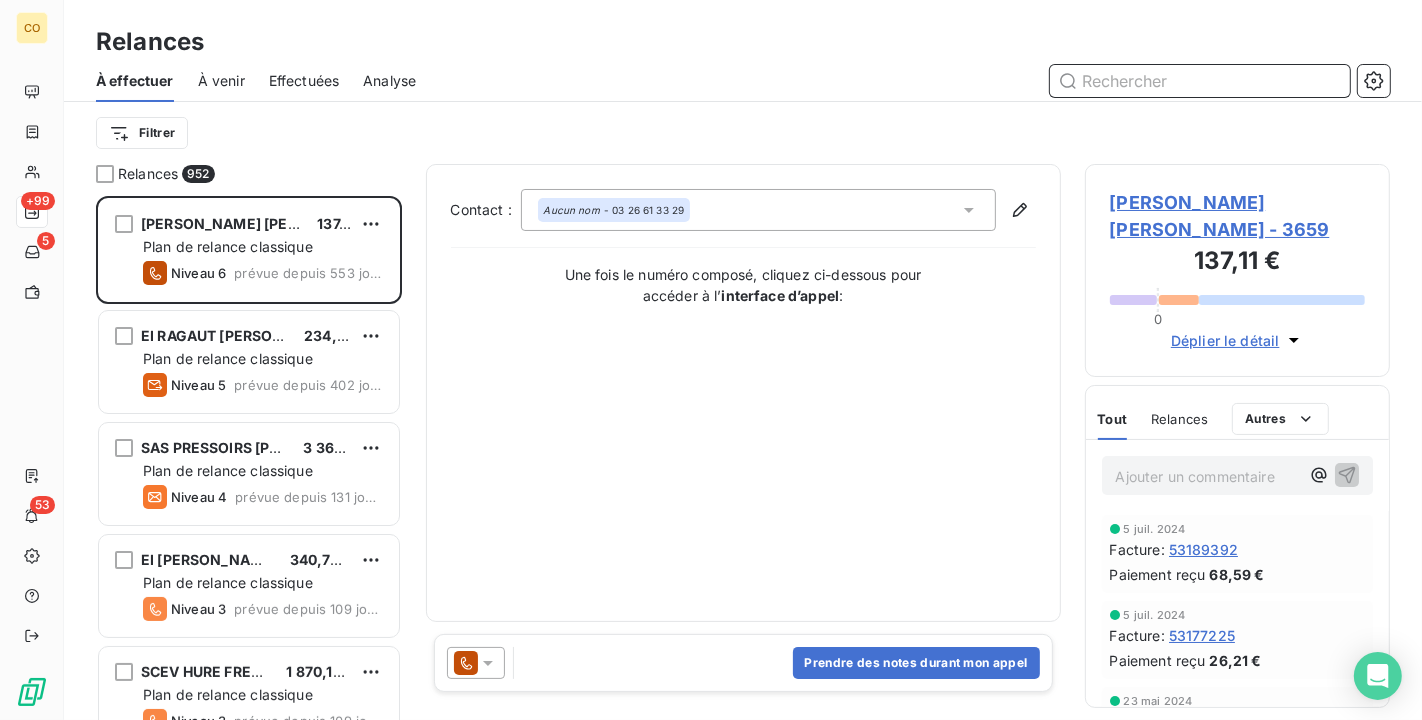 scroll, scrollTop: 18, scrollLeft: 17, axis: both 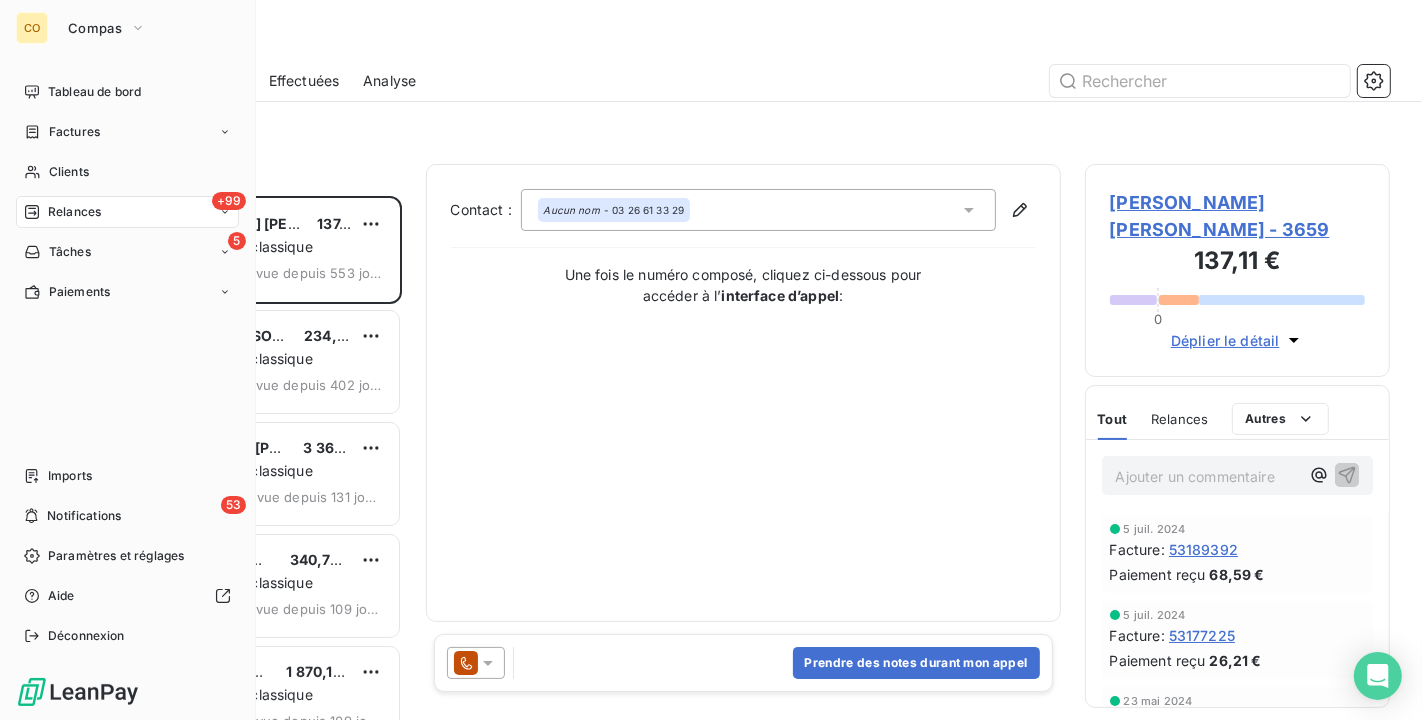 click on "Clients" at bounding box center [69, 172] 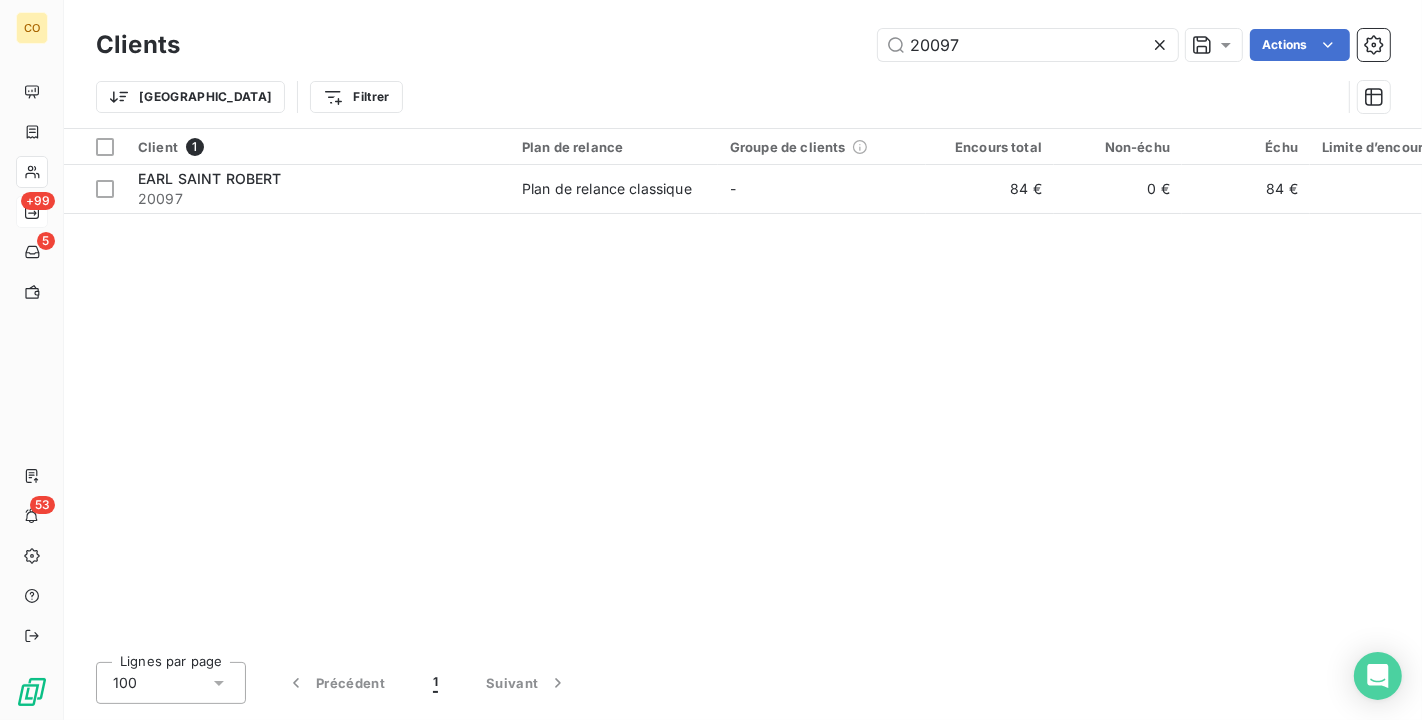 drag, startPoint x: 617, startPoint y: 2, endPoint x: 601, endPoint y: -1, distance: 16.27882 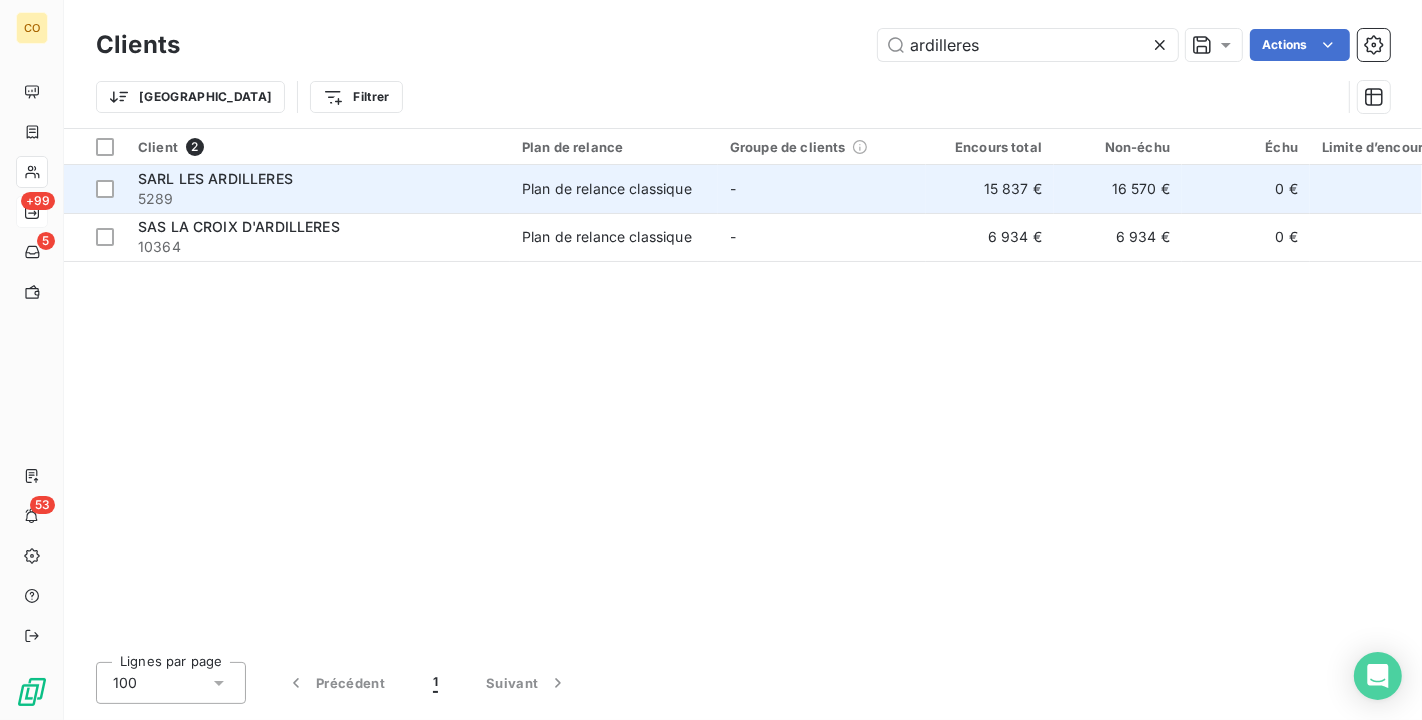 type on "ardilleres" 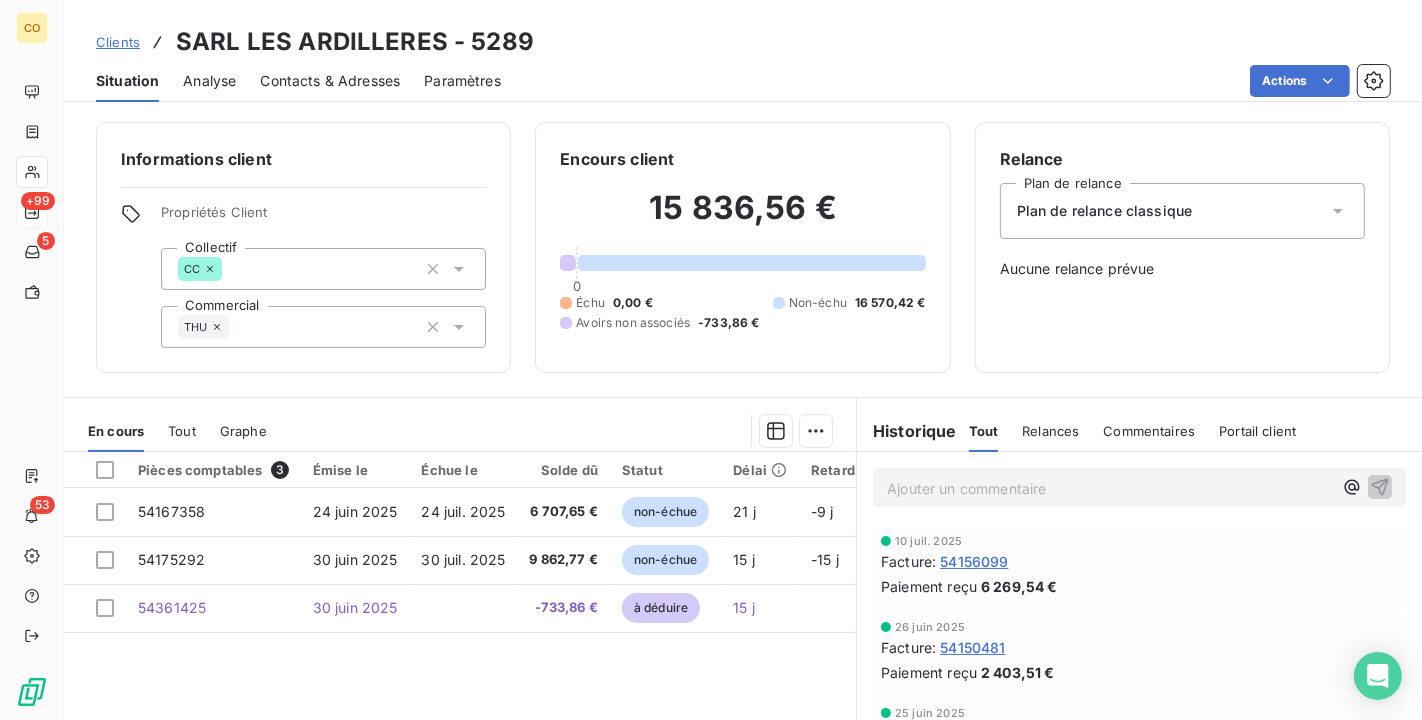 click on "Informations client Propriétés Client Collectif CC Commercial THU Encours client   15 836,56 € 0 Échu 0,00 € Non-échu 16 570,42 €   Avoirs non associés -733,86 € Relance Plan de relance Plan de relance classique Aucune relance prévue En cours Tout Graphe Pièces comptables 3 Émise le Échue le Solde dû Statut Délai   Retard   54167358 24 juin 2025 24 juil. 2025 6 707,65 € non-échue 21 j -9 j 54175292 30 juin 2025 30 juil. 2025 9 862,77 € non-échue 15 j -15 j 54361425 30 juin 2025 -733,86 € à déduire 15 j Lignes par page 25 Précédent 1 Suivant Historique Tout Relances Commentaires Portail client Tout Relances Commentaires Portail client Ajouter un commentaire ﻿ 10 juil. 2025 Facture  : 54156099 Paiement reçu 6 269,54 € 26 juin 2025 Facture  : 54150481 Paiement reçu 2 403,51 € 25 juin 2025 Facture  : 54143349 Paiement reçu 1 190,61 € 11 juin 2025 Facture  : 54135021 Paiement reçu 434,49 € 30 mai 2025 Facture  : 54128460 Paiement reçu 2 686,02 €" at bounding box center [743, 415] 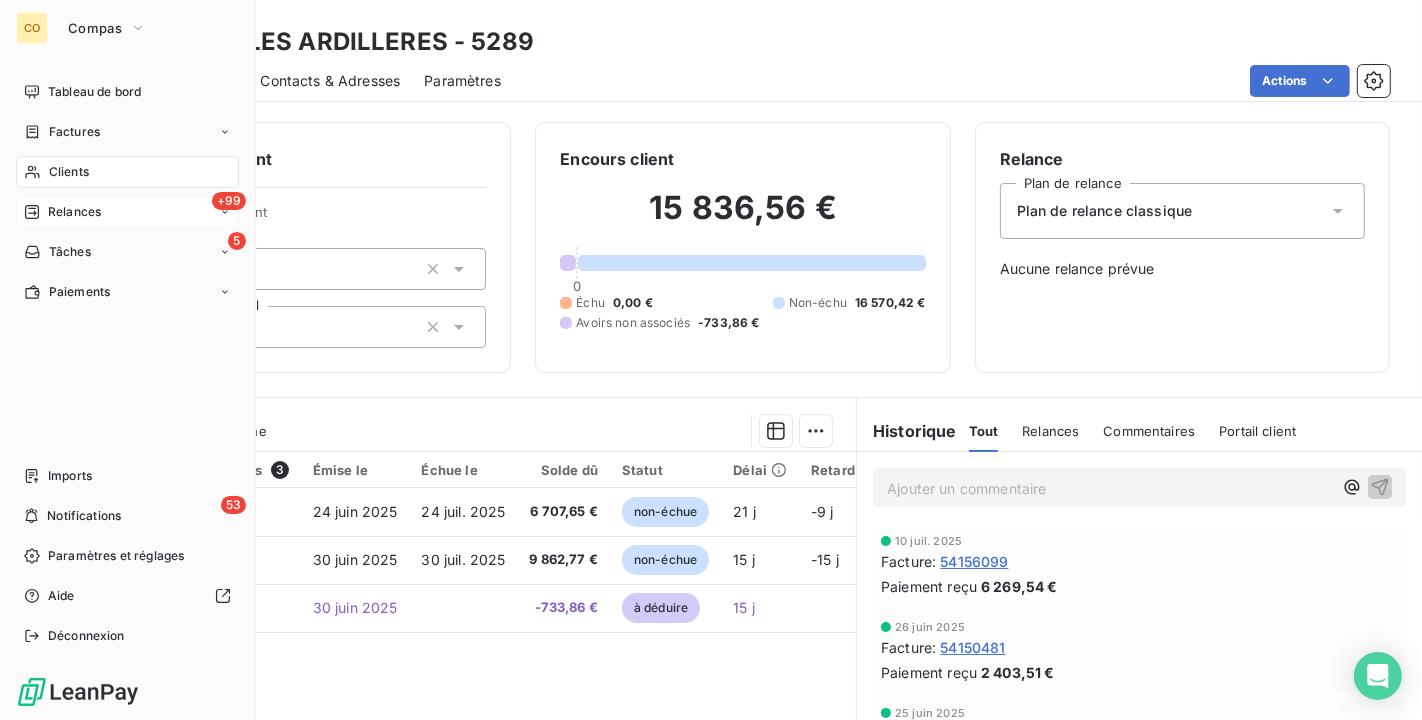 click on "Clients" at bounding box center (127, 172) 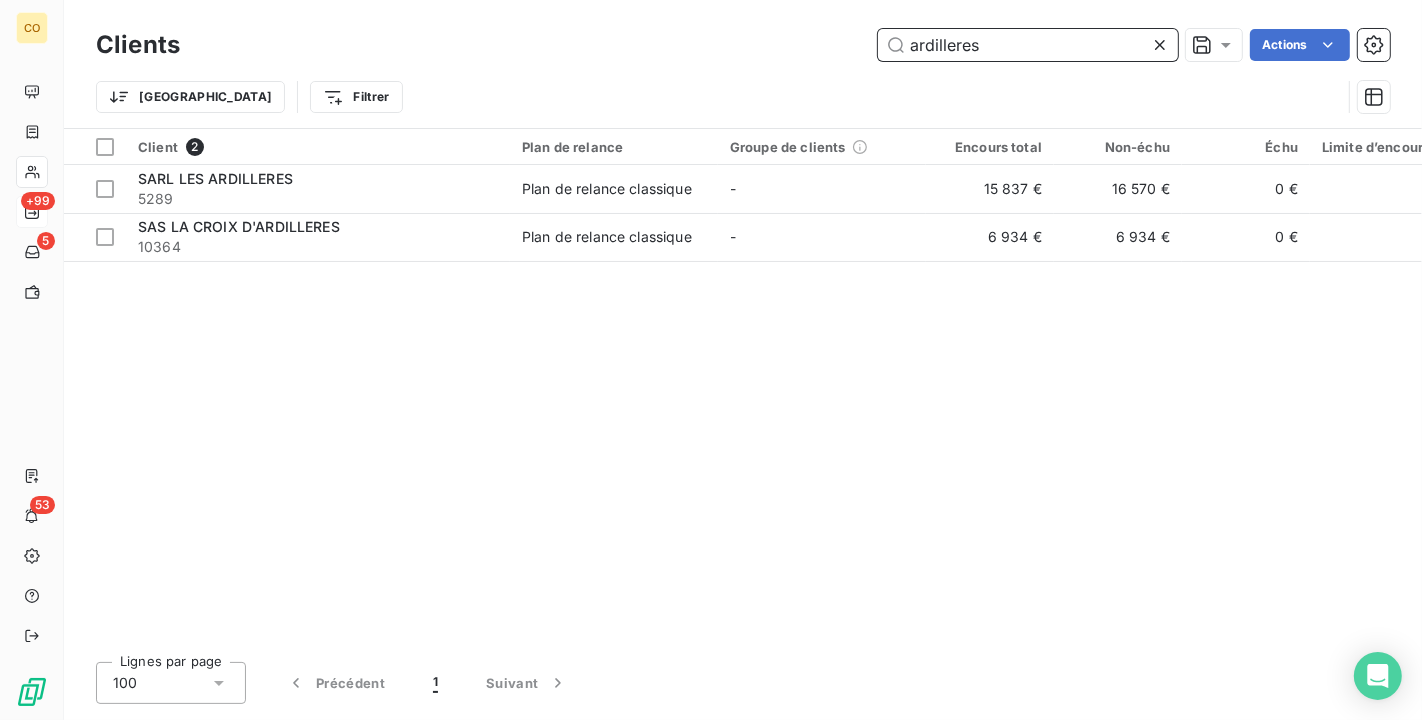 drag, startPoint x: 1028, startPoint y: 39, endPoint x: 377, endPoint y: 81, distance: 652.35345 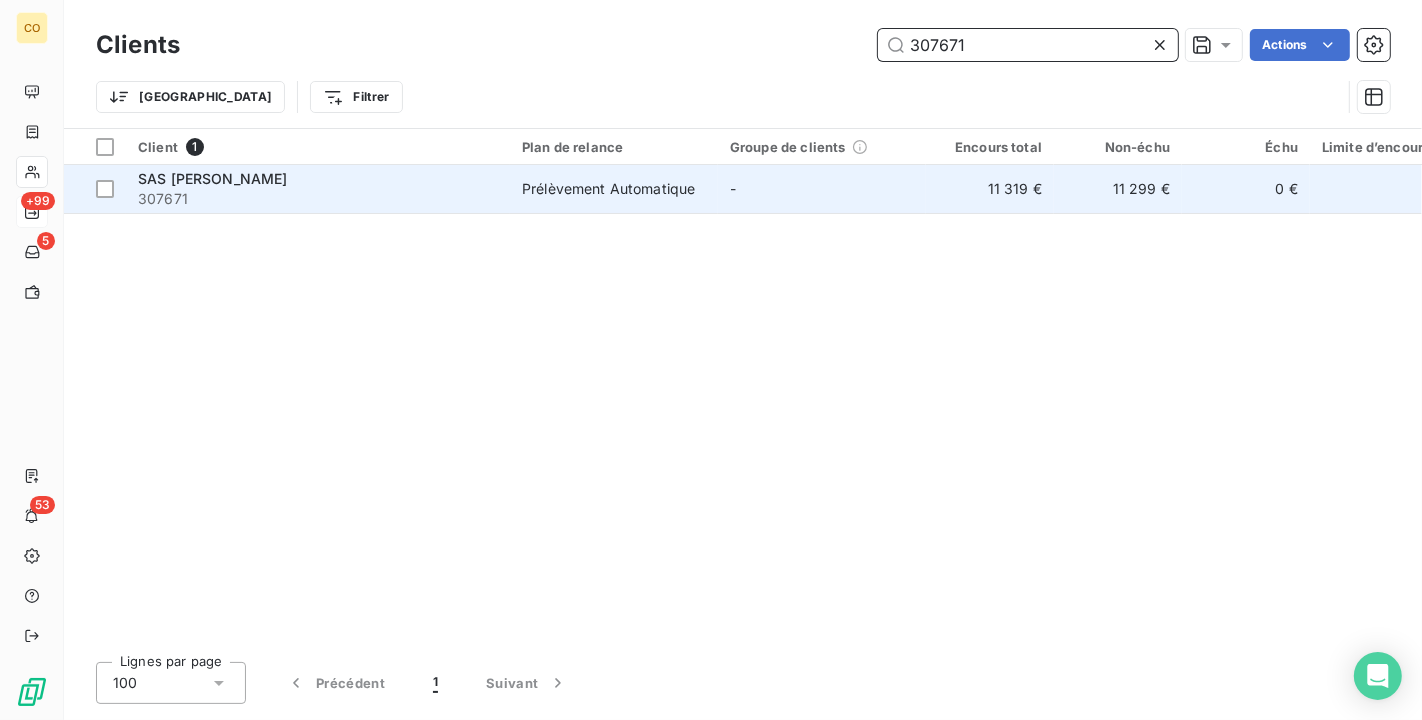 type on "307671" 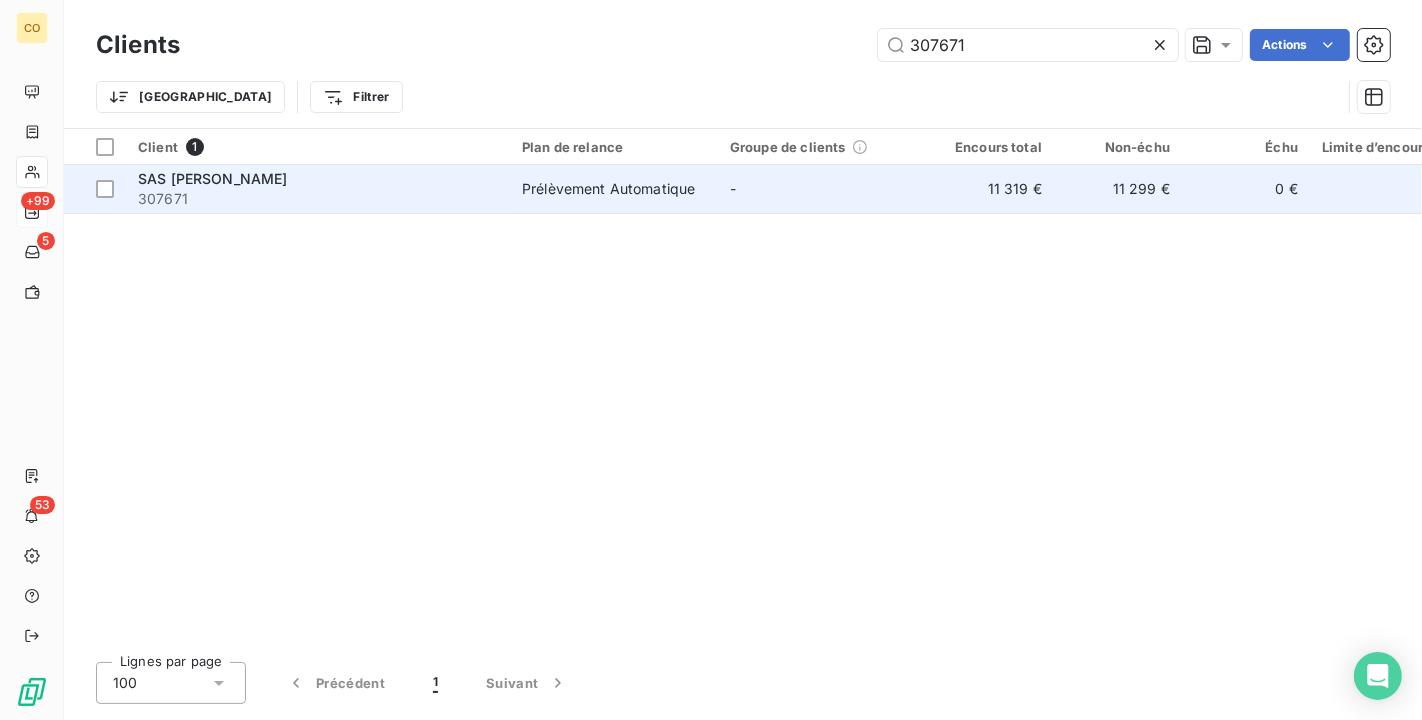 click on "SAS [PERSON_NAME]" at bounding box center (318, 179) 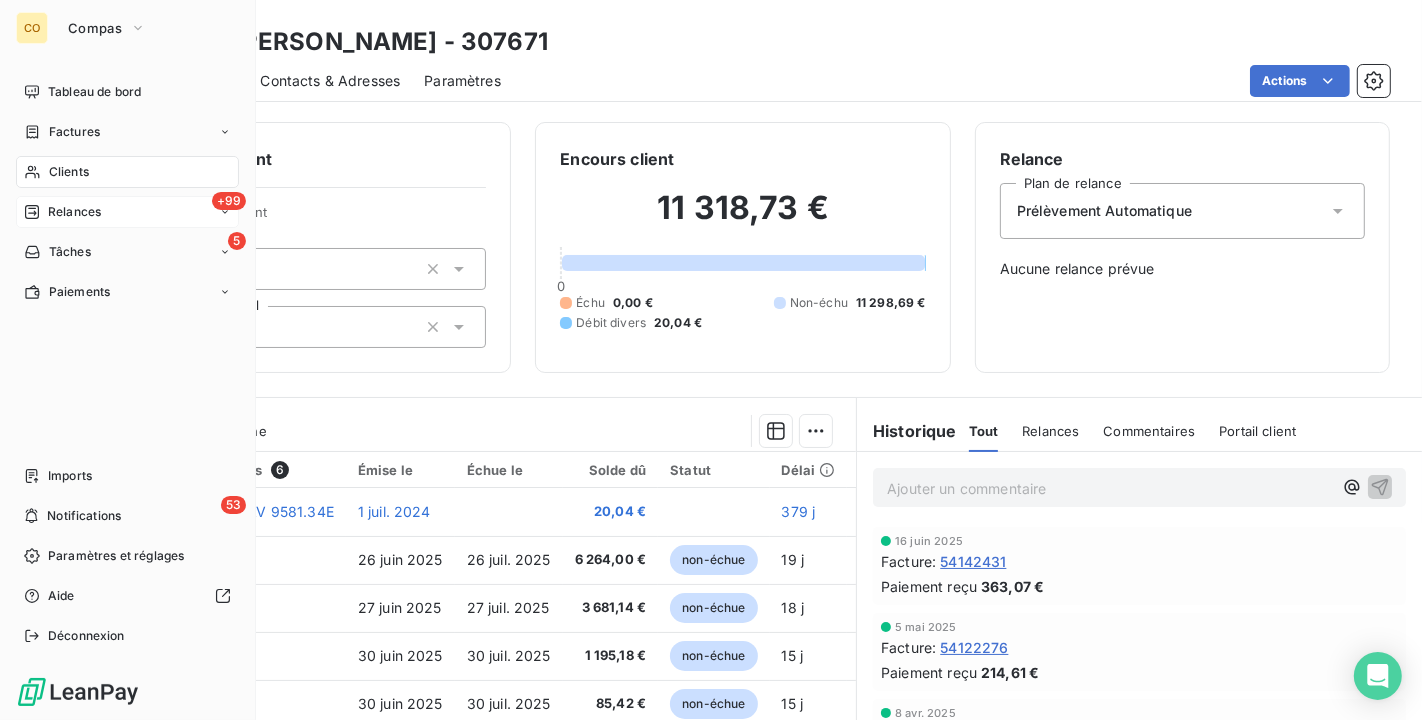 click on "Clients" at bounding box center [69, 172] 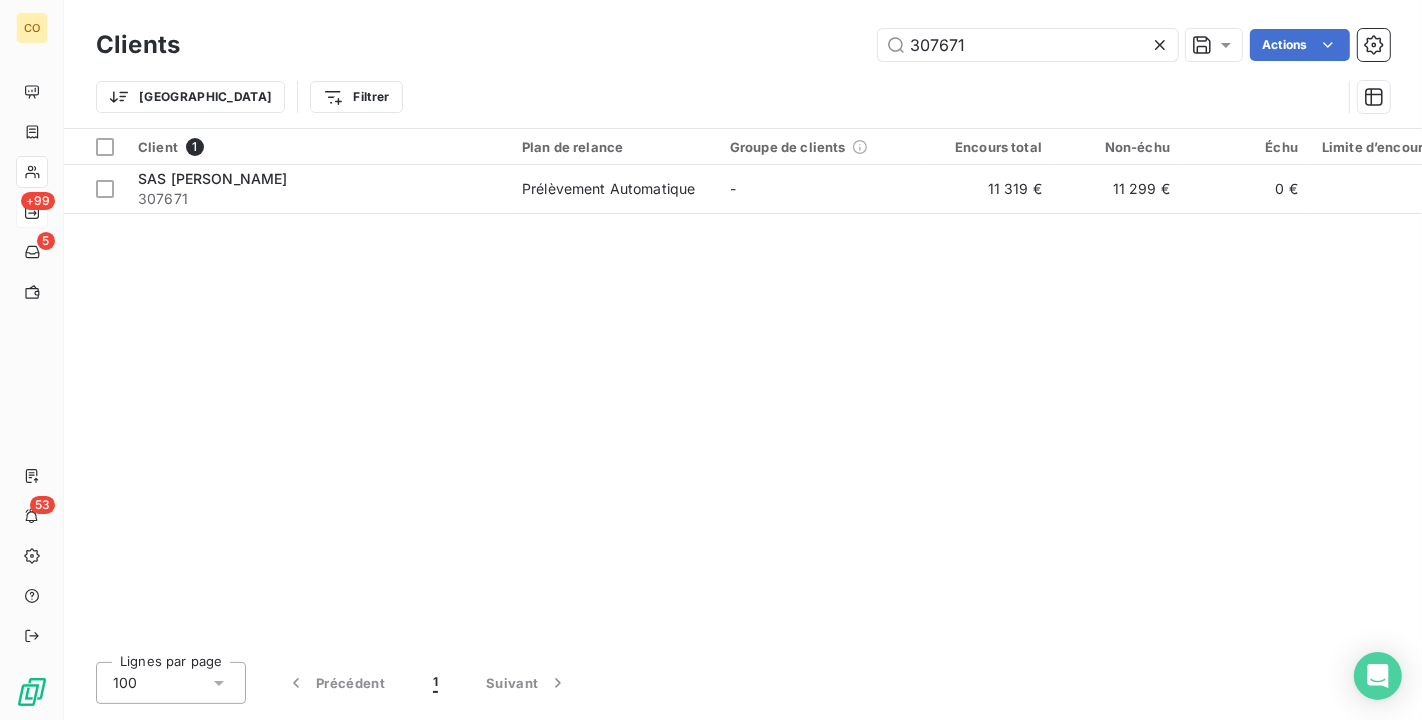drag, startPoint x: 993, startPoint y: 54, endPoint x: 527, endPoint y: -12, distance: 470.6506 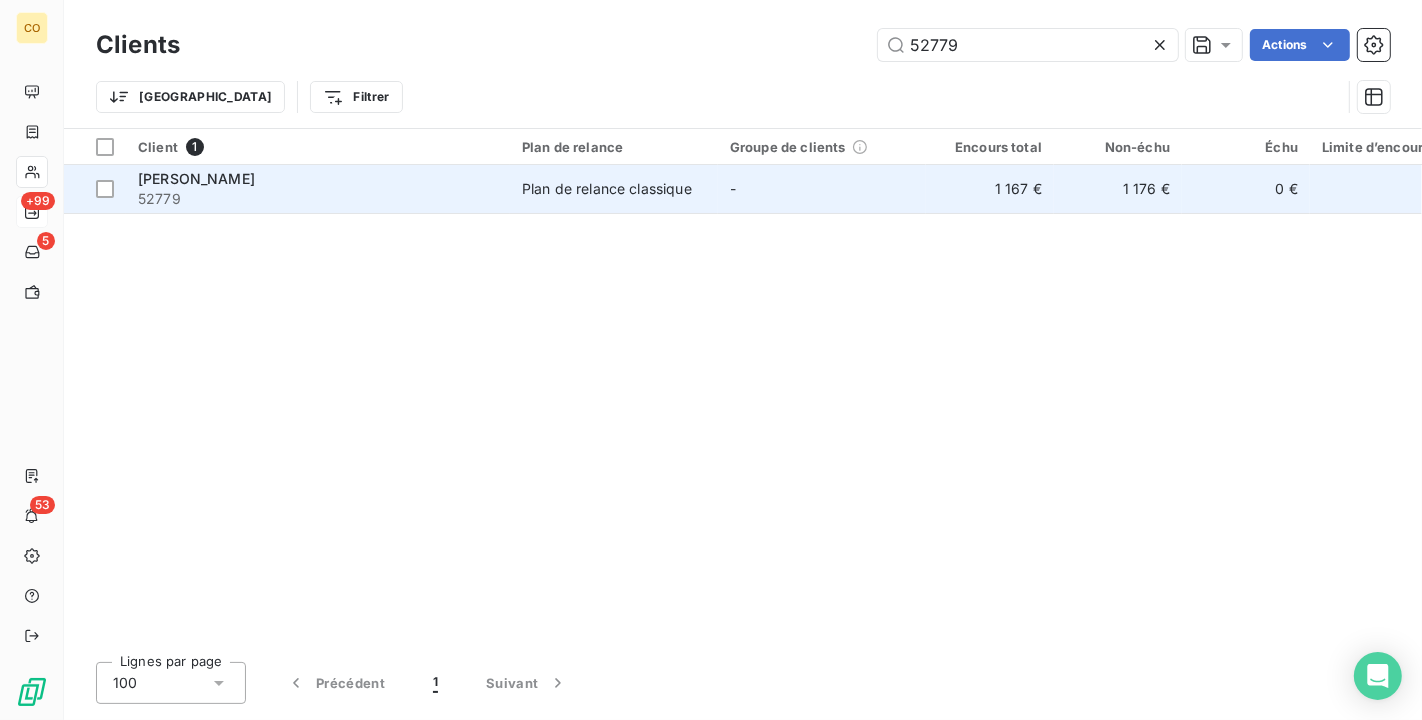 type on "52779" 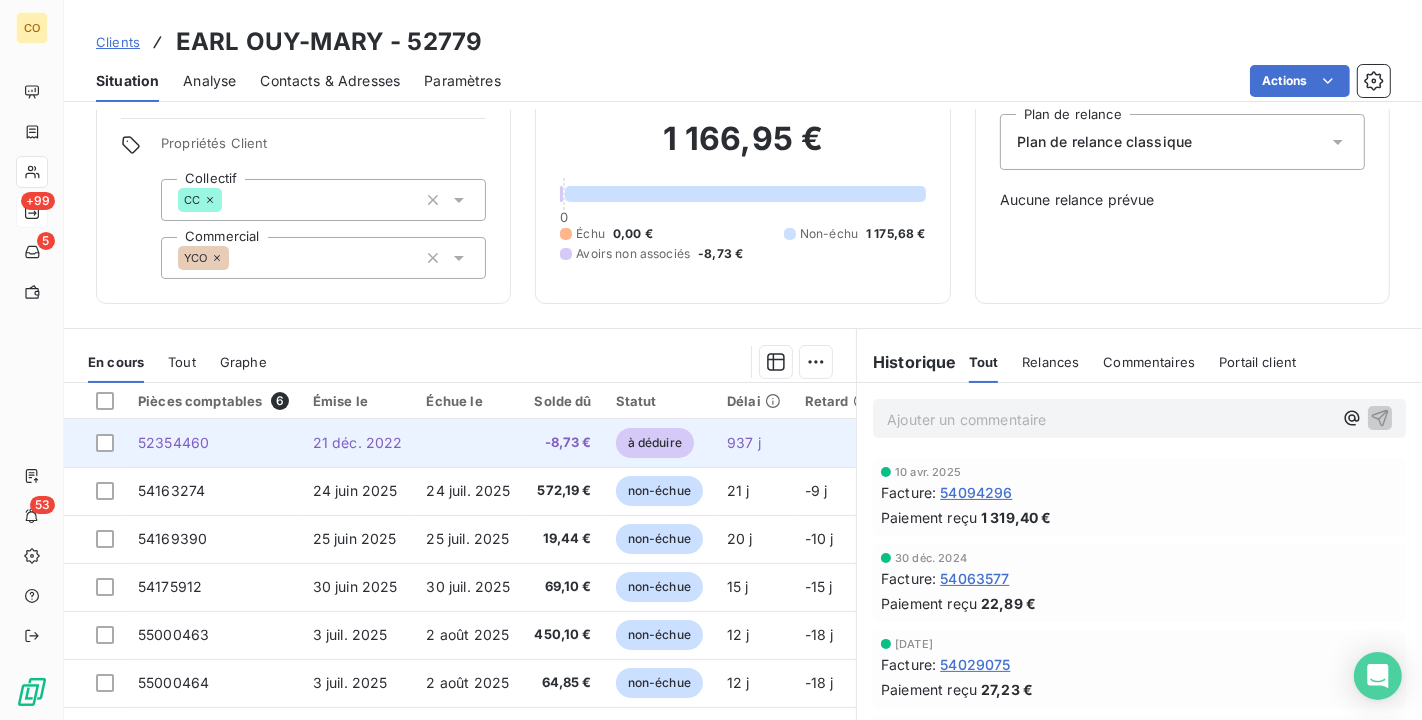 scroll, scrollTop: 176, scrollLeft: 0, axis: vertical 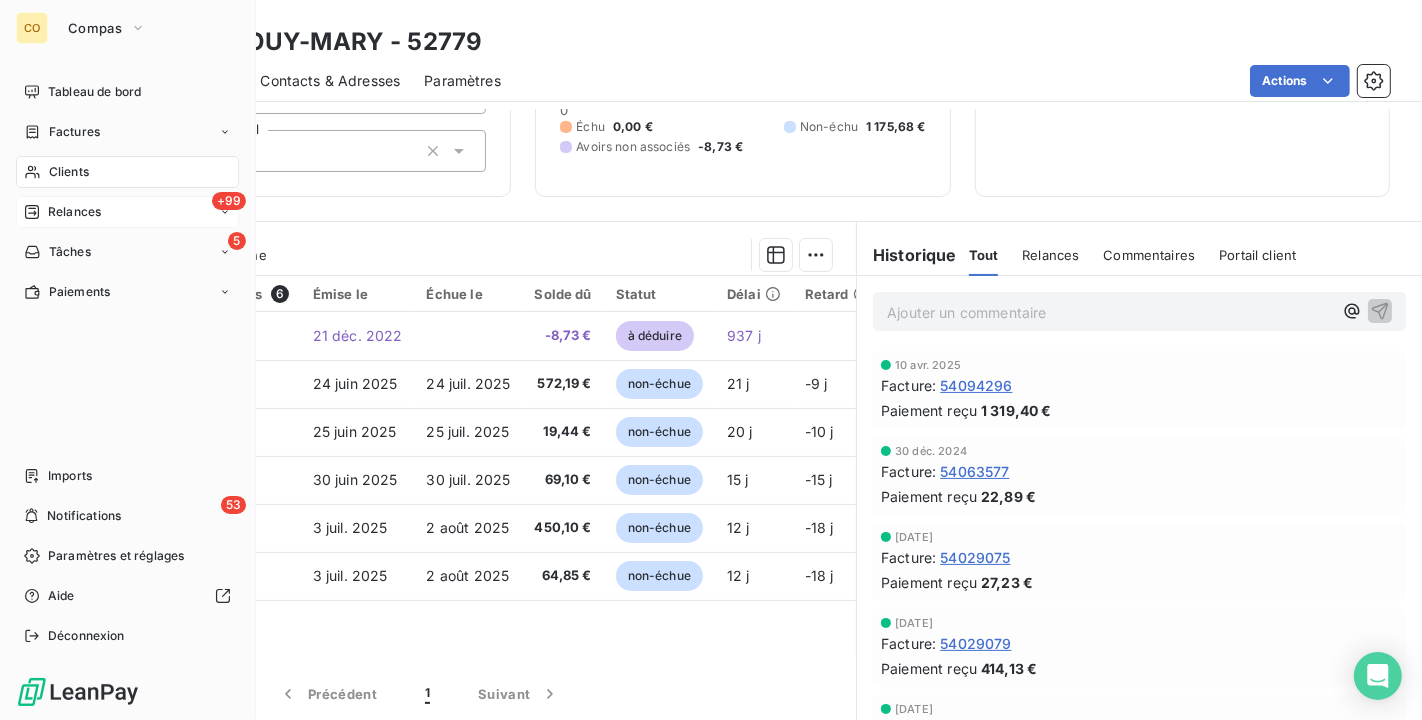 click 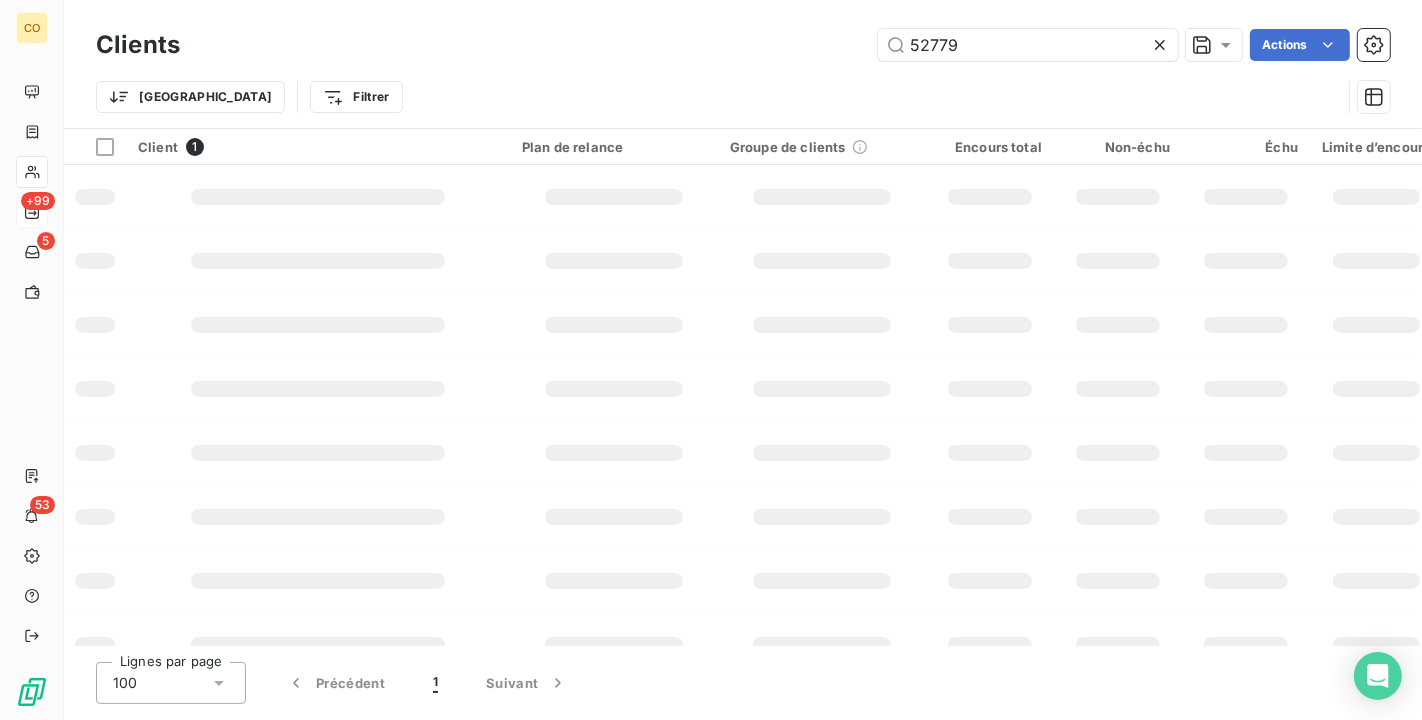 drag, startPoint x: 1021, startPoint y: 59, endPoint x: 591, endPoint y: 51, distance: 430.0744 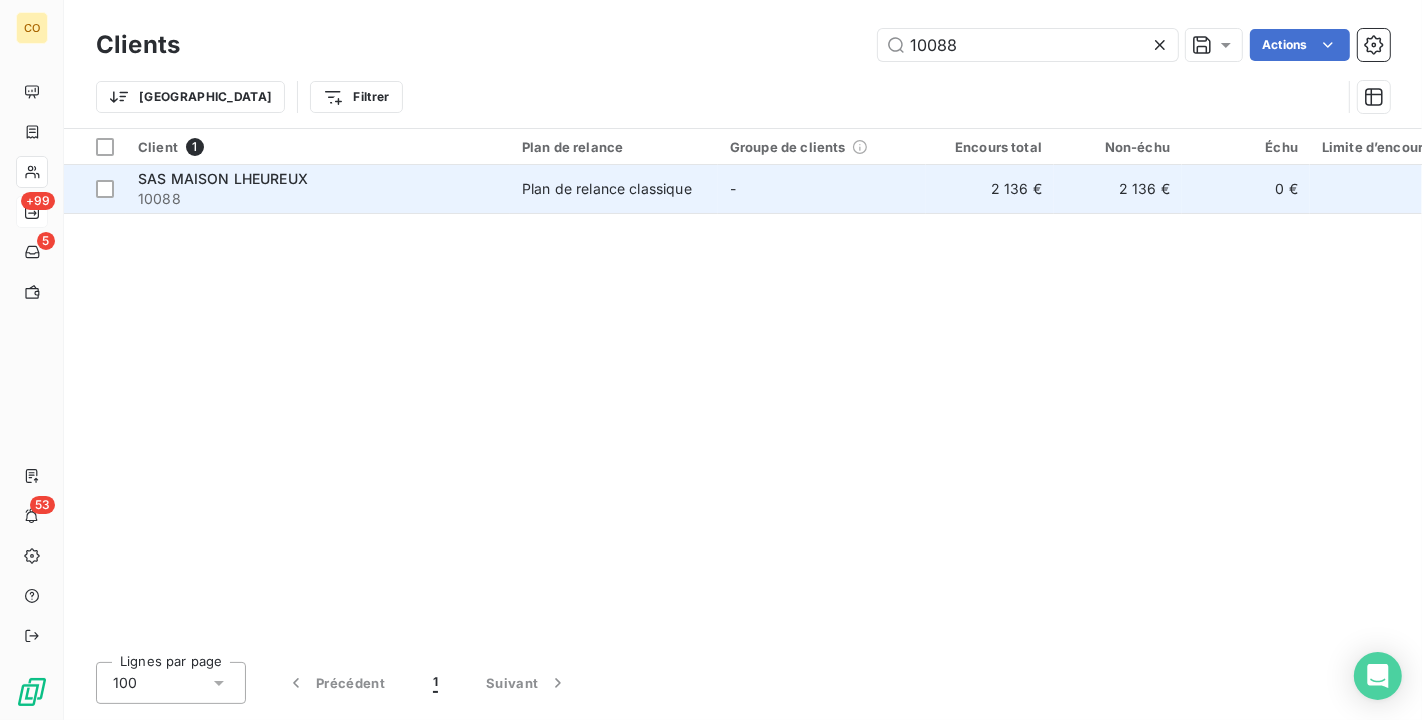 type on "10088" 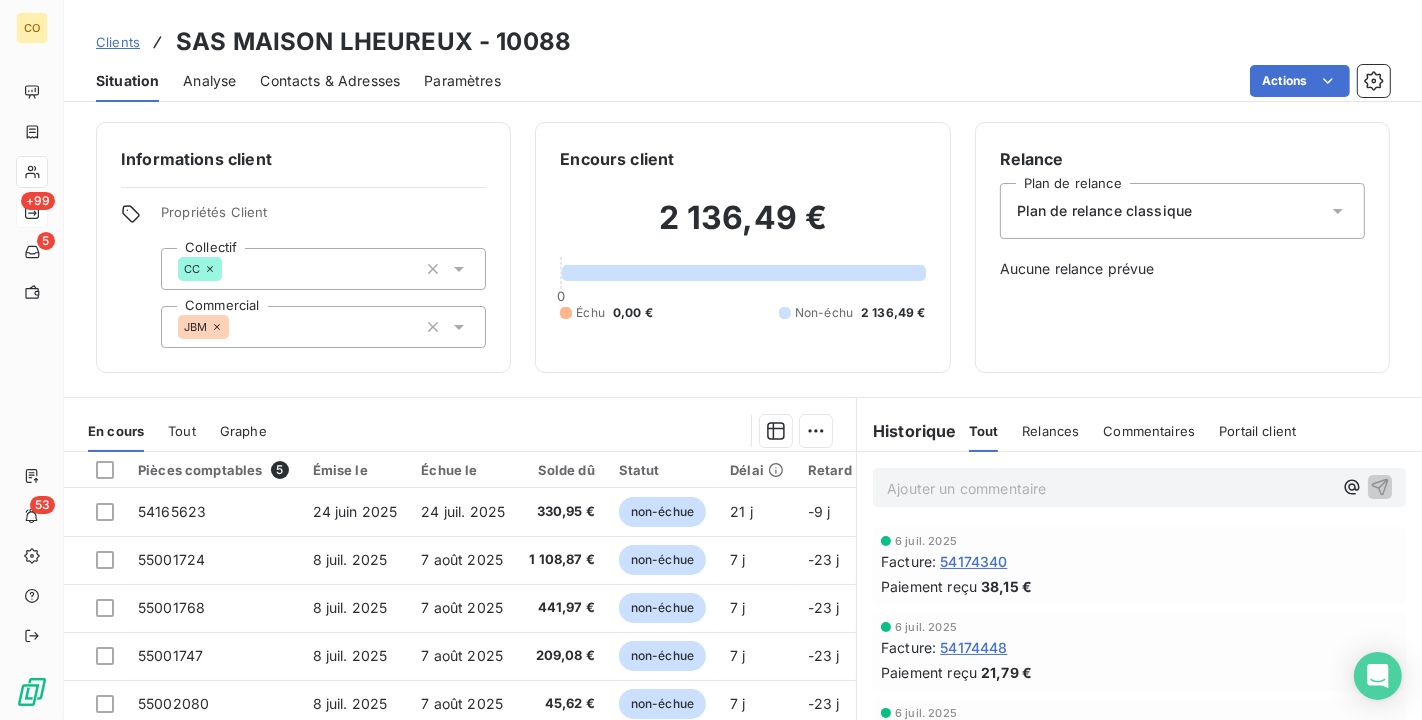 scroll, scrollTop: 111, scrollLeft: 0, axis: vertical 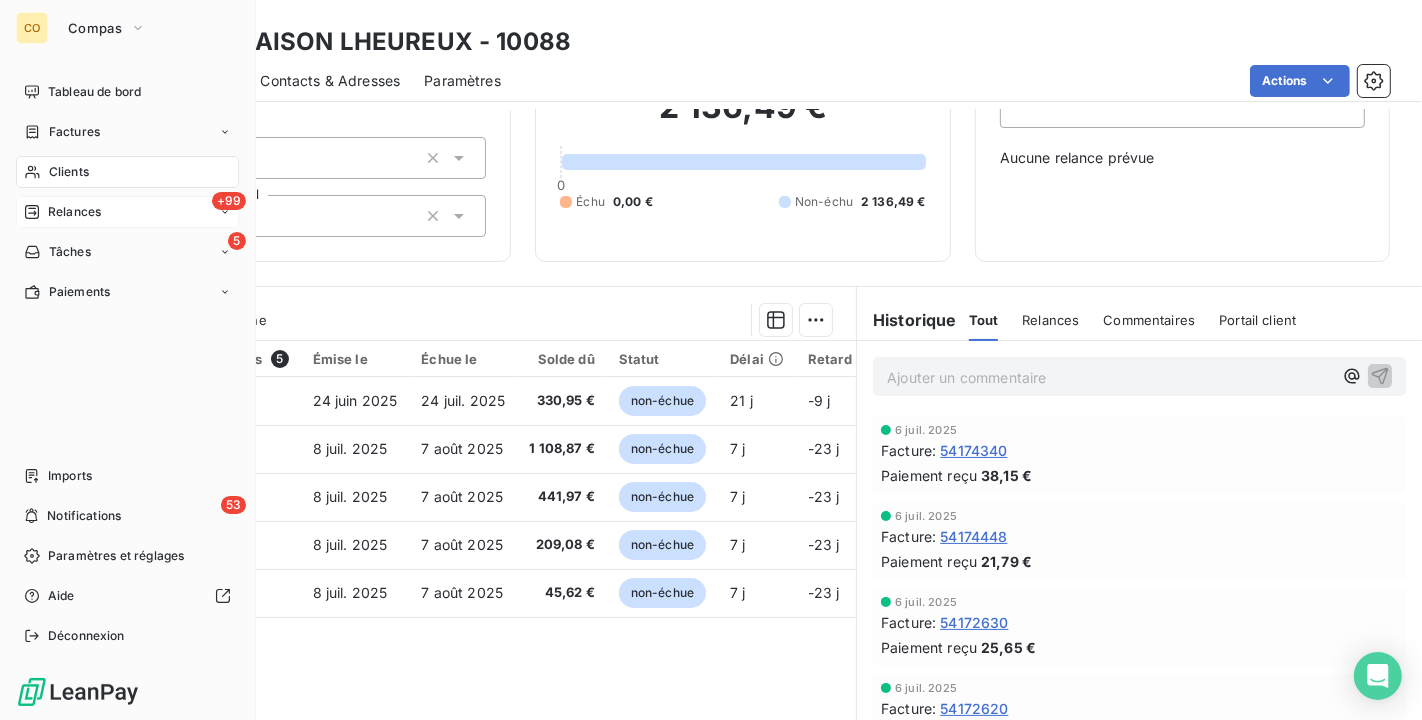 click on "Clients" at bounding box center [69, 172] 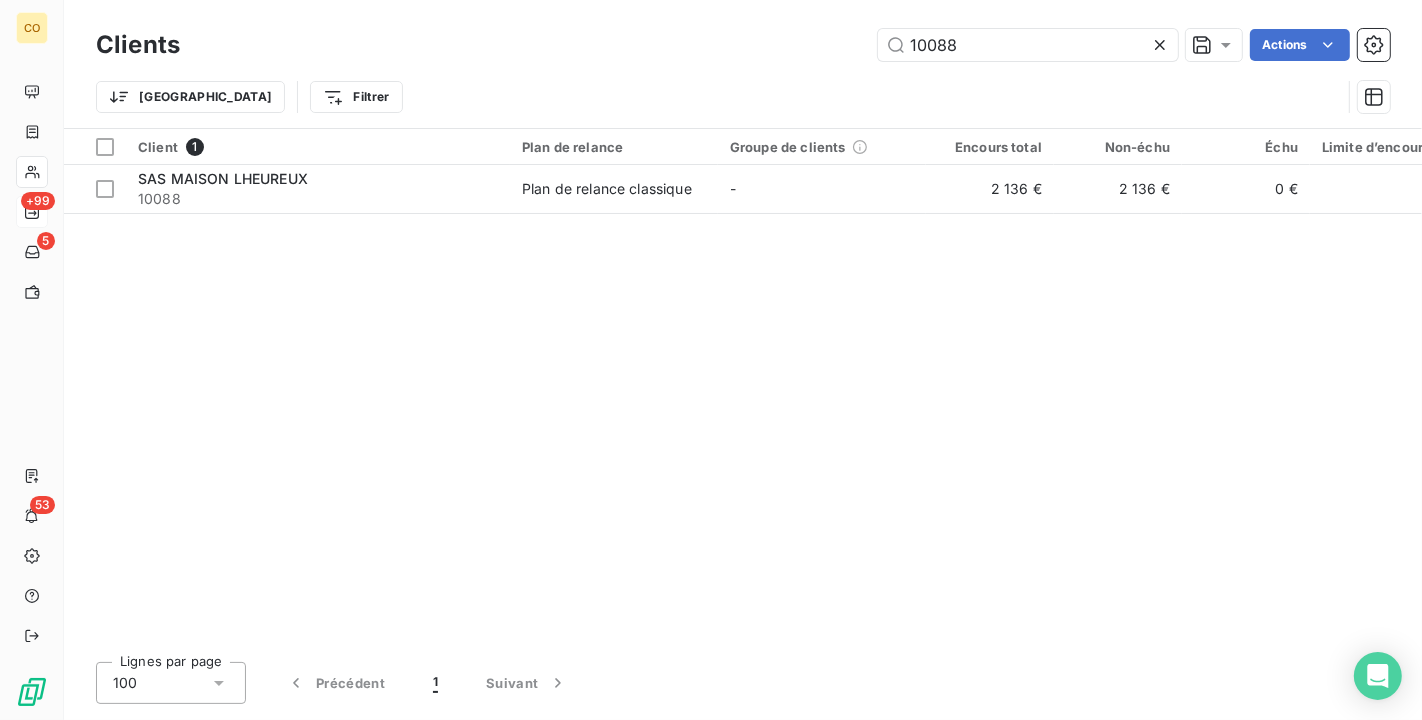 drag, startPoint x: 1005, startPoint y: 51, endPoint x: 517, endPoint y: 62, distance: 488.12396 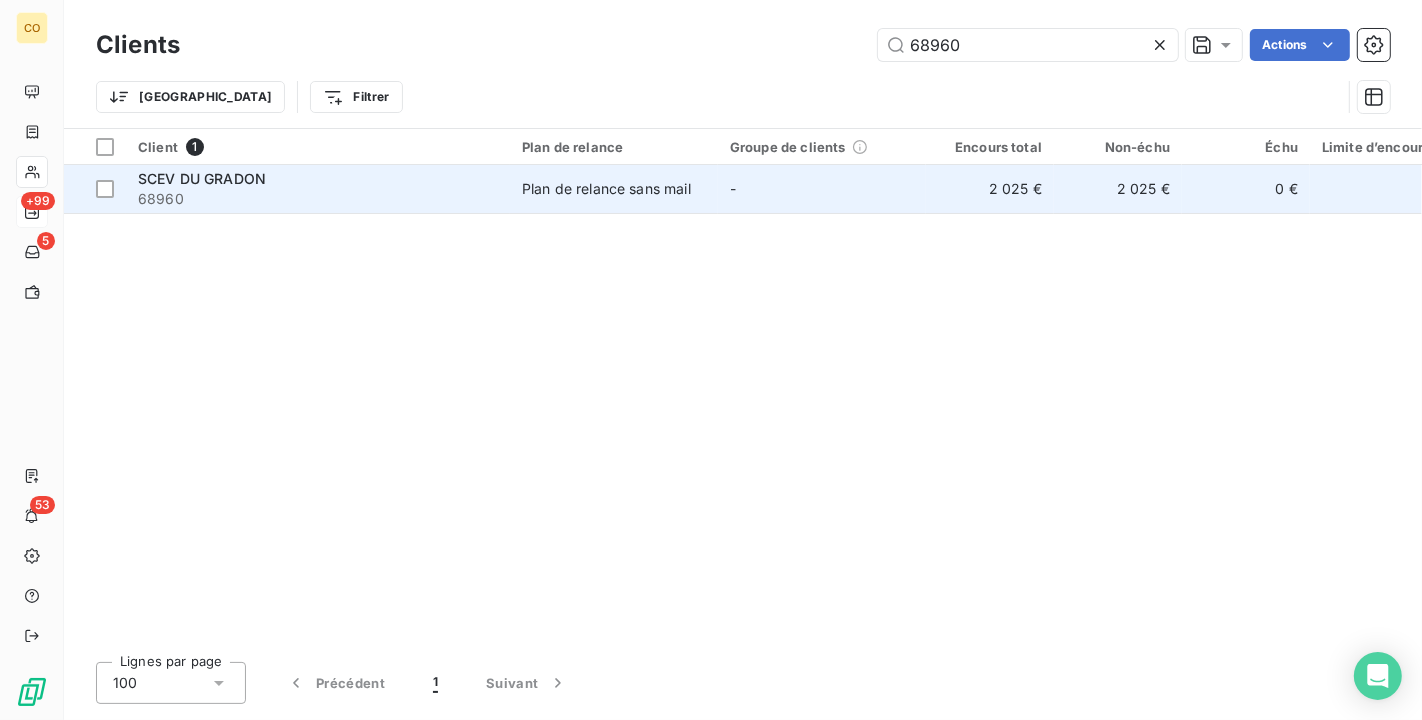 type on "68960" 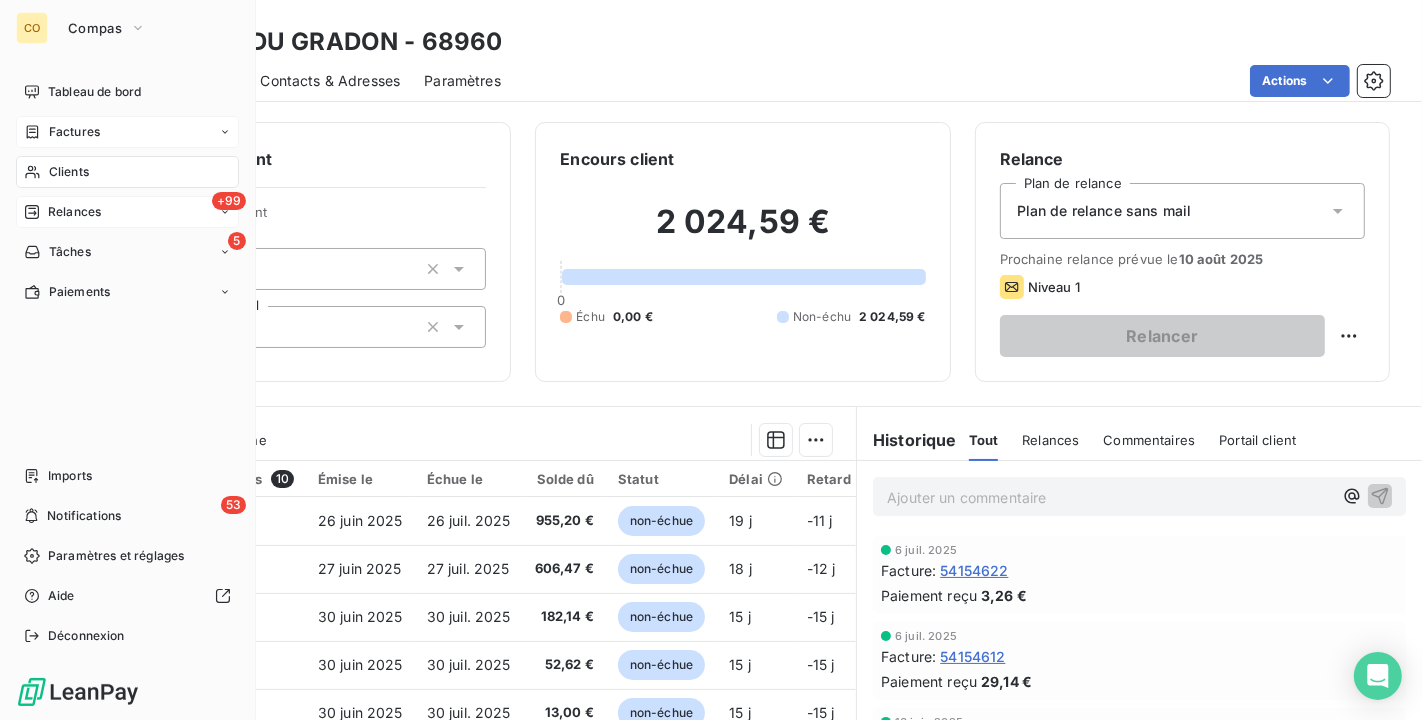 drag, startPoint x: 50, startPoint y: 172, endPoint x: 177, endPoint y: 134, distance: 132.56319 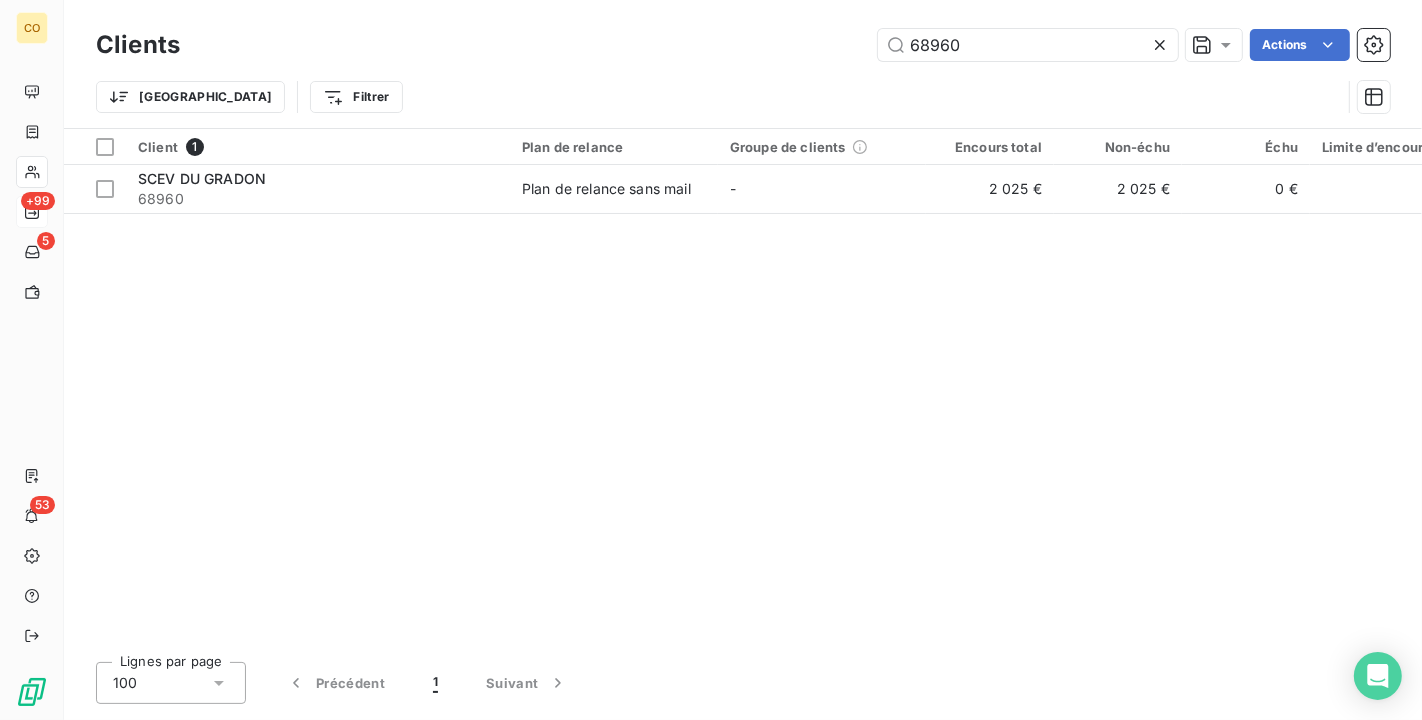 drag, startPoint x: 997, startPoint y: 22, endPoint x: 689, endPoint y: 14, distance: 308.10388 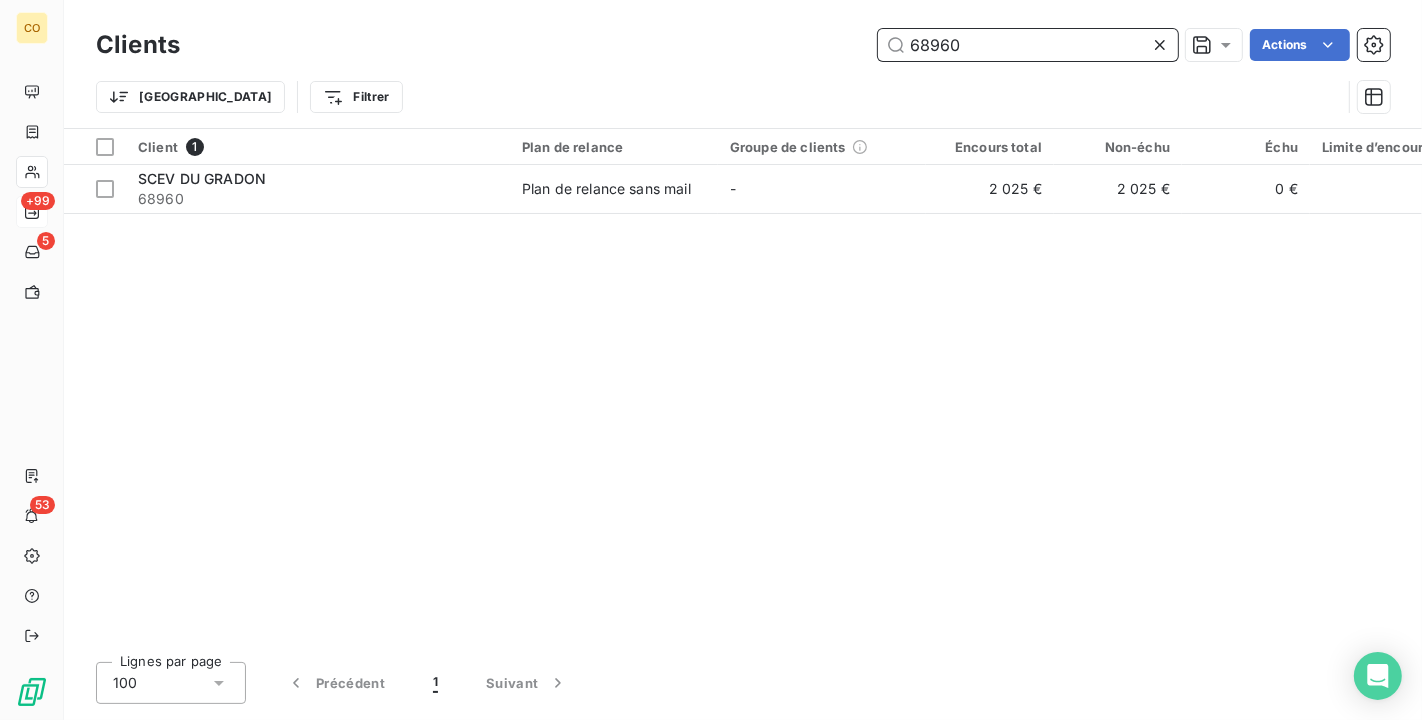 drag, startPoint x: 1008, startPoint y: 34, endPoint x: 692, endPoint y: -2, distance: 318.04404 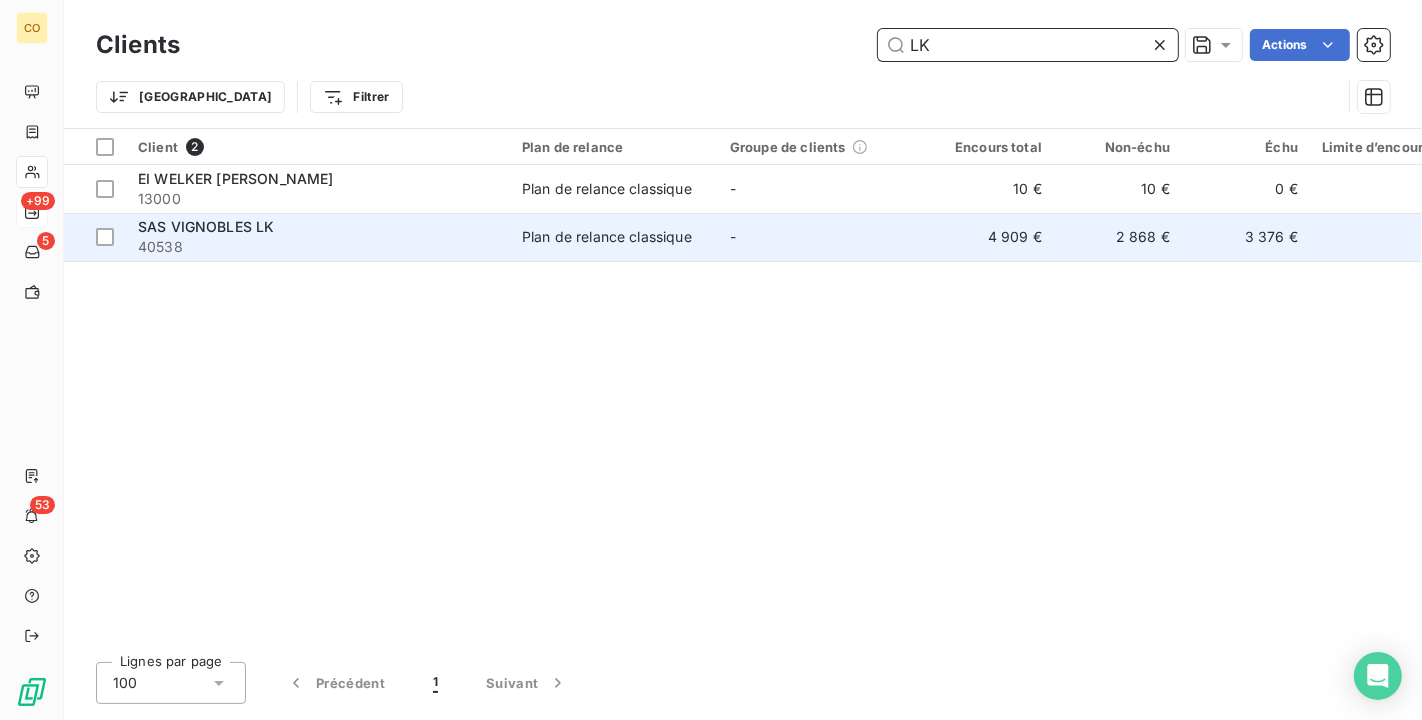 type on "LK" 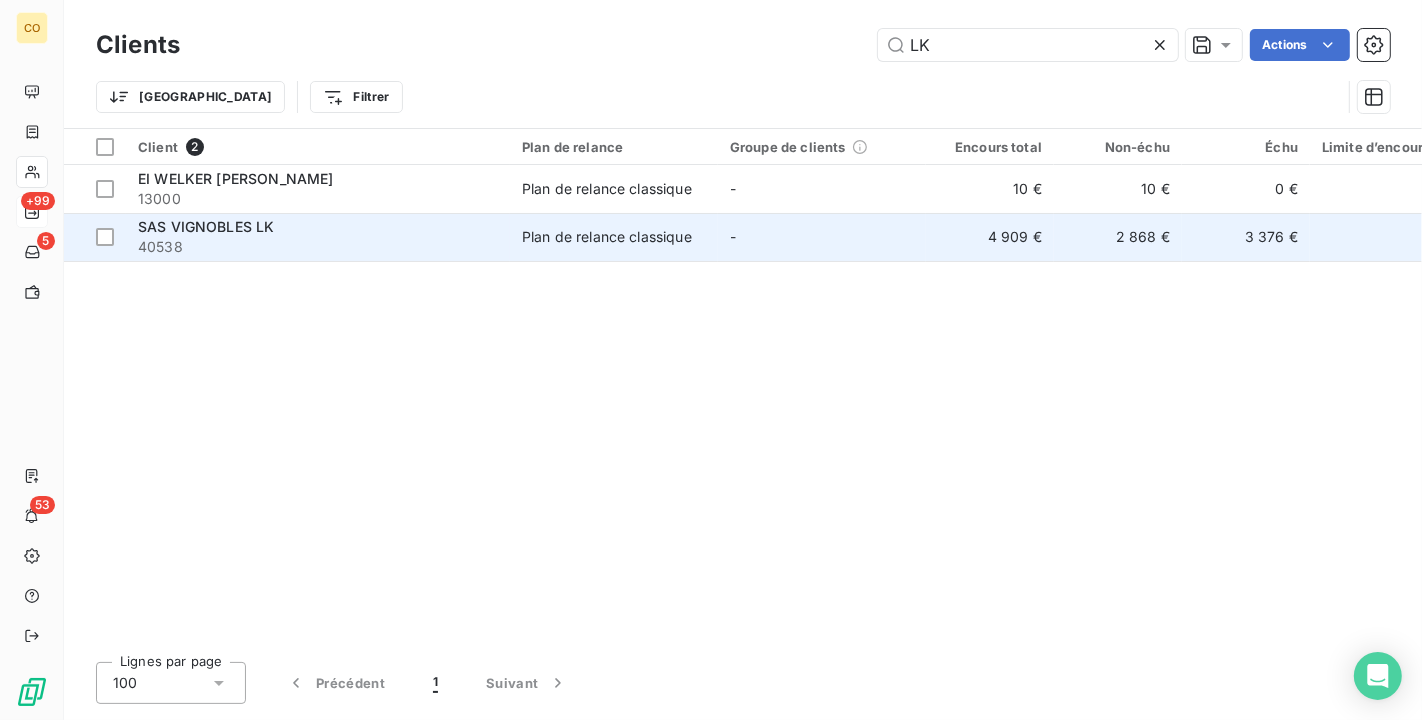 click on "Plan de relance classique" at bounding box center (614, 237) 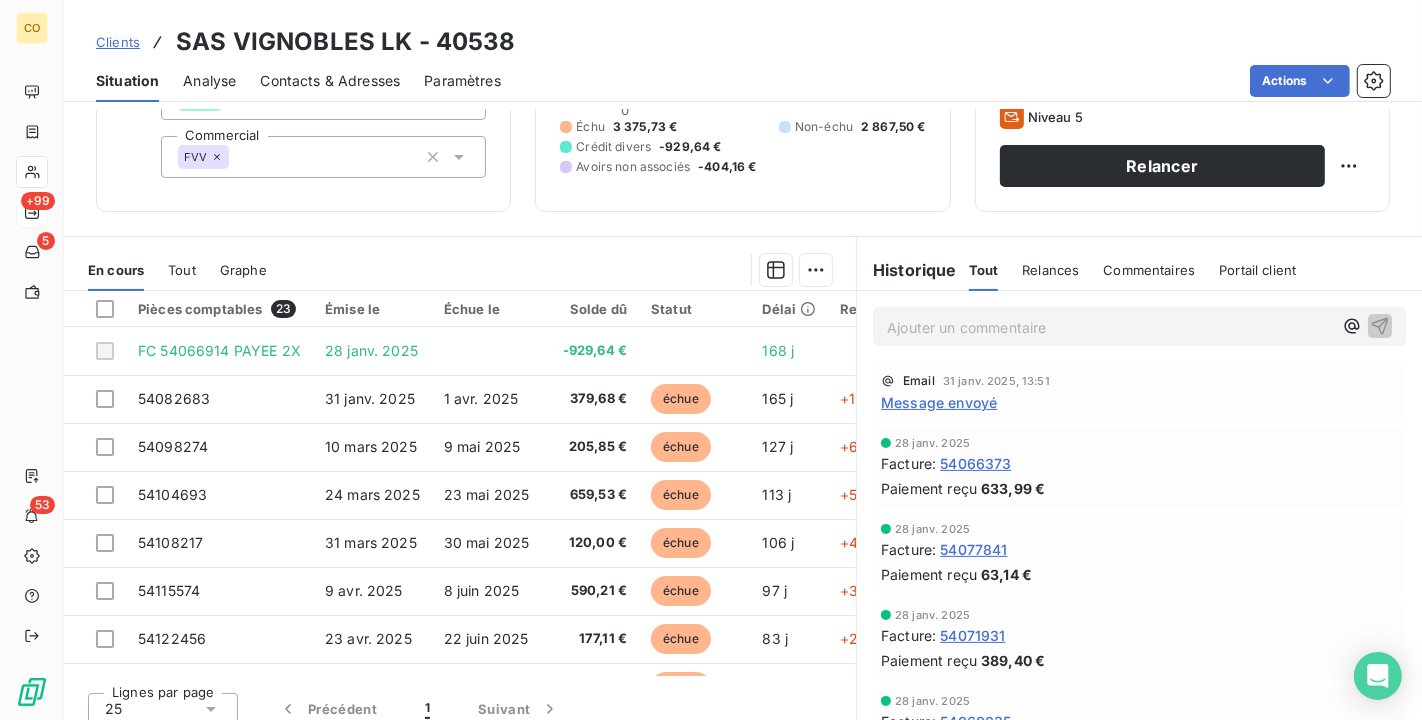 scroll, scrollTop: 185, scrollLeft: 0, axis: vertical 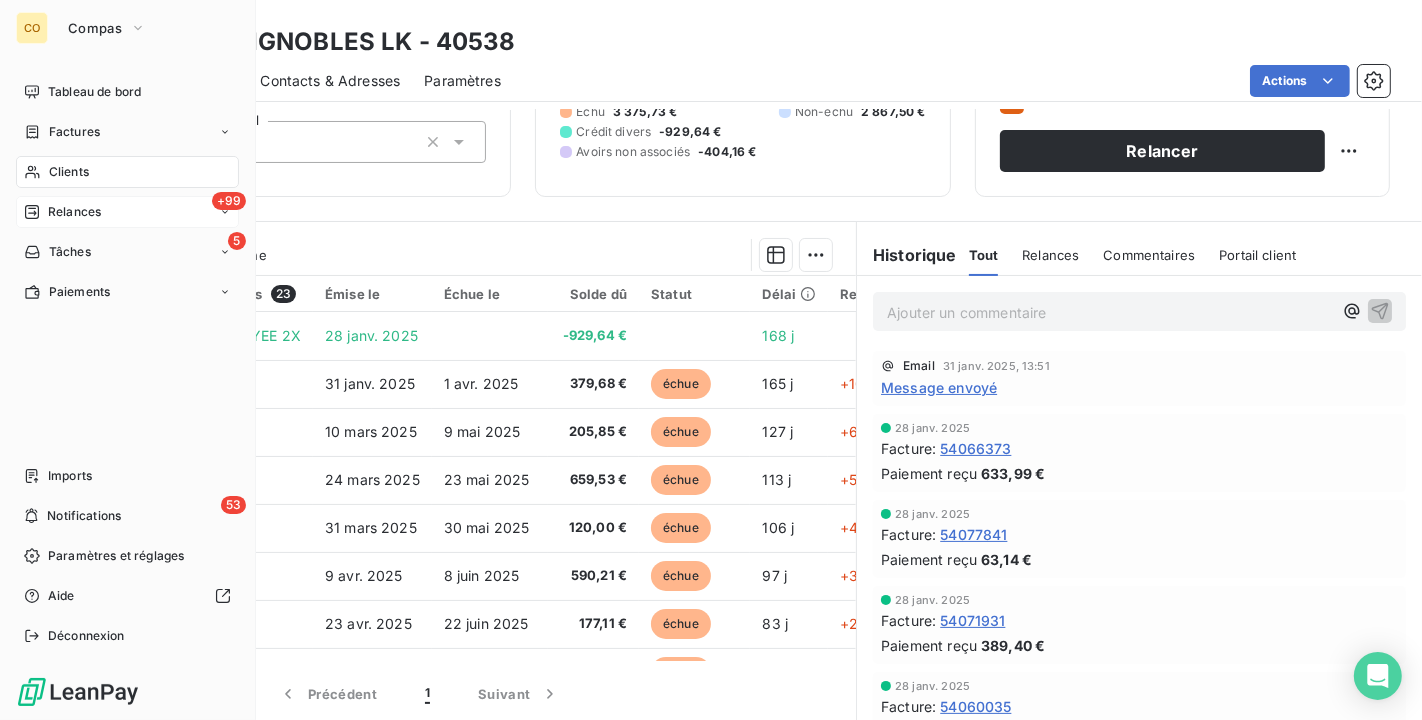 click on "Clients" at bounding box center (69, 172) 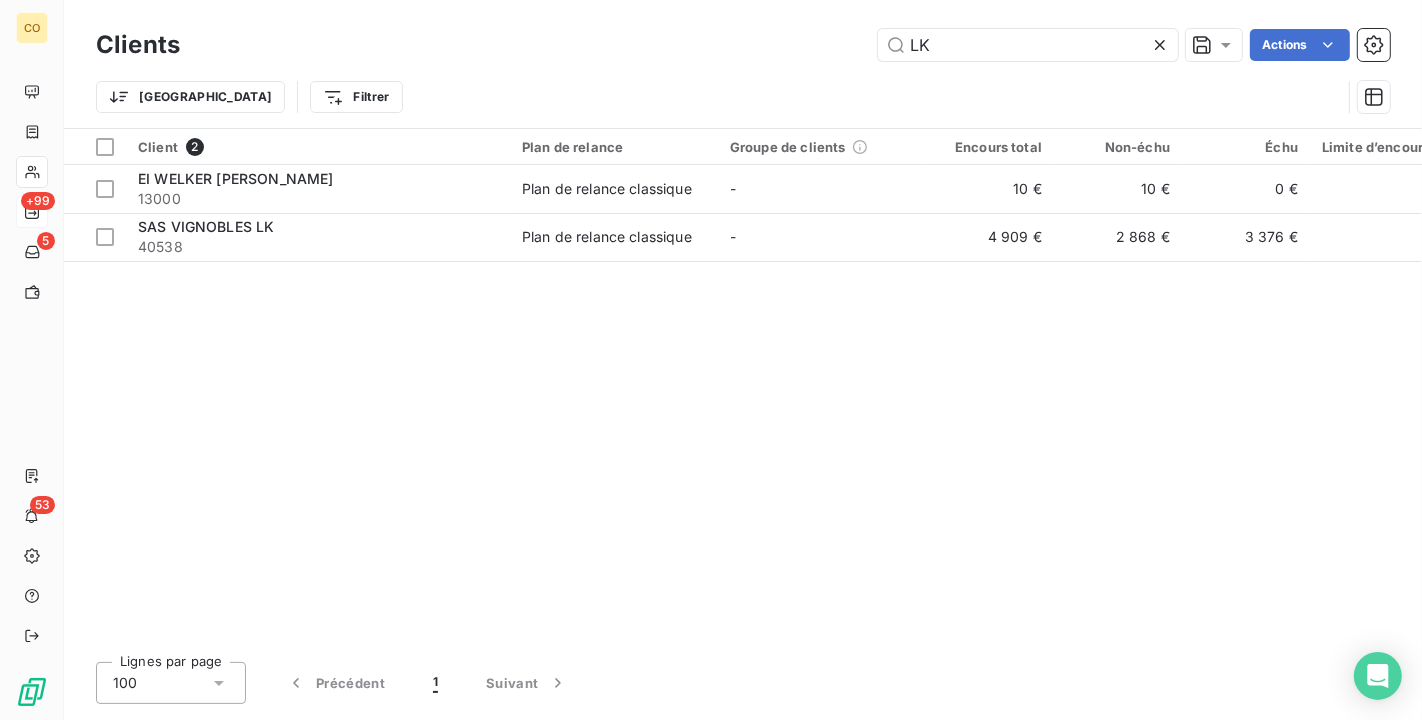 drag, startPoint x: 1039, startPoint y: 51, endPoint x: 483, endPoint y: 27, distance: 556.51776 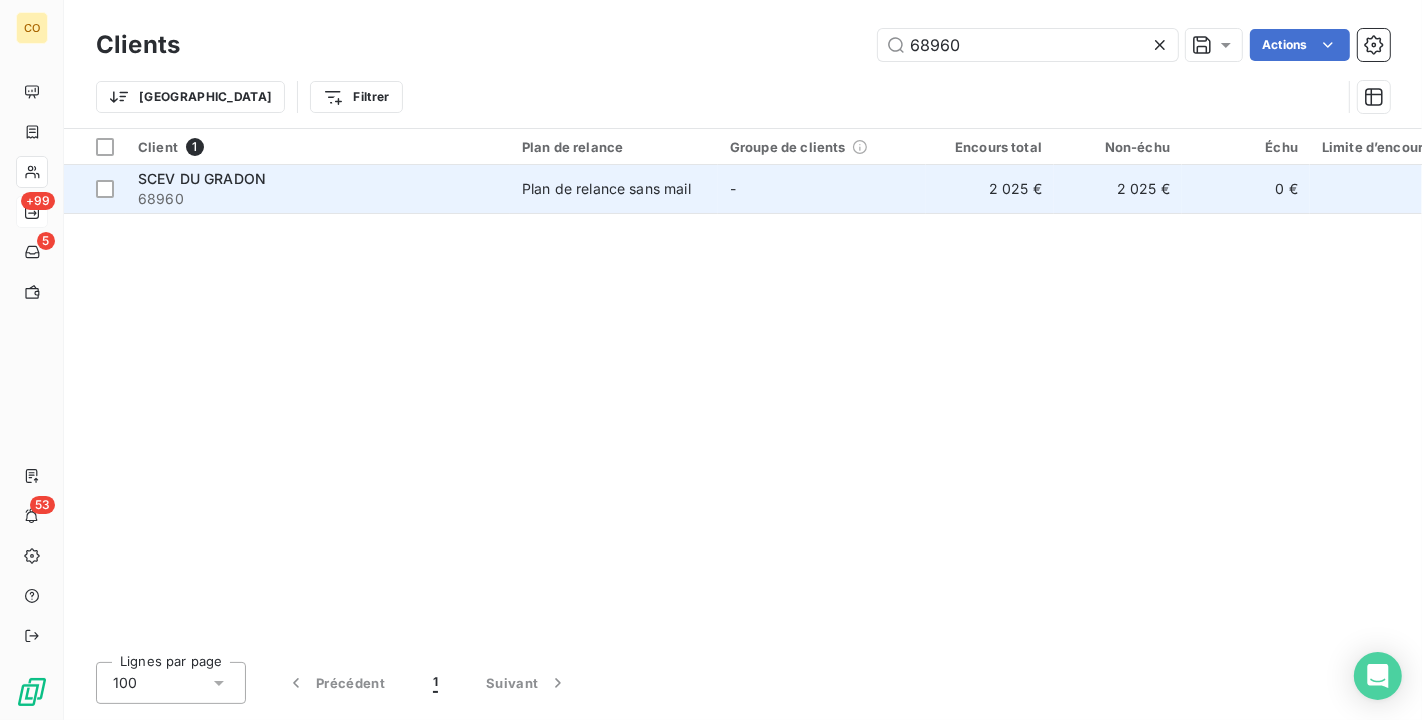 type on "68960" 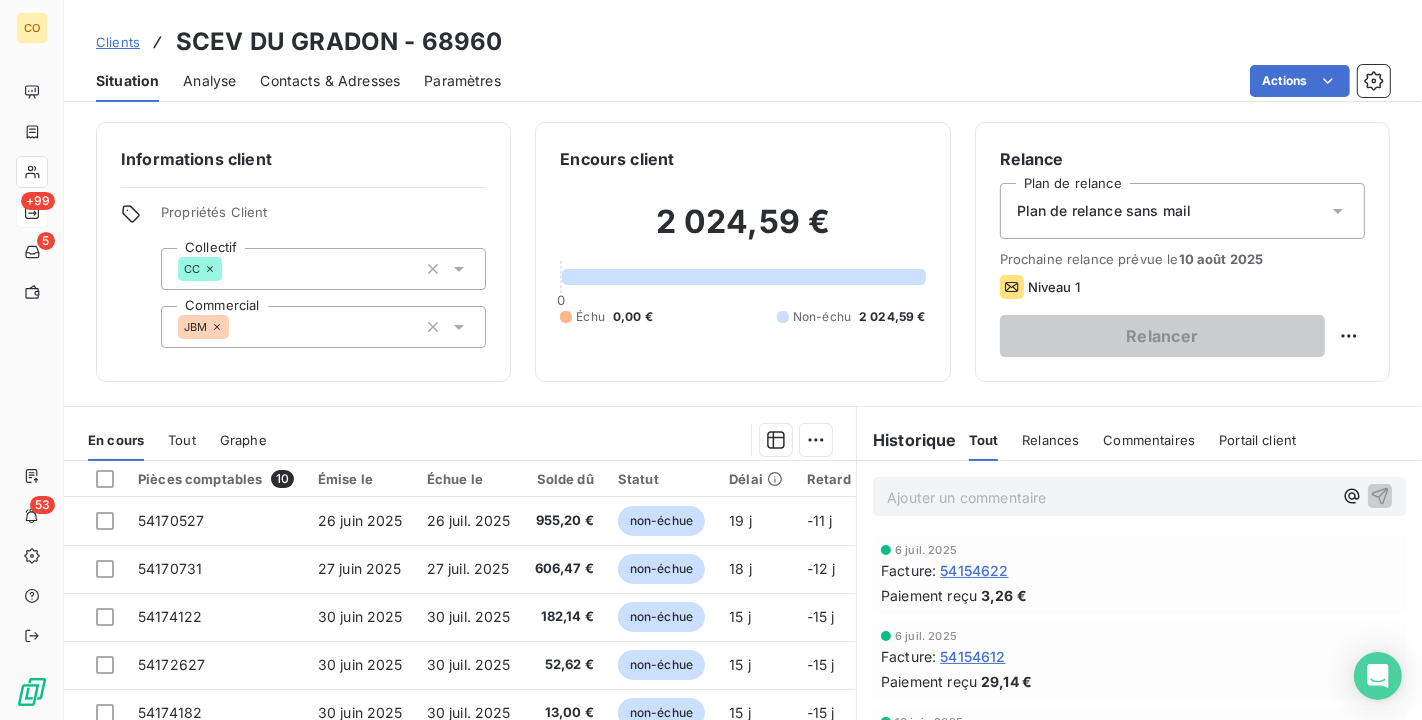 scroll, scrollTop: 111, scrollLeft: 0, axis: vertical 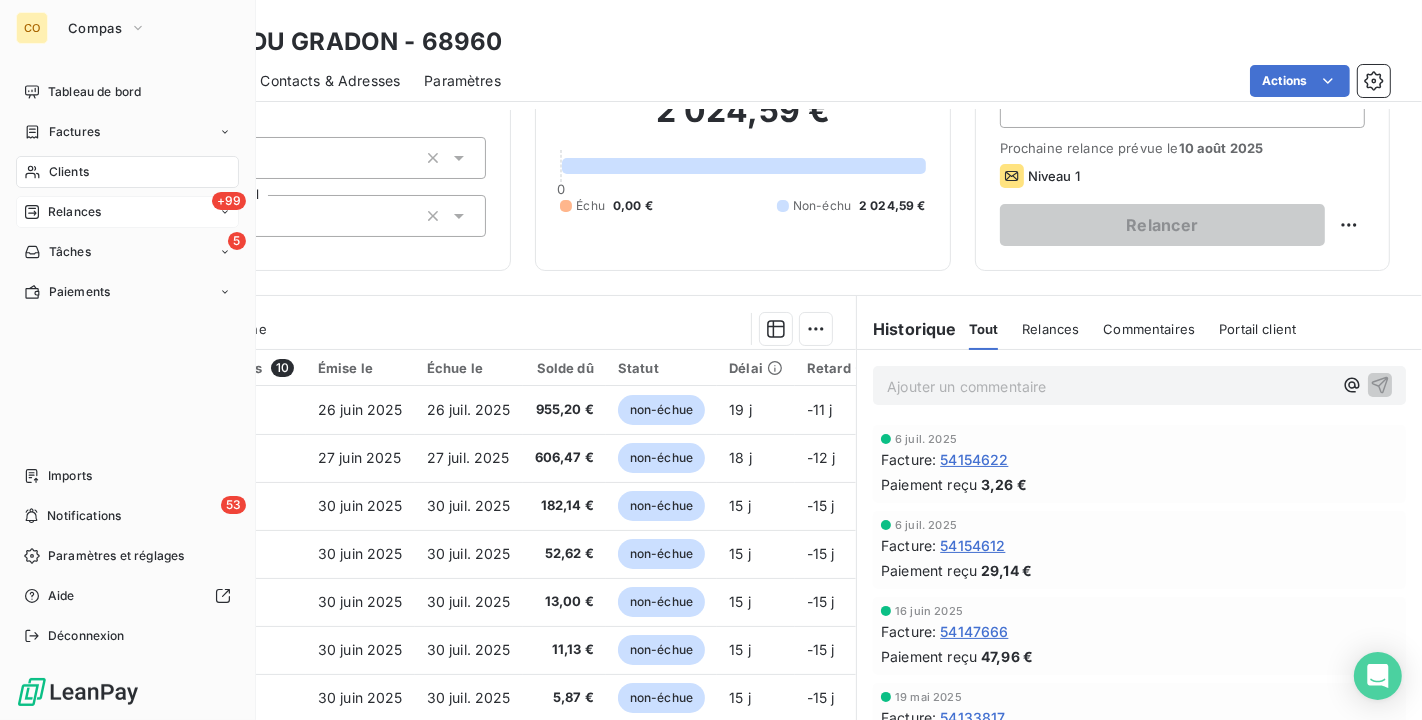 click on "Clients" at bounding box center (69, 172) 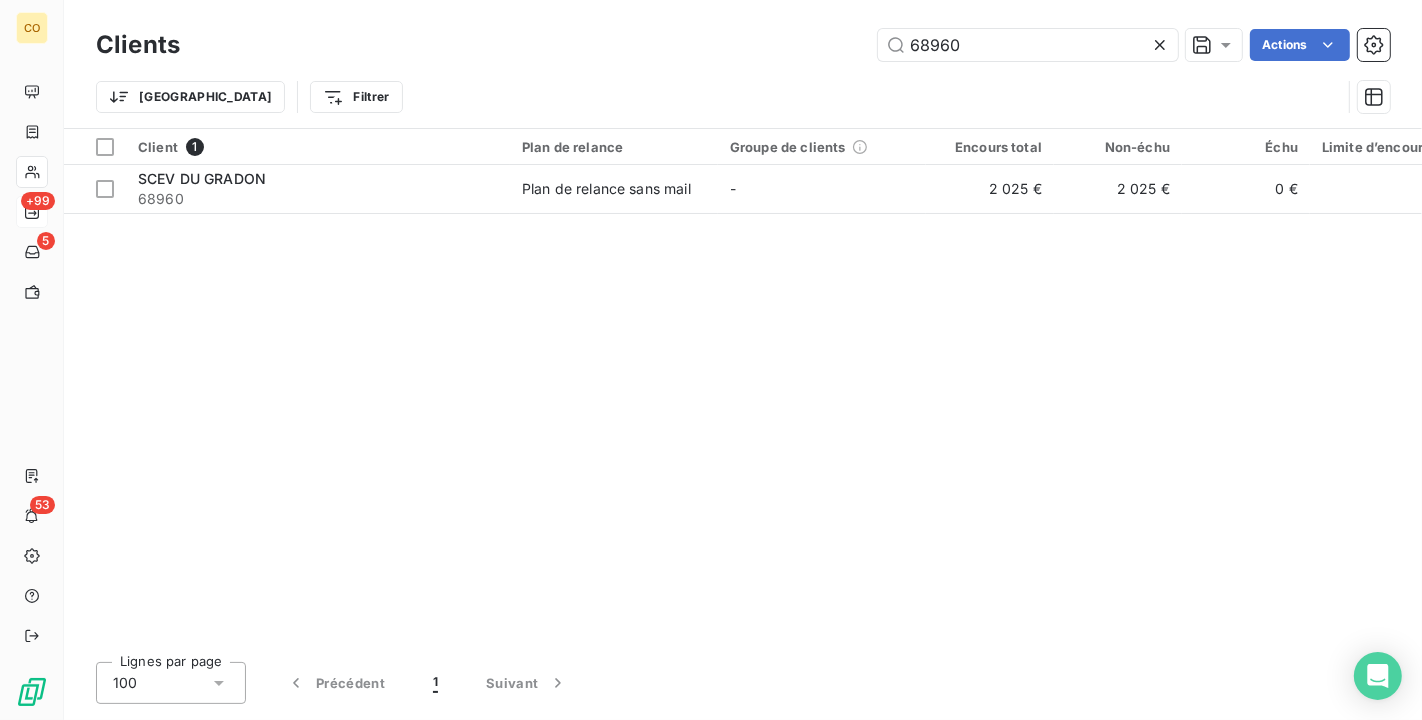 drag, startPoint x: 988, startPoint y: 54, endPoint x: 467, endPoint y: 13, distance: 522.6108 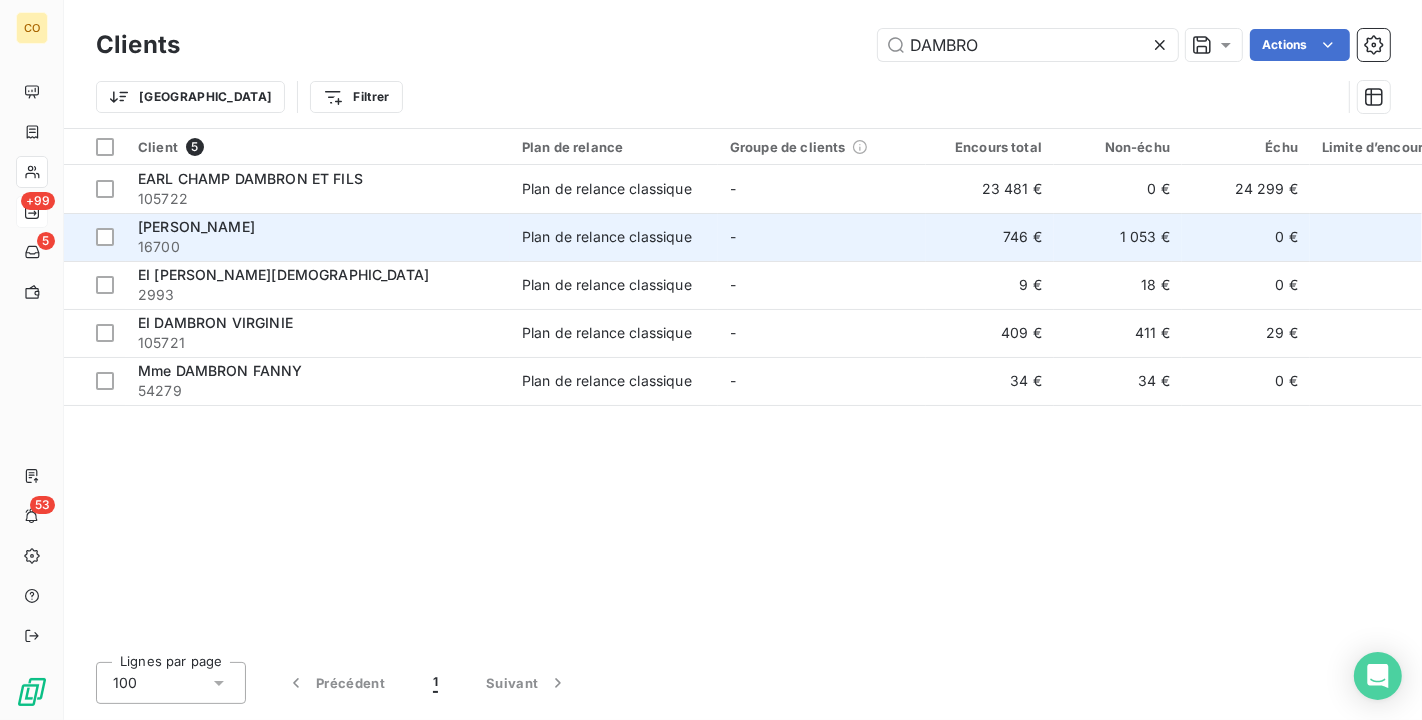type on "DAMBRO" 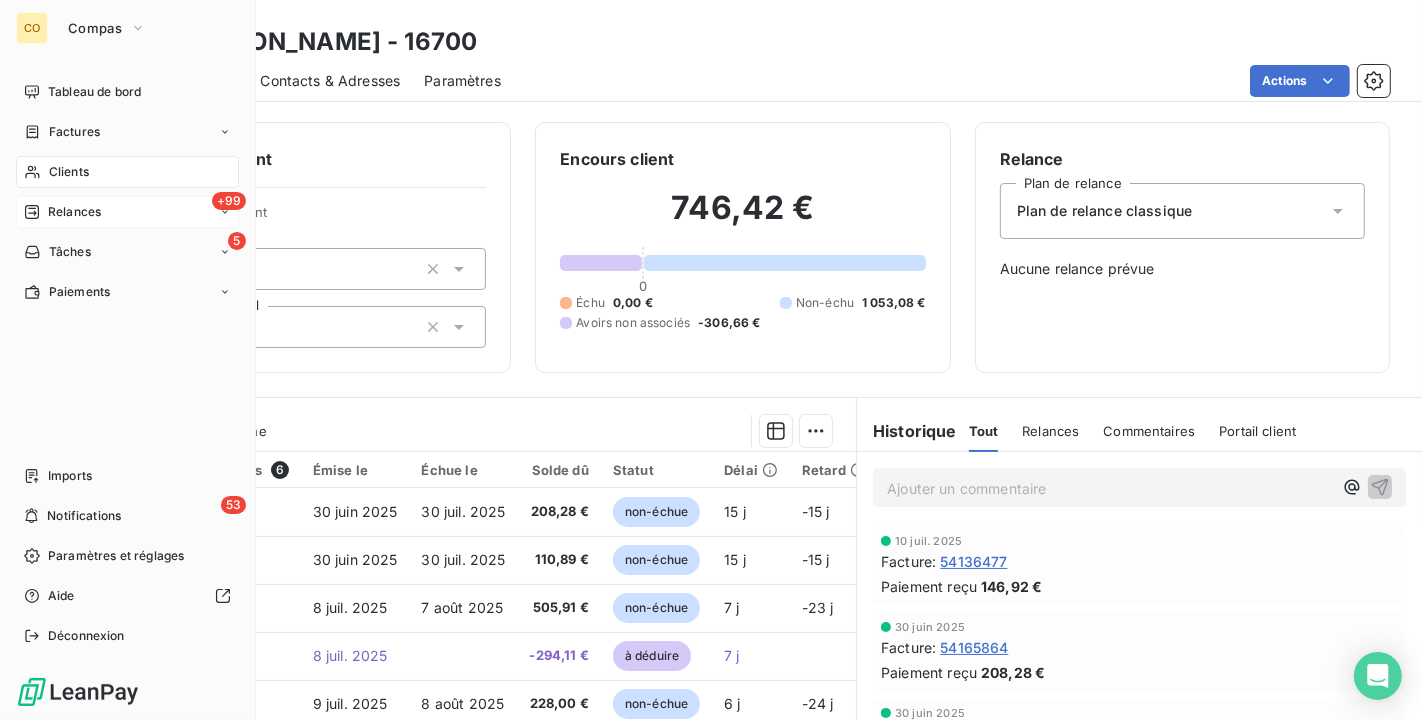 drag, startPoint x: 51, startPoint y: 165, endPoint x: 134, endPoint y: 162, distance: 83.0542 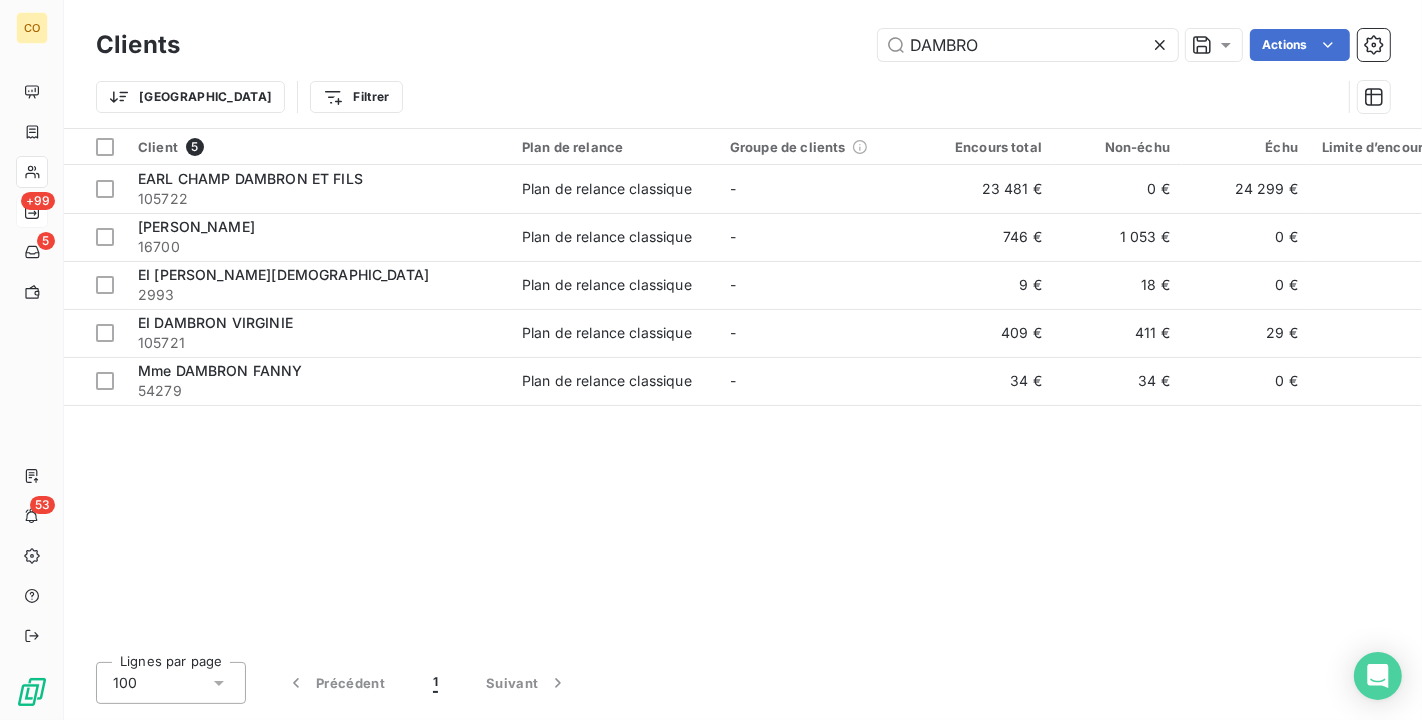 drag, startPoint x: 1034, startPoint y: 57, endPoint x: 294, endPoint y: -6, distance: 742.67694 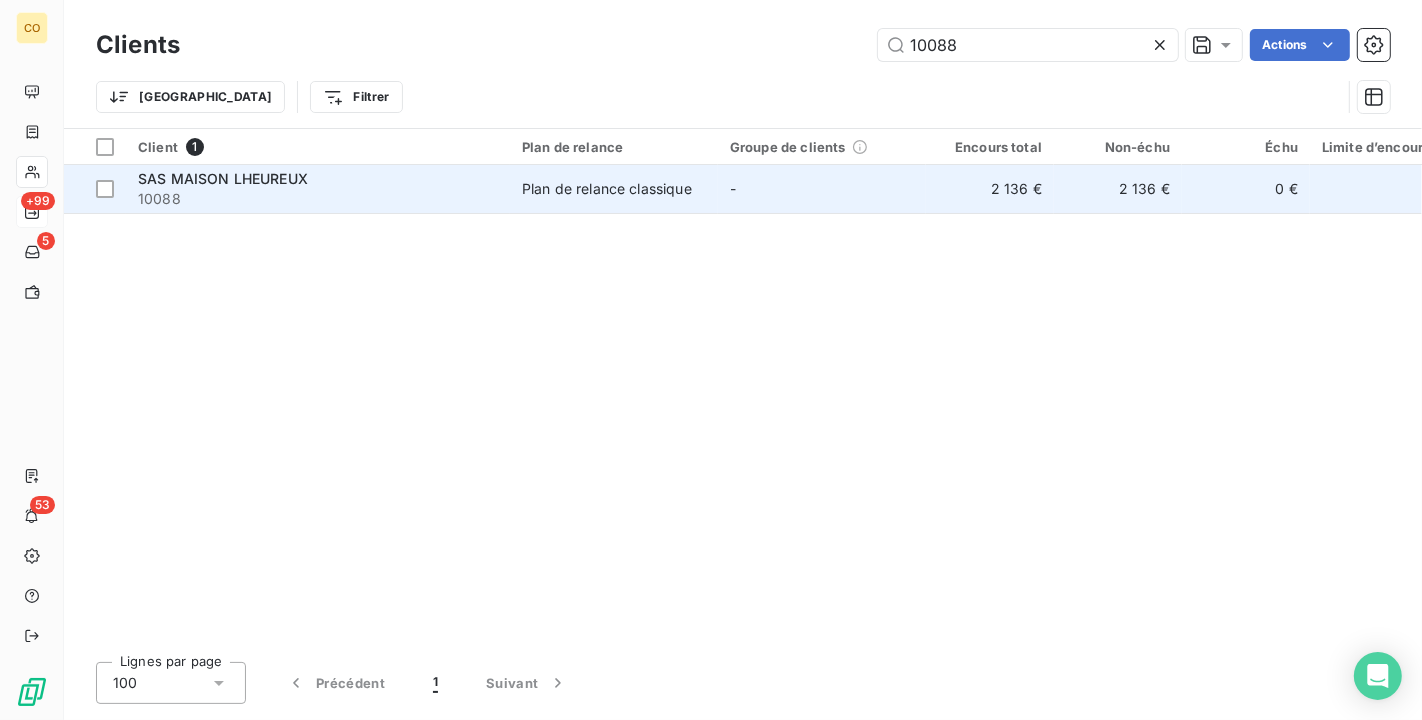 type on "10088" 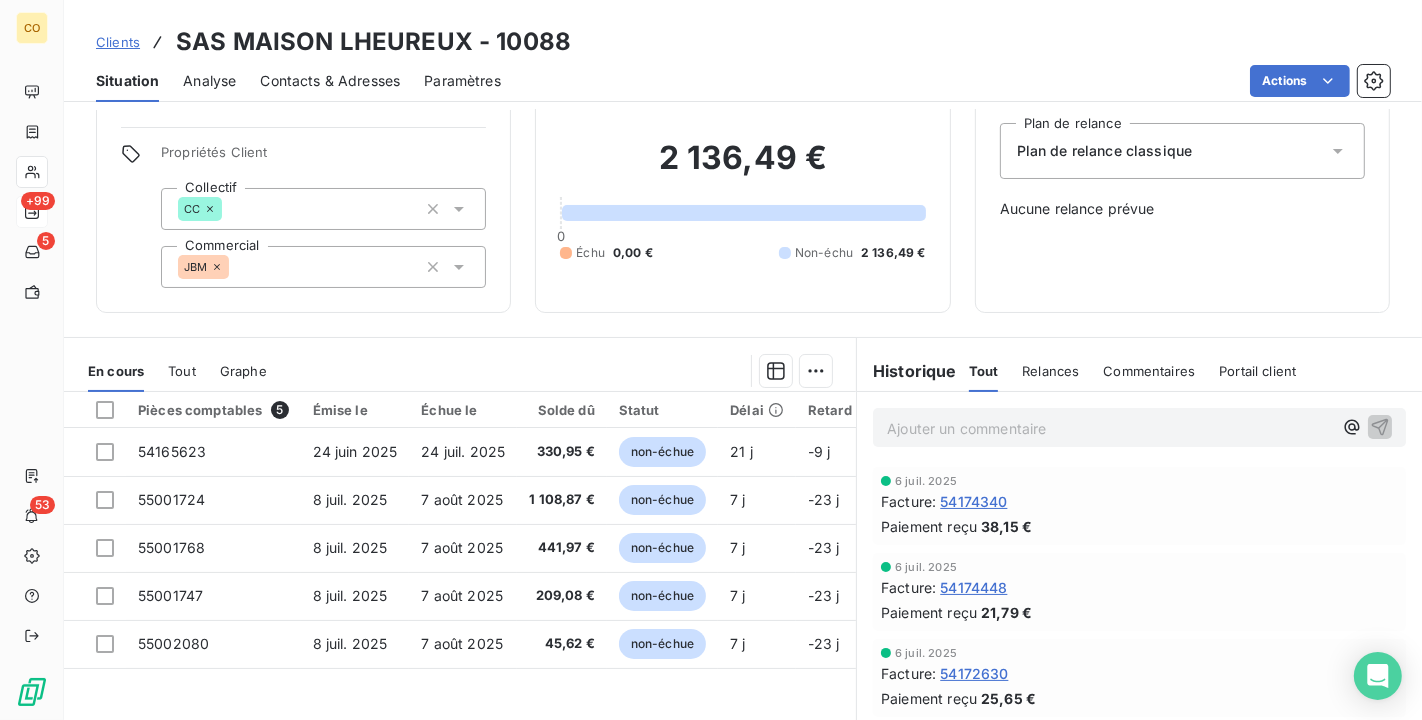 scroll, scrollTop: 111, scrollLeft: 0, axis: vertical 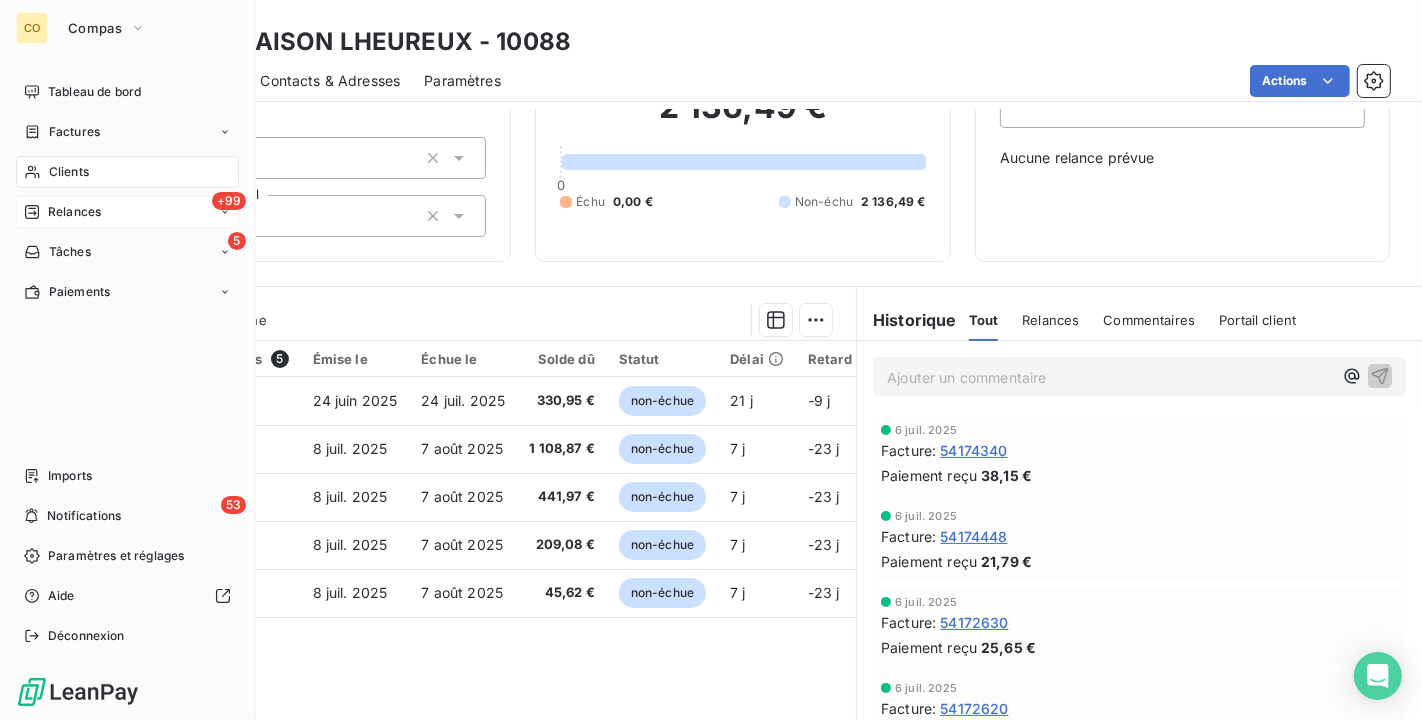 click on "Clients" at bounding box center (69, 172) 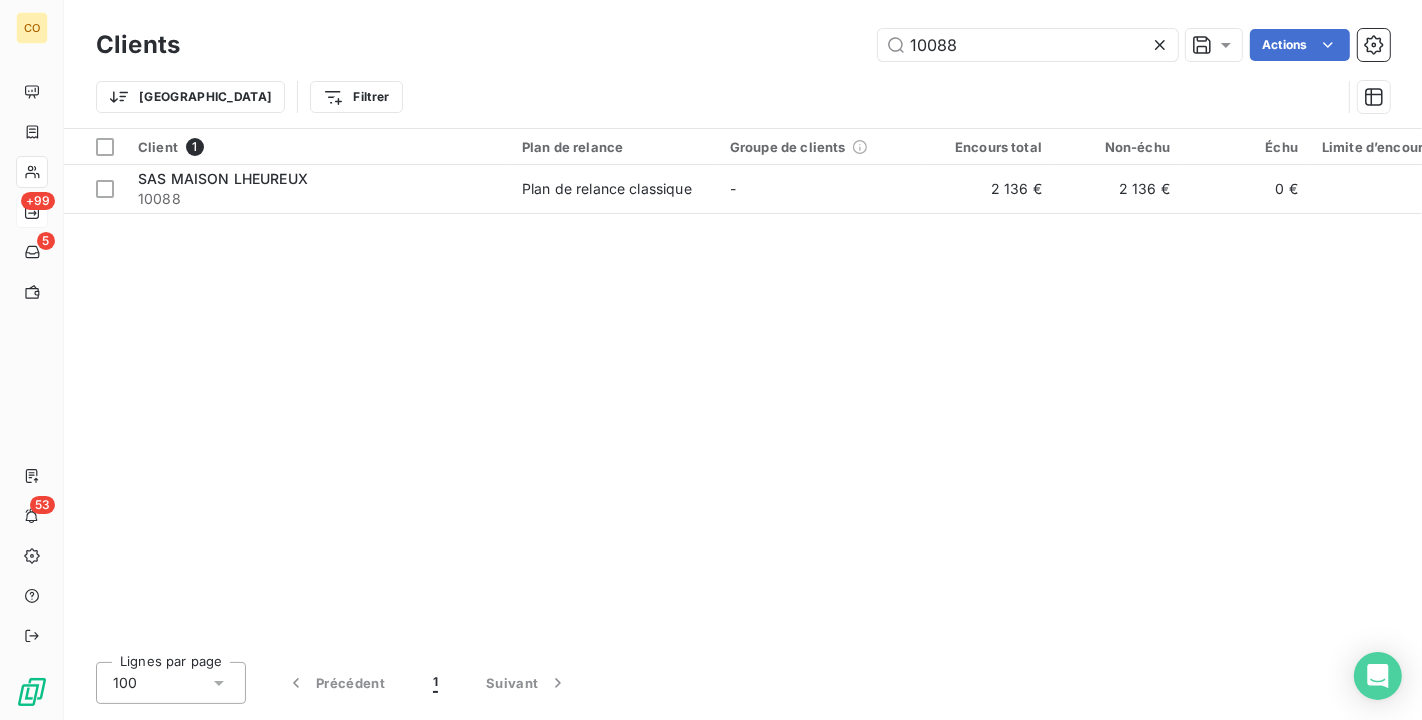 drag, startPoint x: 1075, startPoint y: 43, endPoint x: 567, endPoint y: -9, distance: 510.65448 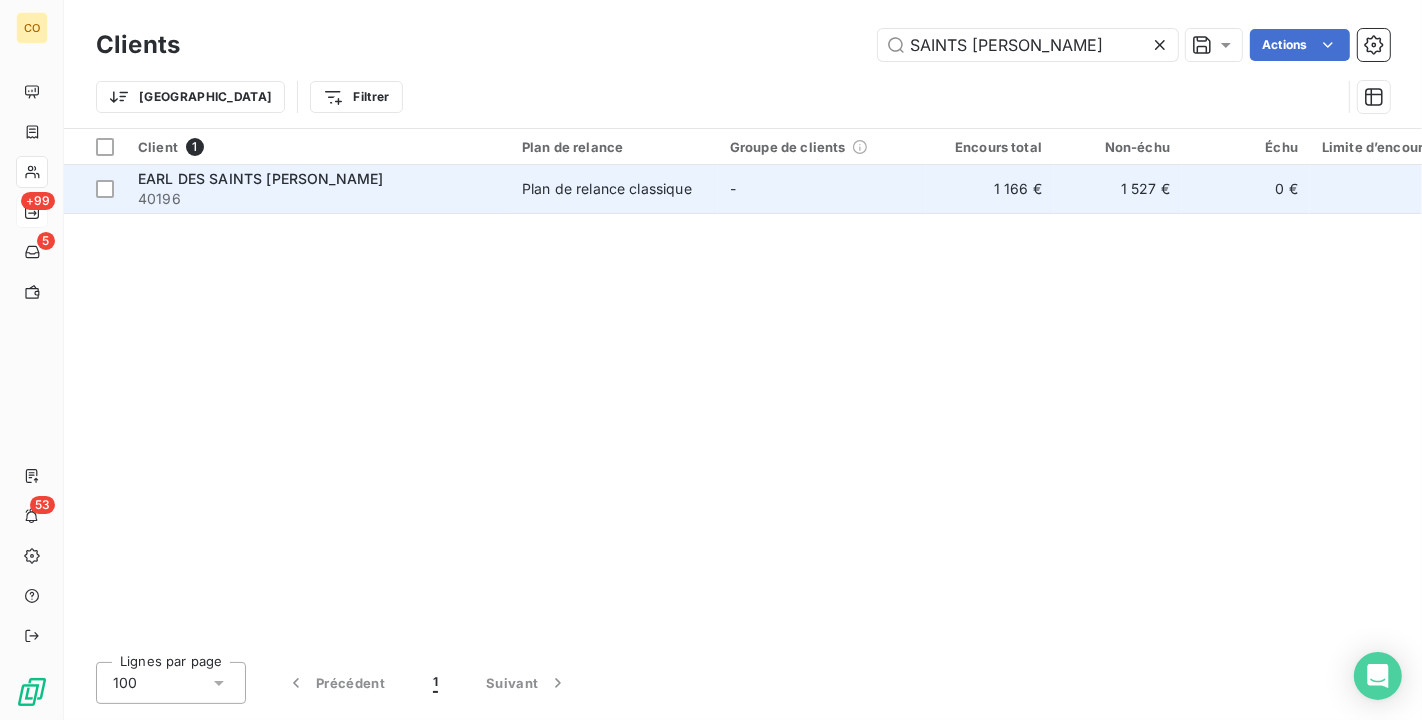 type on "SAINTS [PERSON_NAME]" 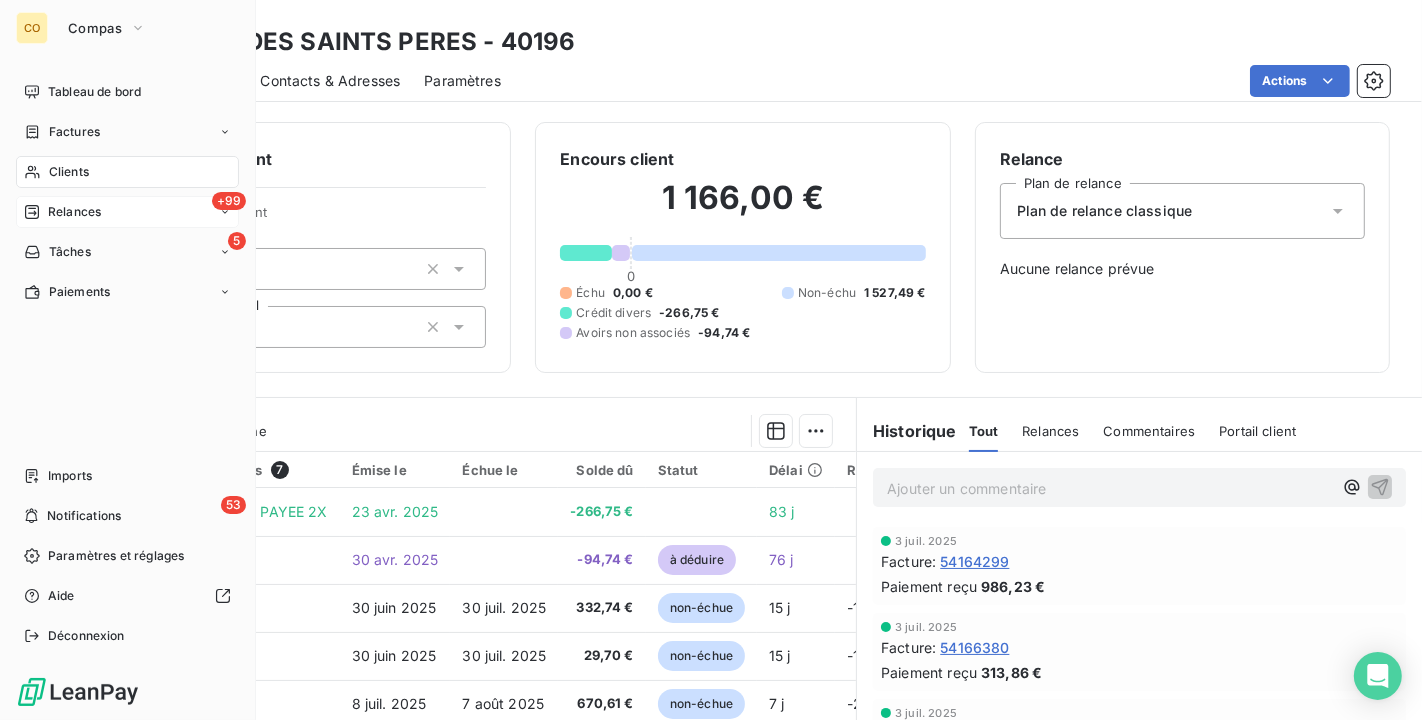 click on "Clients" at bounding box center (69, 172) 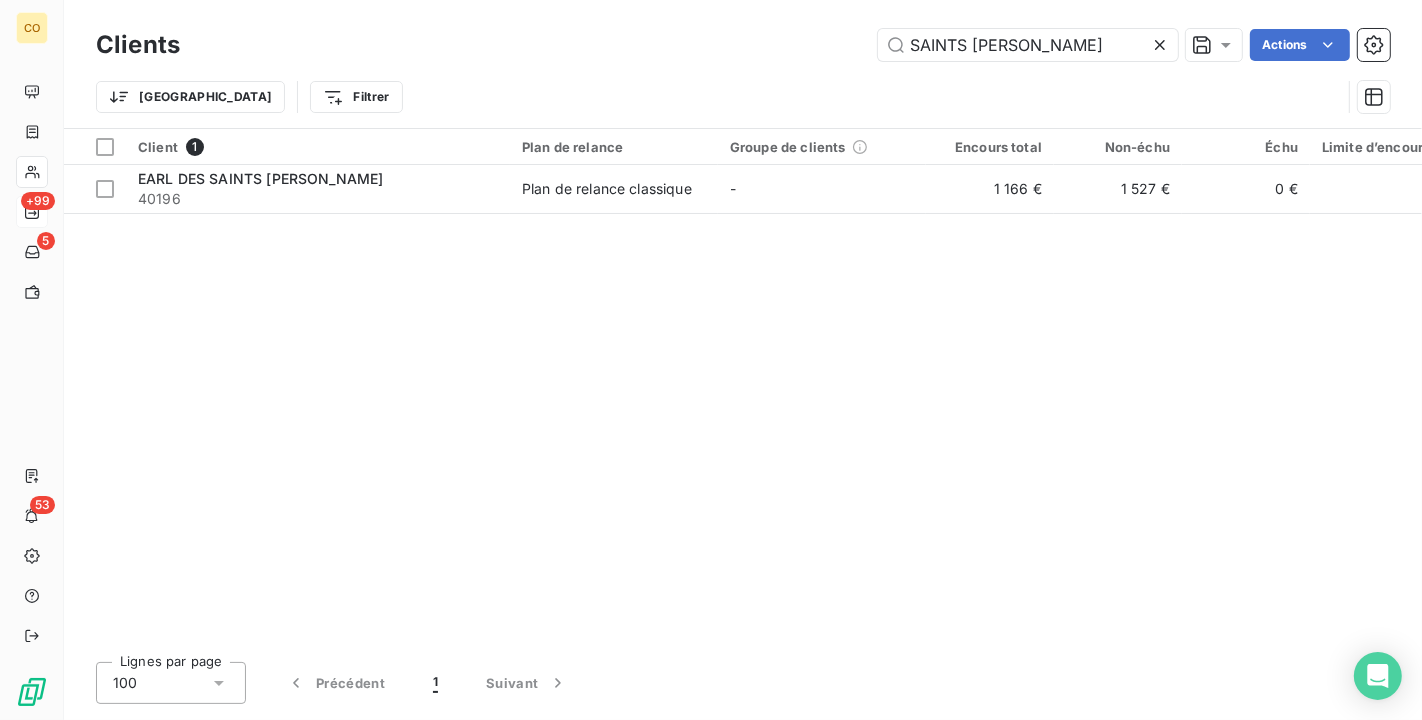 drag, startPoint x: 1103, startPoint y: 55, endPoint x: 507, endPoint y: 0, distance: 598.53235 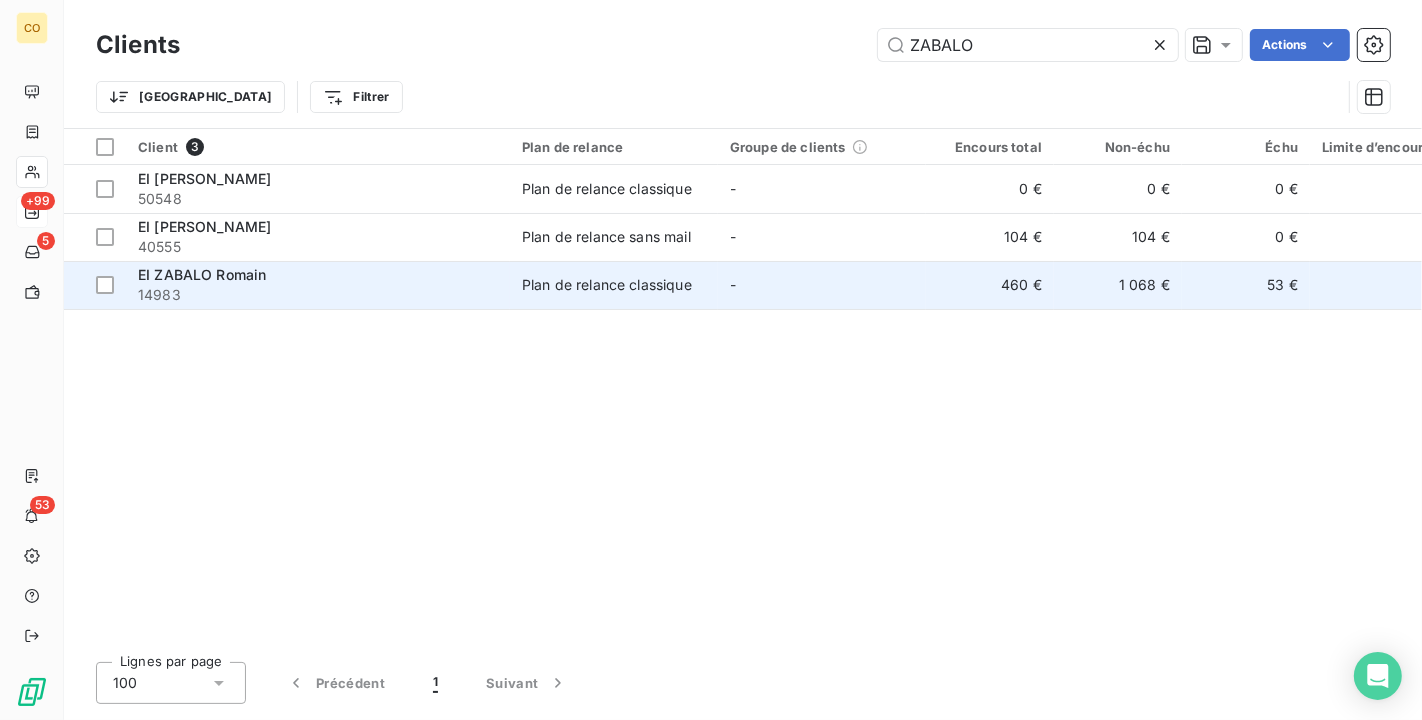 type on "ZABALO" 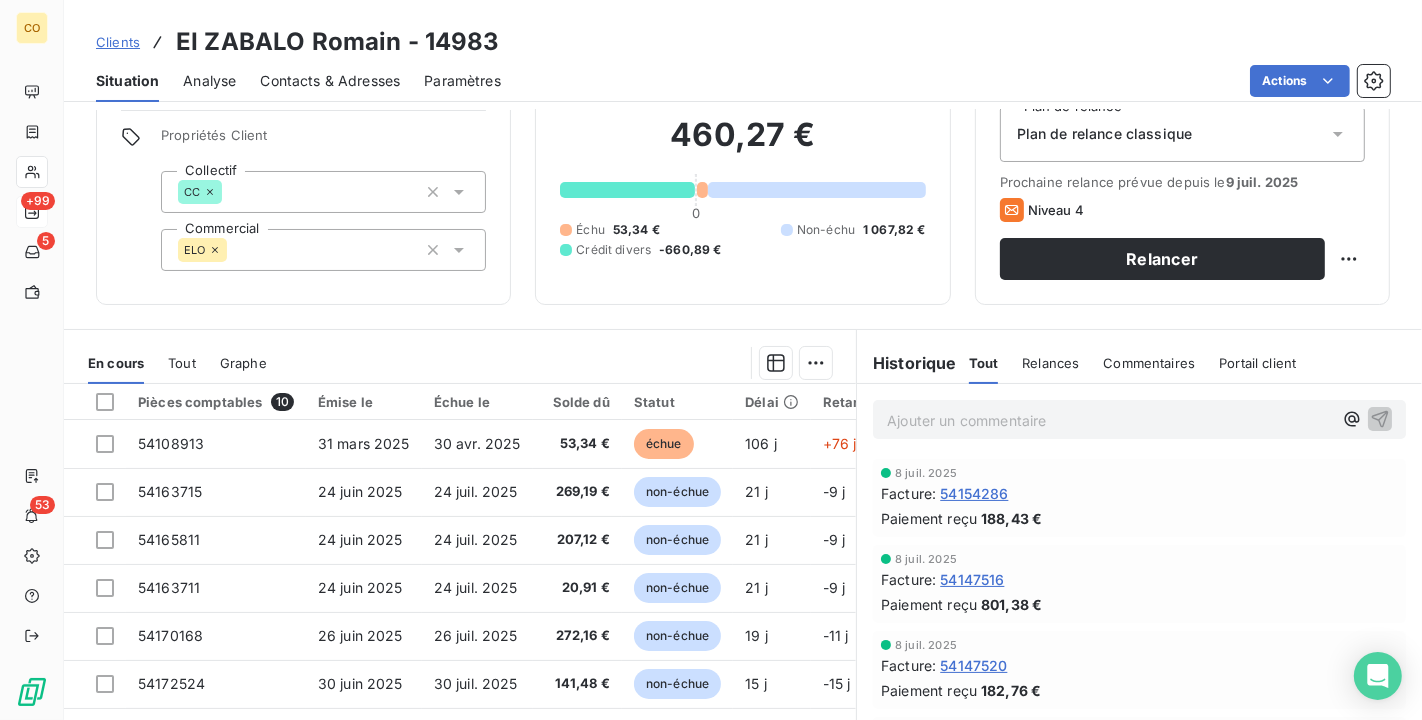 scroll, scrollTop: 111, scrollLeft: 0, axis: vertical 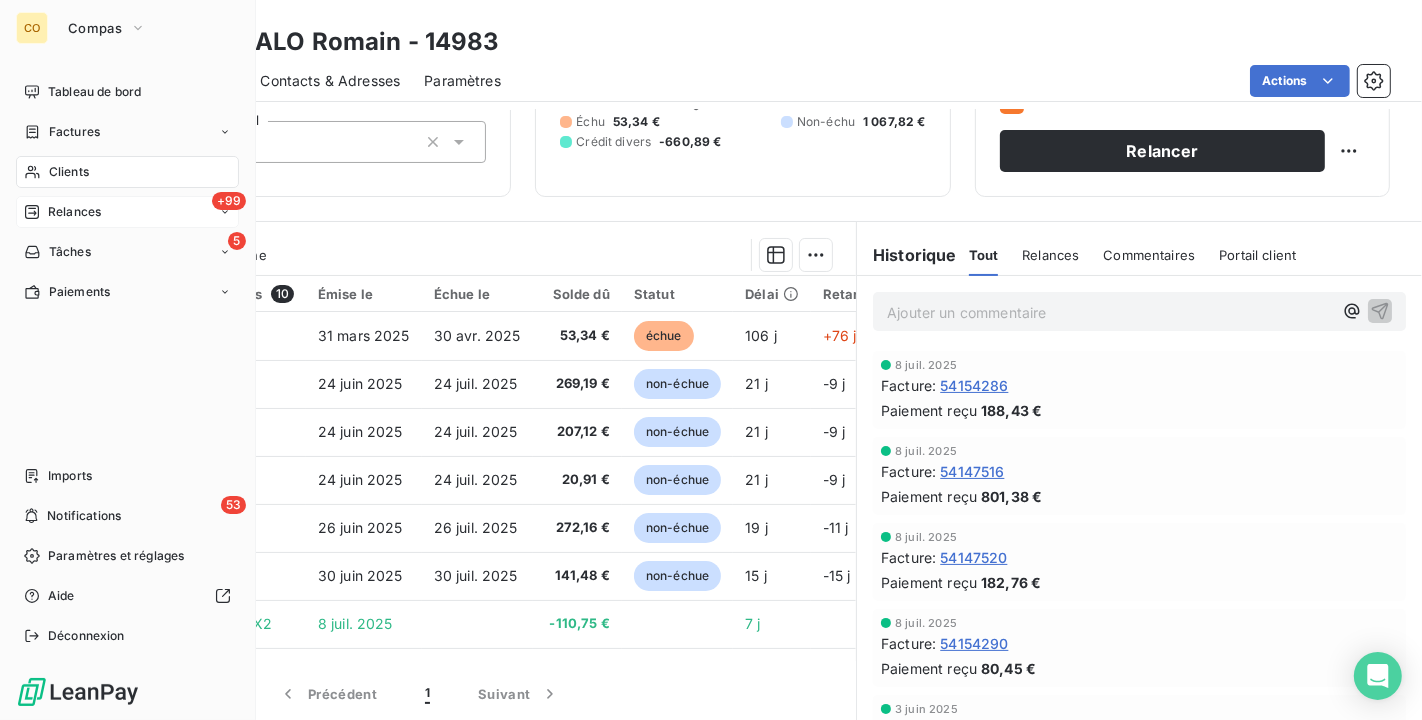 click 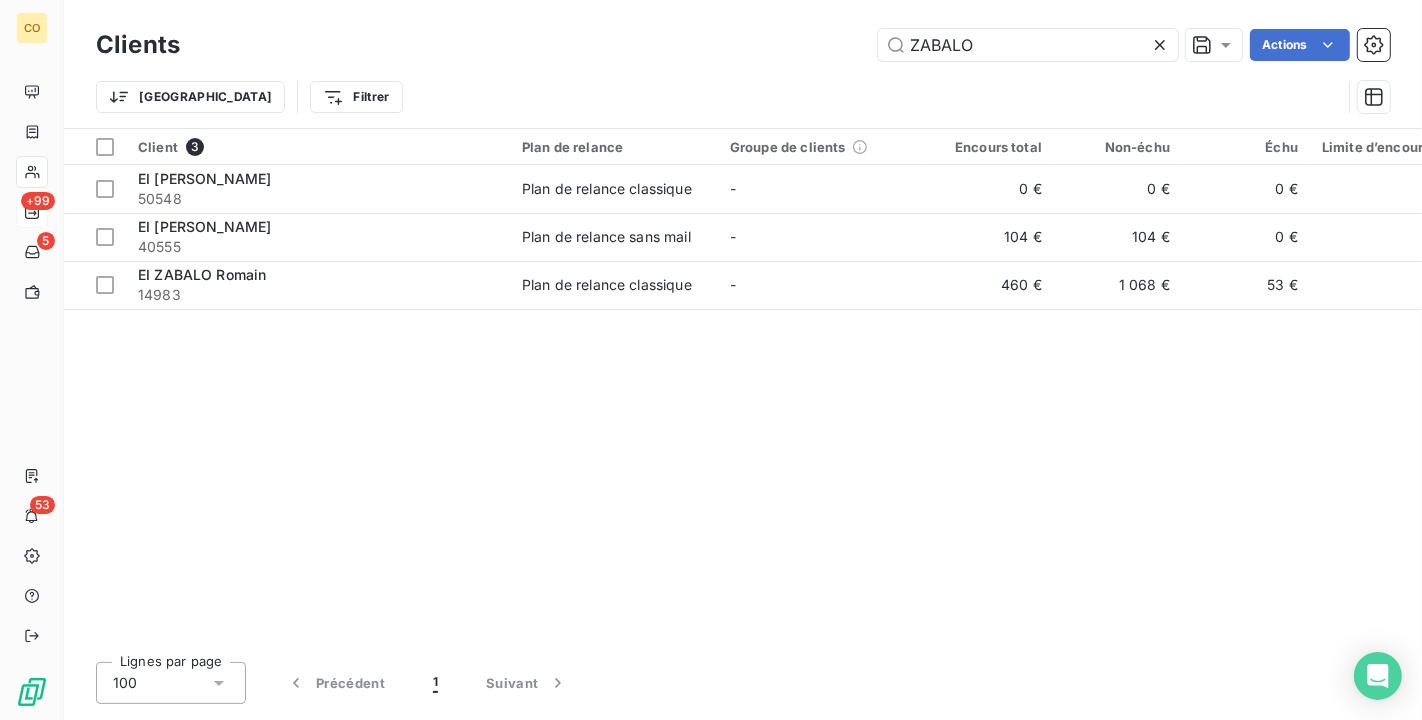 drag, startPoint x: 1072, startPoint y: 28, endPoint x: 419, endPoint y: 5, distance: 653.4049 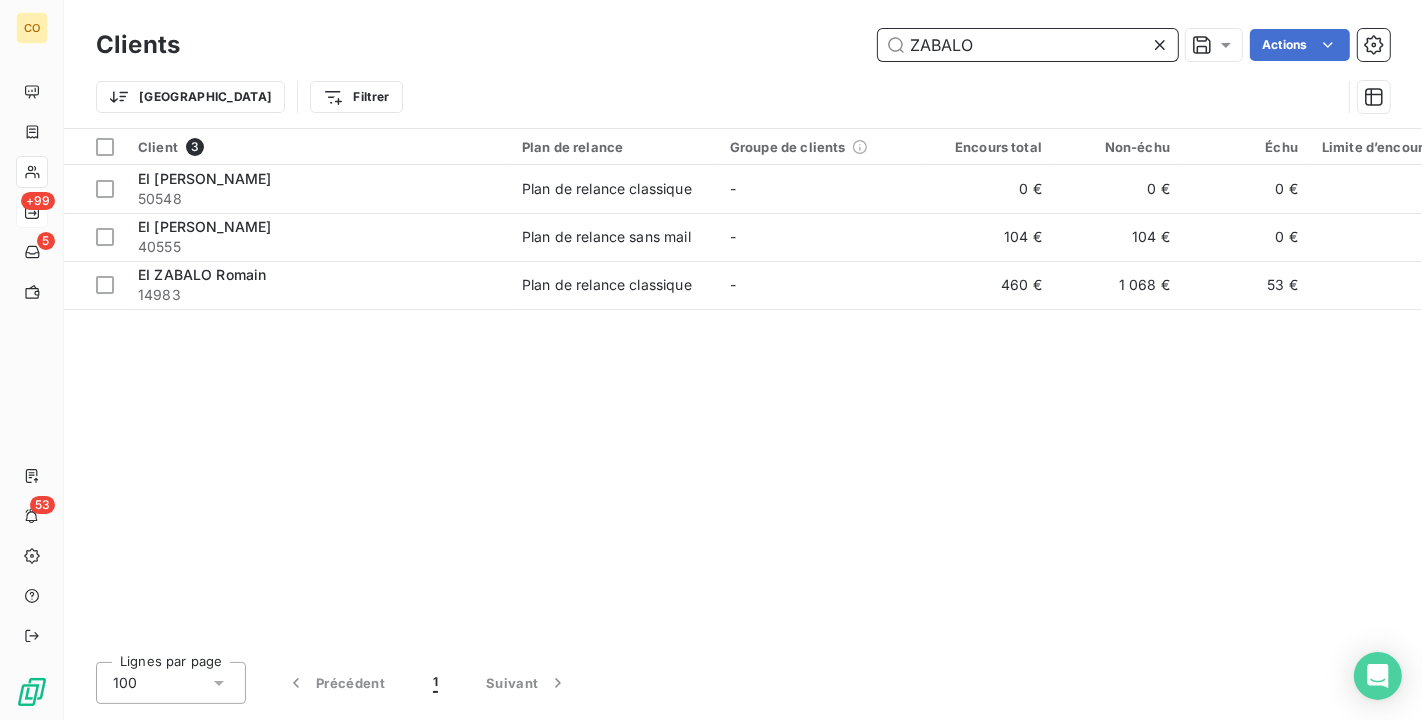 click on "ZABALO" at bounding box center (1028, 45) 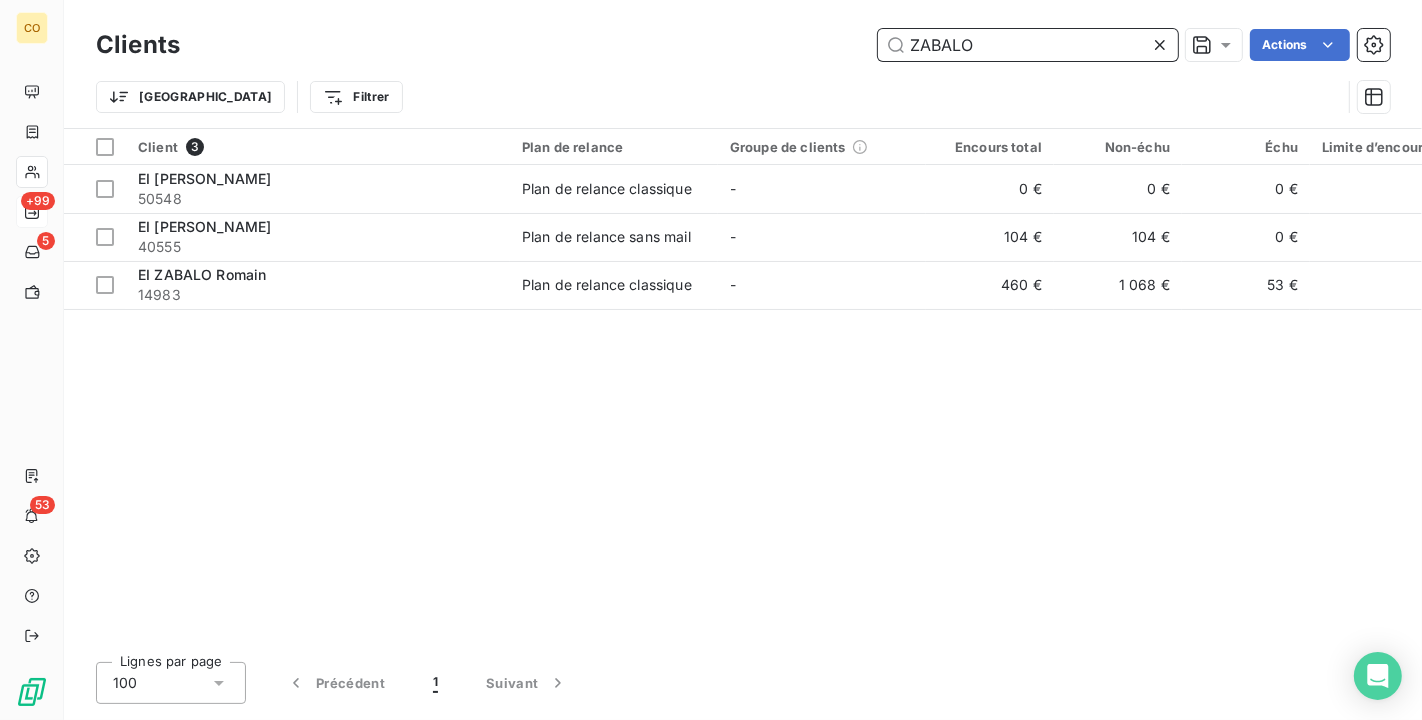 click on "ZABALO" at bounding box center [1028, 45] 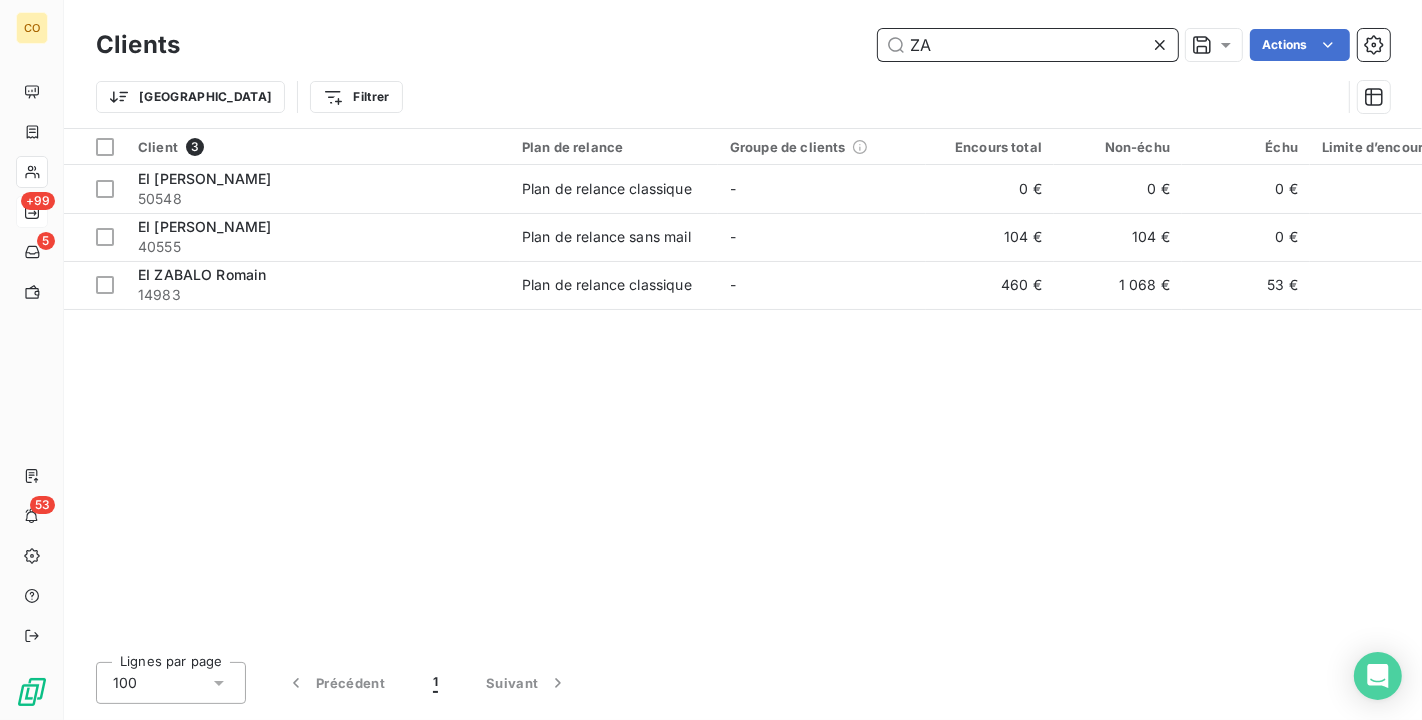type on "Z" 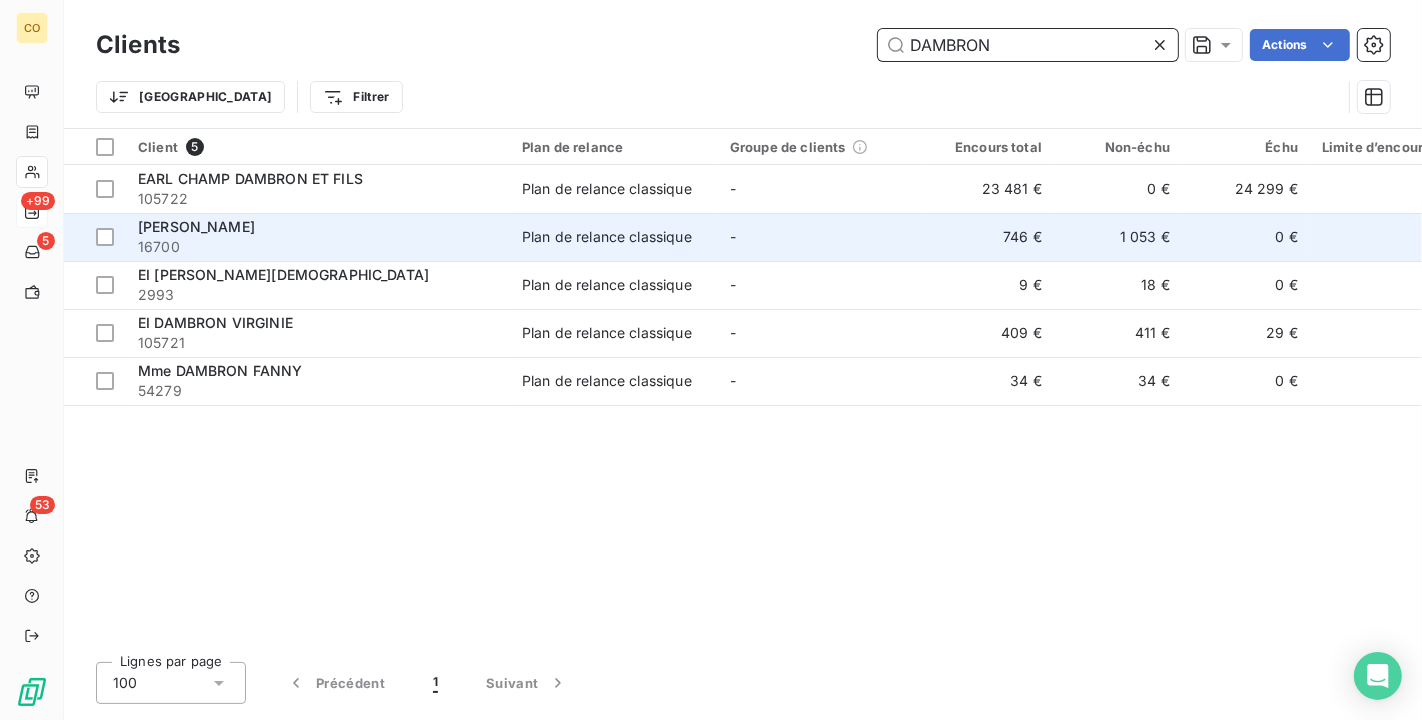 type on "DAMBRON" 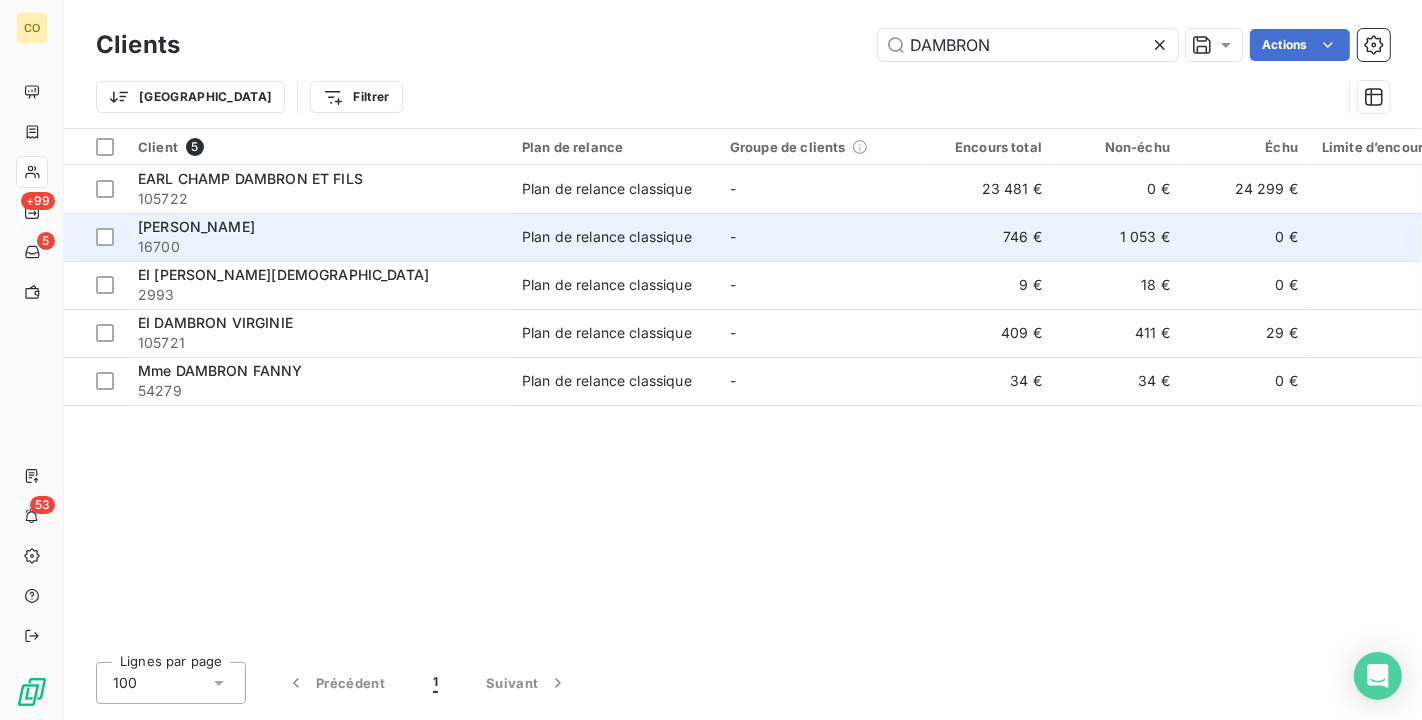 click on "-" at bounding box center [822, 237] 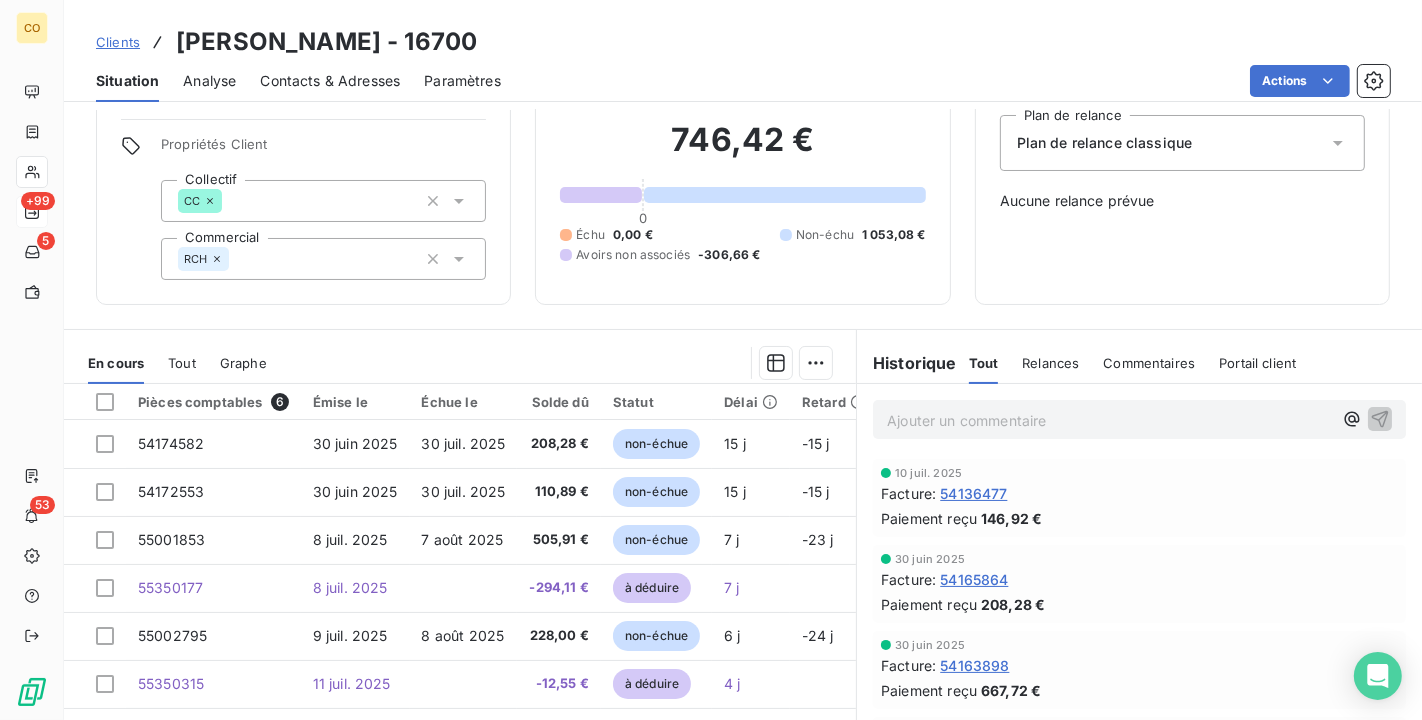 scroll, scrollTop: 111, scrollLeft: 0, axis: vertical 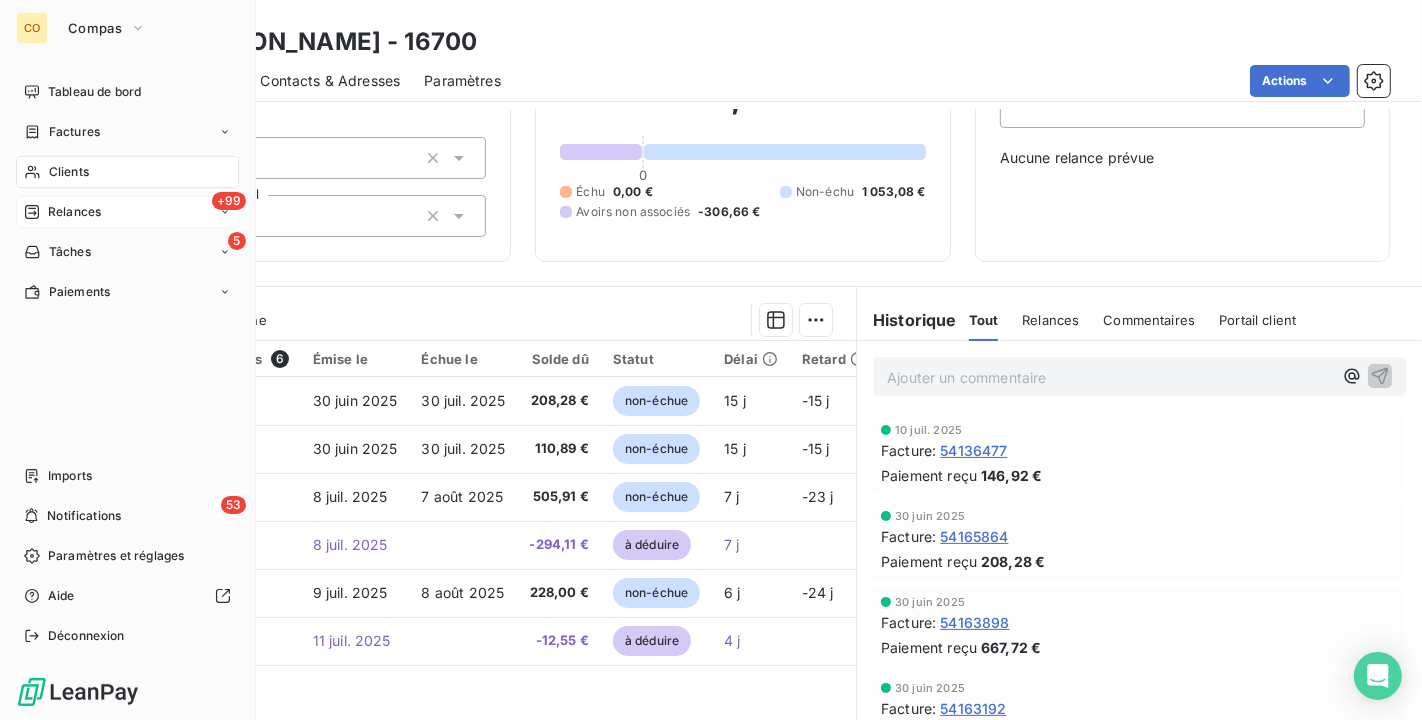 click on "Clients" at bounding box center (69, 172) 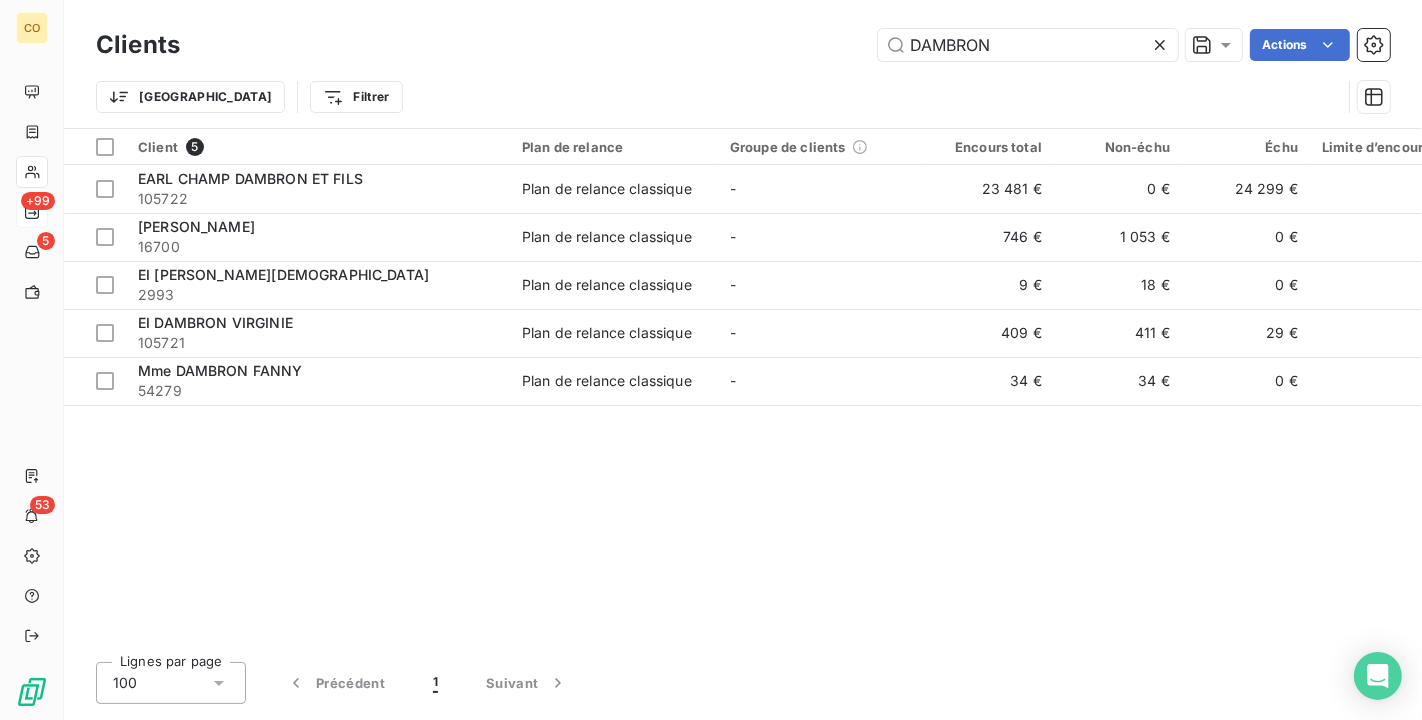 drag, startPoint x: 1027, startPoint y: 37, endPoint x: 491, endPoint y: 22, distance: 536.20984 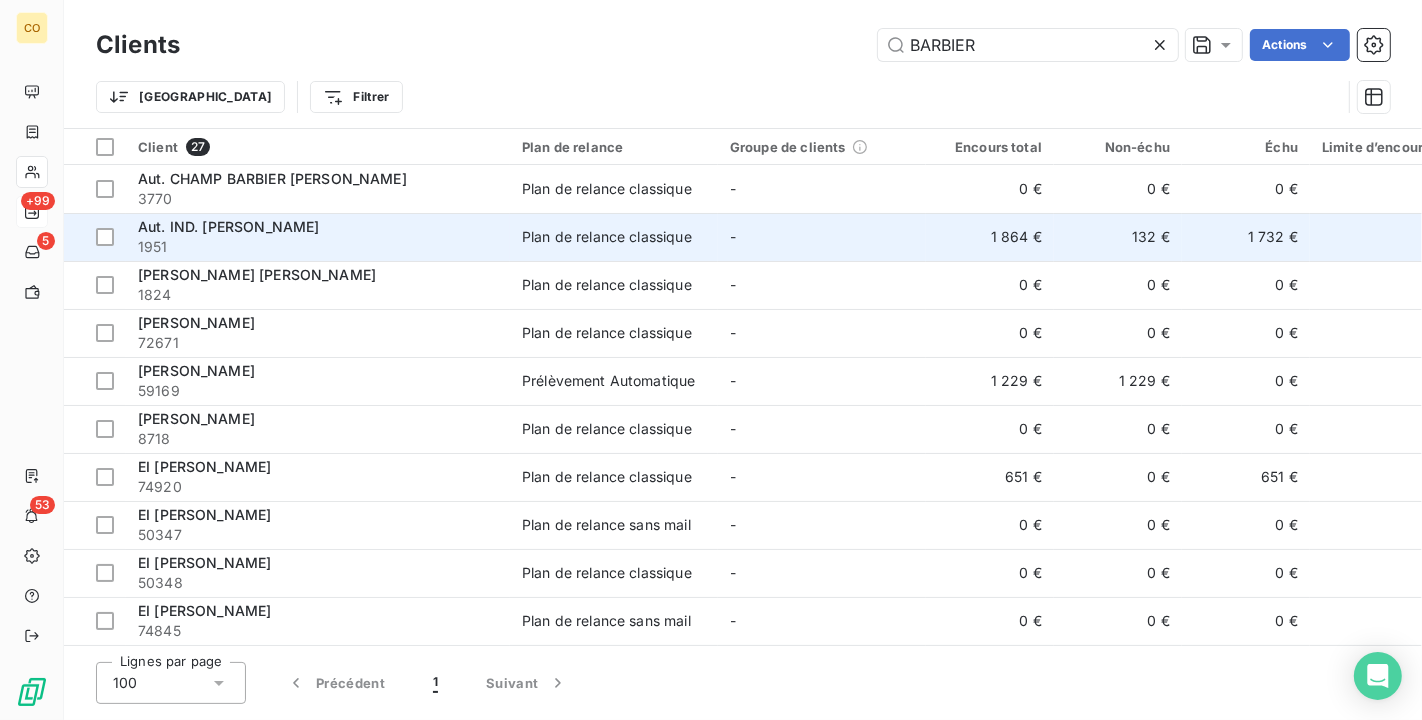 type on "BARBIER" 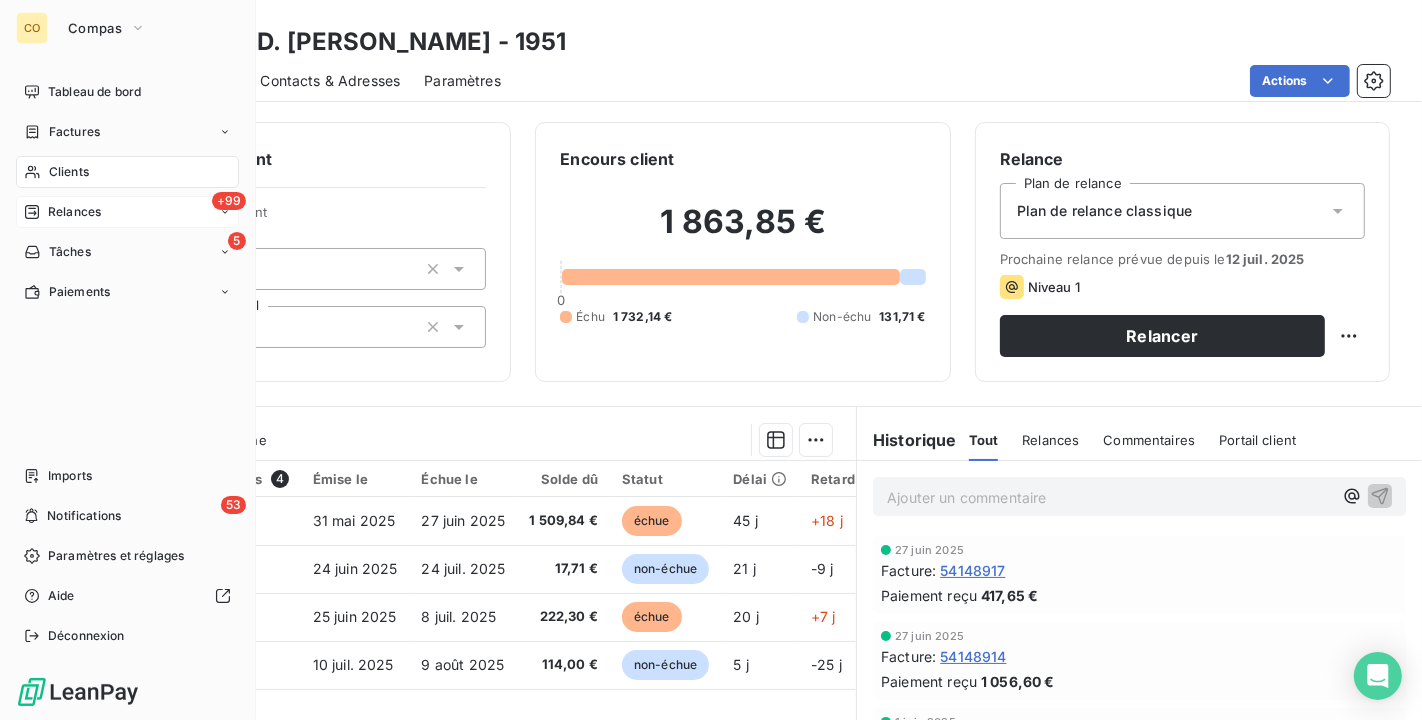 click on "Clients" at bounding box center [69, 172] 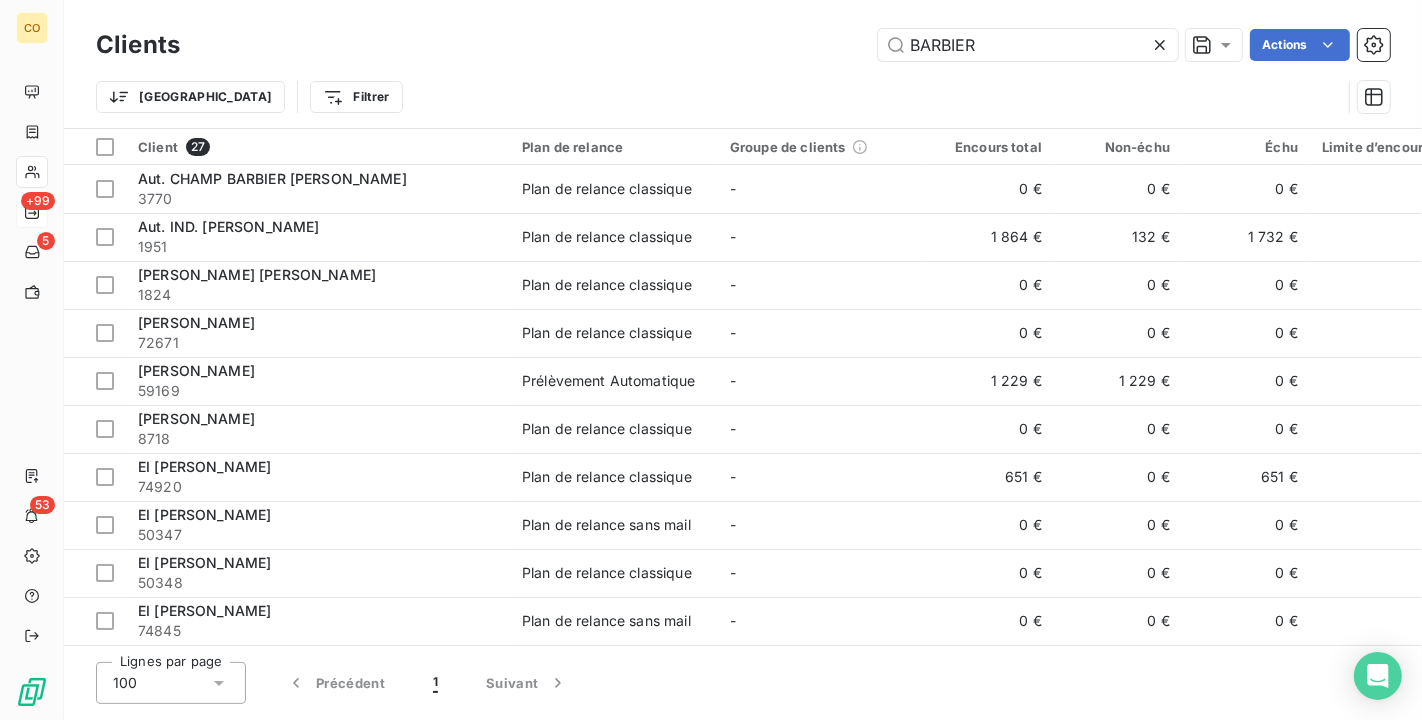 drag, startPoint x: 1011, startPoint y: 42, endPoint x: 398, endPoint y: -25, distance: 616.65063 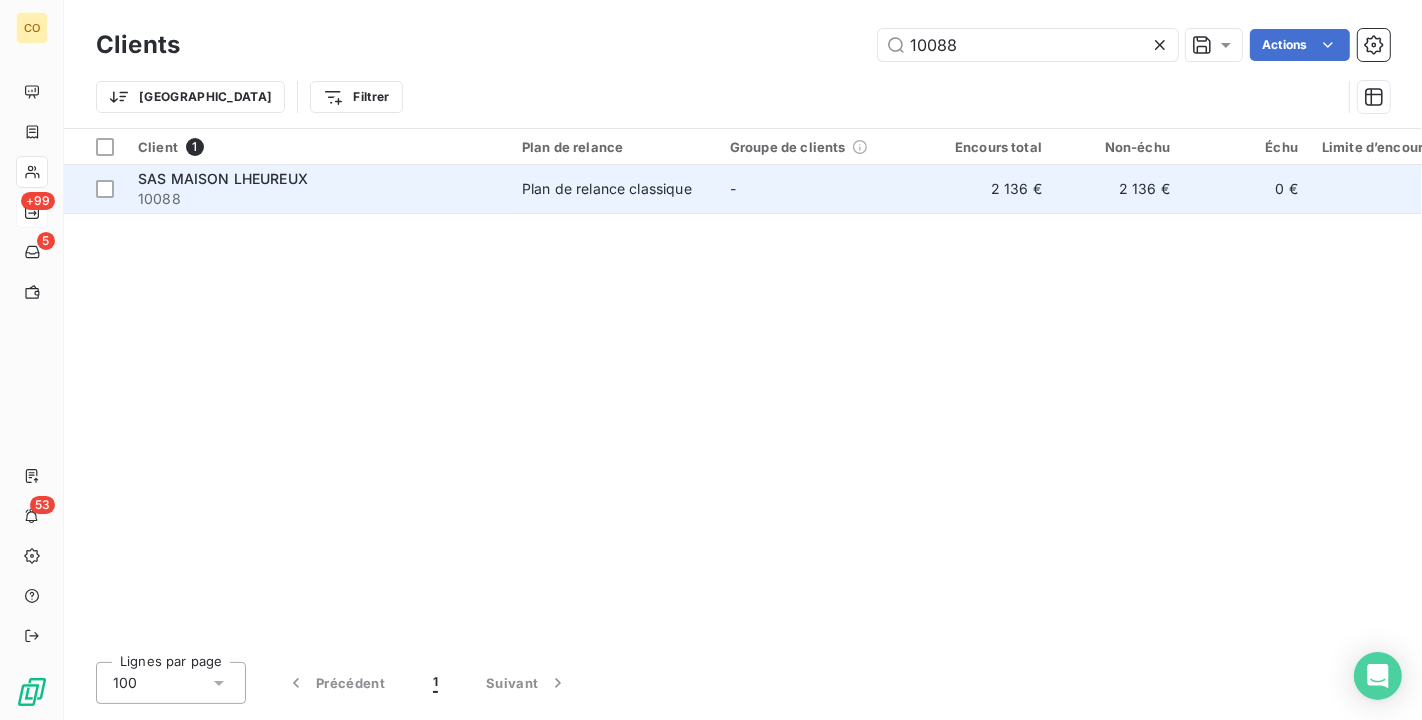 type on "10088" 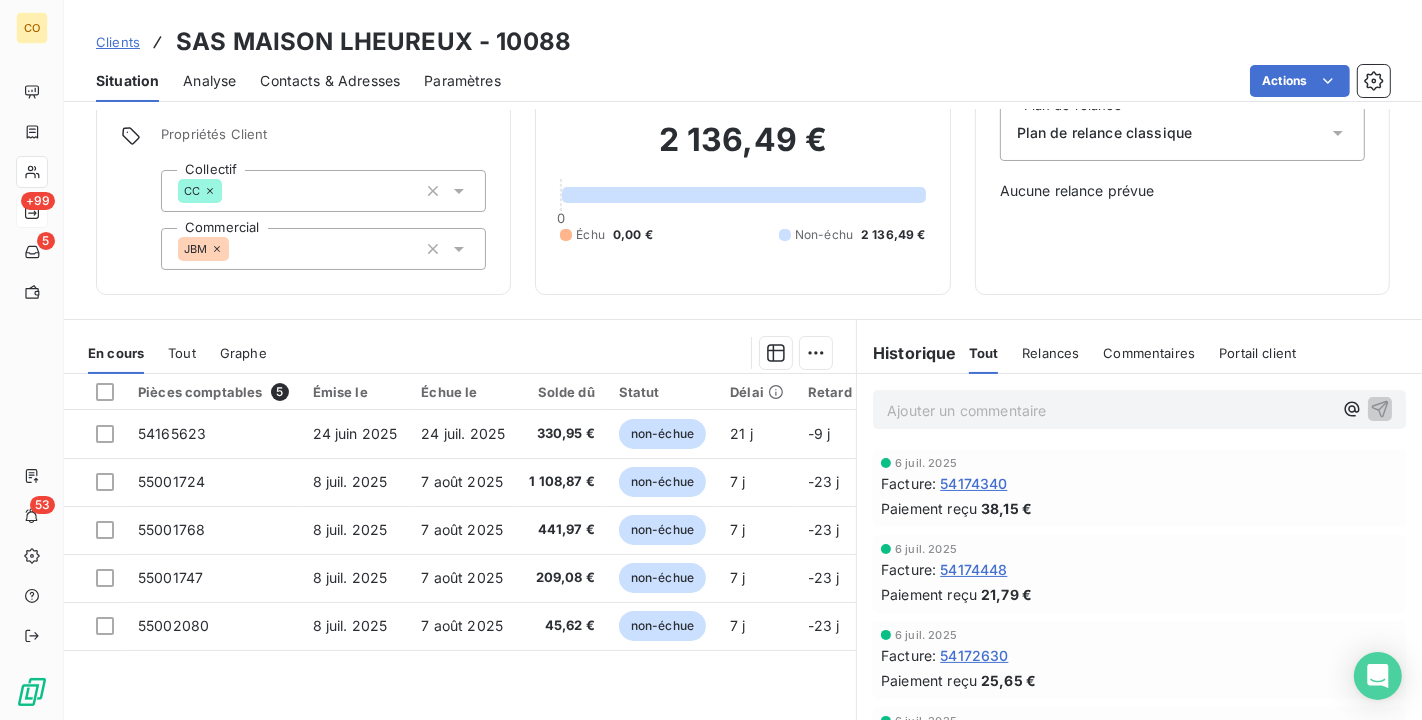 scroll, scrollTop: 111, scrollLeft: 0, axis: vertical 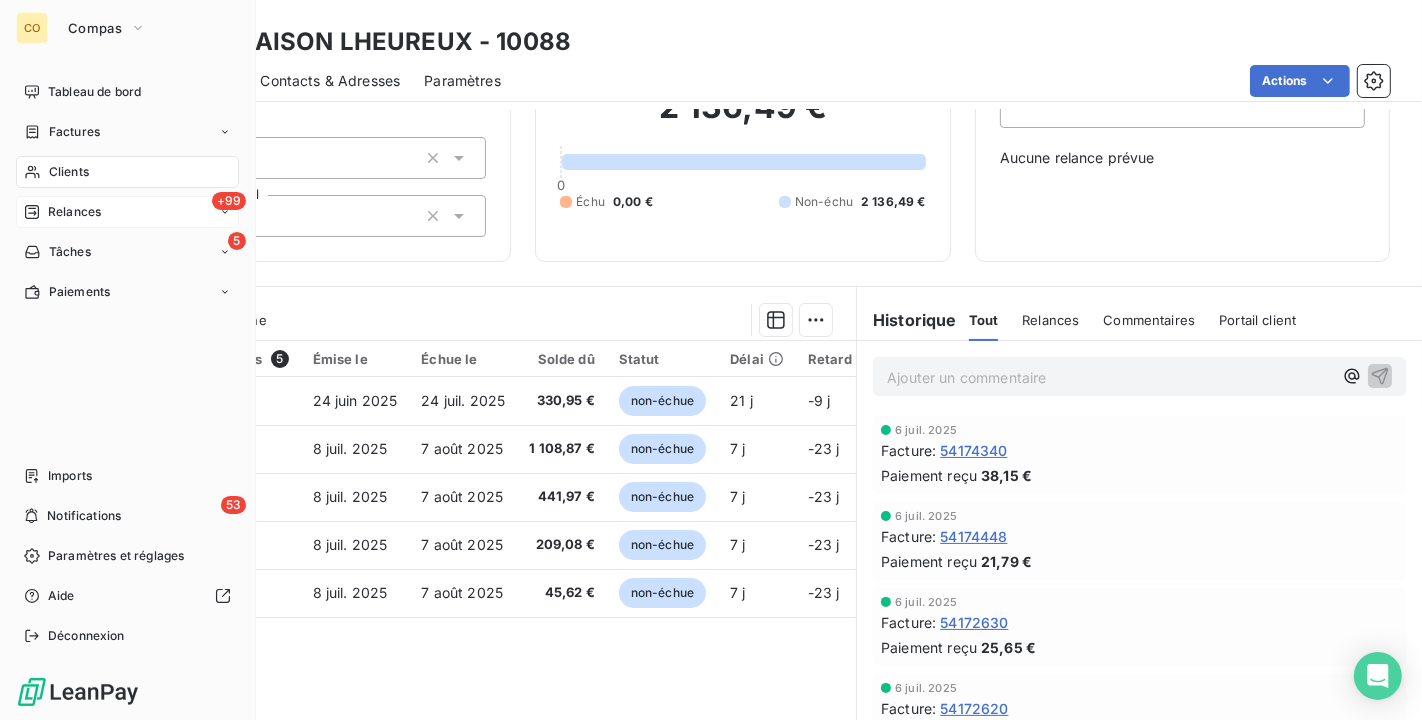 click on "Clients" at bounding box center [69, 172] 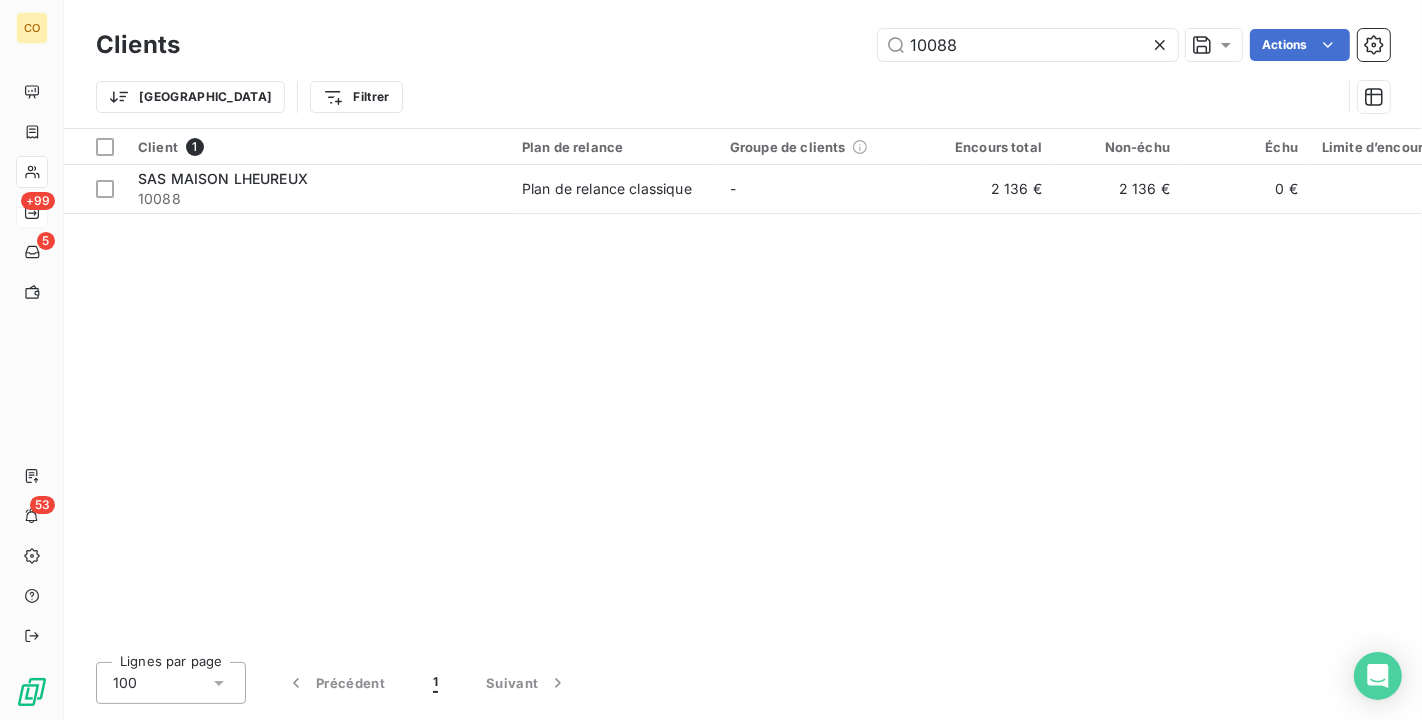 drag, startPoint x: 962, startPoint y: 41, endPoint x: 577, endPoint y: 25, distance: 385.33234 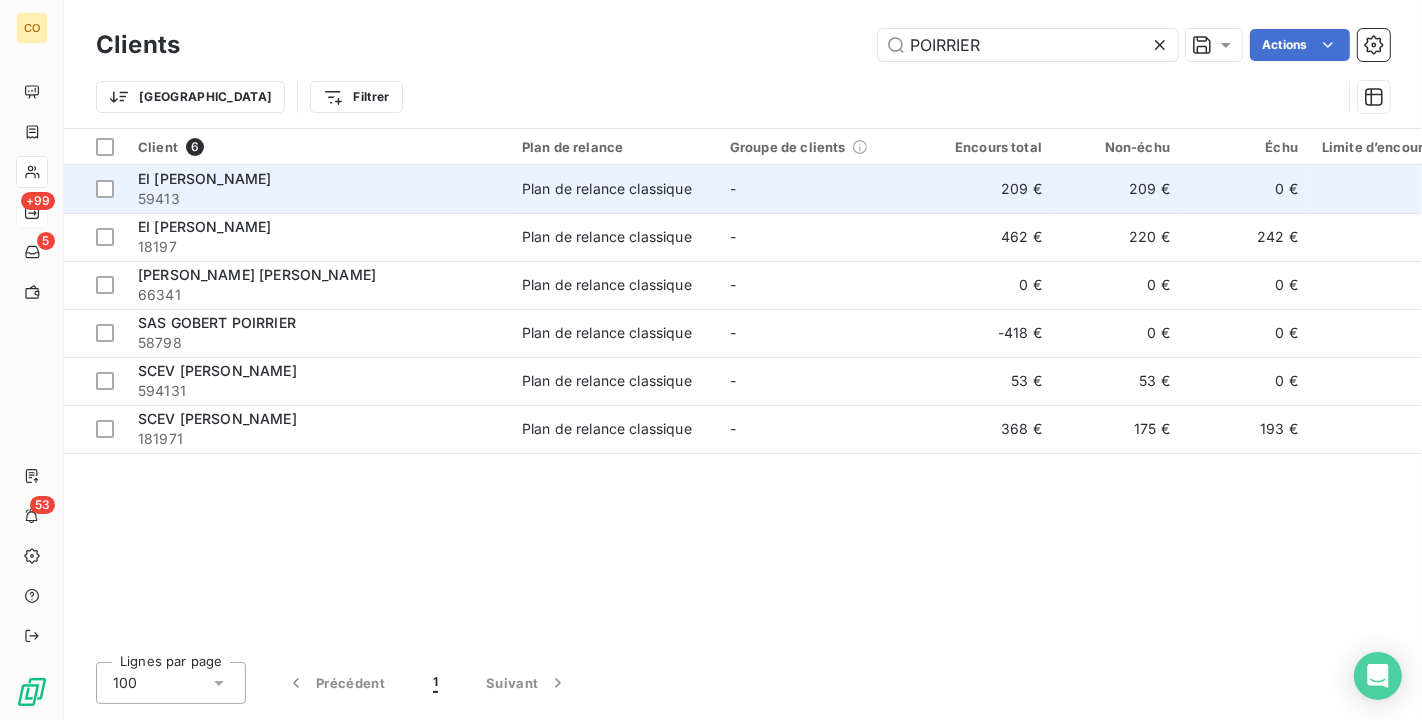 type on "POIRRIER" 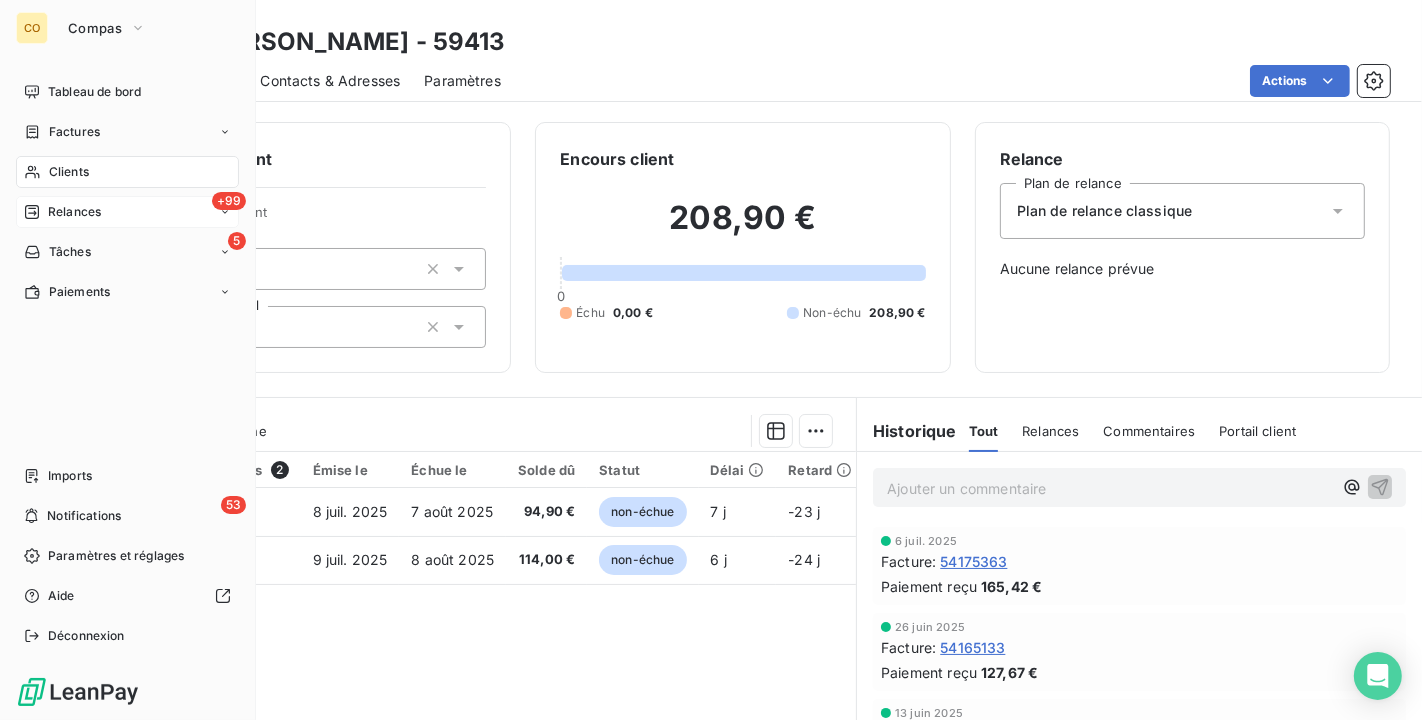click on "Clients" at bounding box center [127, 172] 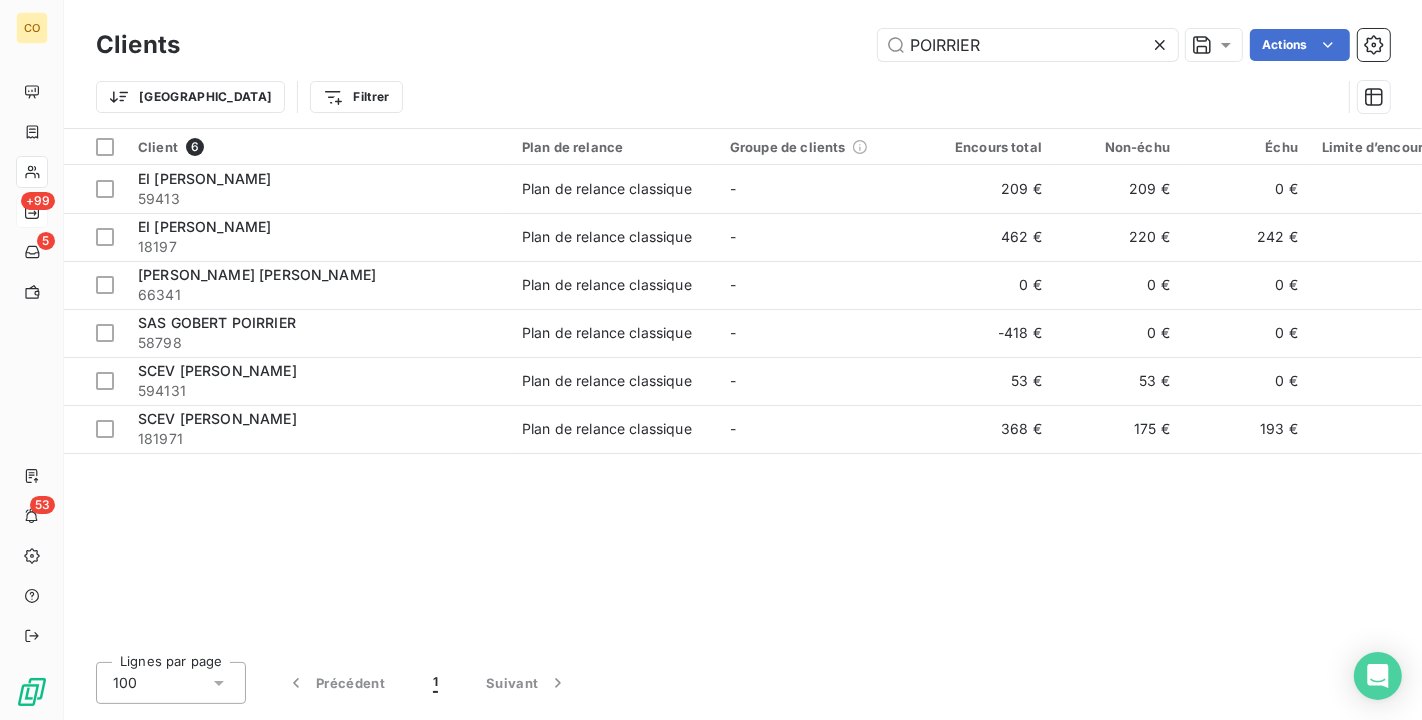 drag, startPoint x: 1043, startPoint y: 43, endPoint x: 363, endPoint y: -19, distance: 682.8206 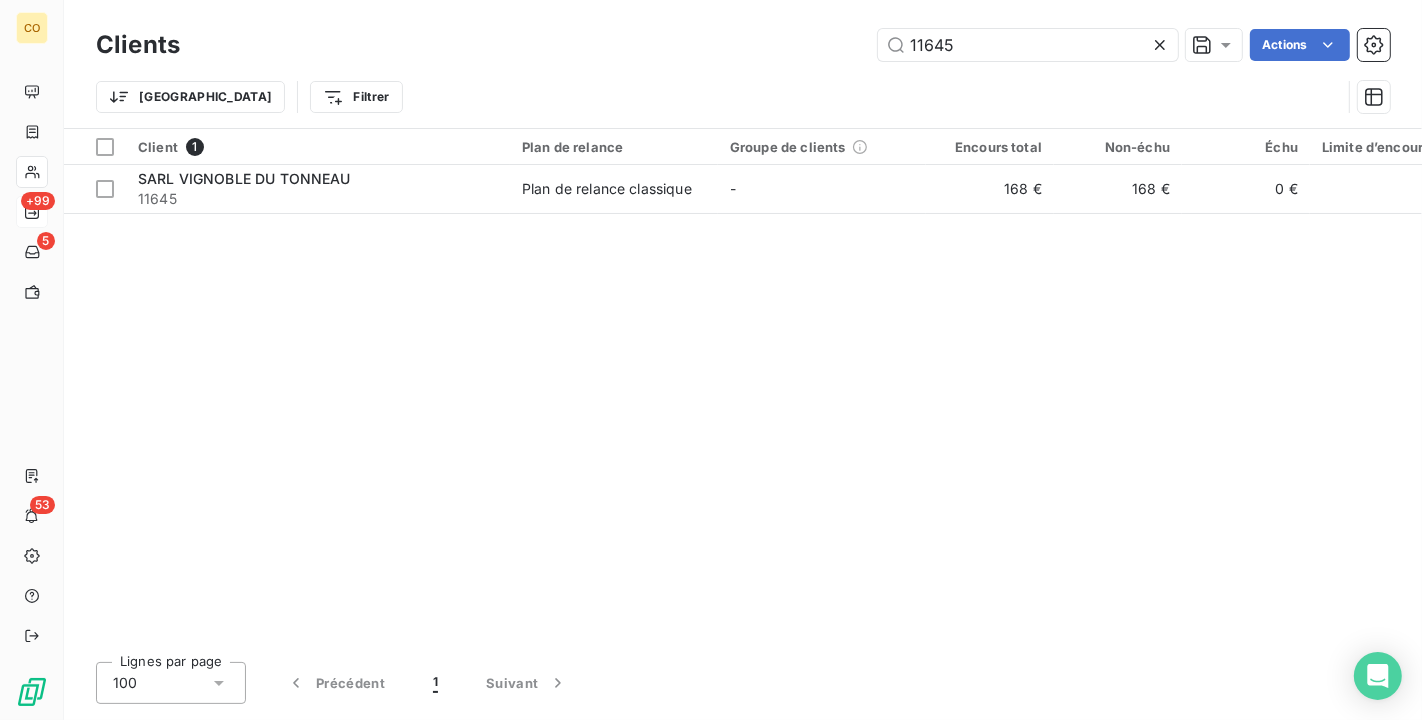 type on "11645" 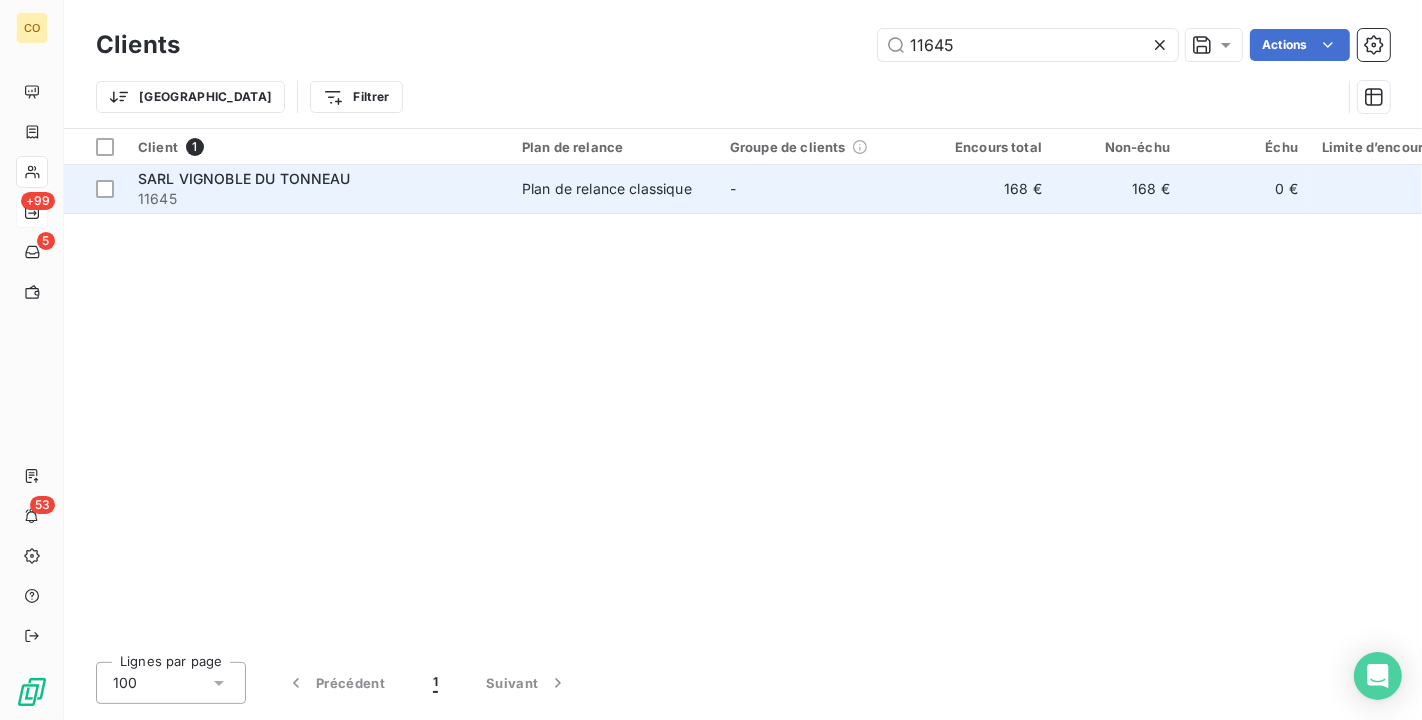 click on "11645" at bounding box center (318, 199) 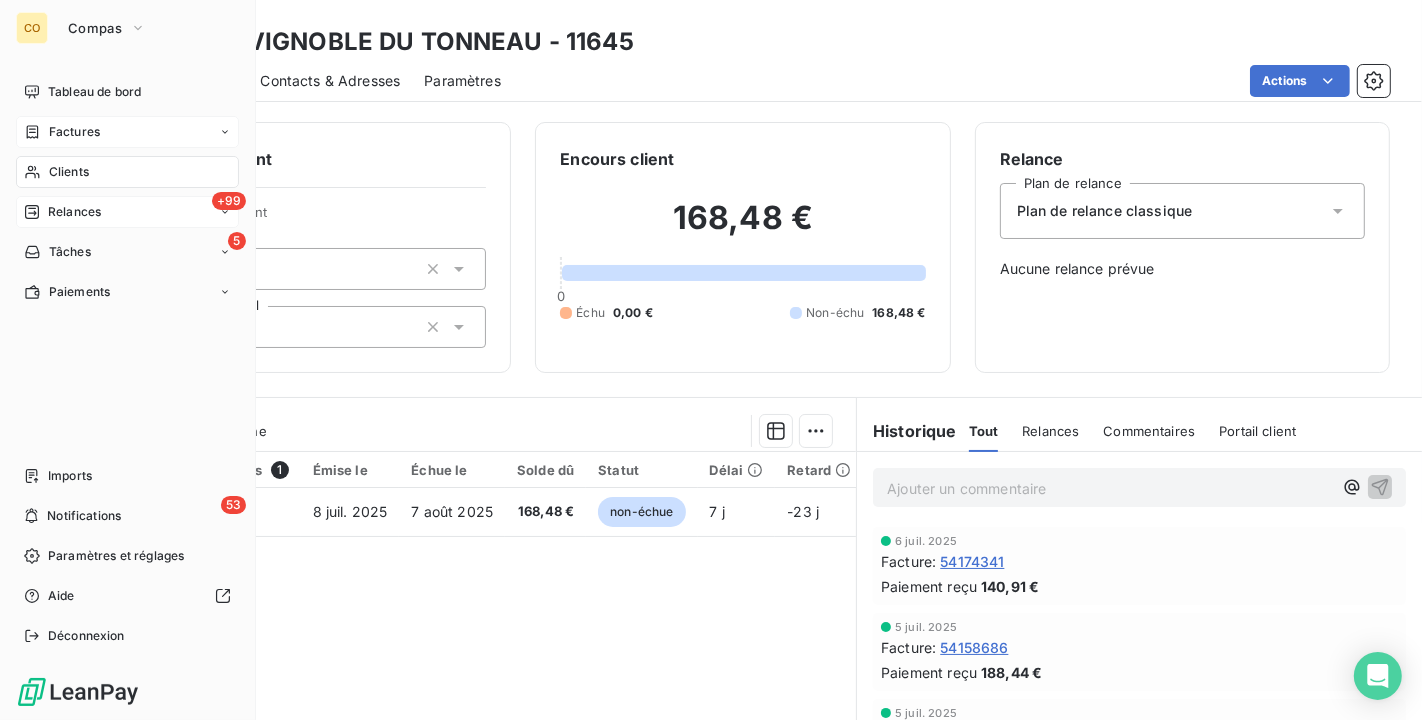 drag, startPoint x: 40, startPoint y: 171, endPoint x: 177, endPoint y: 141, distance: 140.24622 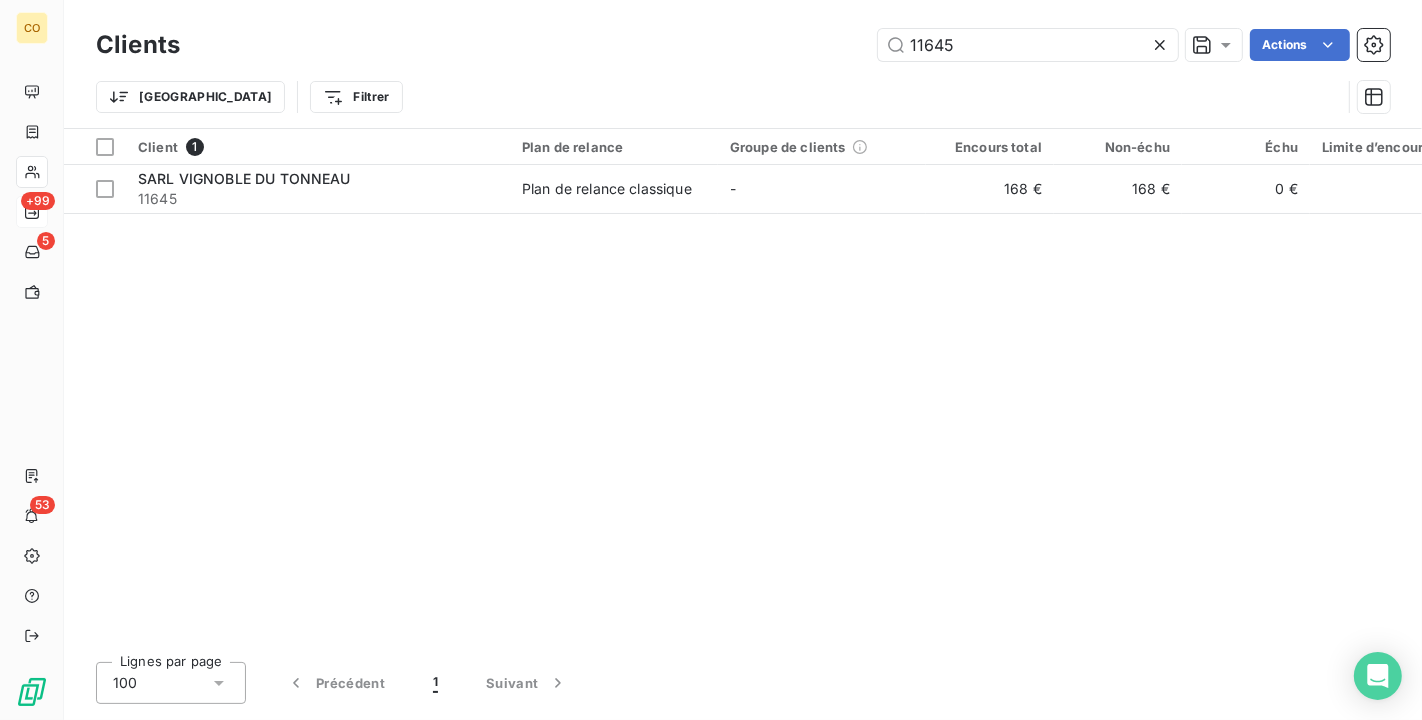 drag, startPoint x: 1013, startPoint y: 51, endPoint x: 276, endPoint y: -28, distance: 741.222 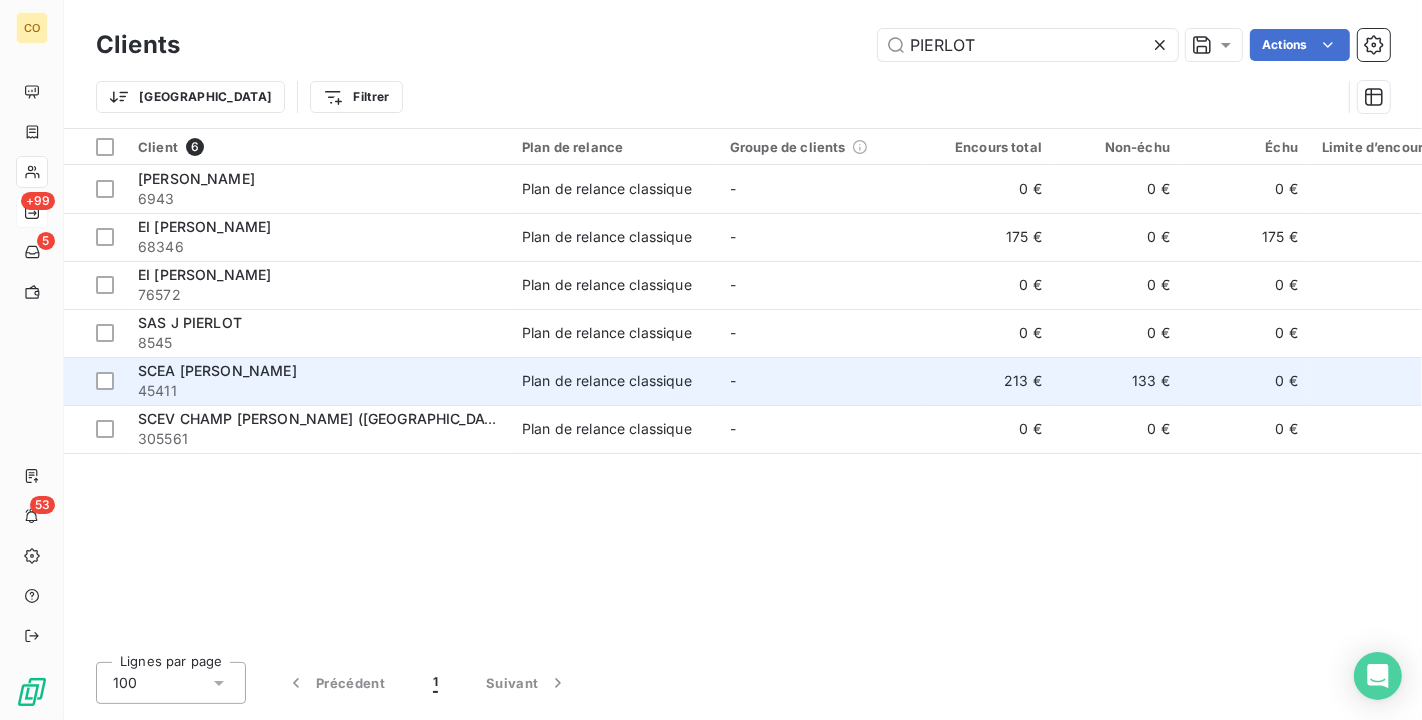 type on "PIERLOT" 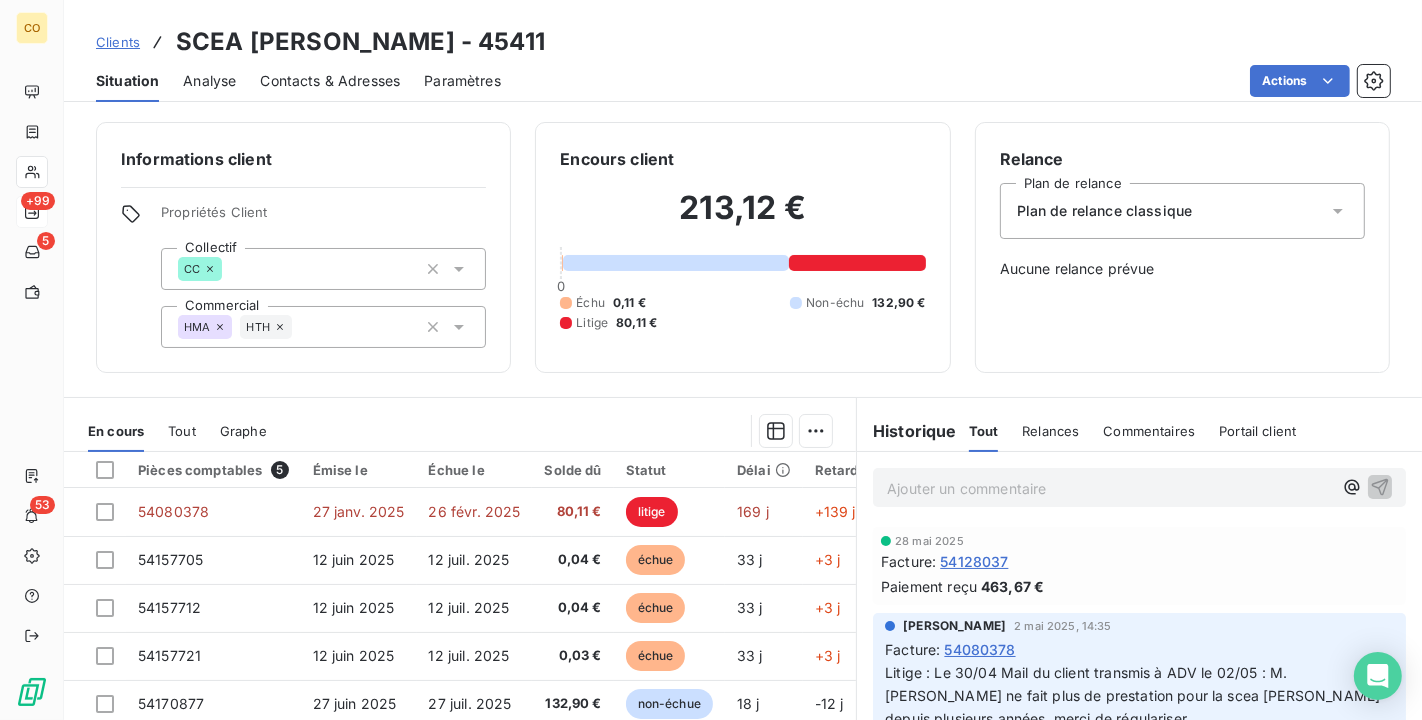 scroll, scrollTop: 111, scrollLeft: 0, axis: vertical 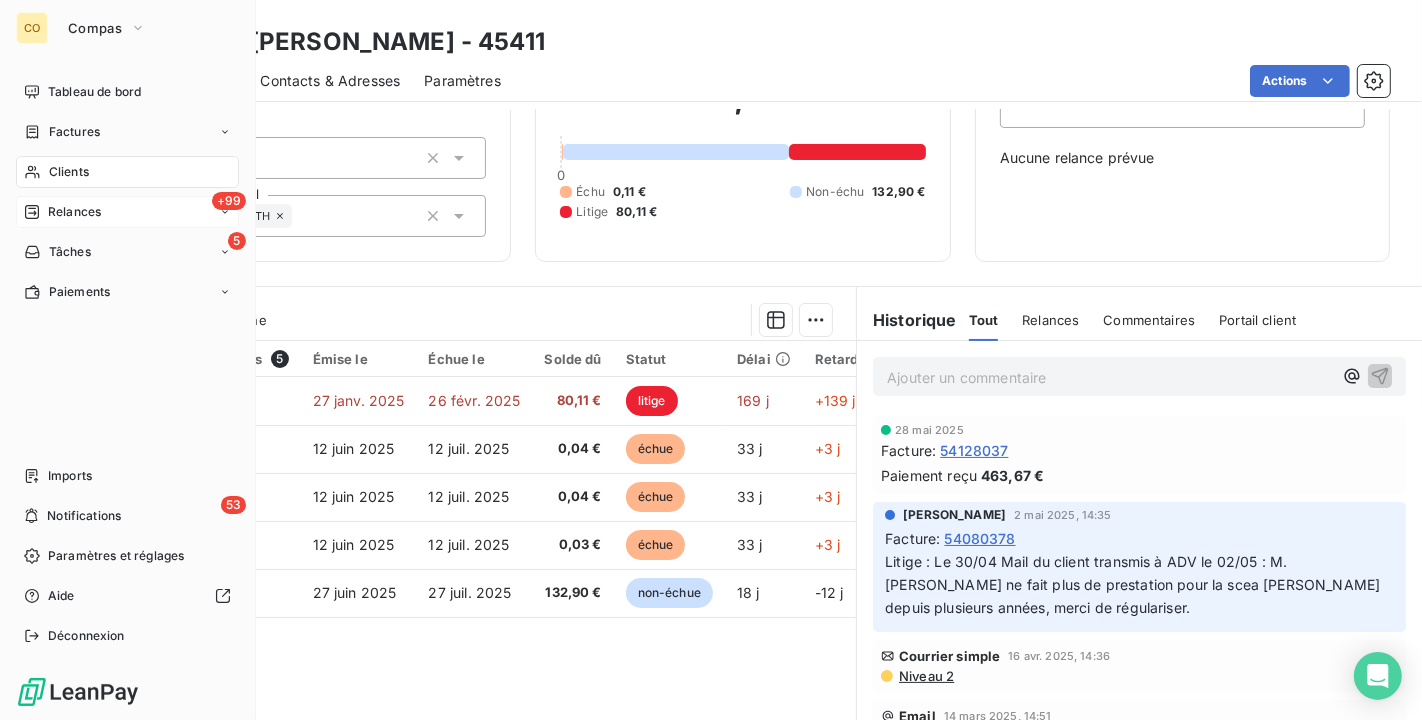 drag, startPoint x: 42, startPoint y: 165, endPoint x: 136, endPoint y: 157, distance: 94.33981 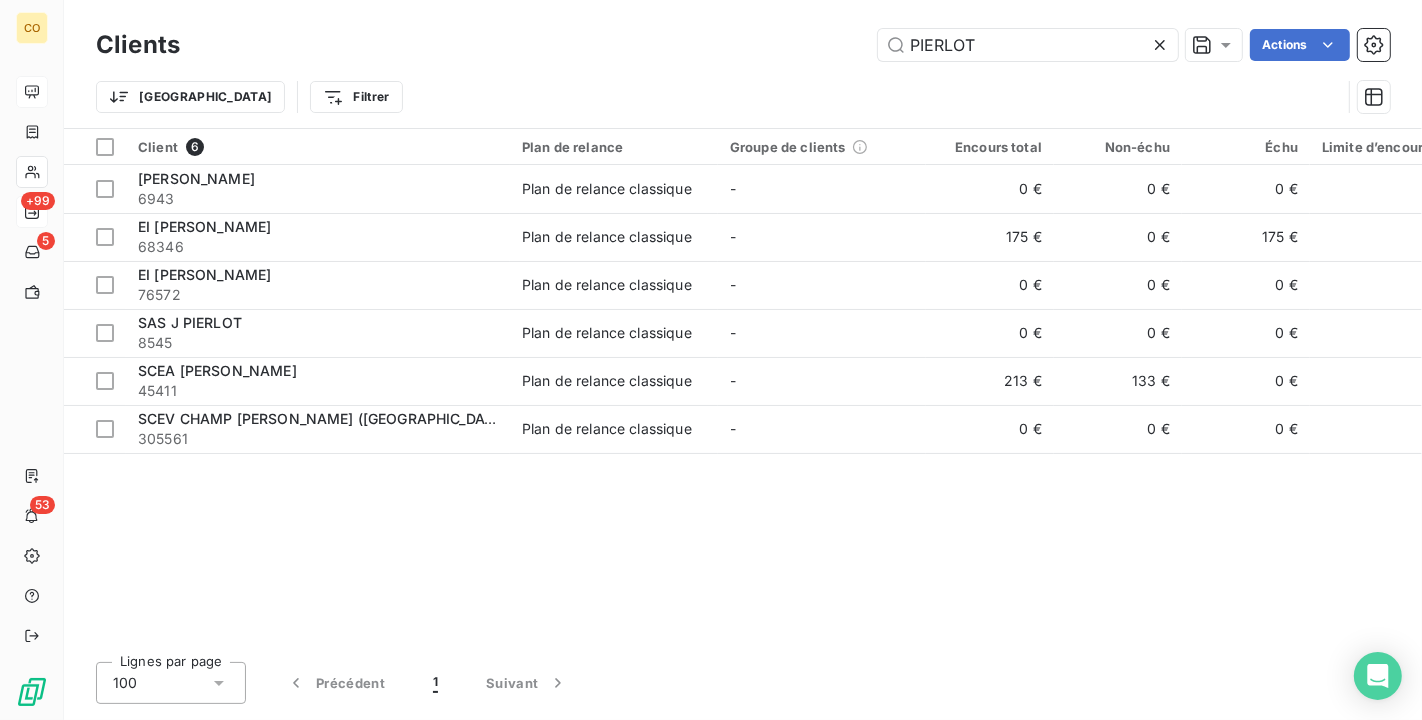 drag, startPoint x: 1071, startPoint y: 43, endPoint x: 28, endPoint y: 79, distance: 1043.6211 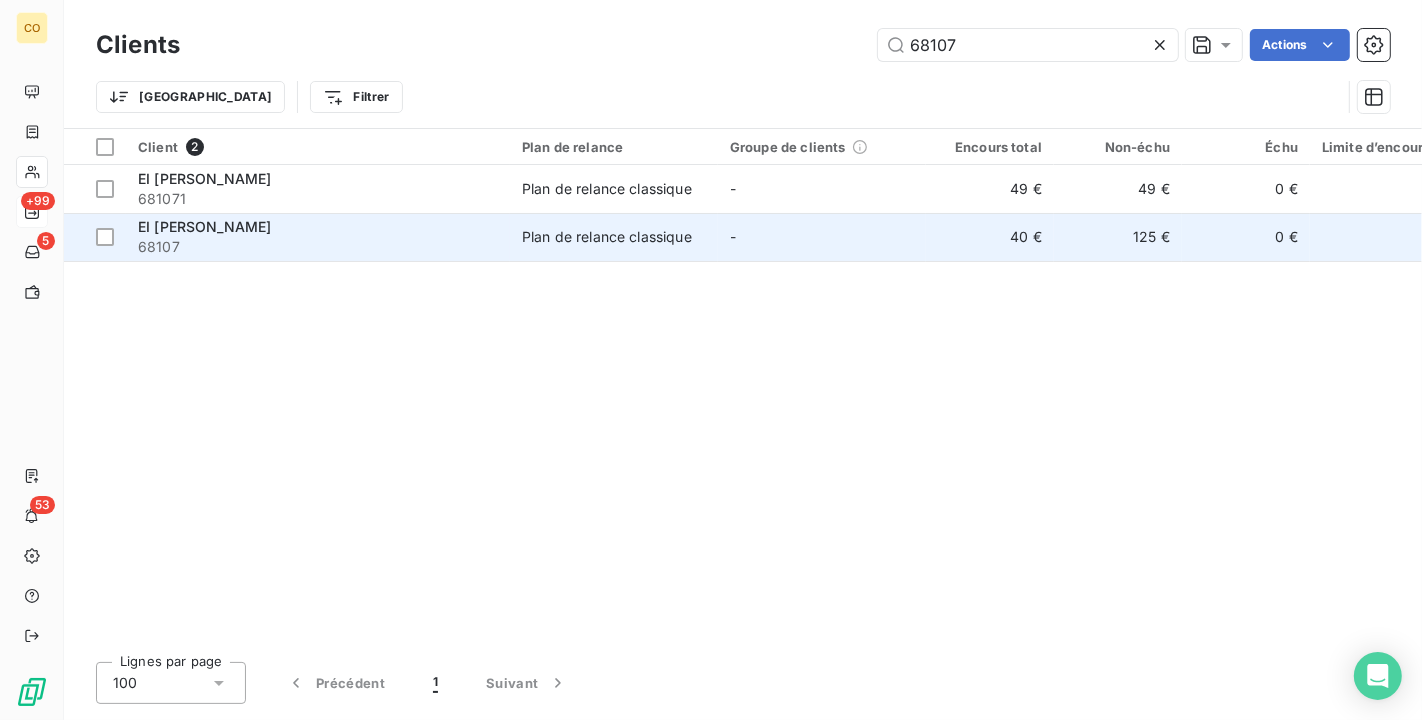 type on "68107" 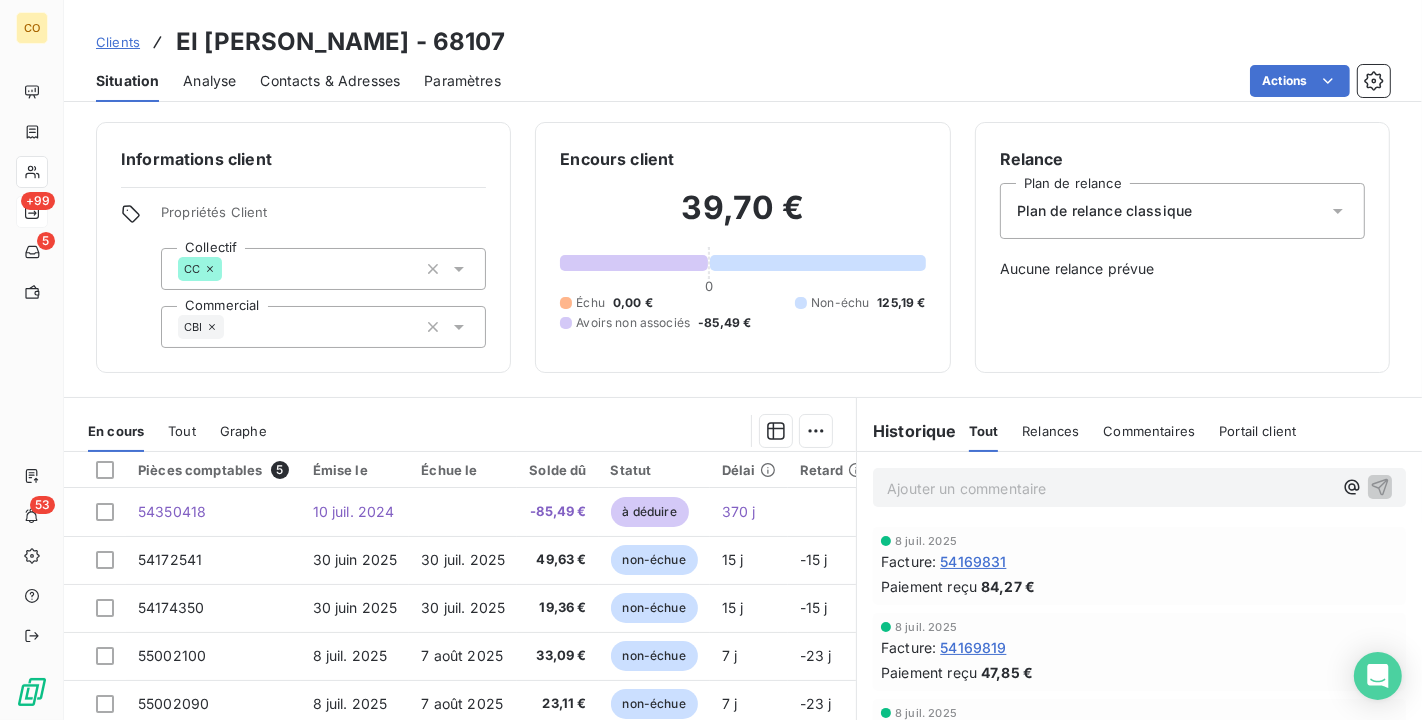 scroll, scrollTop: 111, scrollLeft: 0, axis: vertical 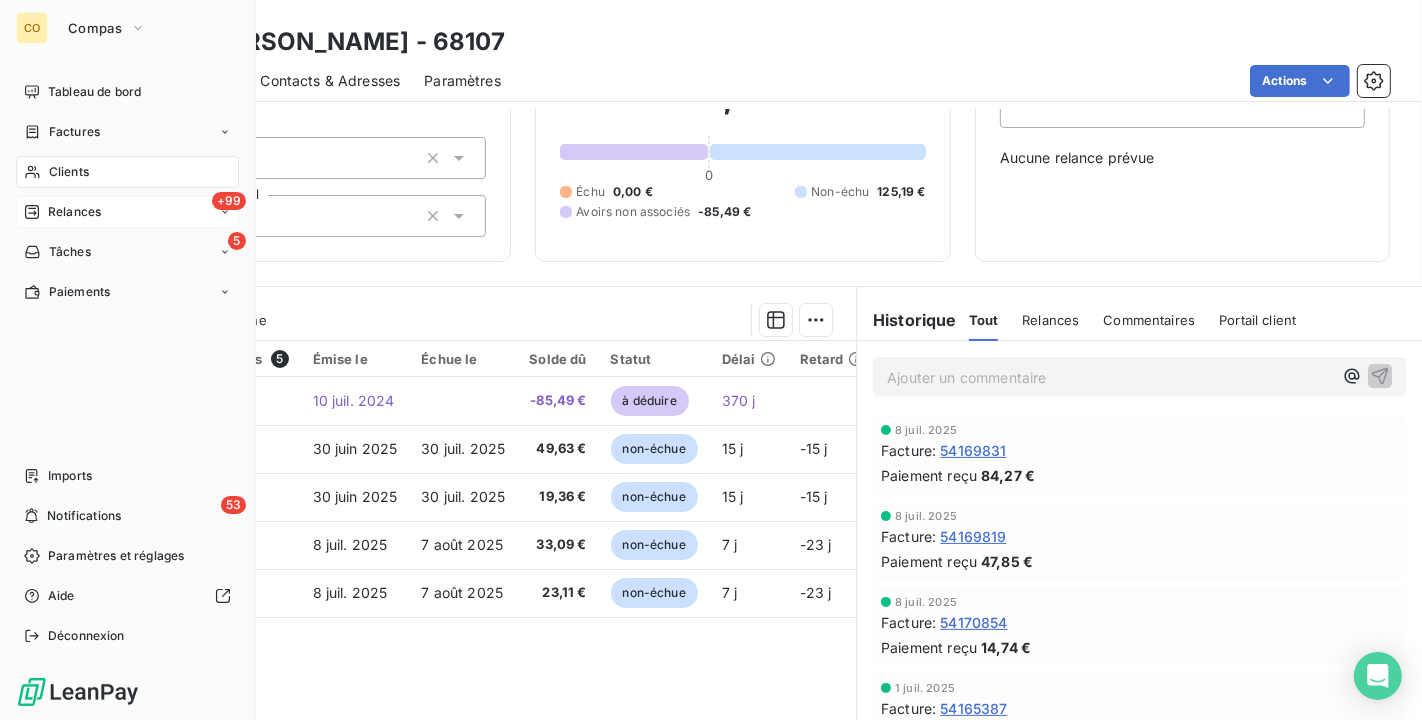 drag, startPoint x: 60, startPoint y: 181, endPoint x: 195, endPoint y: 110, distance: 152.53197 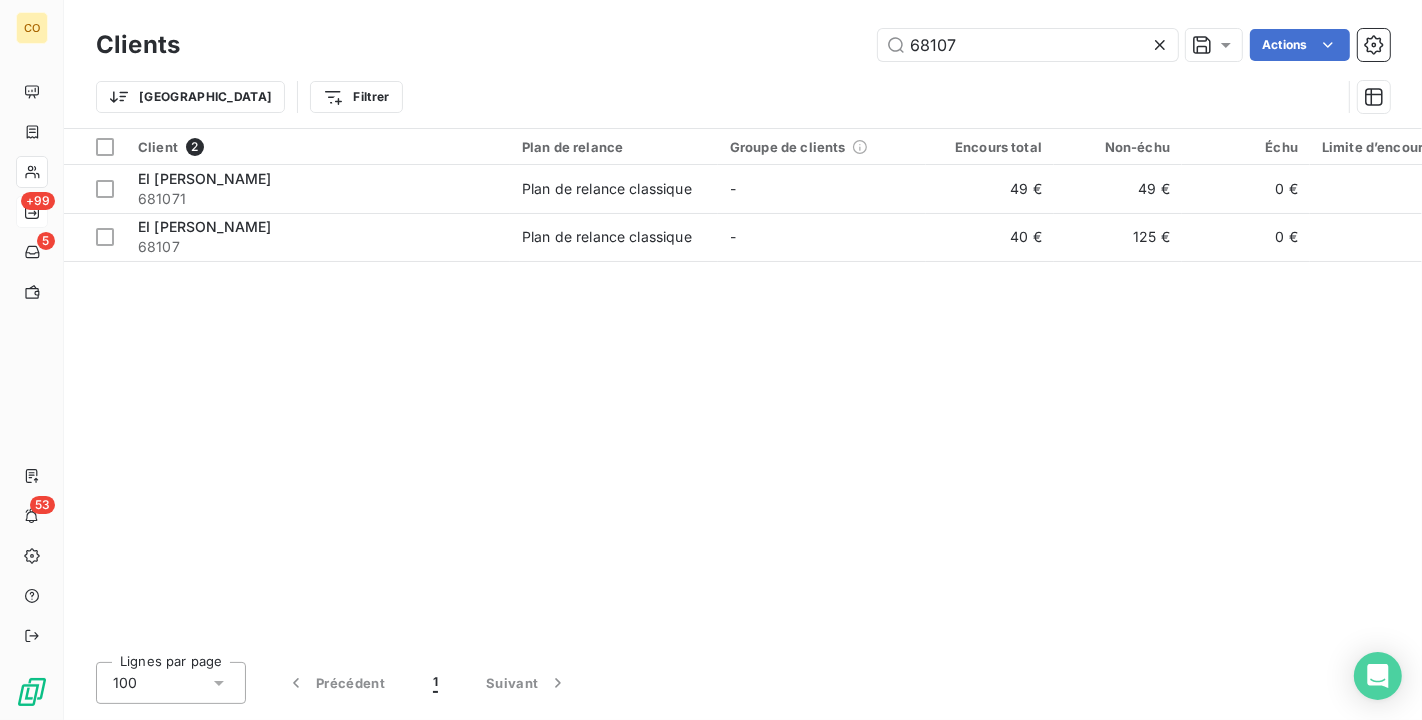 drag, startPoint x: 972, startPoint y: 54, endPoint x: 644, endPoint y: 43, distance: 328.1844 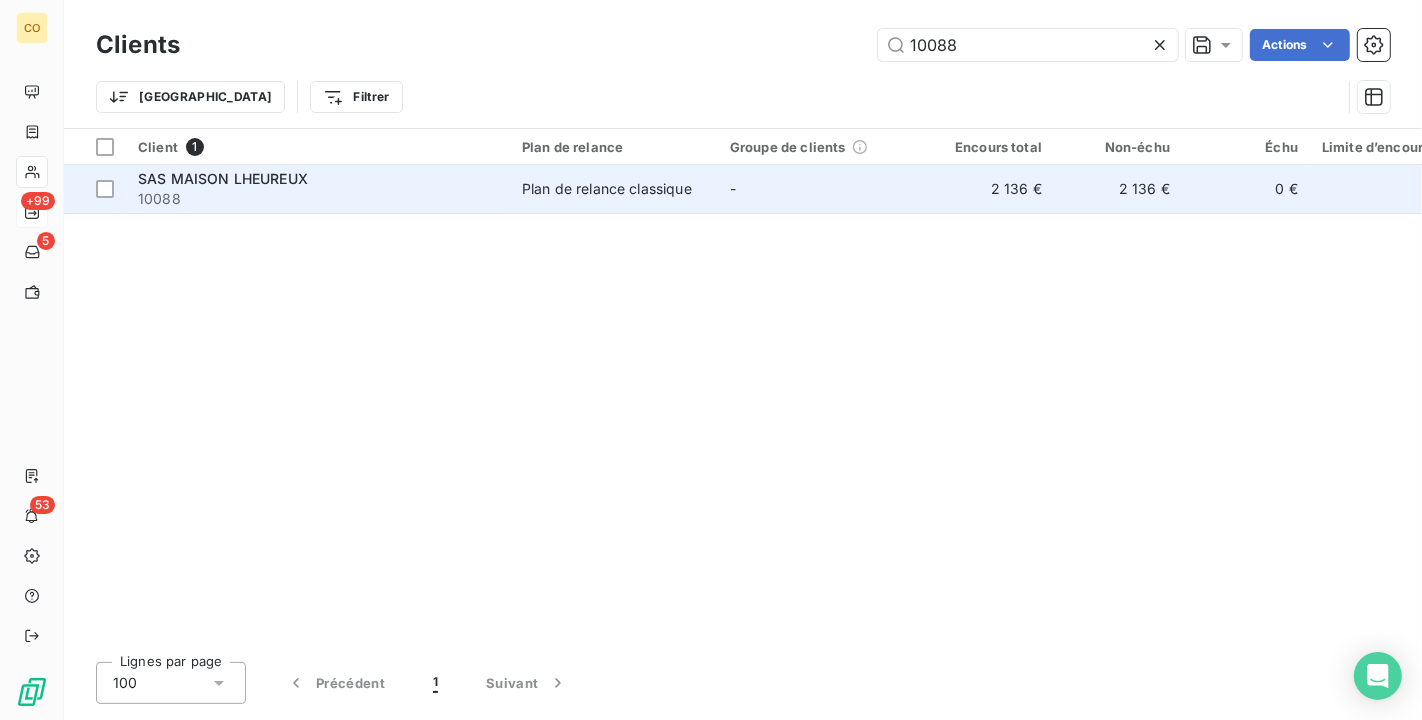type on "10088" 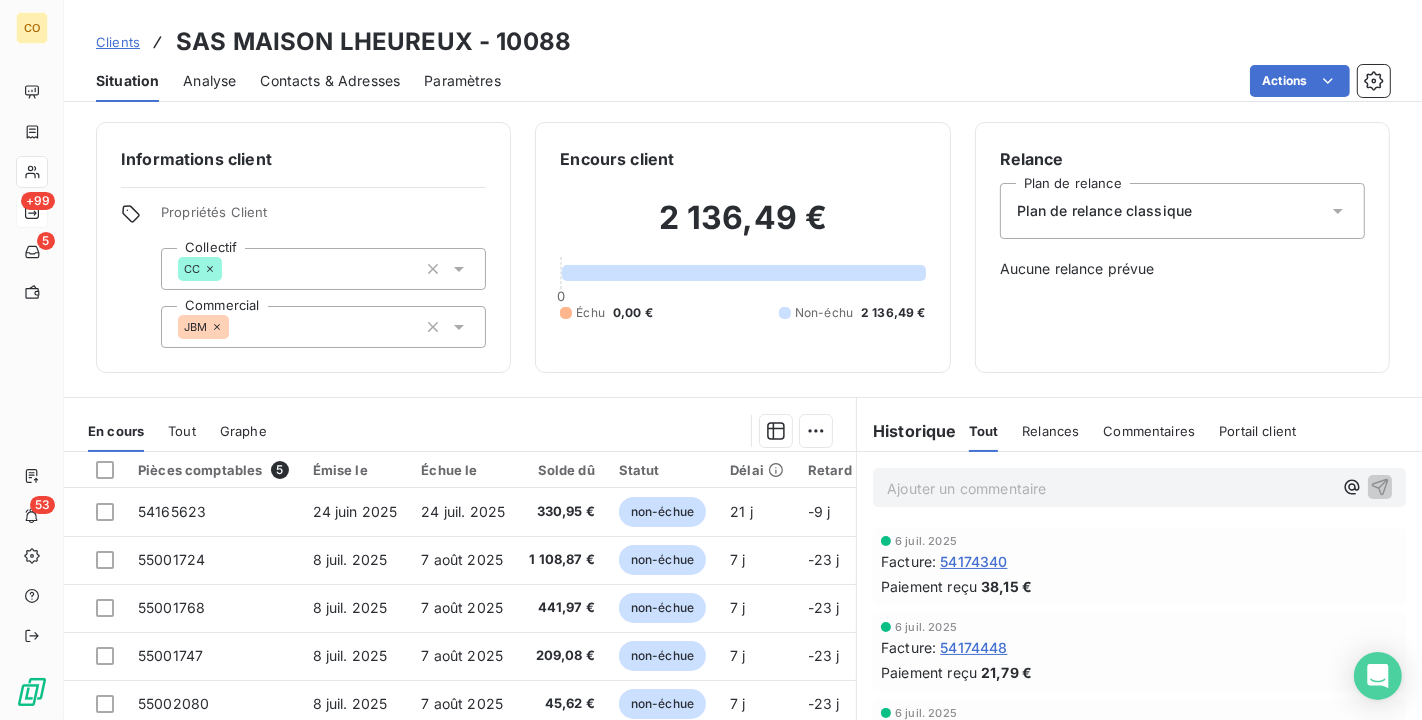 scroll, scrollTop: 111, scrollLeft: 0, axis: vertical 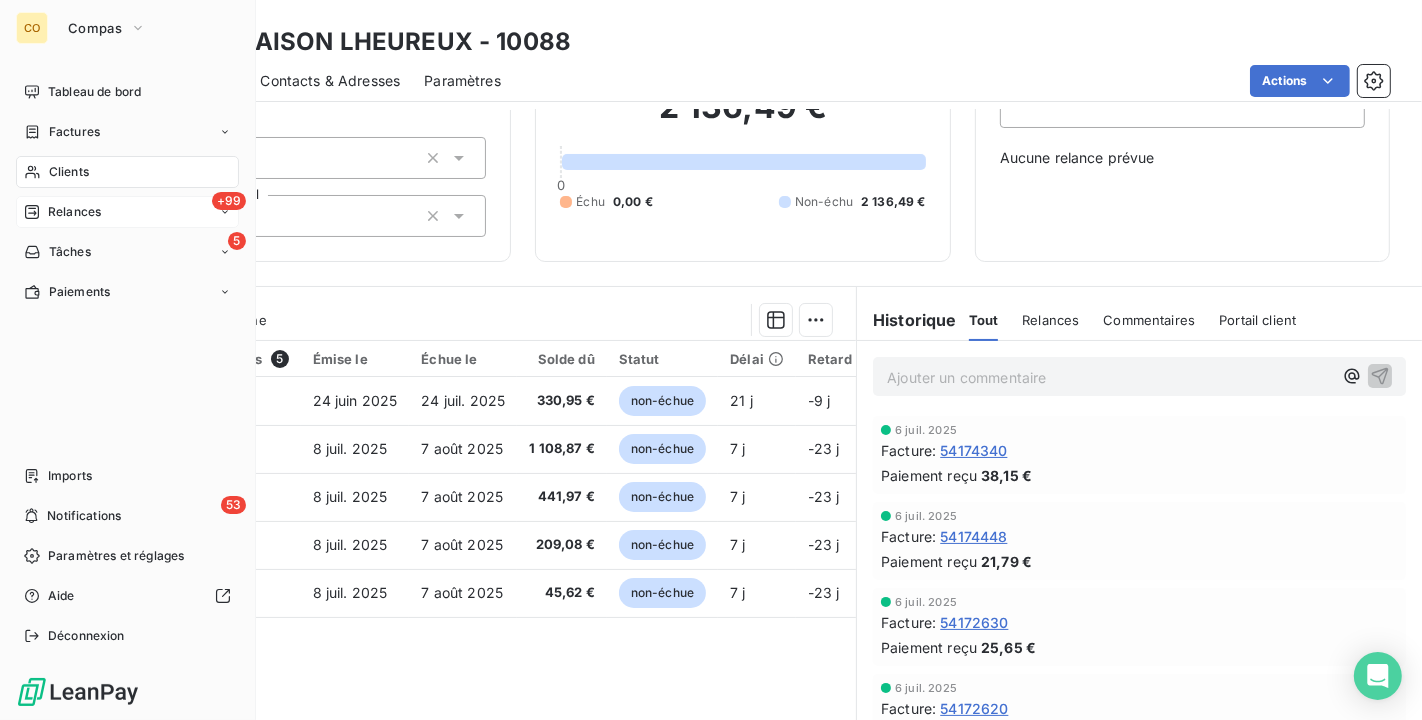 click on "Clients" at bounding box center [69, 172] 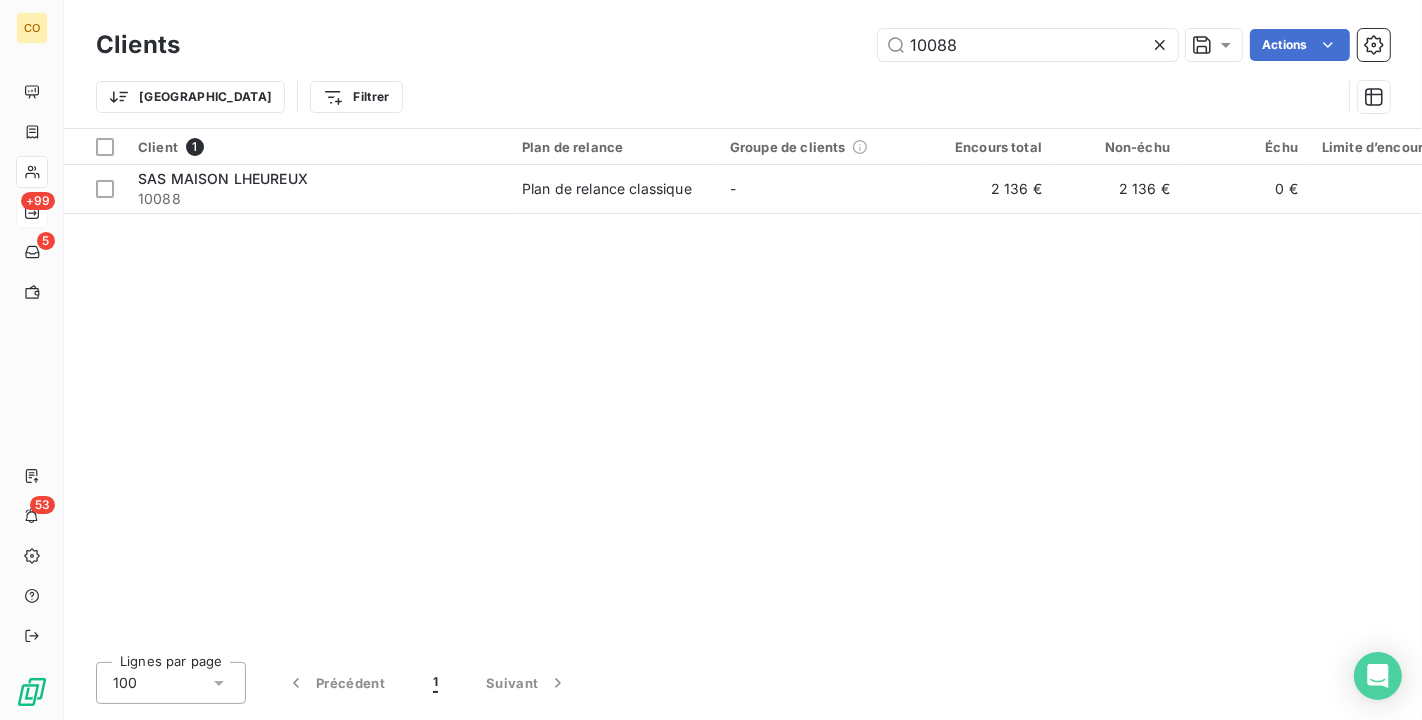 drag, startPoint x: 985, startPoint y: 41, endPoint x: 793, endPoint y: 16, distance: 193.62076 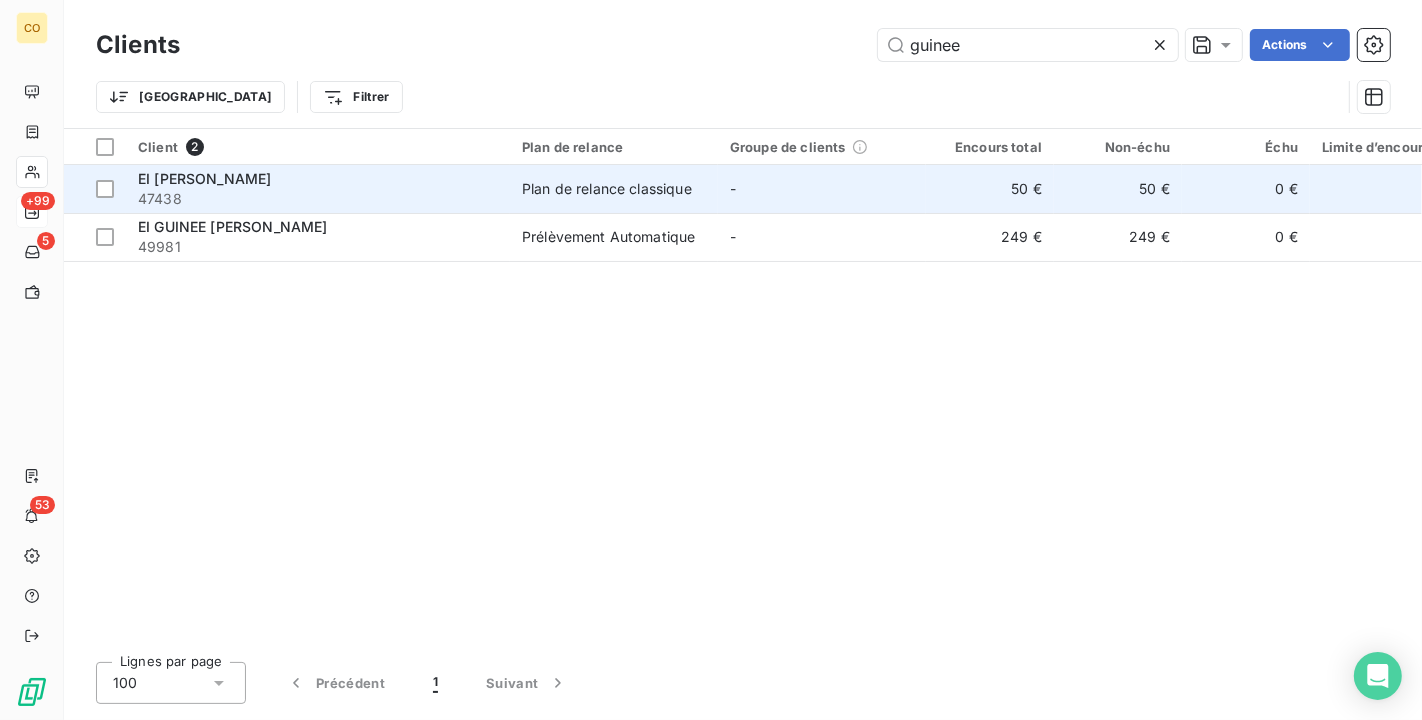 type on "guinee" 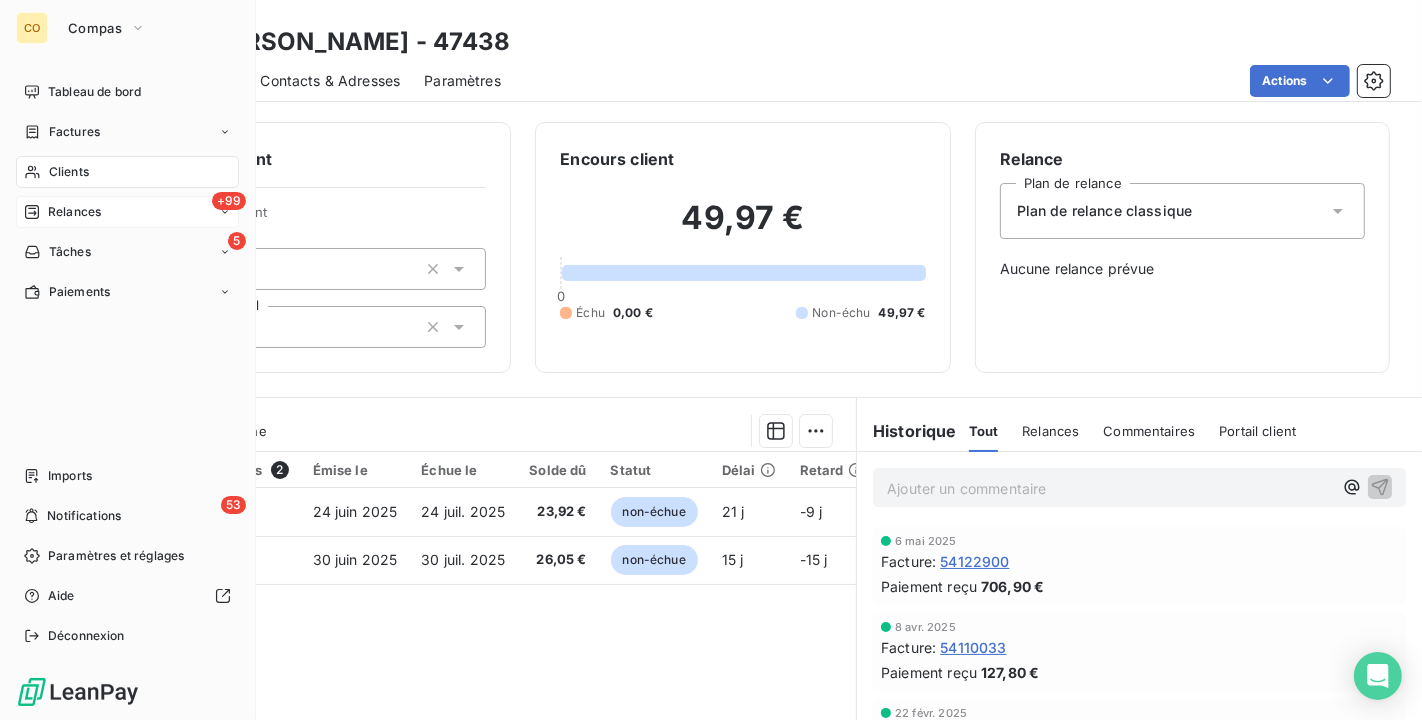 click on "Clients" at bounding box center [127, 172] 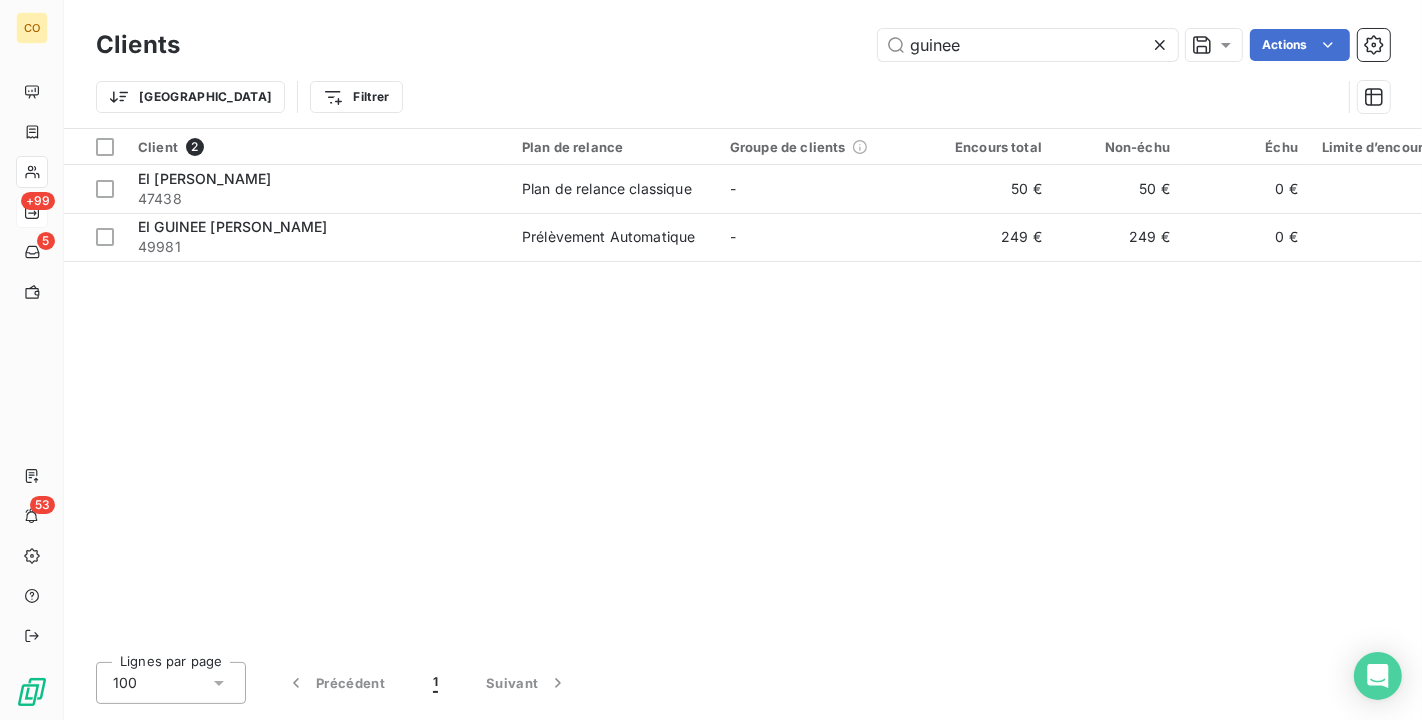 drag, startPoint x: 1025, startPoint y: 40, endPoint x: 468, endPoint y: -24, distance: 560.6648 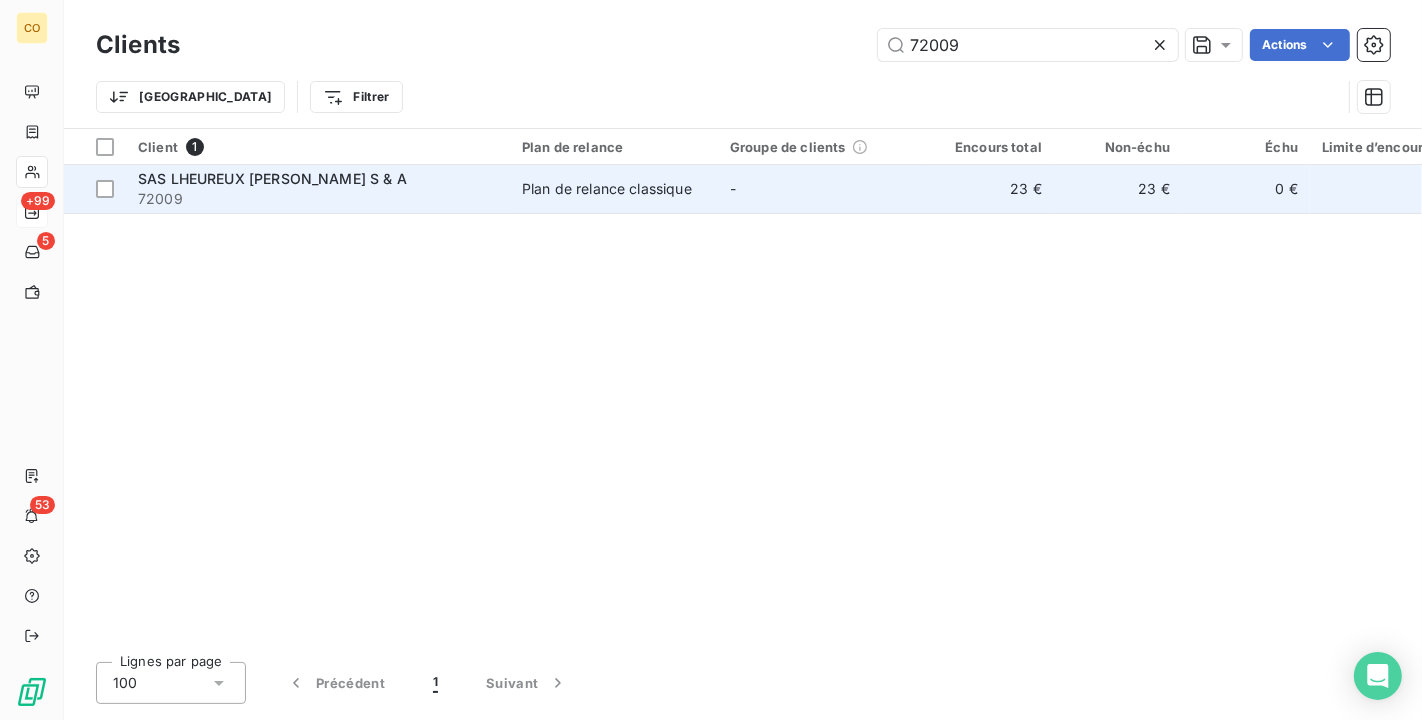 type on "72009" 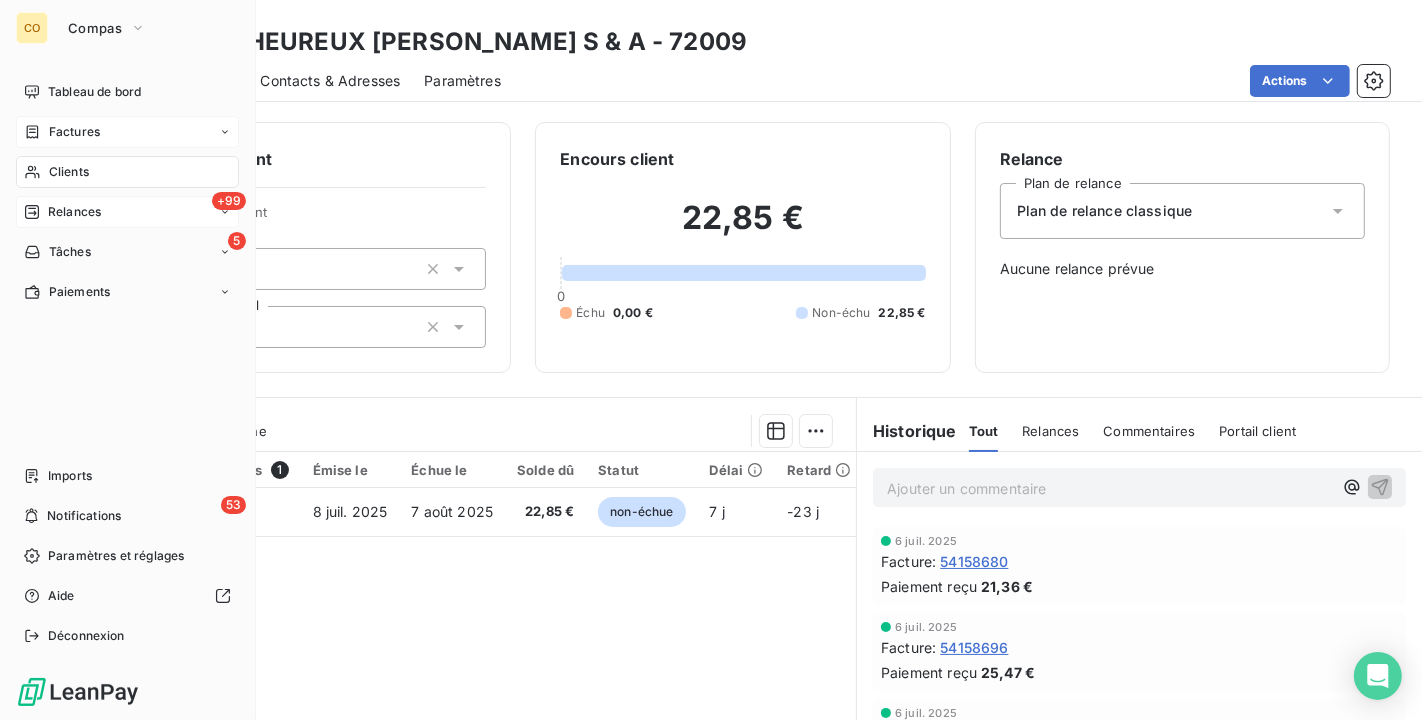 drag, startPoint x: 47, startPoint y: 162, endPoint x: 115, endPoint y: 133, distance: 73.92564 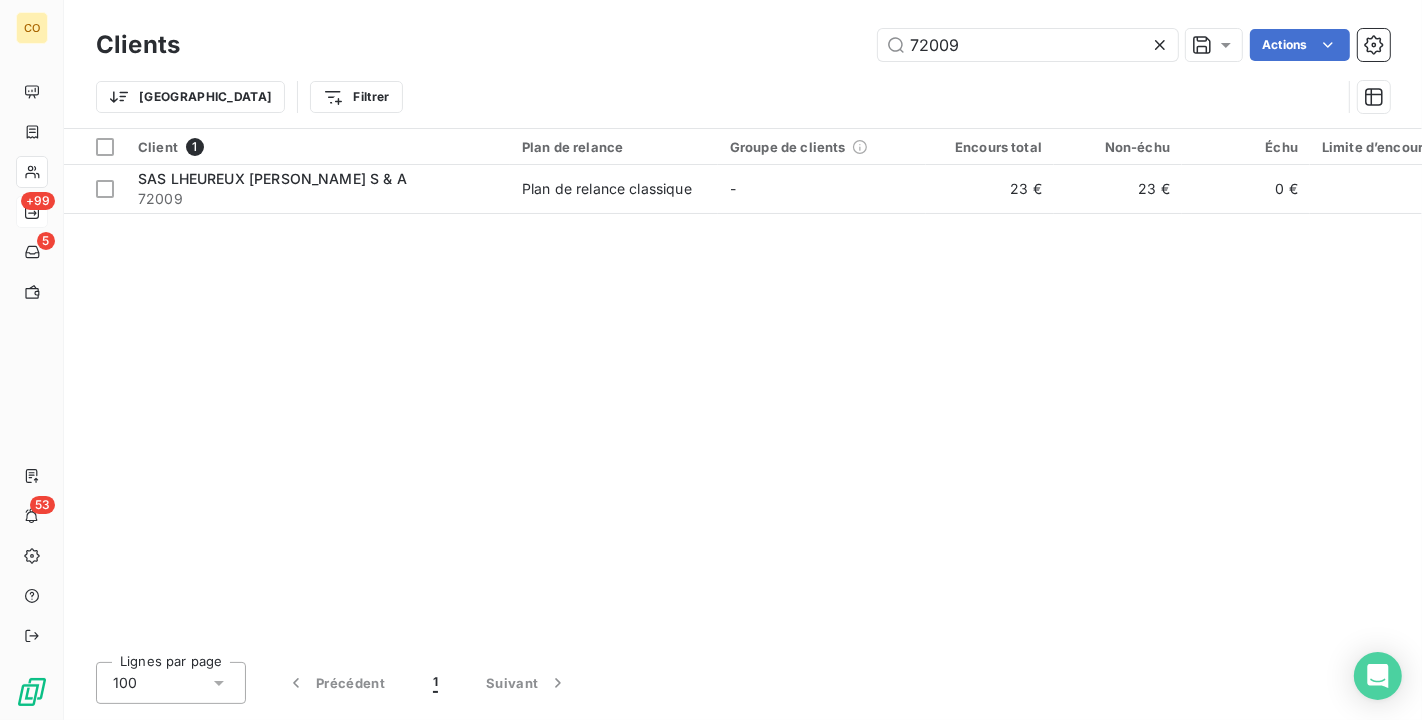 drag, startPoint x: 1062, startPoint y: 48, endPoint x: 377, endPoint y: -35, distance: 690.01013 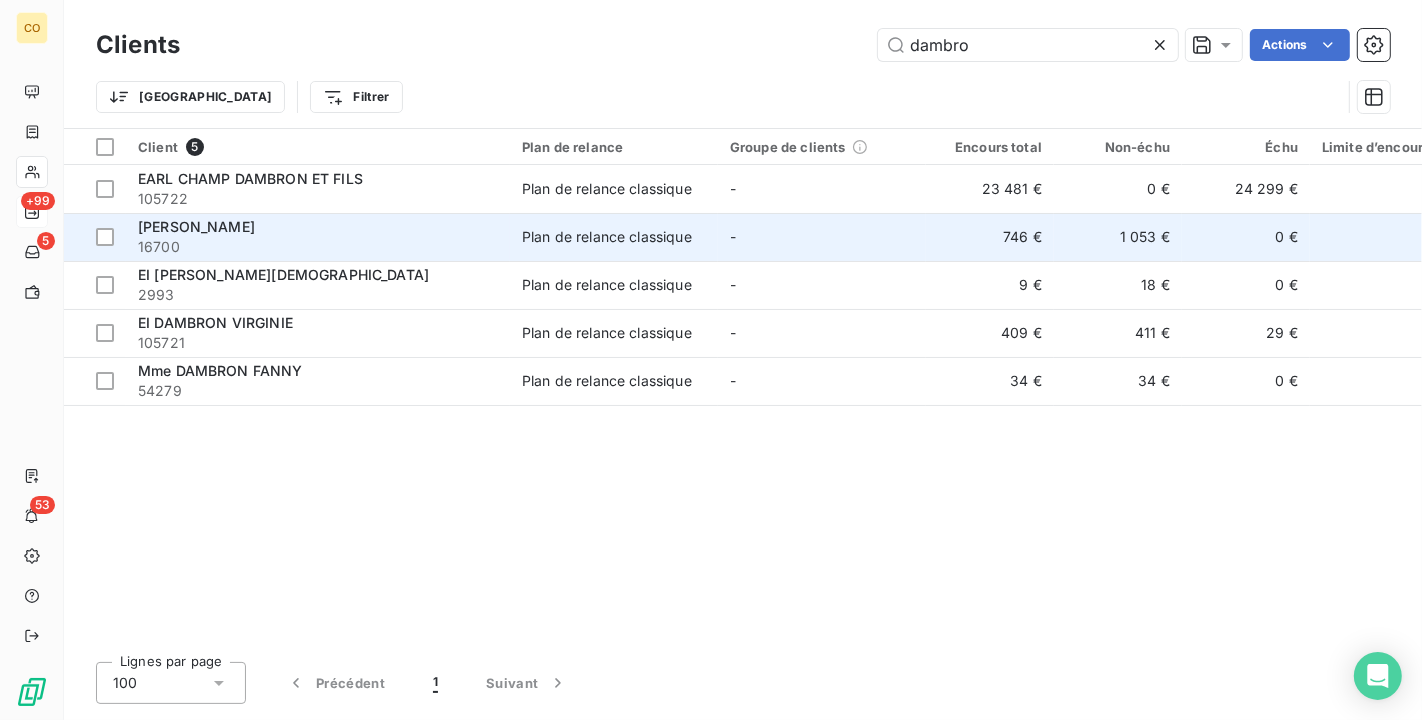 type on "dambro" 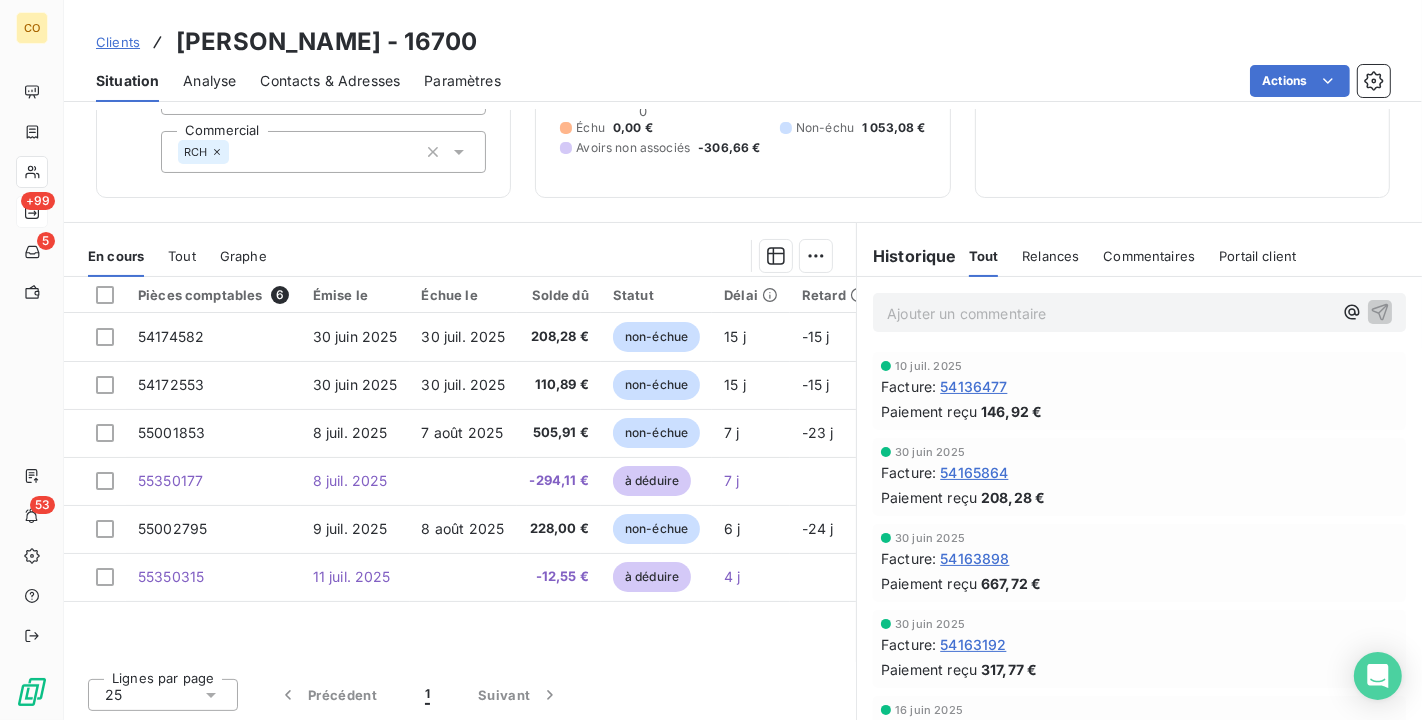 scroll, scrollTop: 176, scrollLeft: 0, axis: vertical 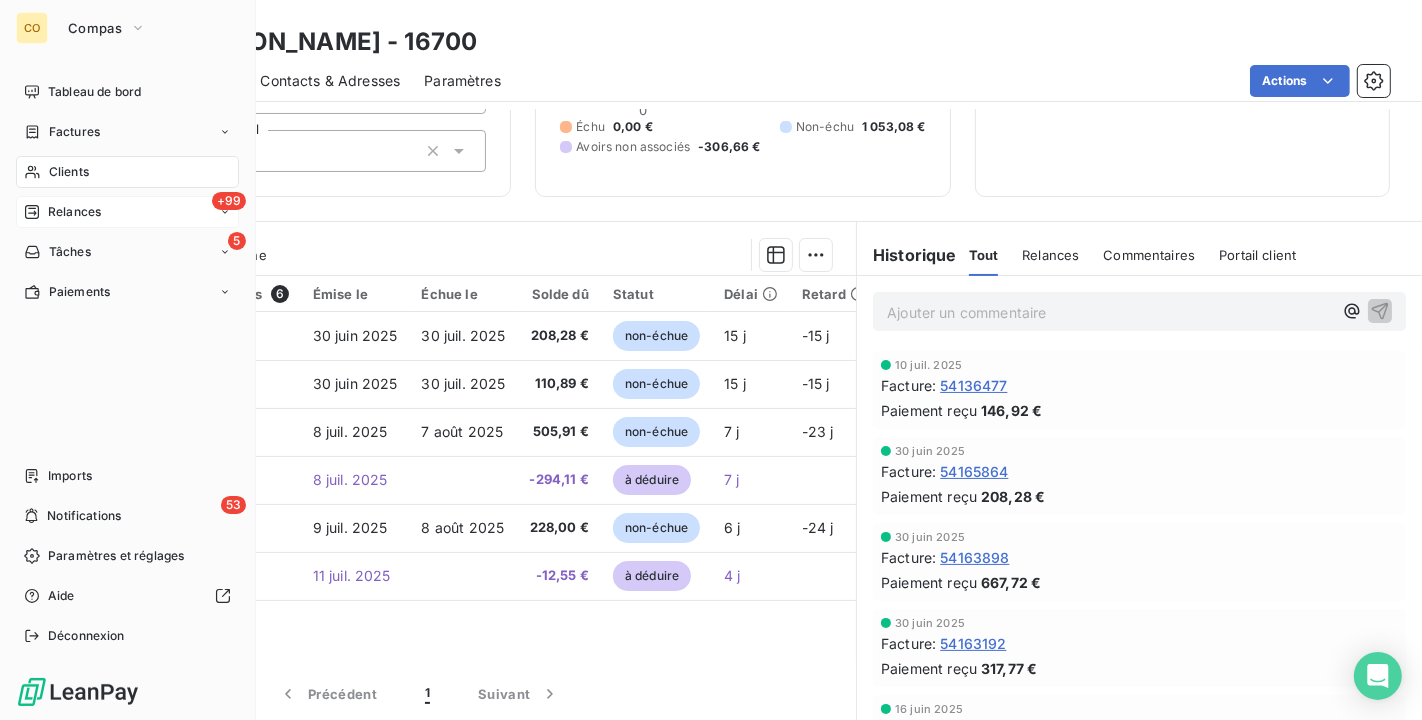 click on "Clients" at bounding box center (127, 172) 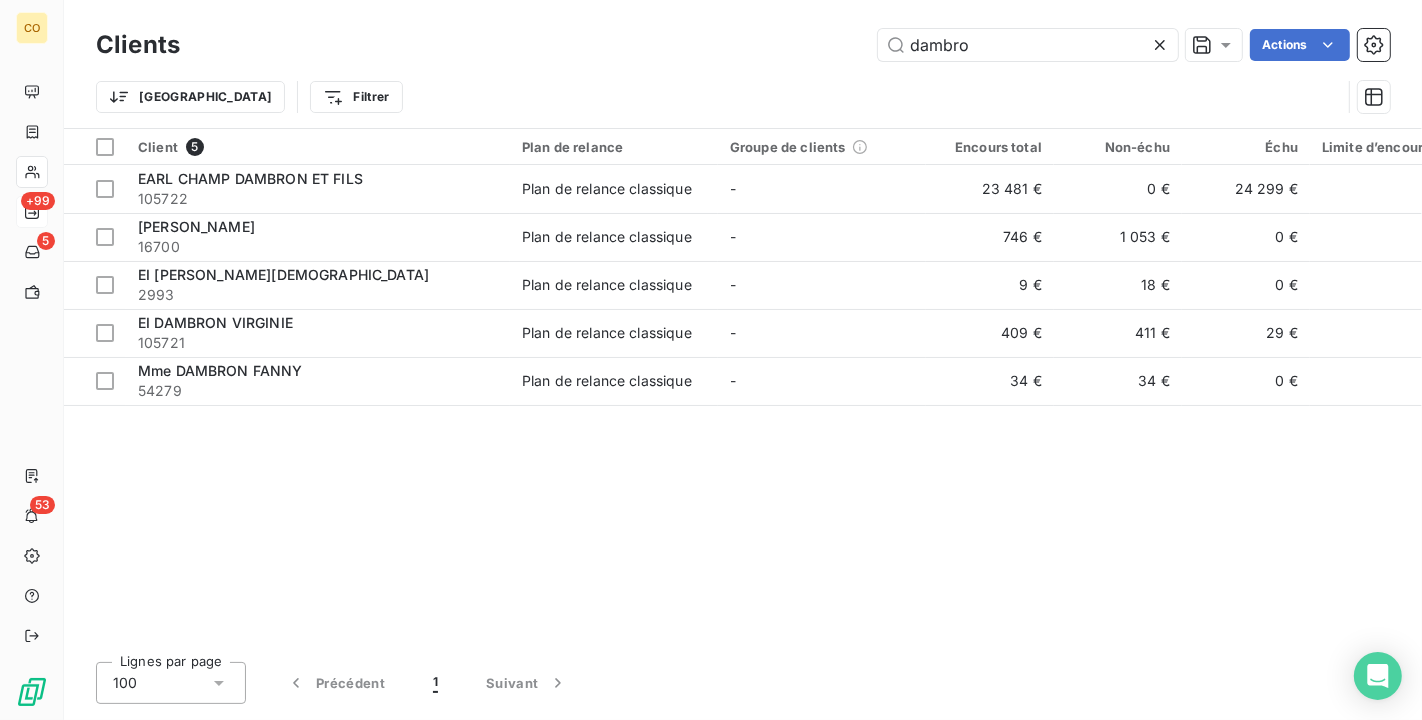 drag, startPoint x: 1082, startPoint y: 42, endPoint x: 582, endPoint y: 18, distance: 500.57568 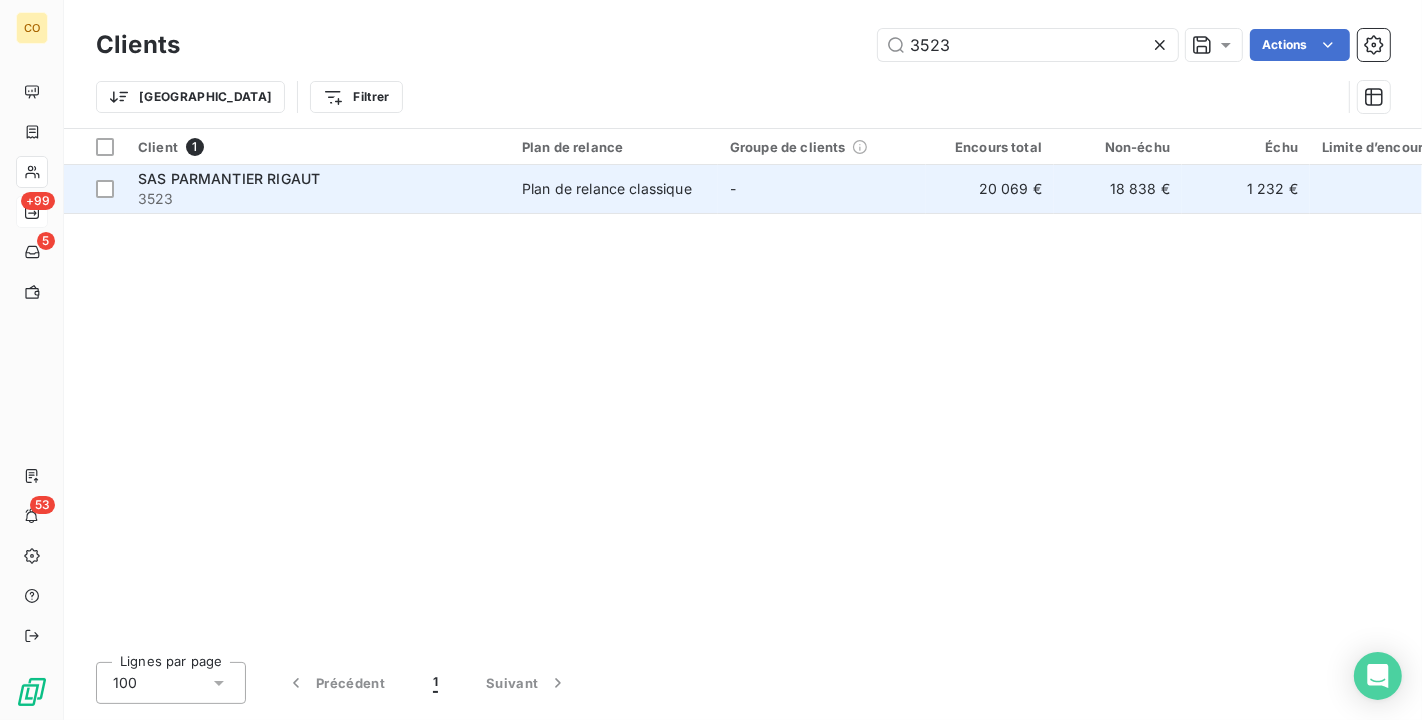type on "3523" 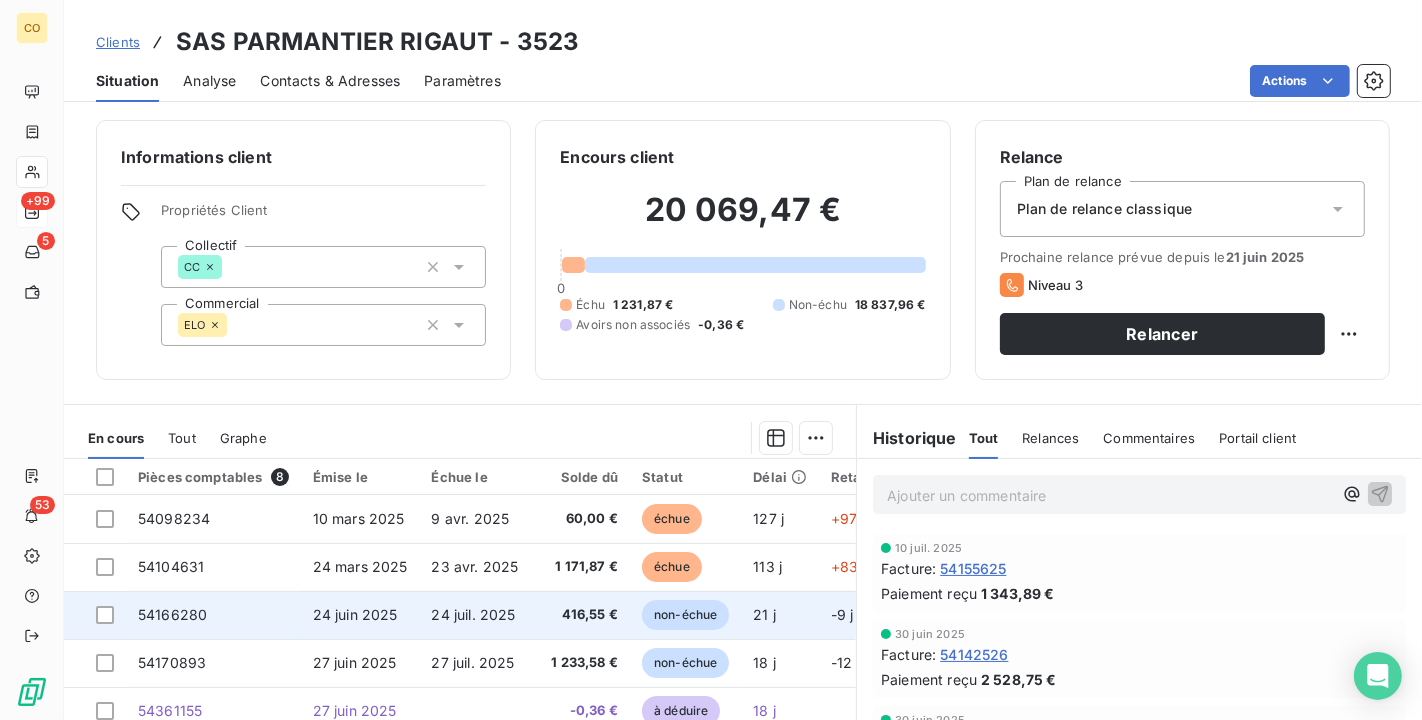 scroll, scrollTop: 0, scrollLeft: 0, axis: both 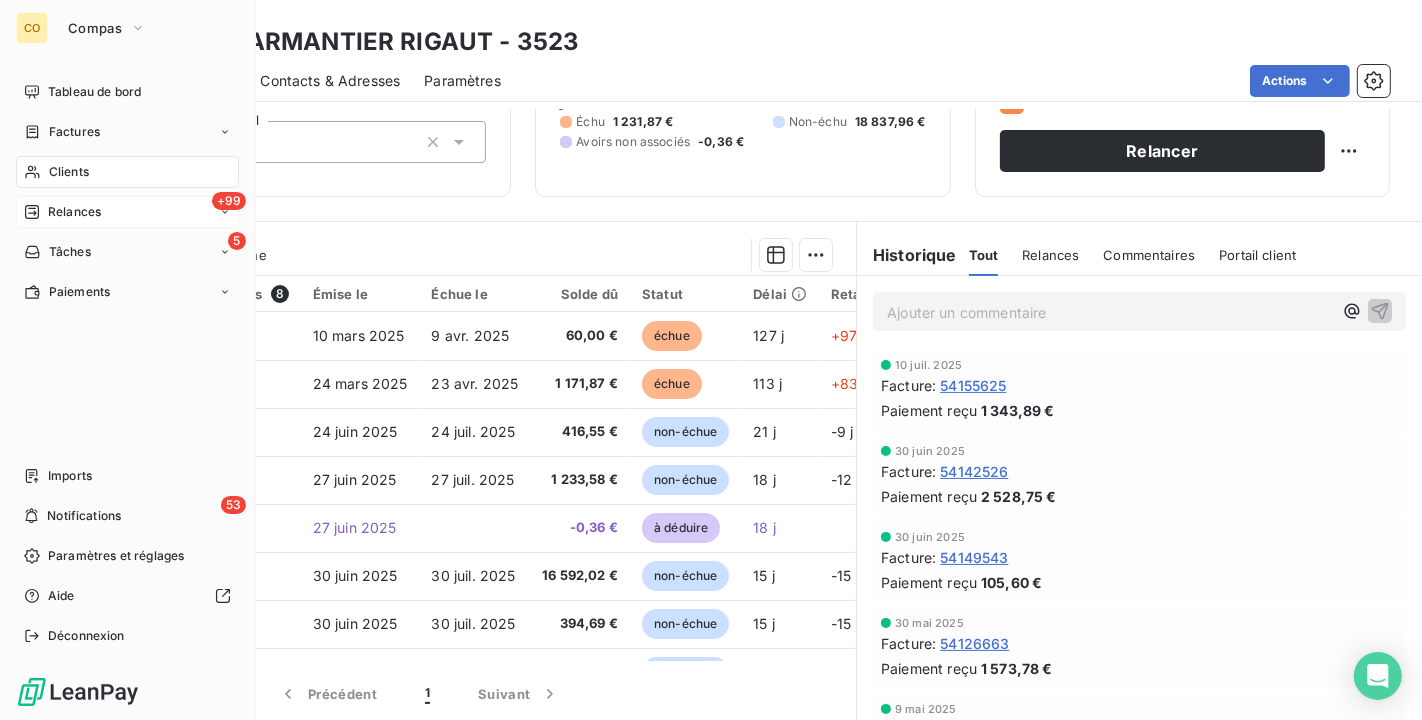 click on "Clients" at bounding box center [69, 172] 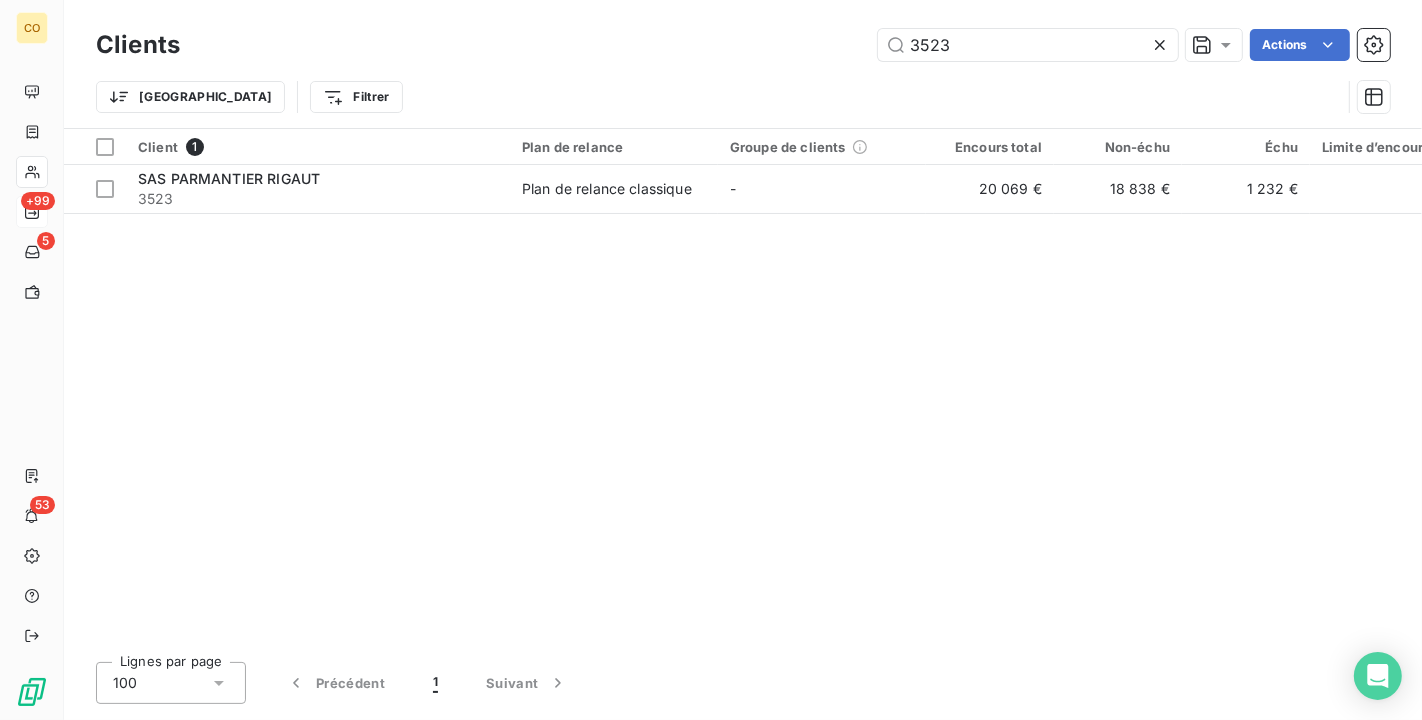 drag, startPoint x: 1090, startPoint y: 40, endPoint x: 635, endPoint y: 30, distance: 455.10986 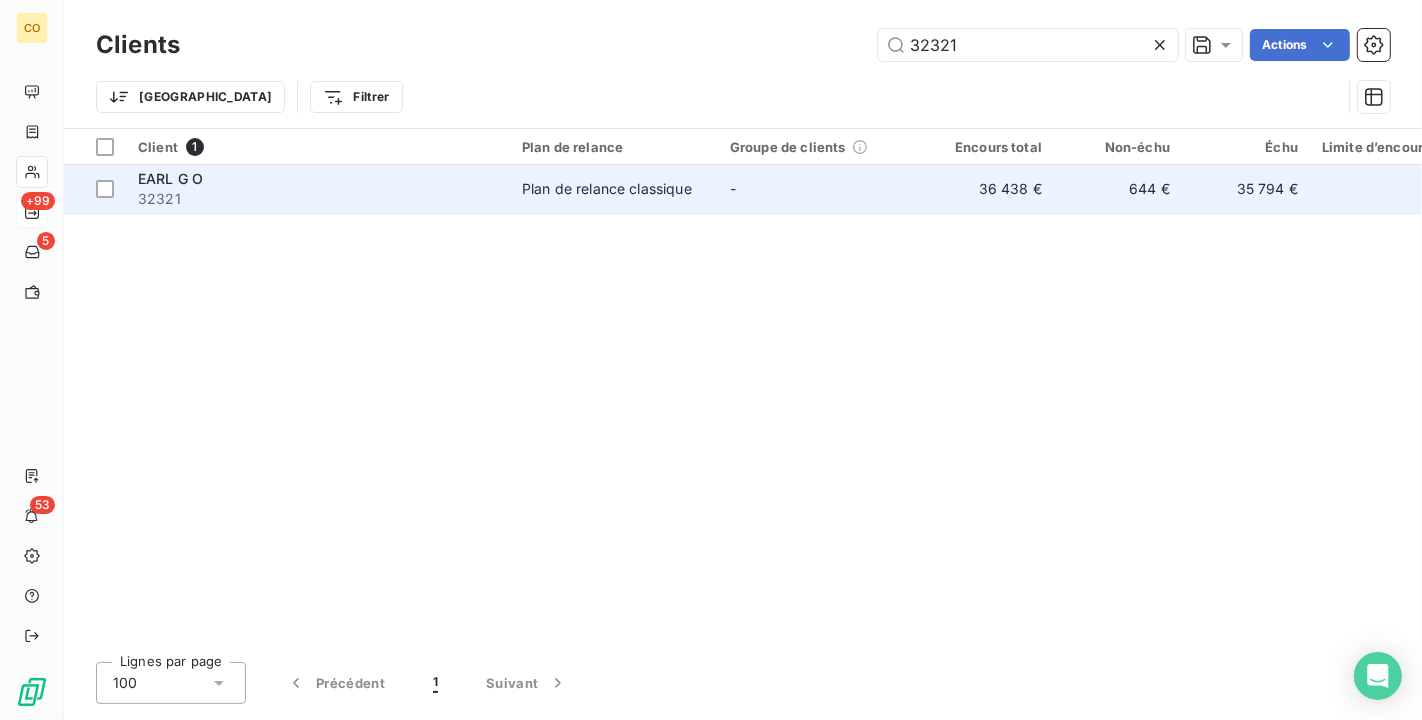 type on "32321" 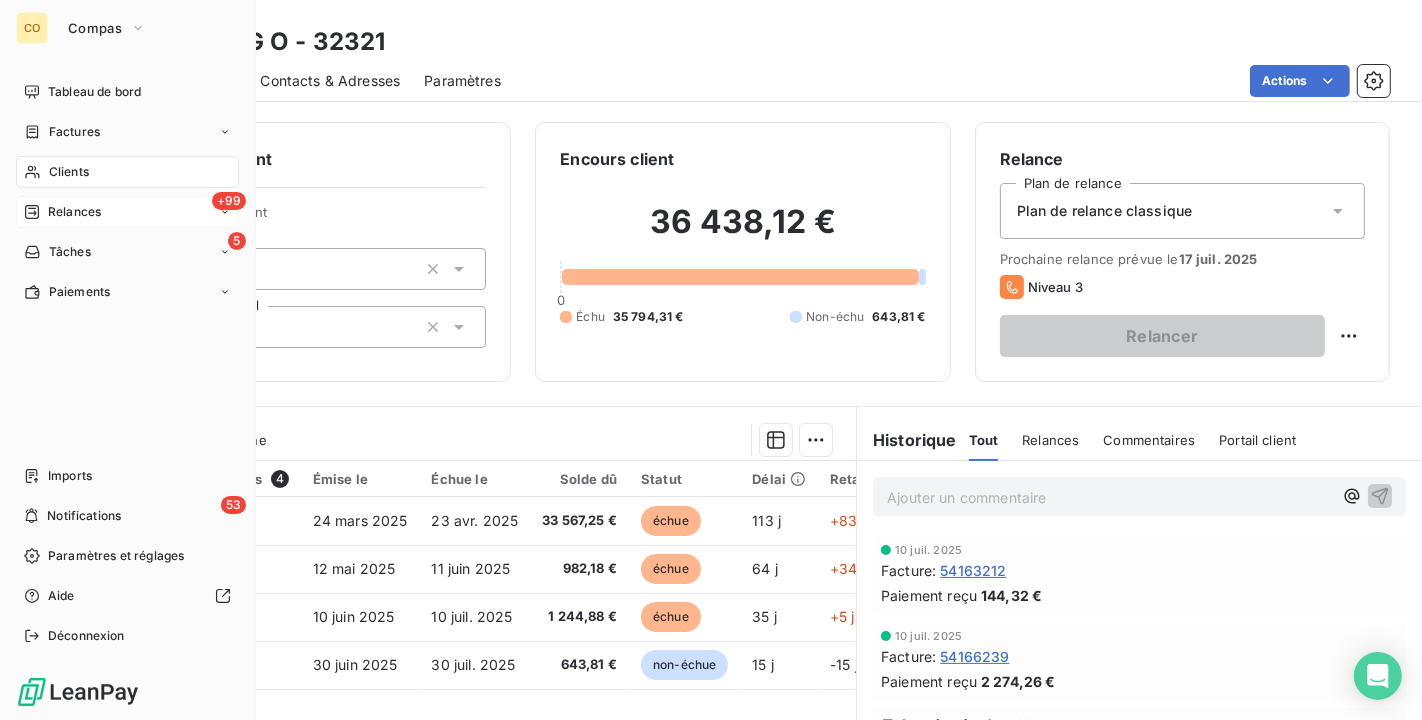 click on "Clients" at bounding box center (127, 172) 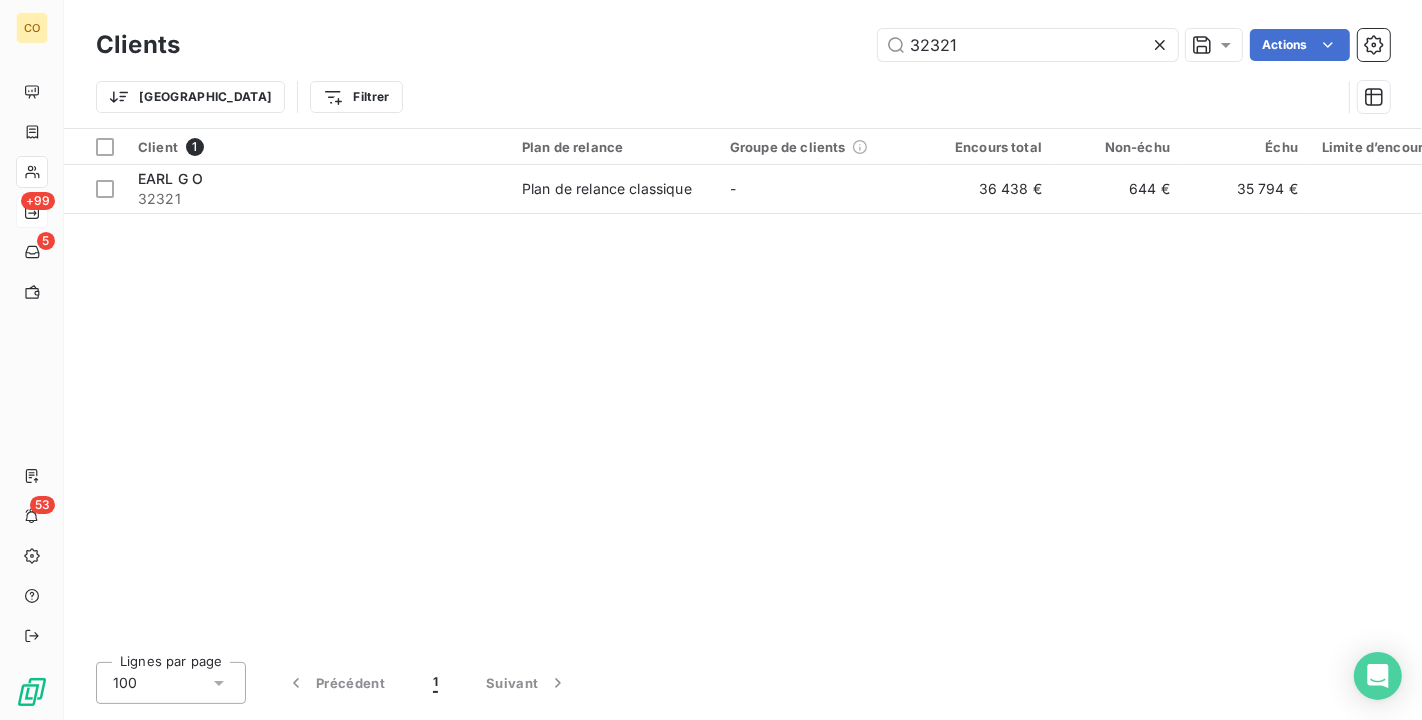 drag, startPoint x: 988, startPoint y: 41, endPoint x: 568, endPoint y: -7, distance: 422.73395 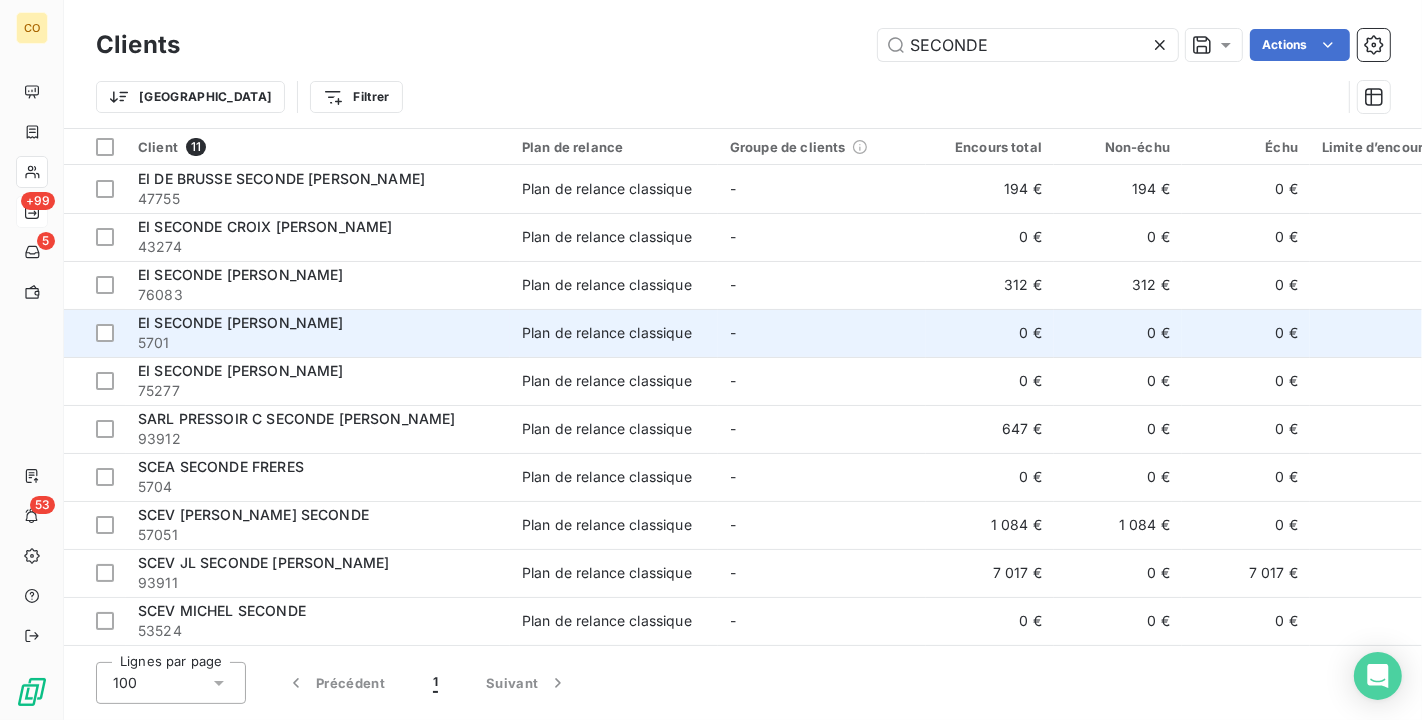 type on "SECONDE" 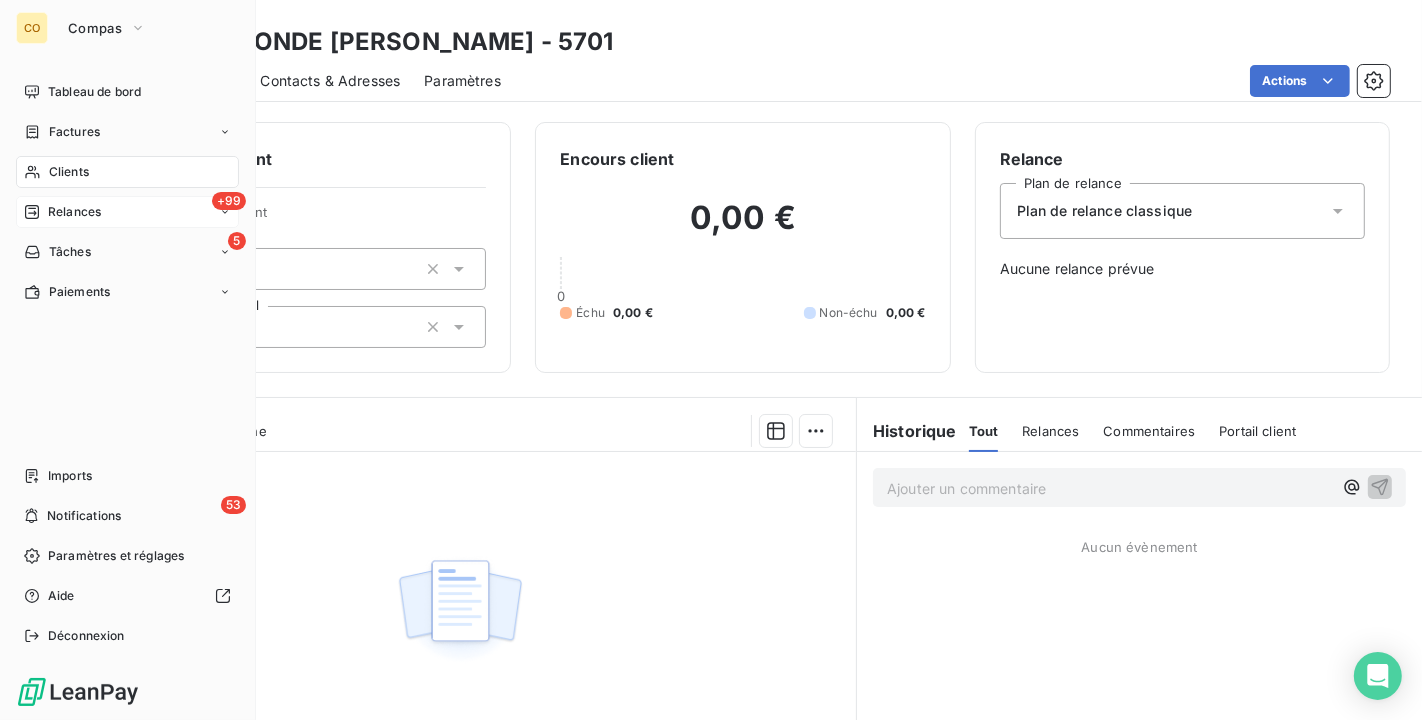 click on "Clients" at bounding box center (69, 172) 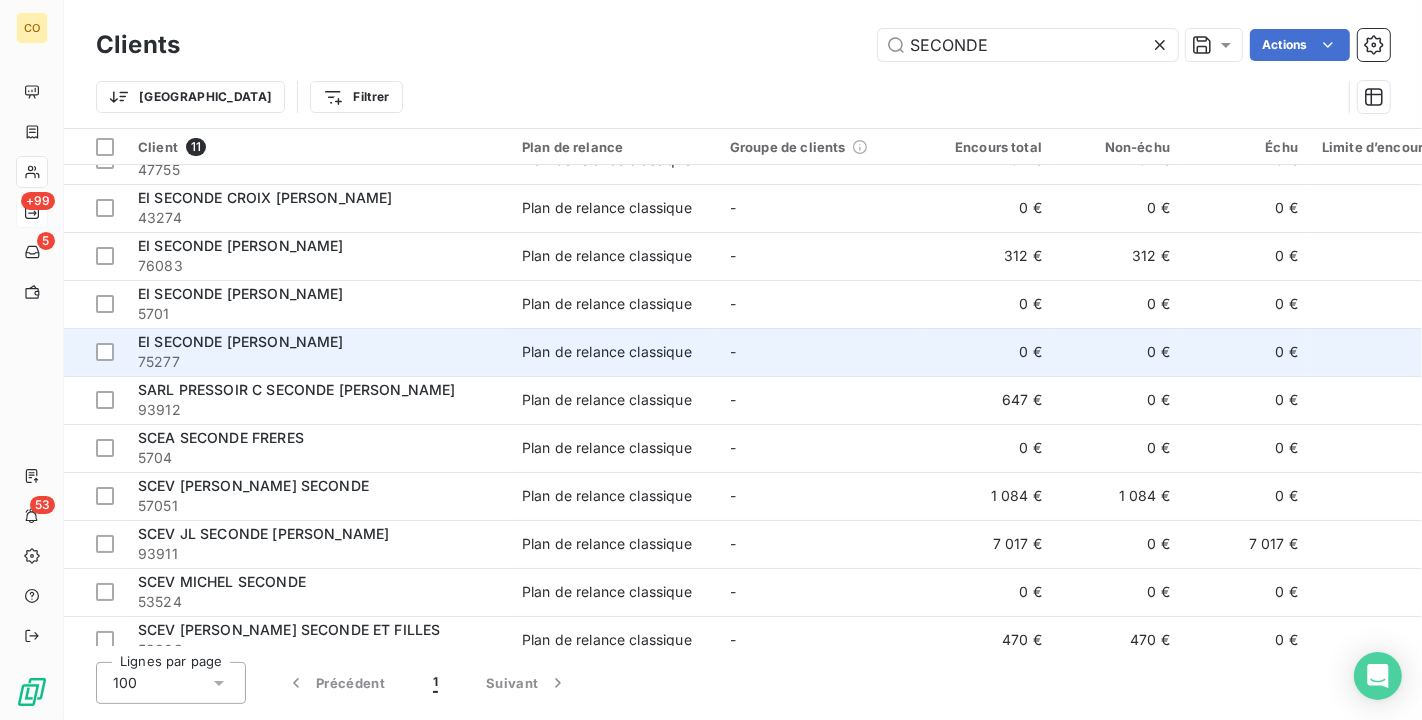 scroll, scrollTop: 54, scrollLeft: 0, axis: vertical 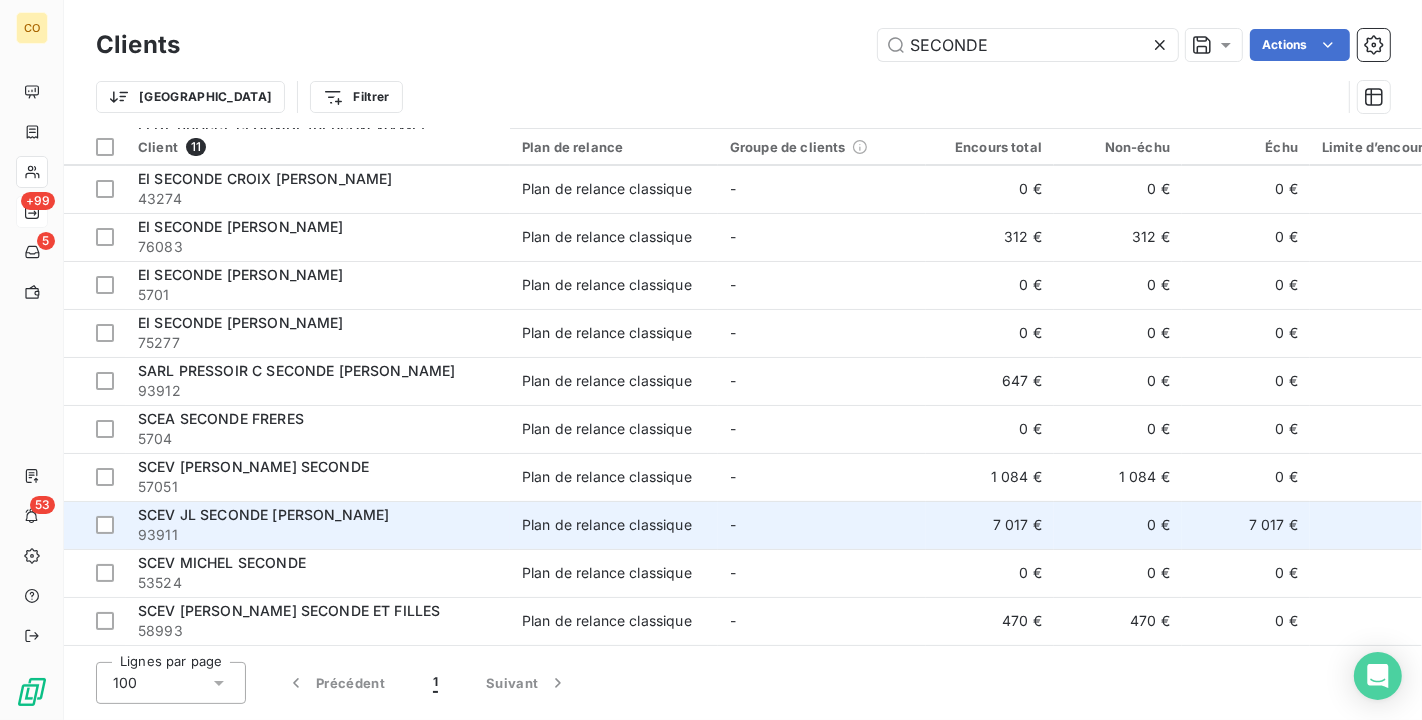 click on "Plan de relance classique" at bounding box center [607, 525] 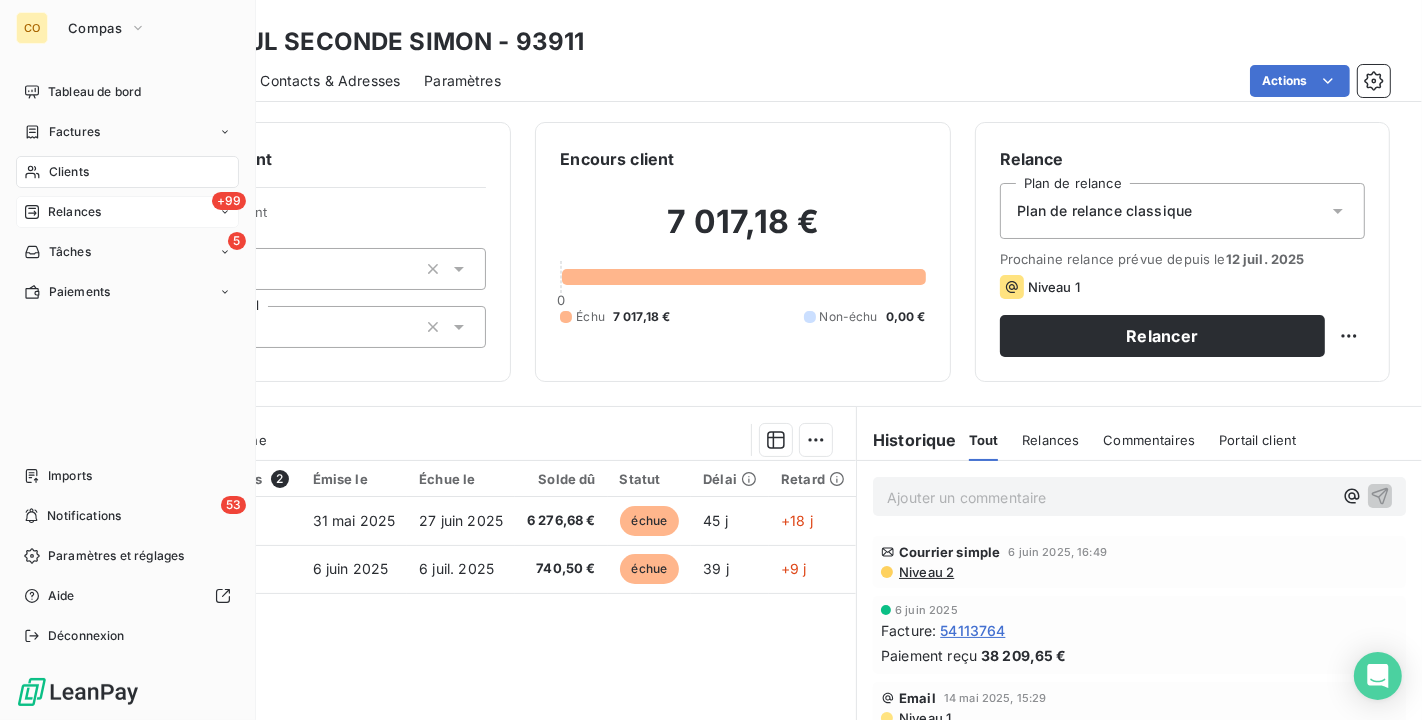 click on "Clients" at bounding box center (69, 172) 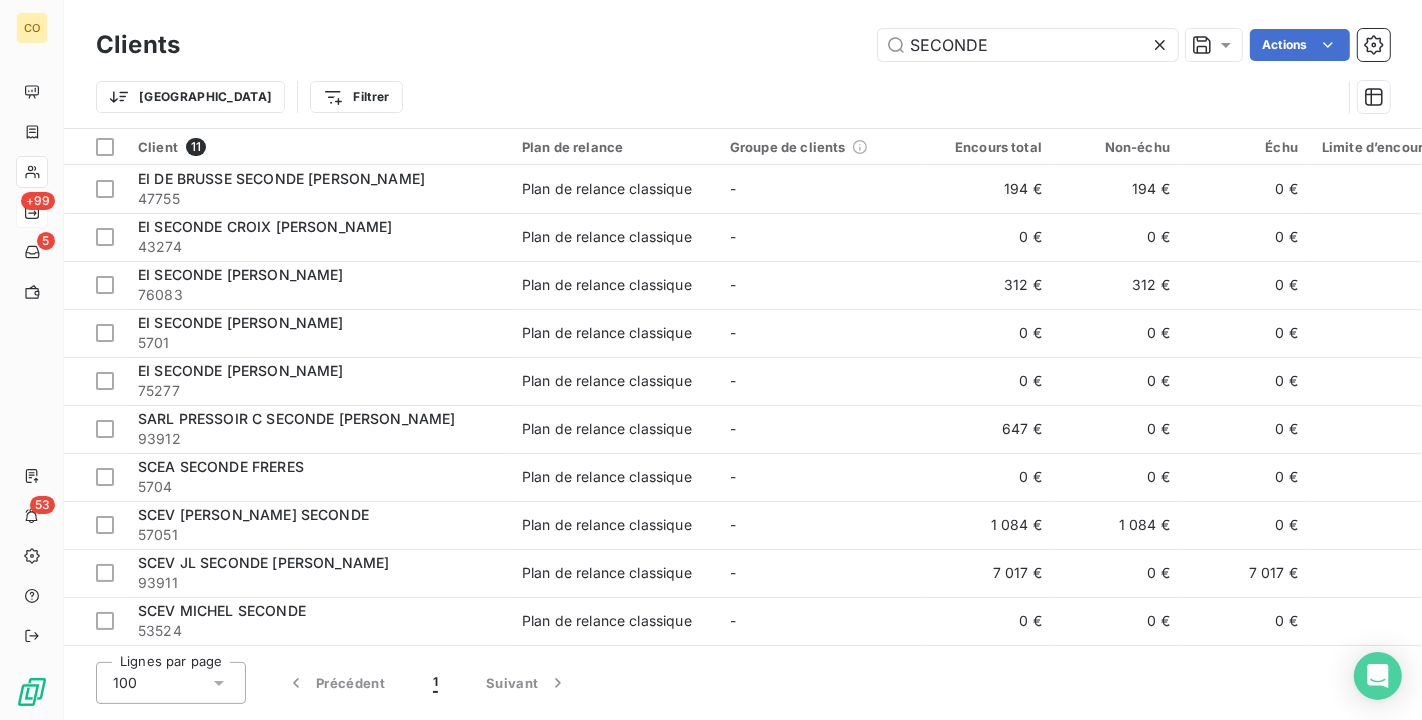 drag, startPoint x: 1042, startPoint y: 54, endPoint x: 452, endPoint y: -35, distance: 596.6749 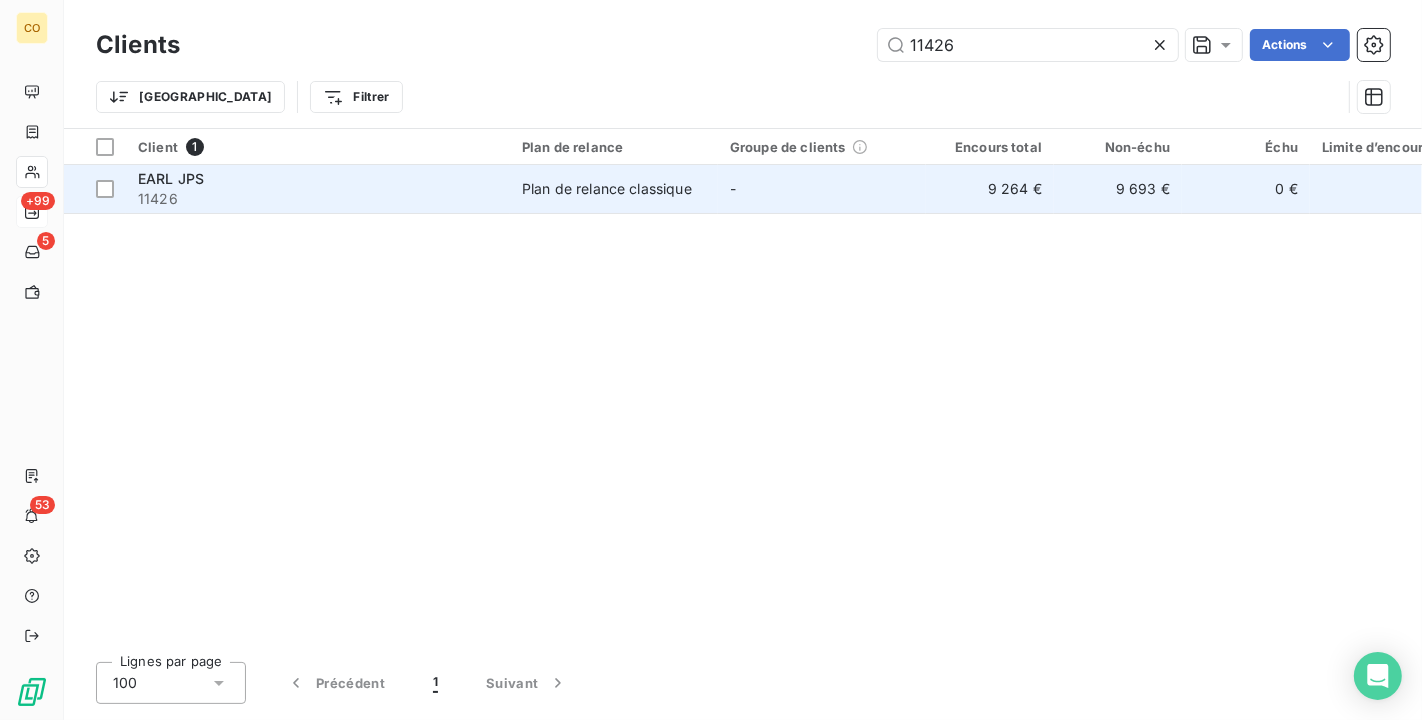 type on "11426" 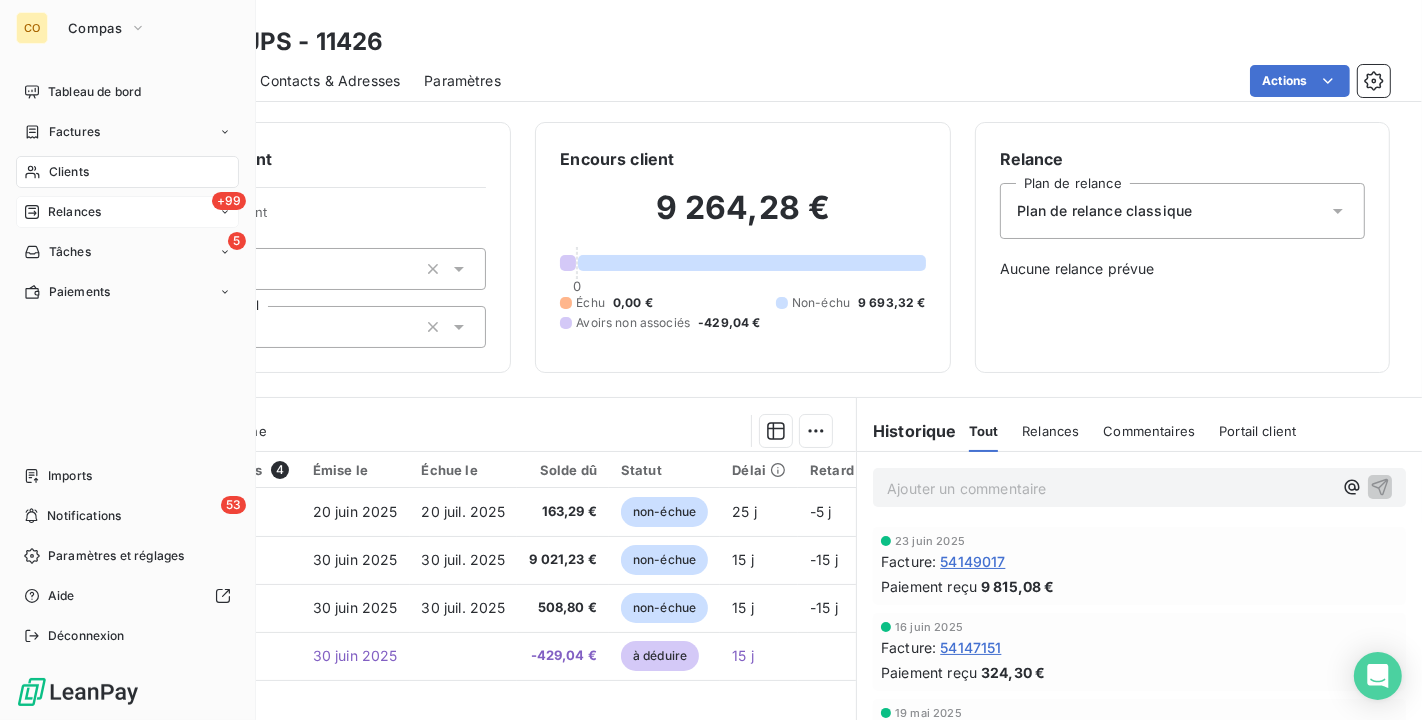 click on "Clients" at bounding box center (127, 172) 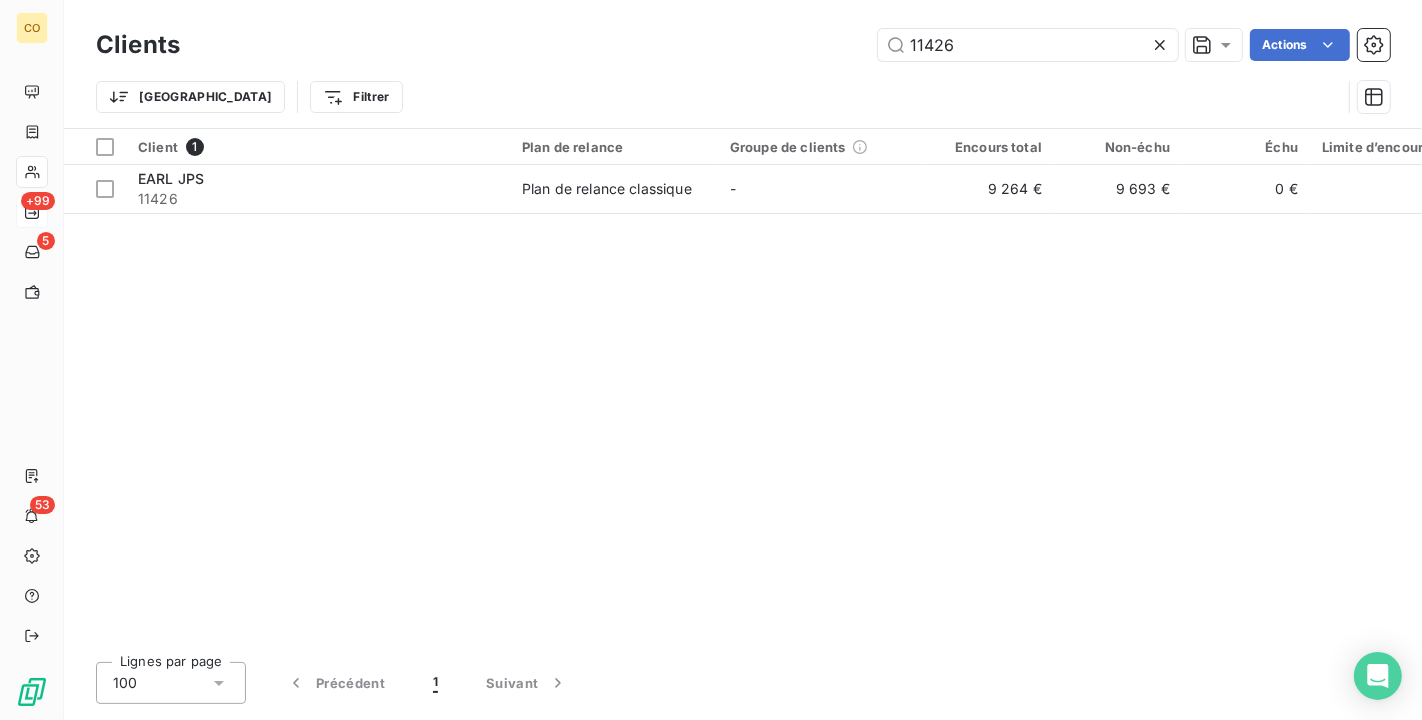 drag, startPoint x: 1022, startPoint y: 40, endPoint x: 366, endPoint y: -36, distance: 660.38776 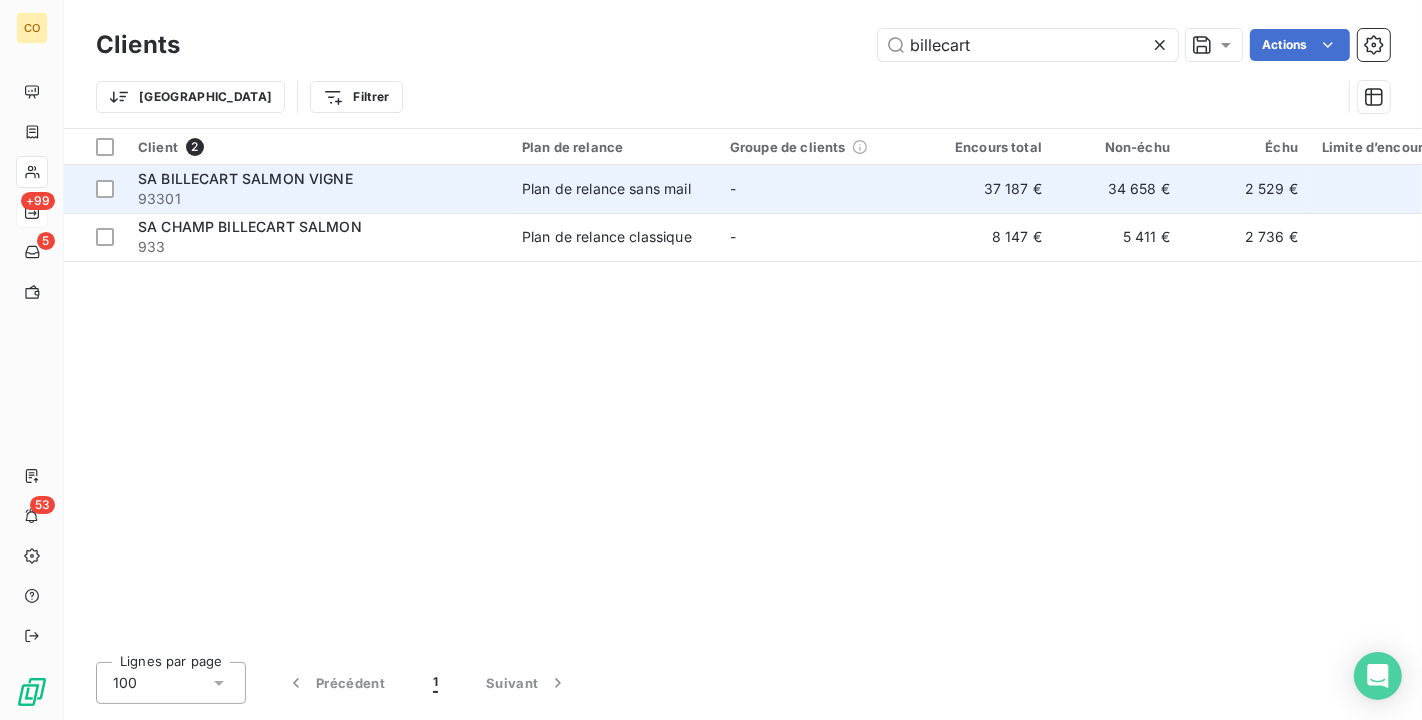 type on "billecart" 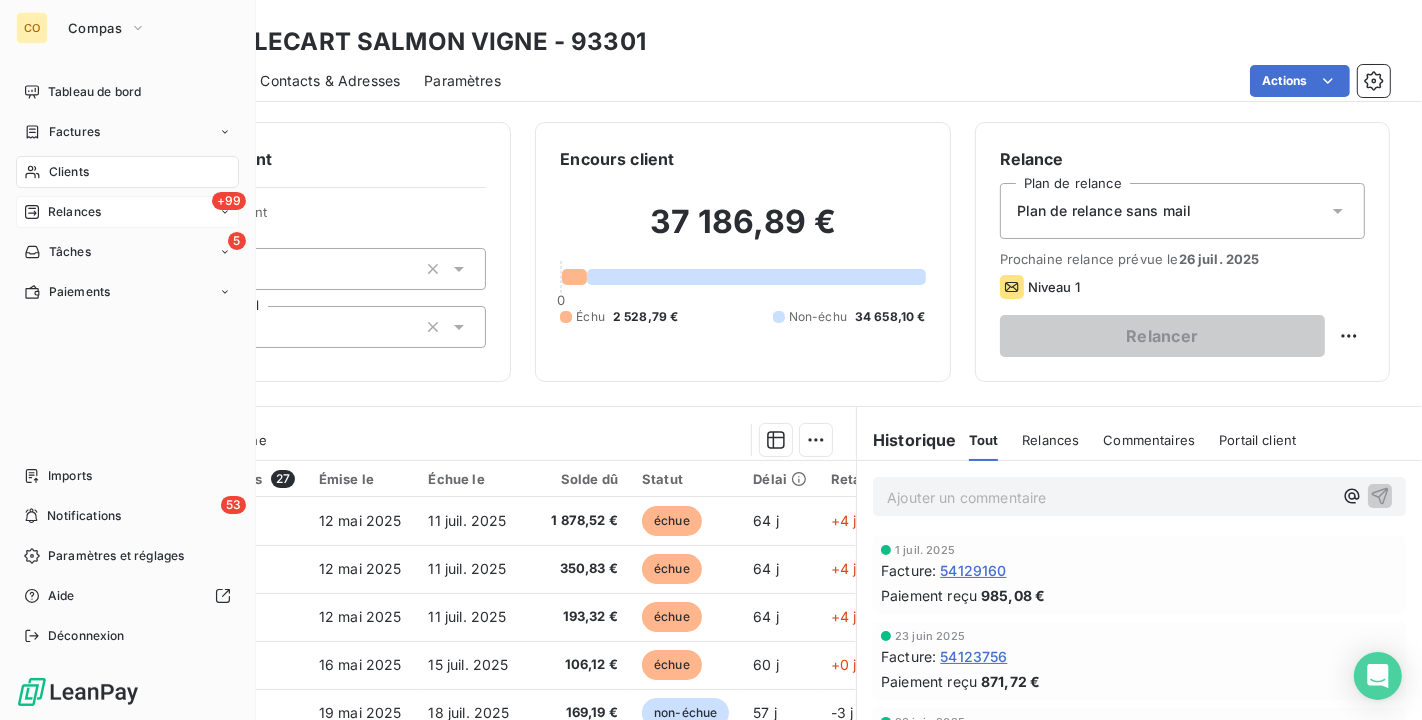 click on "Clients" at bounding box center [69, 172] 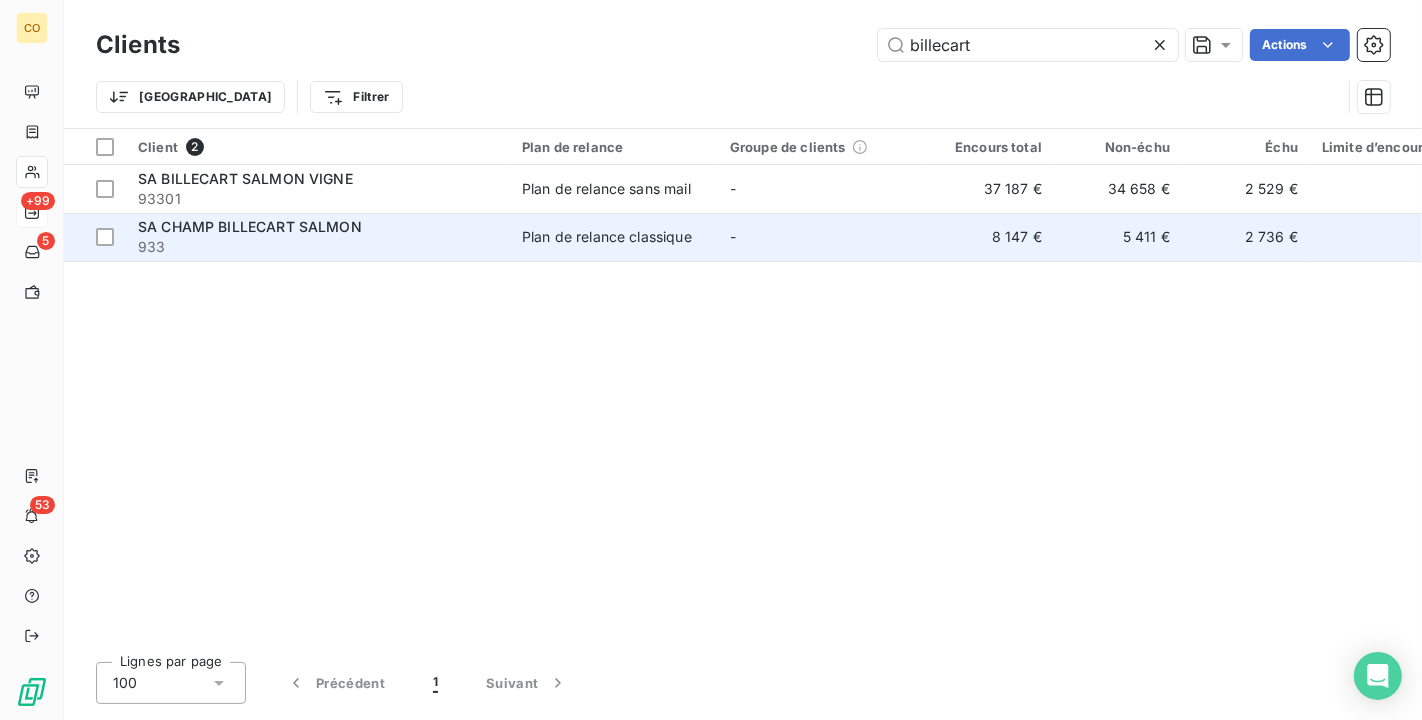 click on "-" at bounding box center [822, 237] 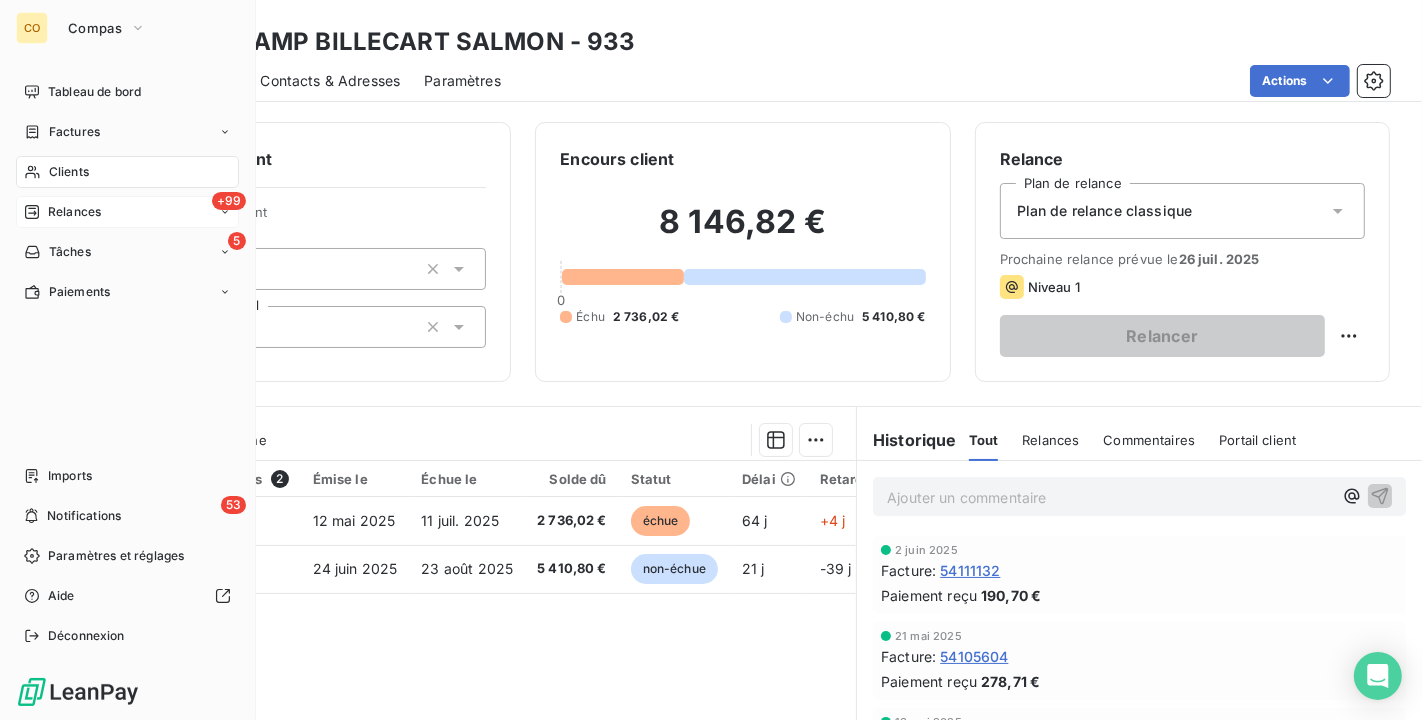 click on "Clients" at bounding box center (127, 172) 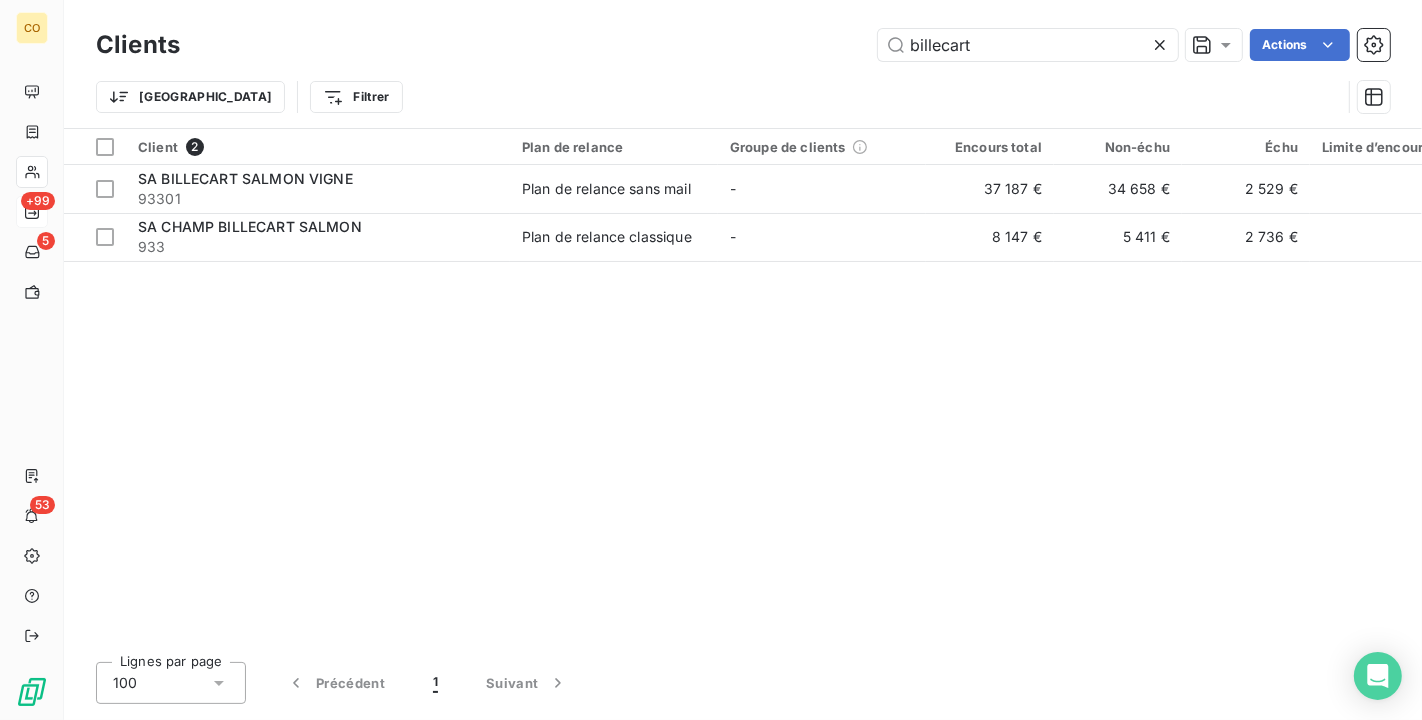 drag, startPoint x: 1028, startPoint y: 35, endPoint x: 621, endPoint y: -9, distance: 409.37146 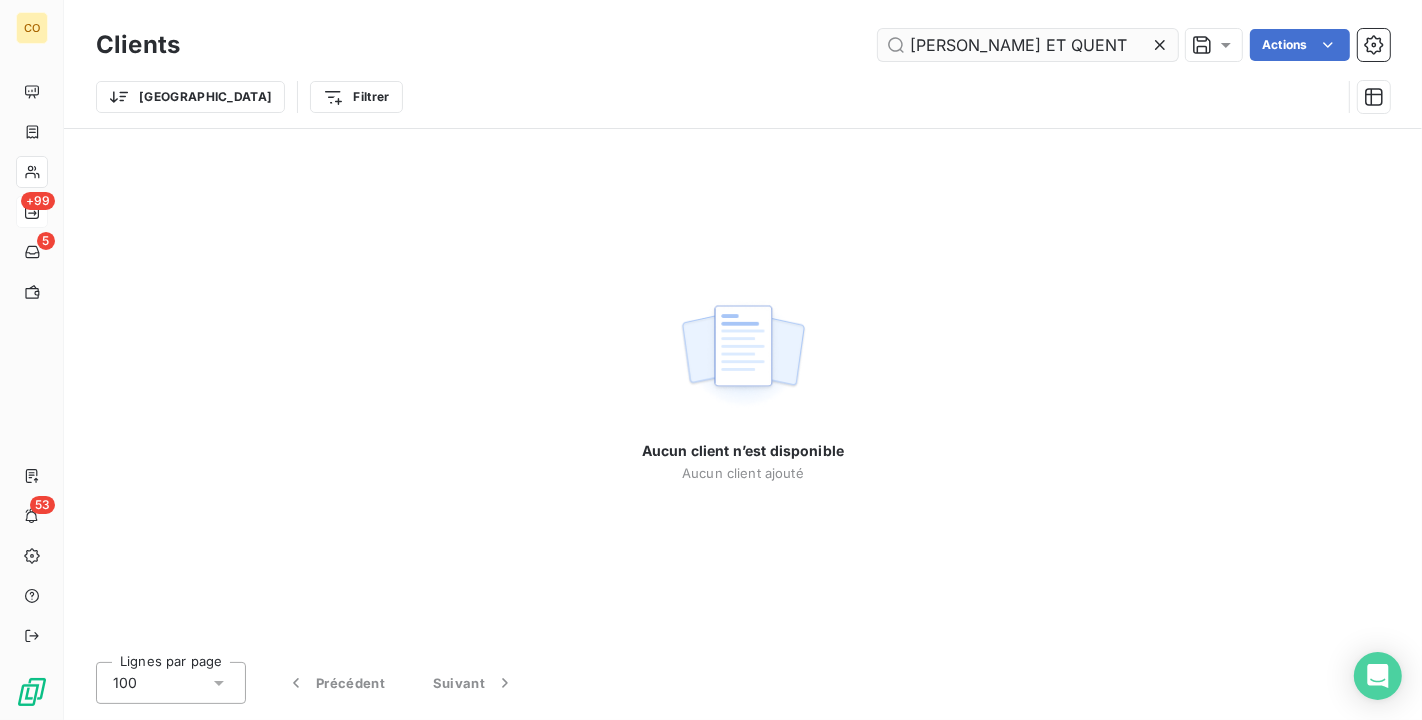drag, startPoint x: 1098, startPoint y: 37, endPoint x: 981, endPoint y: 42, distance: 117.10679 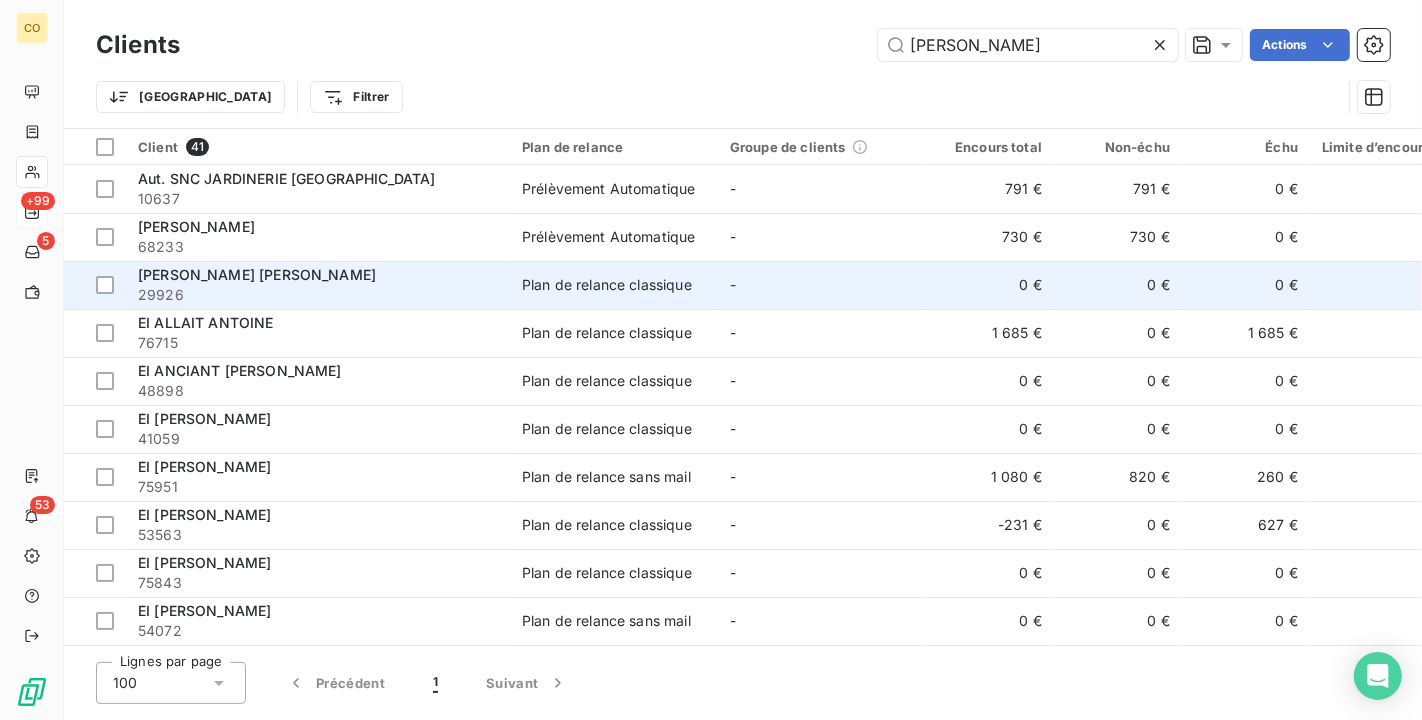type on "[PERSON_NAME]" 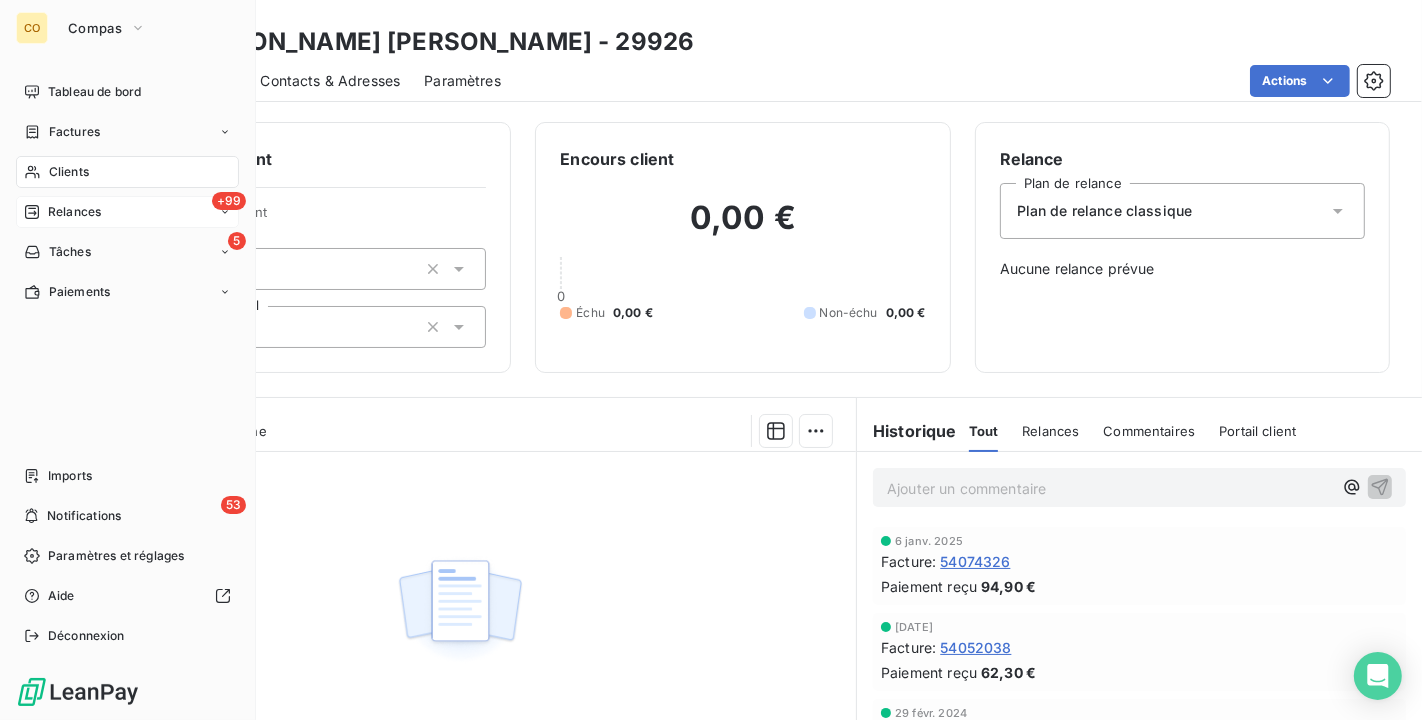 click on "Clients" at bounding box center (69, 172) 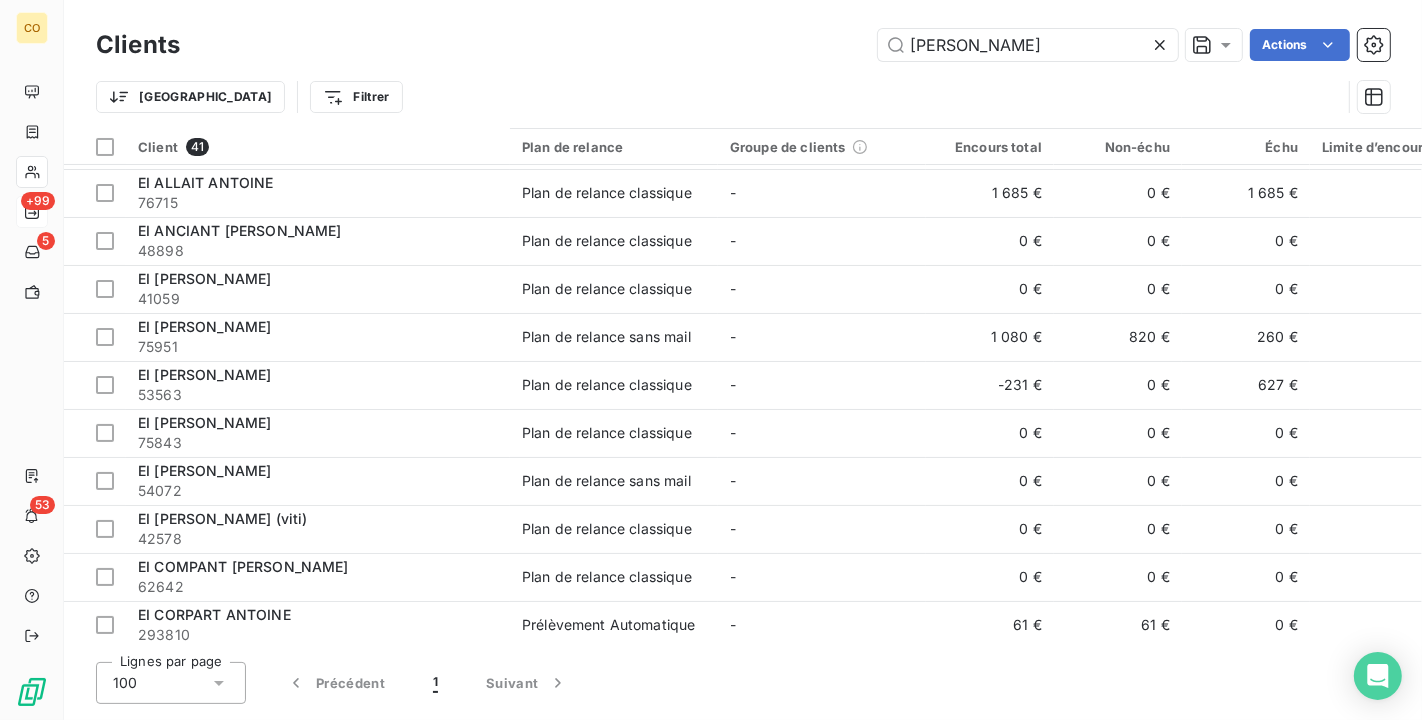 scroll, scrollTop: 0, scrollLeft: 0, axis: both 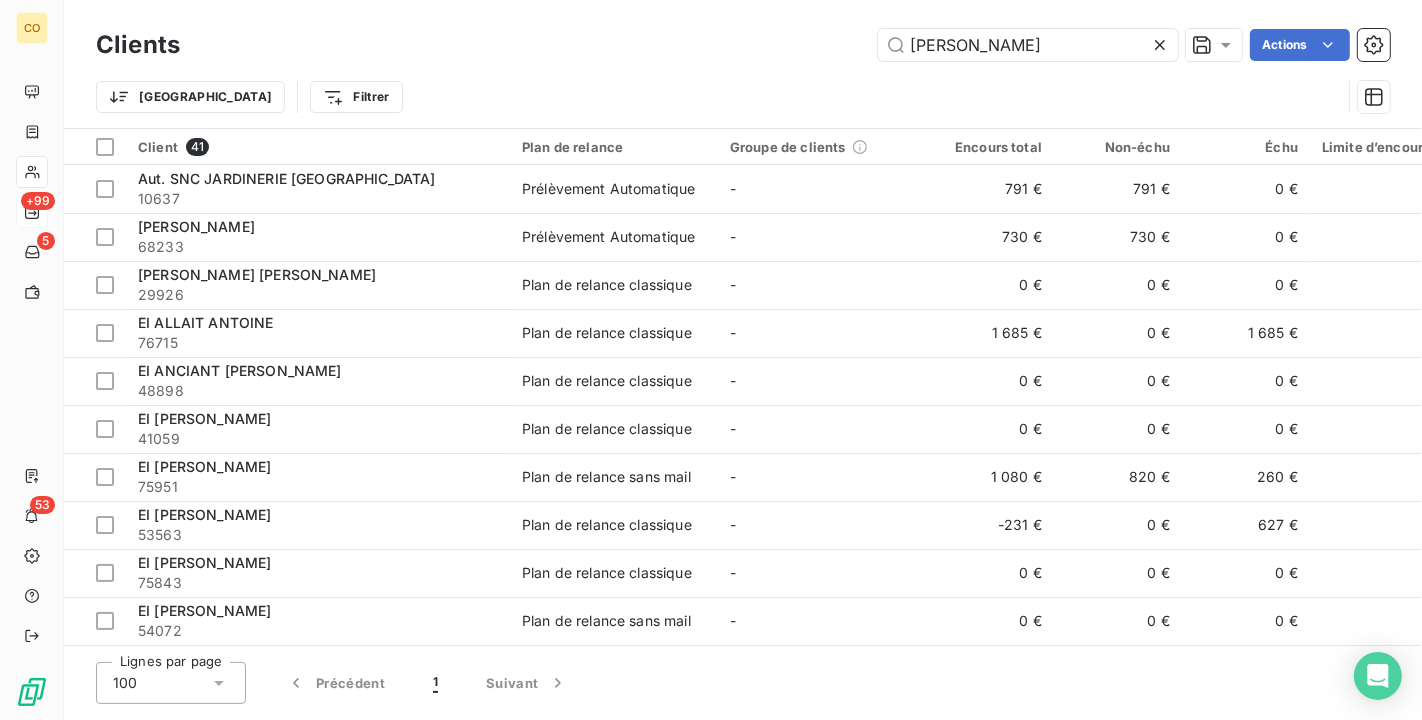 drag, startPoint x: 999, startPoint y: 42, endPoint x: 517, endPoint y: -12, distance: 485.01547 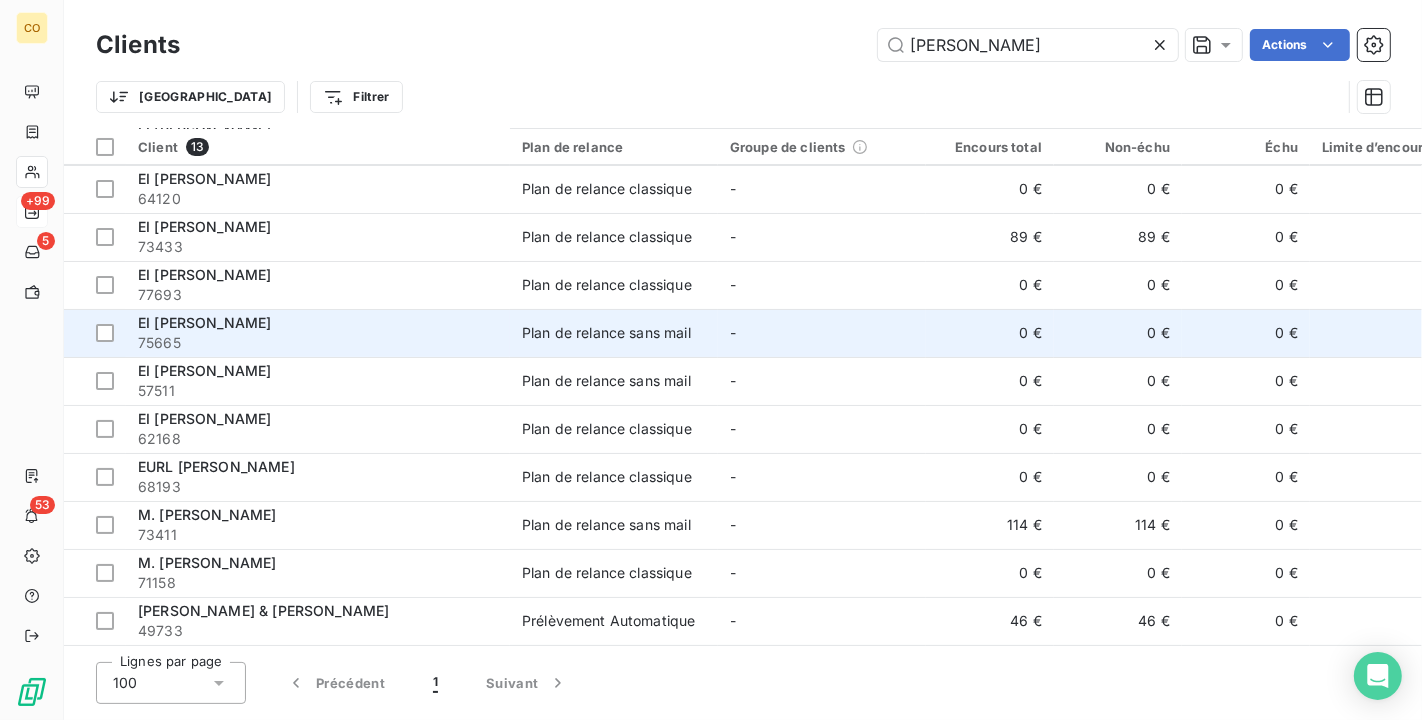 scroll, scrollTop: 150, scrollLeft: 0, axis: vertical 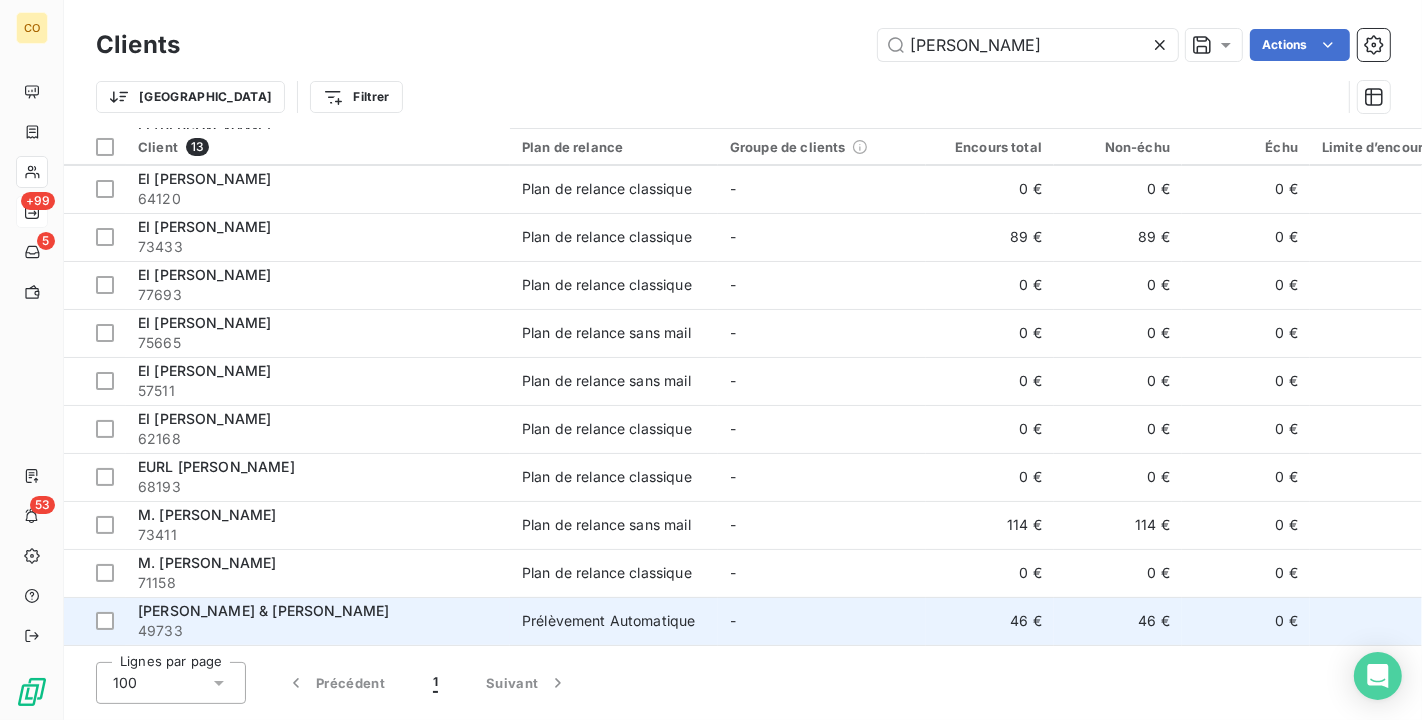 type on "[PERSON_NAME]" 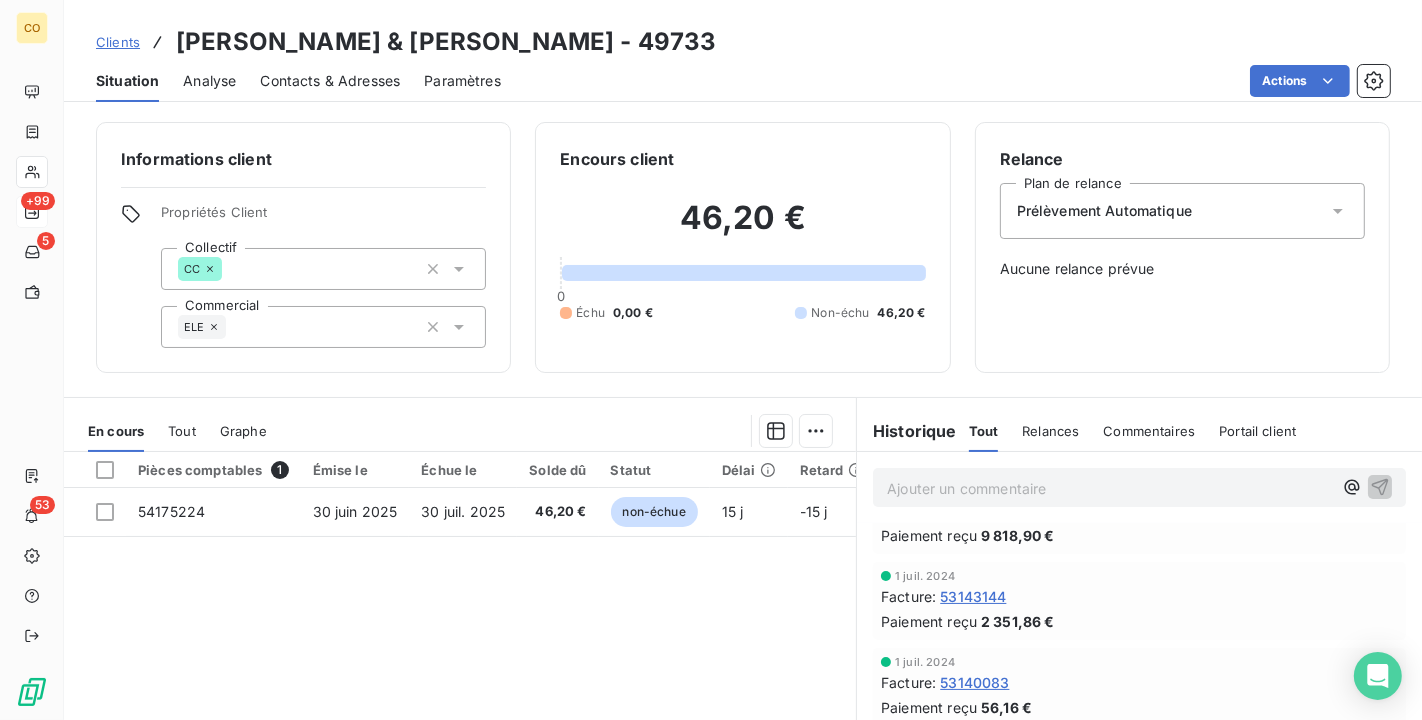 scroll, scrollTop: 222, scrollLeft: 0, axis: vertical 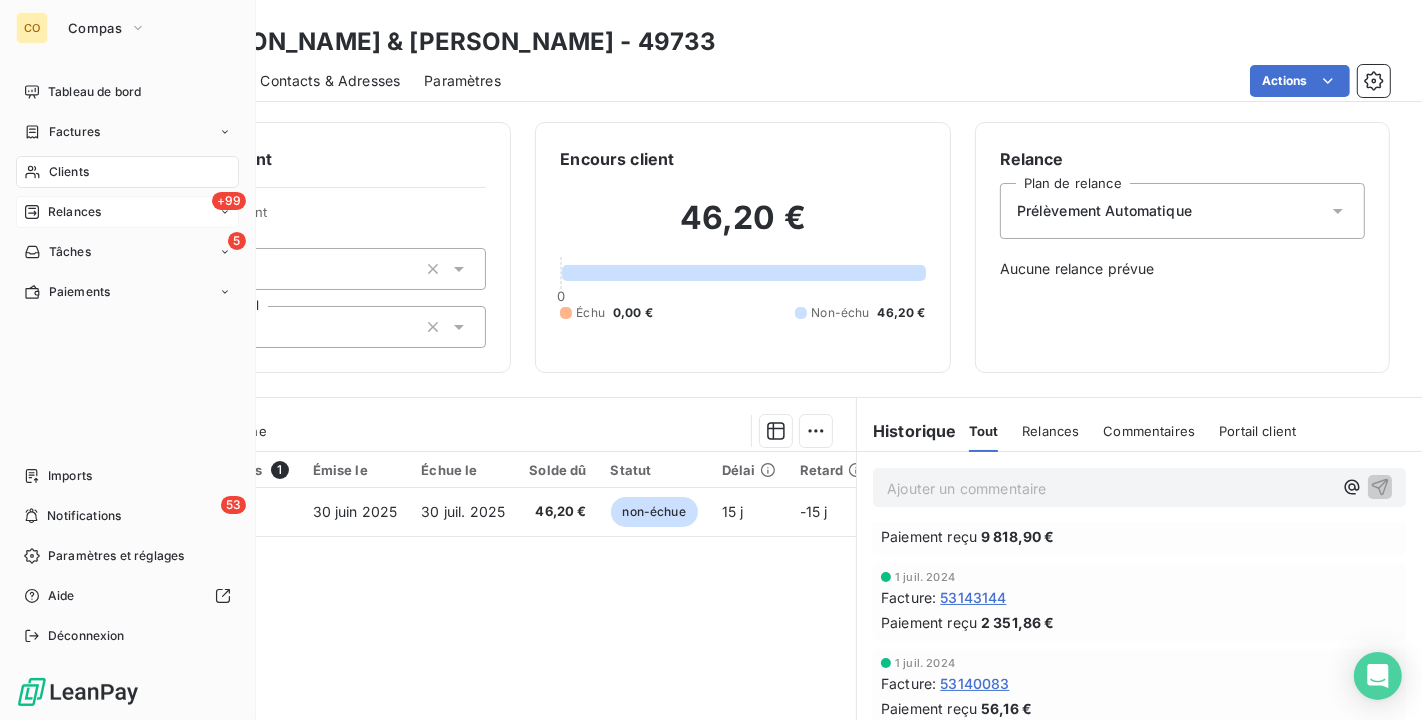 drag, startPoint x: 59, startPoint y: 162, endPoint x: 81, endPoint y: 165, distance: 22.203604 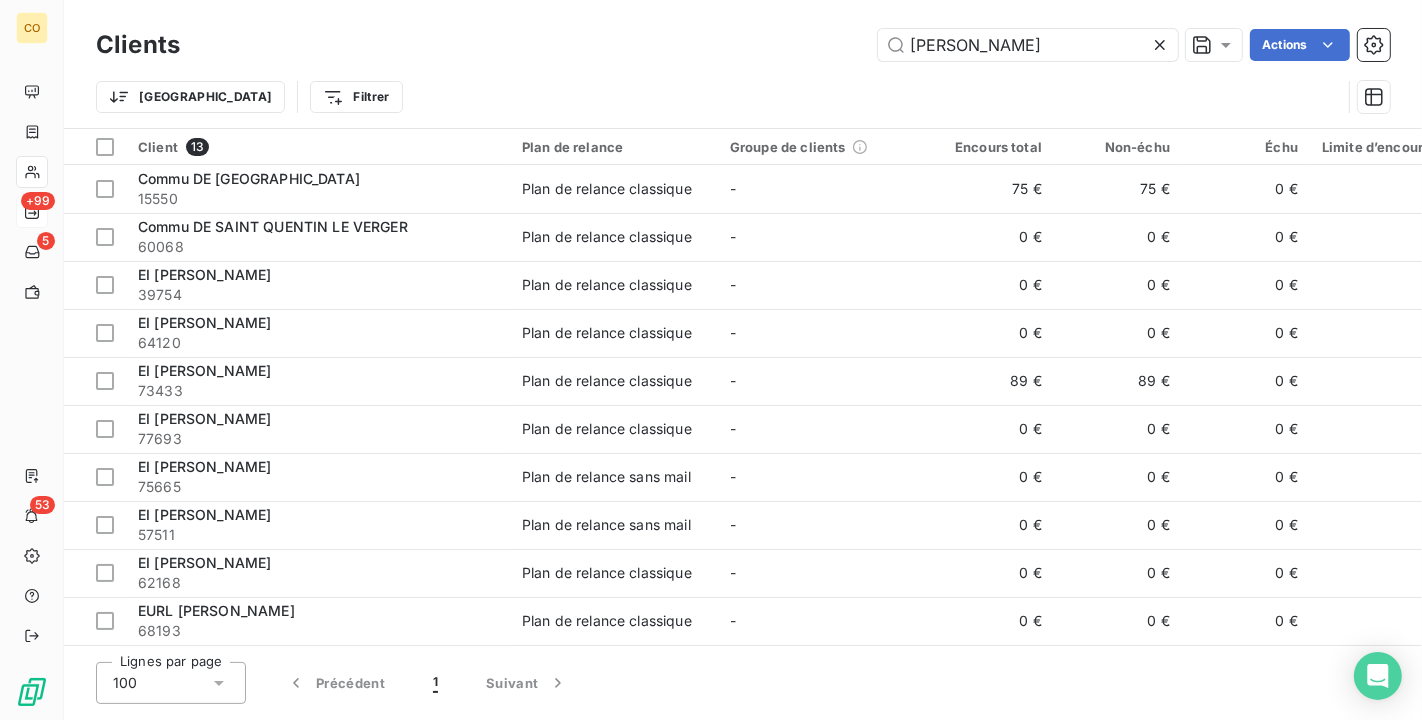 drag, startPoint x: 1000, startPoint y: 39, endPoint x: 374, endPoint y: -36, distance: 630.4768 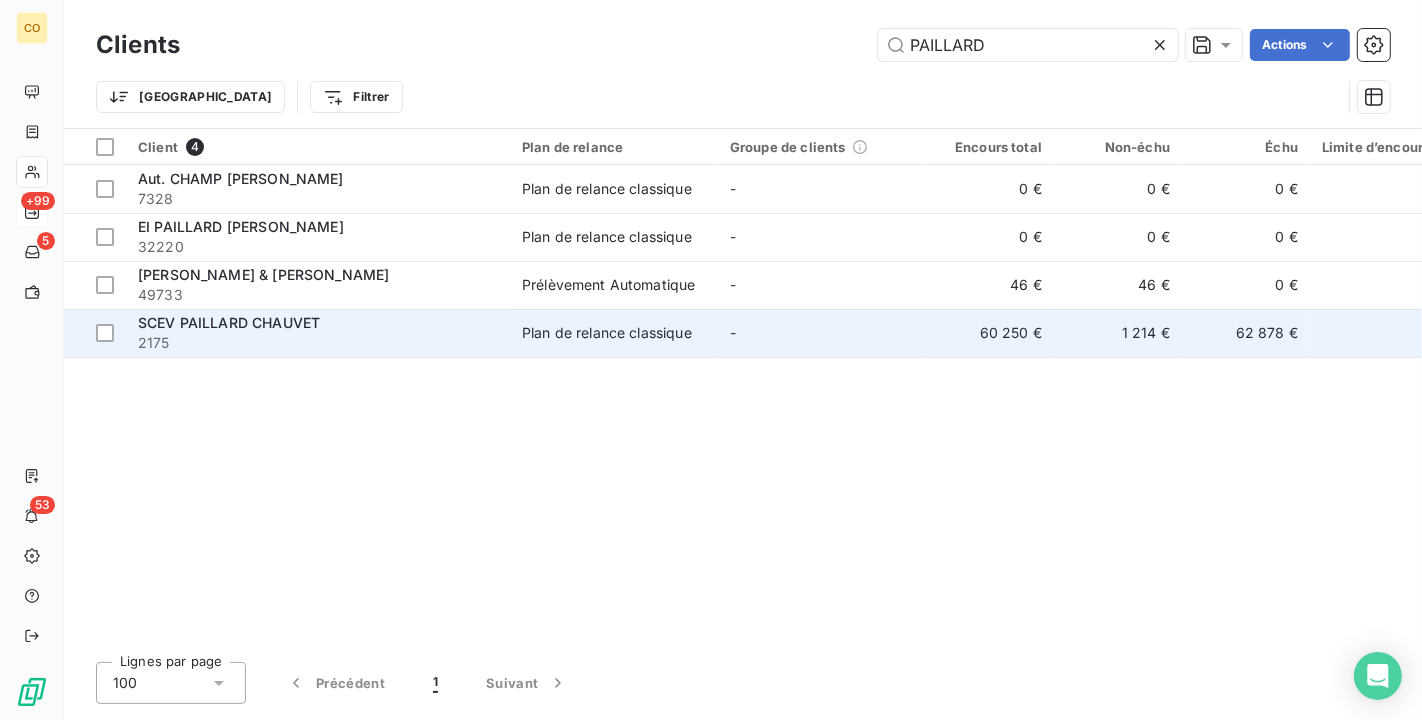 type on "PAILLARD" 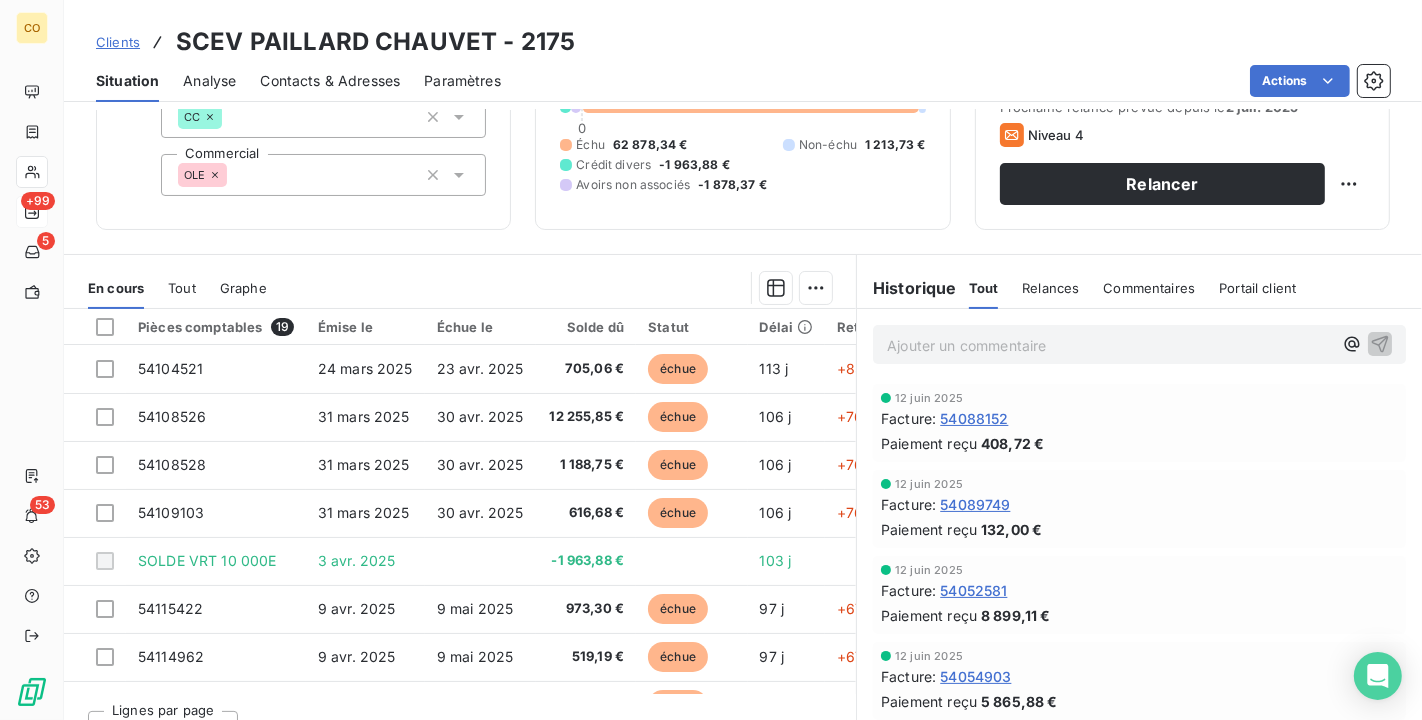 scroll, scrollTop: 185, scrollLeft: 0, axis: vertical 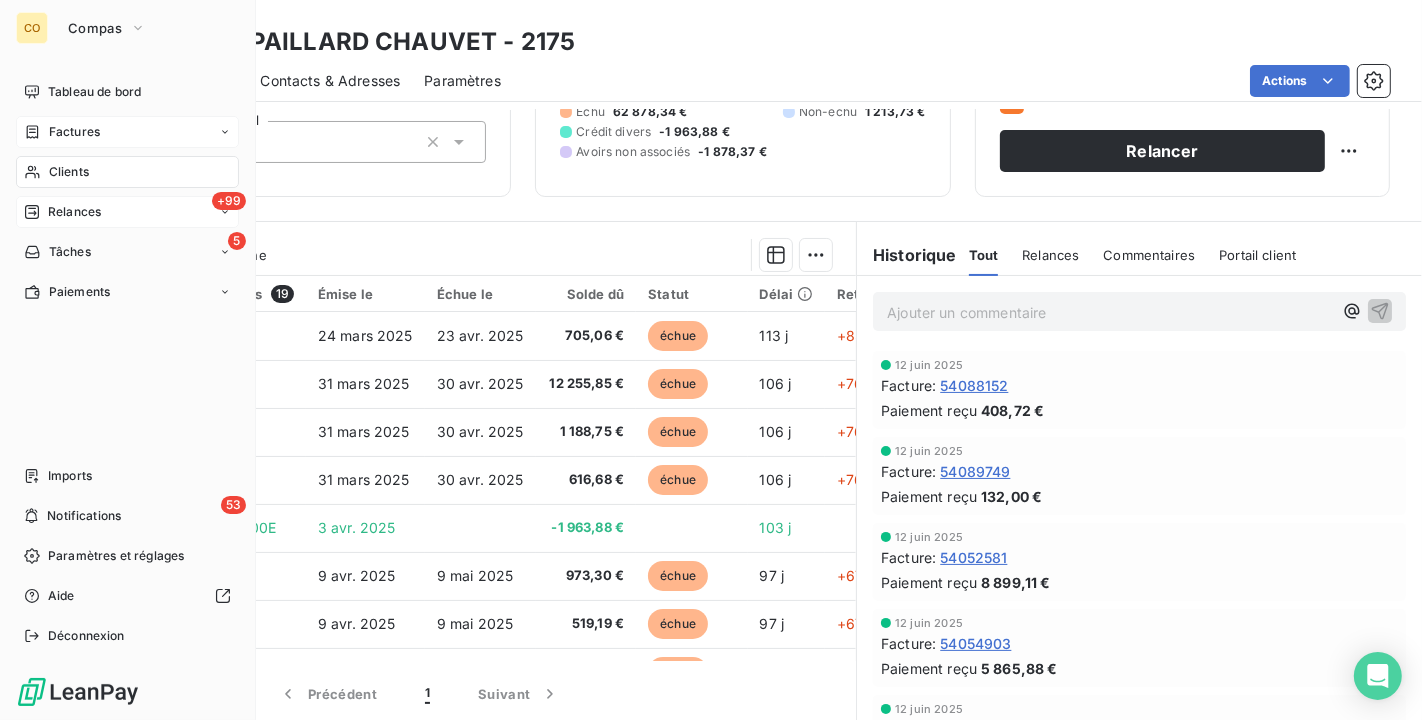 click on "Factures" at bounding box center (74, 132) 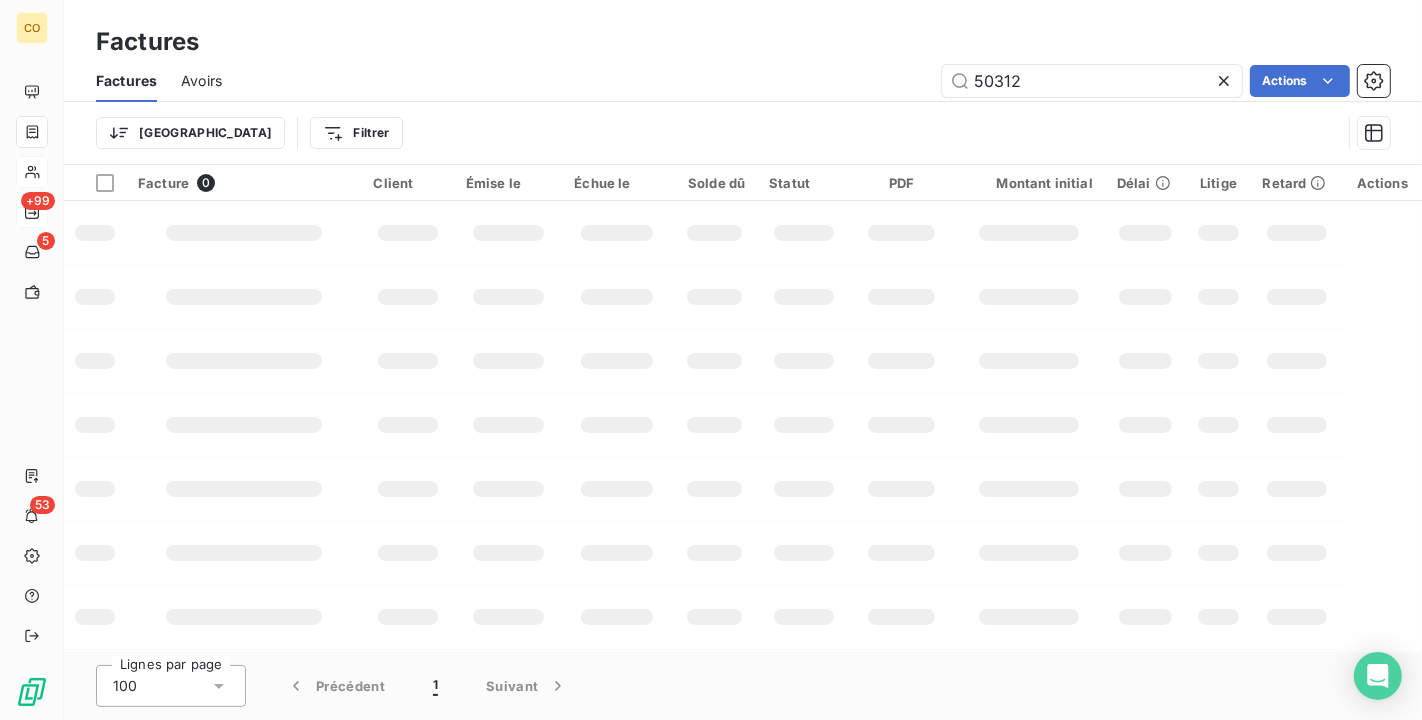 drag, startPoint x: 1068, startPoint y: 82, endPoint x: 460, endPoint y: -1, distance: 613.63916 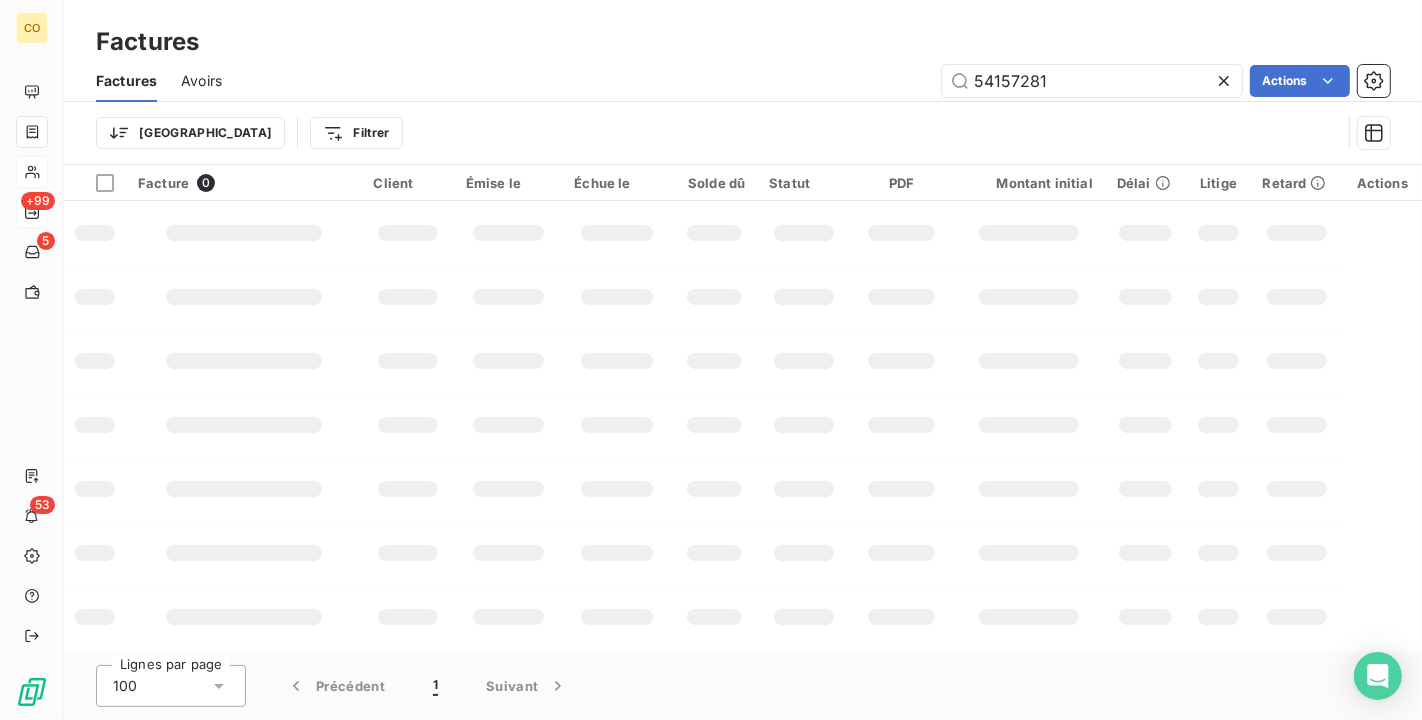 type on "54157281" 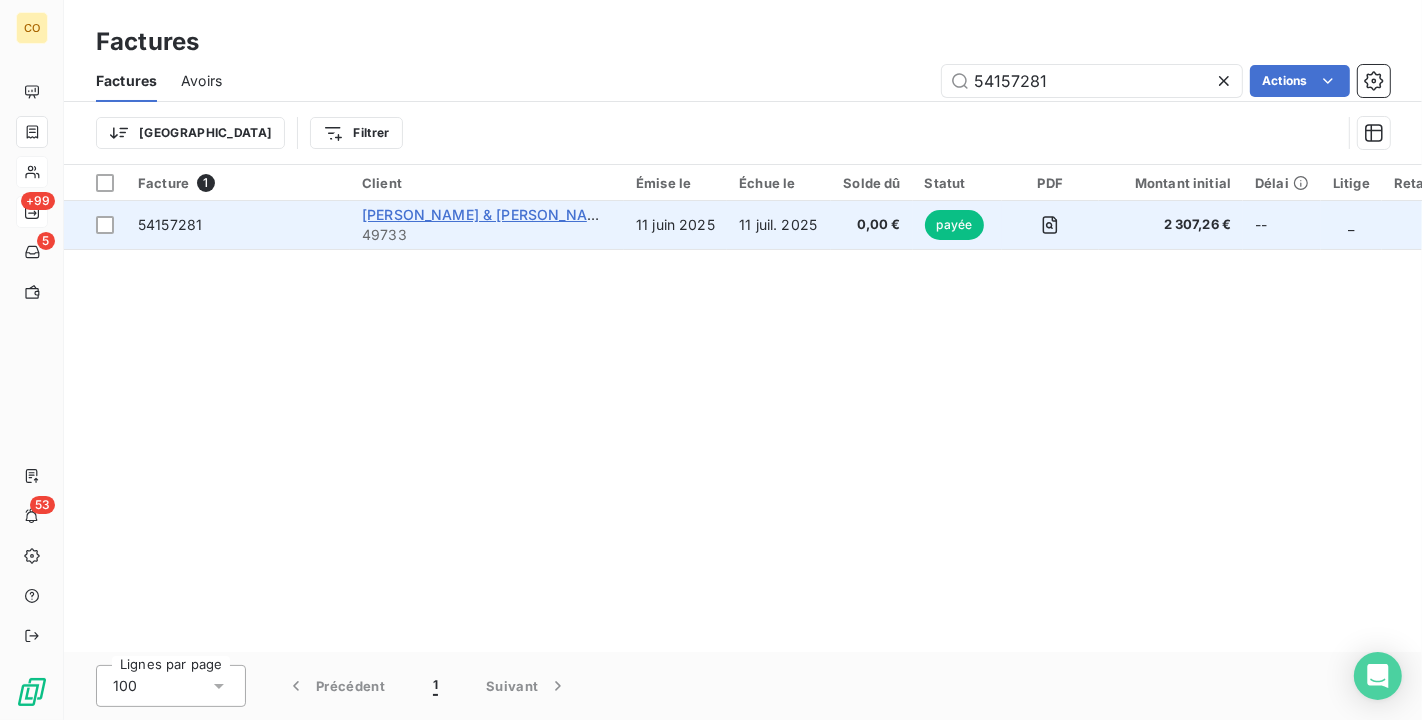 click on "[PERSON_NAME] & [PERSON_NAME]" at bounding box center (487, 214) 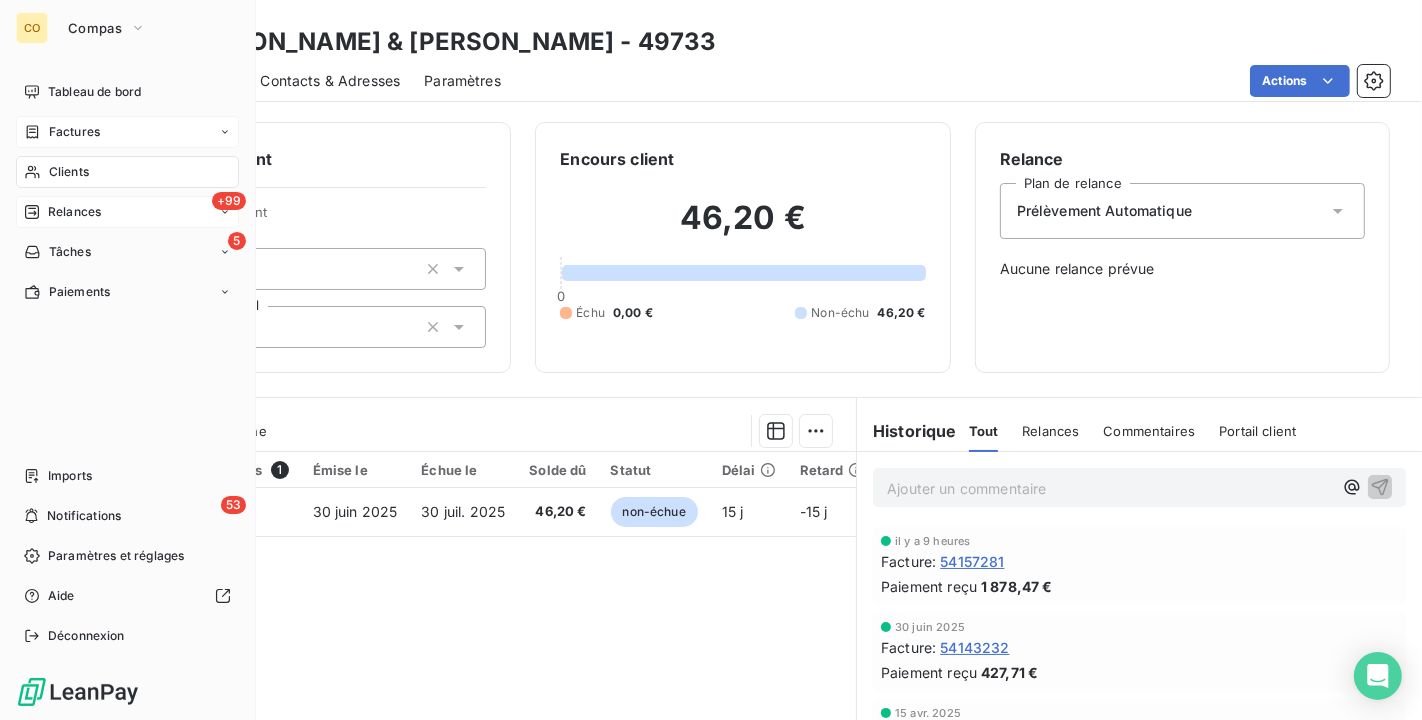 click on "Factures" at bounding box center [127, 132] 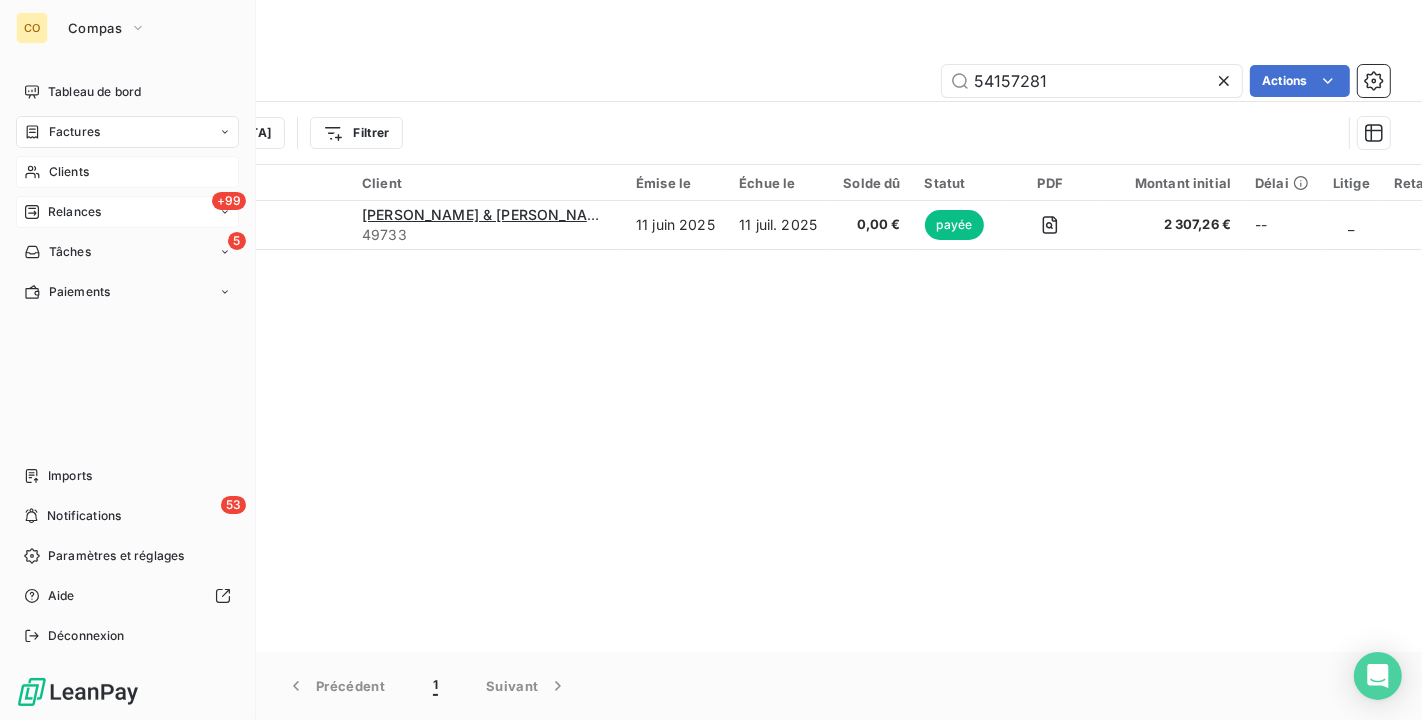 click on "Clients" at bounding box center (69, 172) 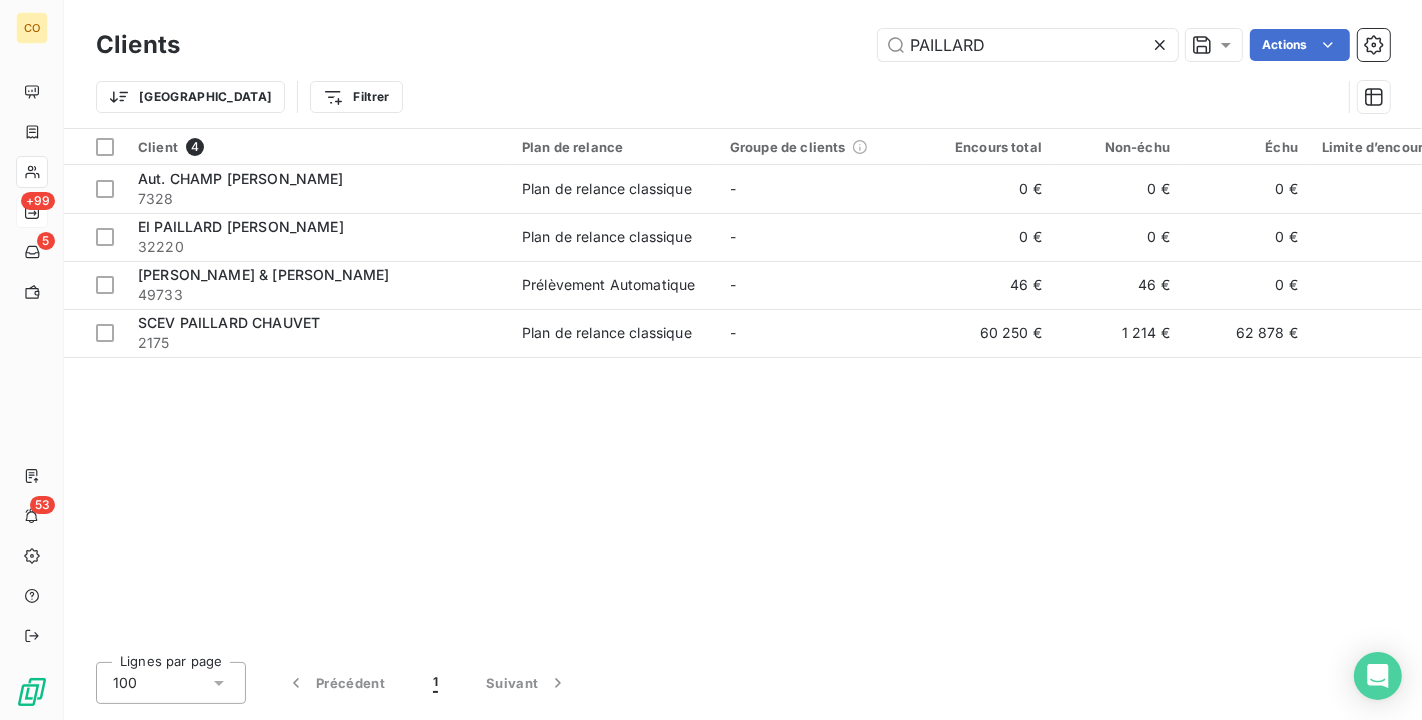 drag, startPoint x: 1066, startPoint y: 45, endPoint x: 154, endPoint y: -36, distance: 915.58997 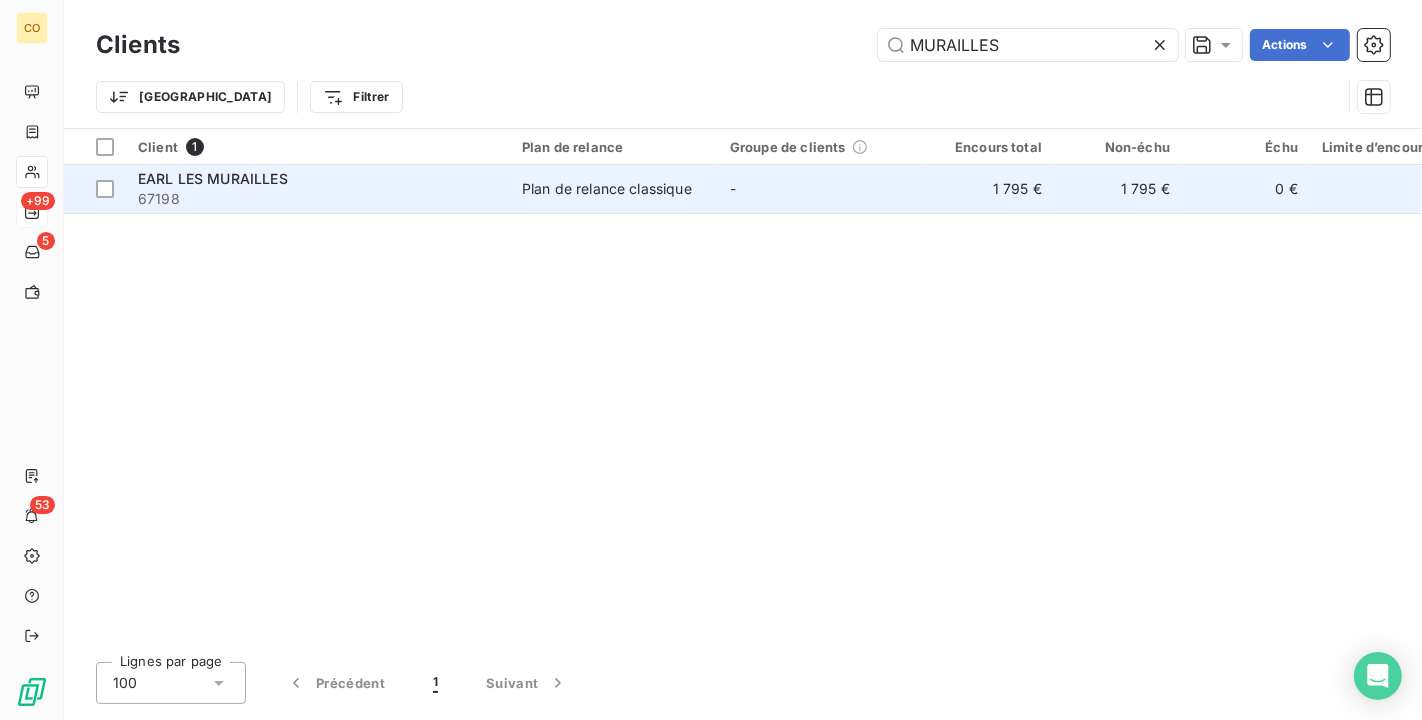 type on "MURAILLES" 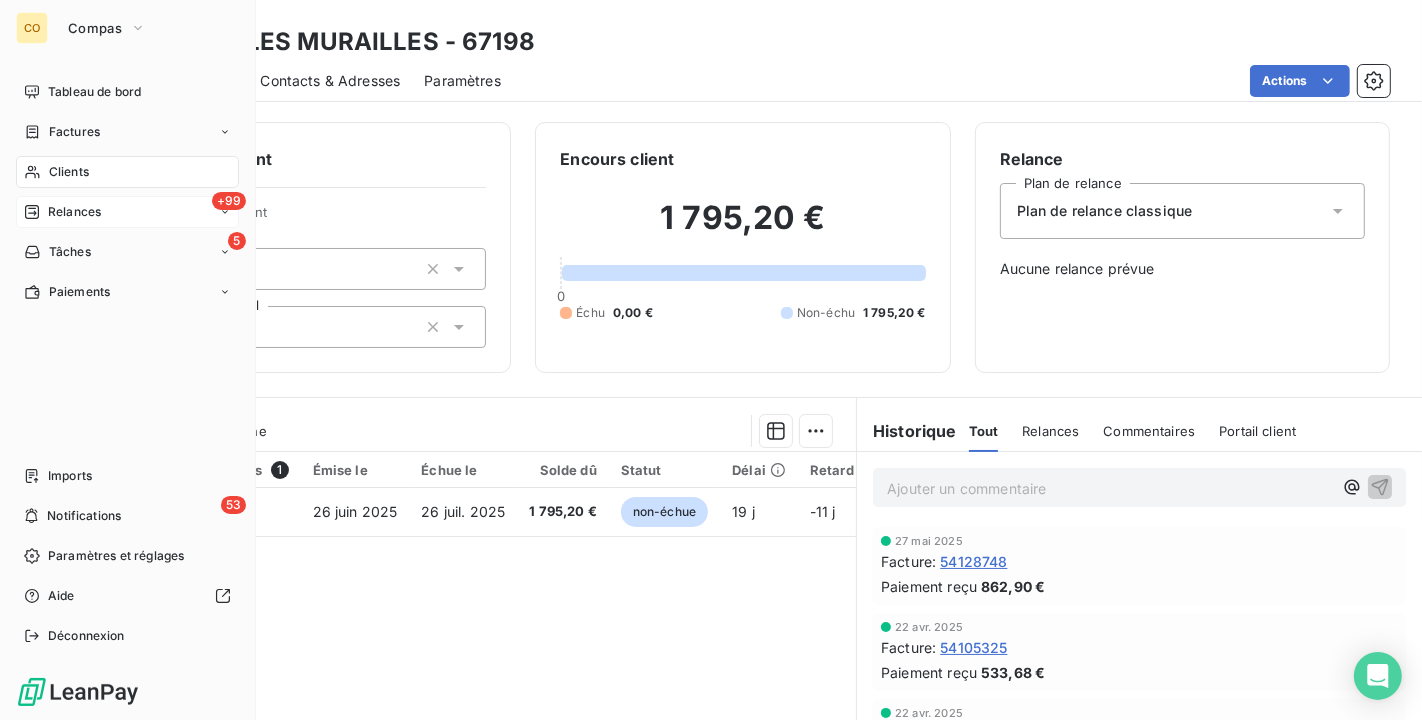click on "Clients" at bounding box center [127, 172] 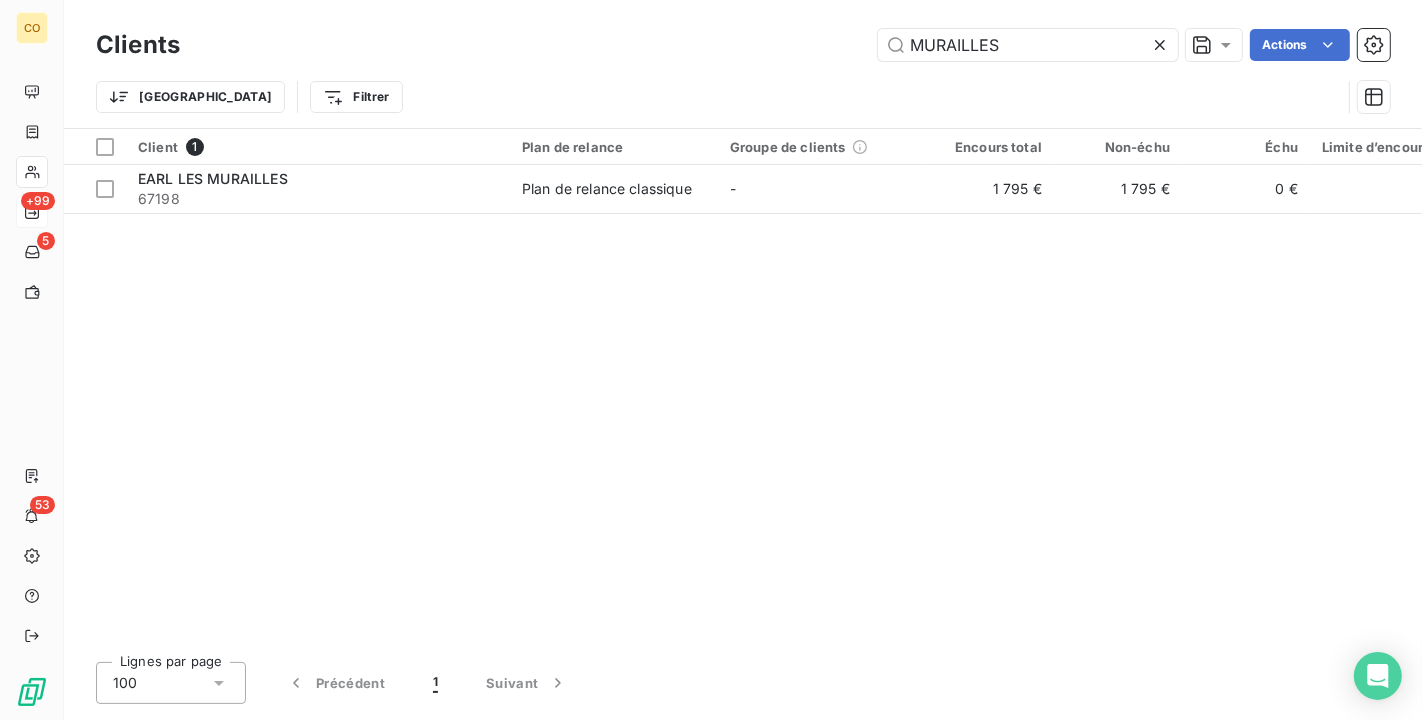 drag, startPoint x: 1071, startPoint y: 56, endPoint x: 481, endPoint y: 17, distance: 591.2876 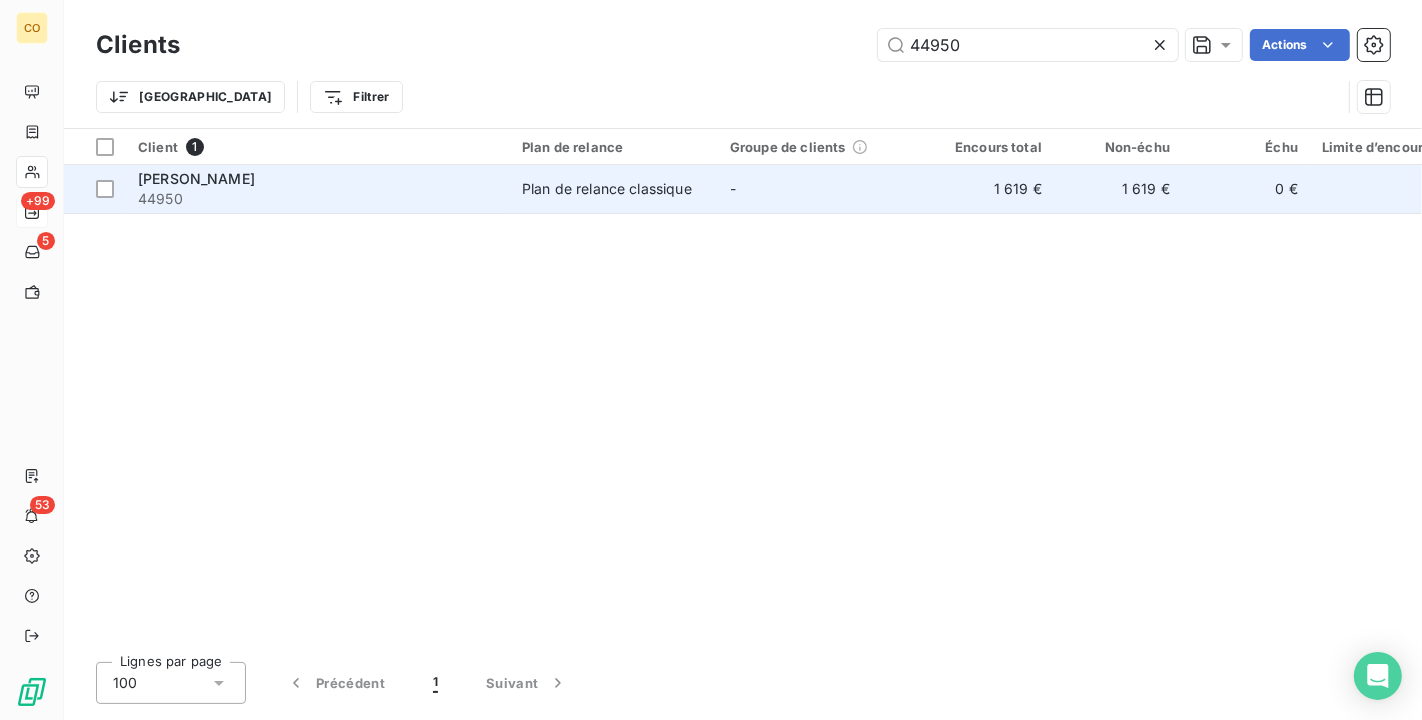 type on "44950" 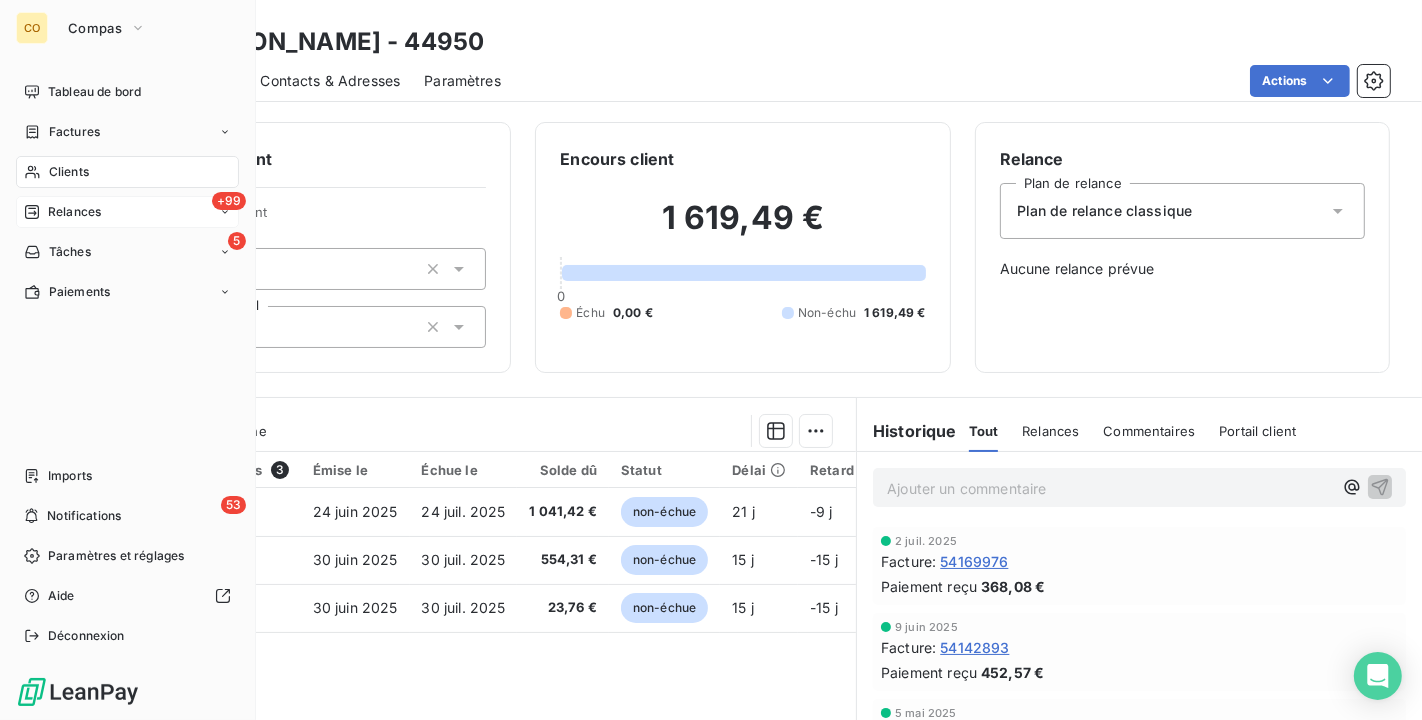 click on "Clients" at bounding box center (69, 172) 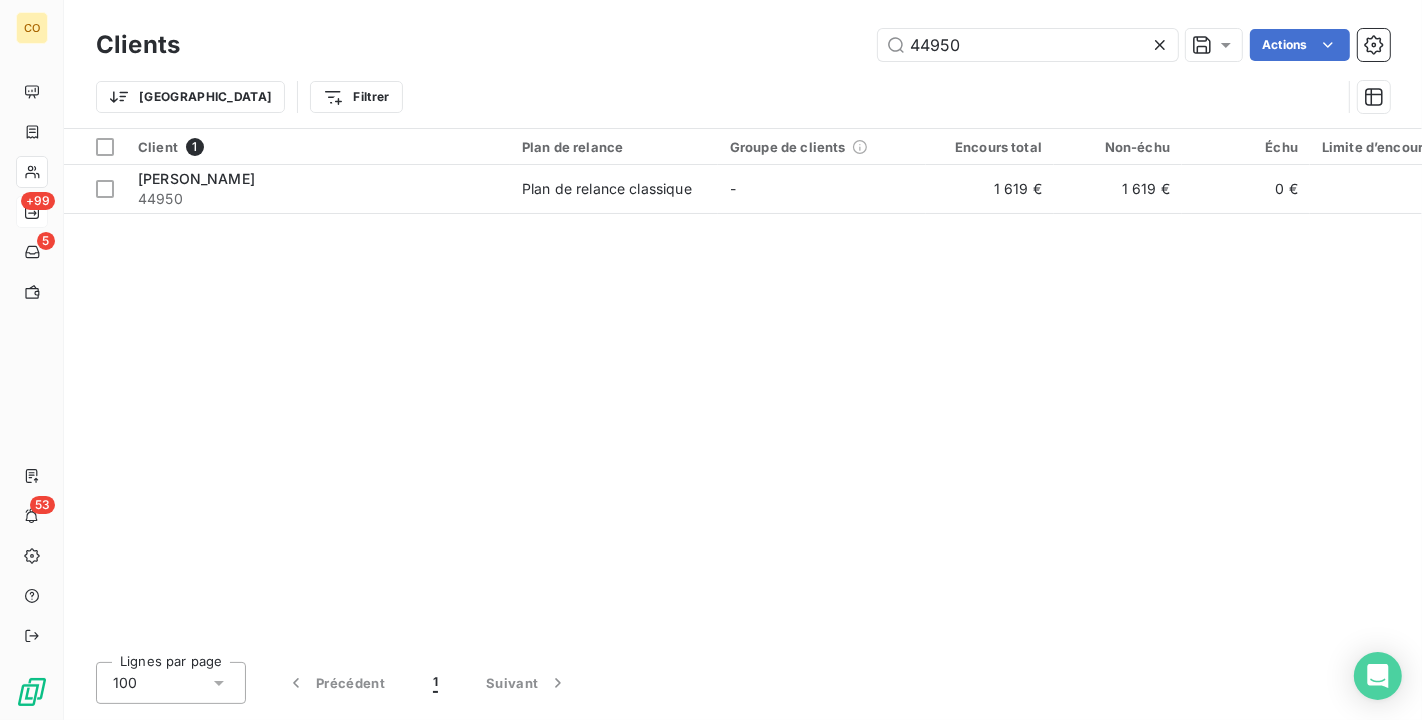 drag, startPoint x: 1015, startPoint y: 39, endPoint x: 76, endPoint y: -36, distance: 941.9904 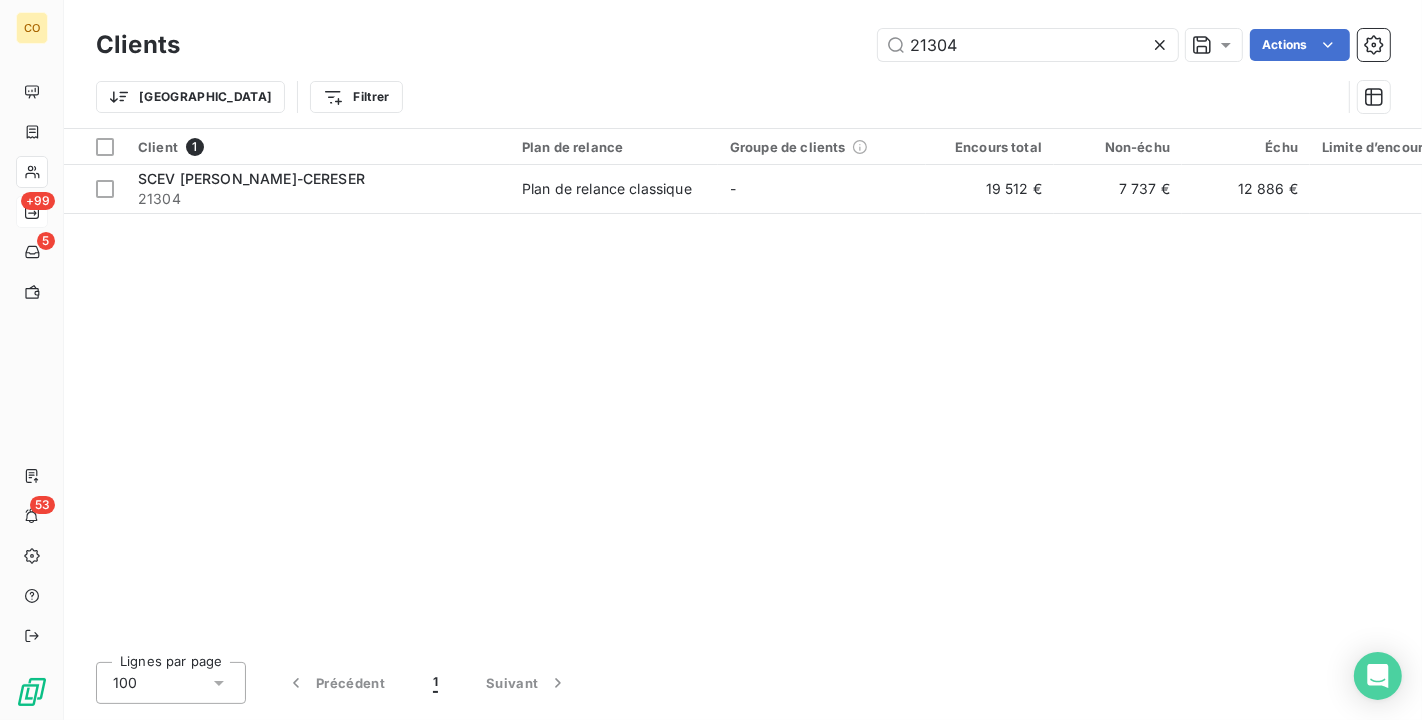 type on "21304" 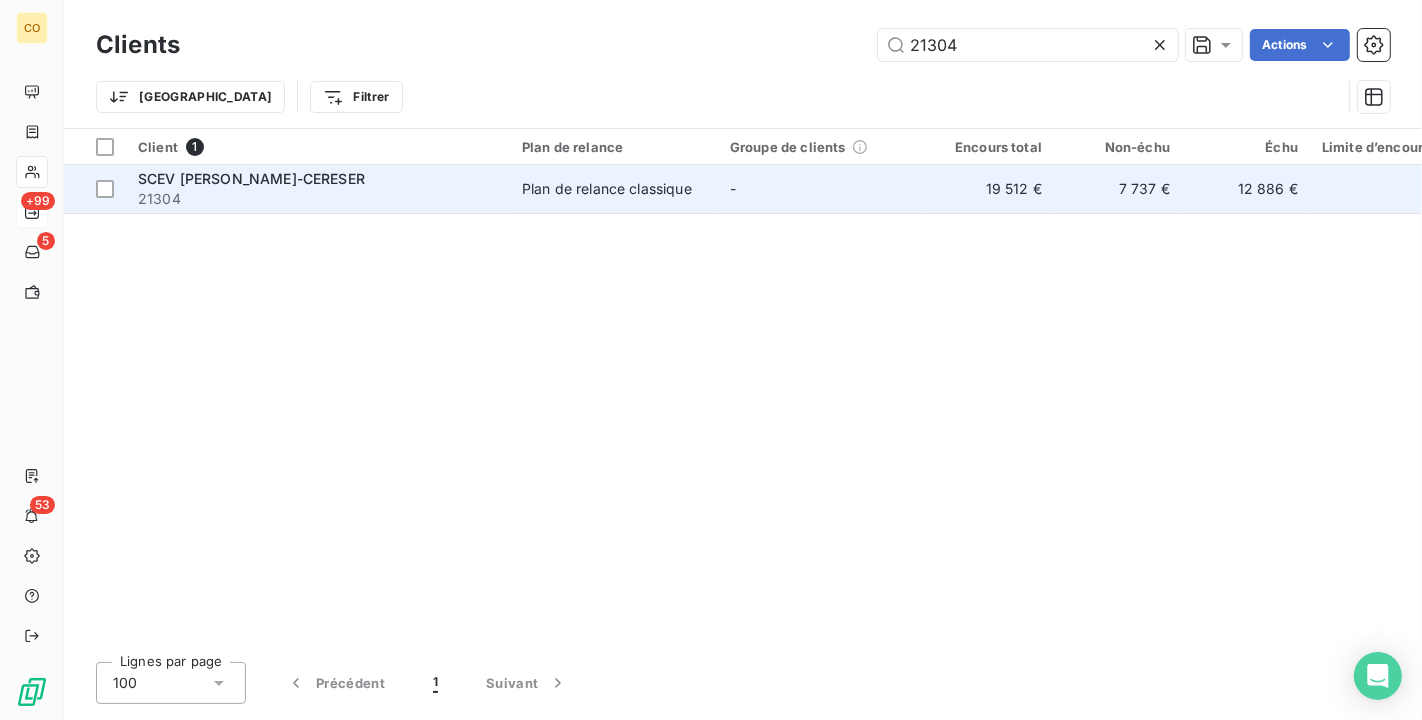 click on "21304" at bounding box center (318, 199) 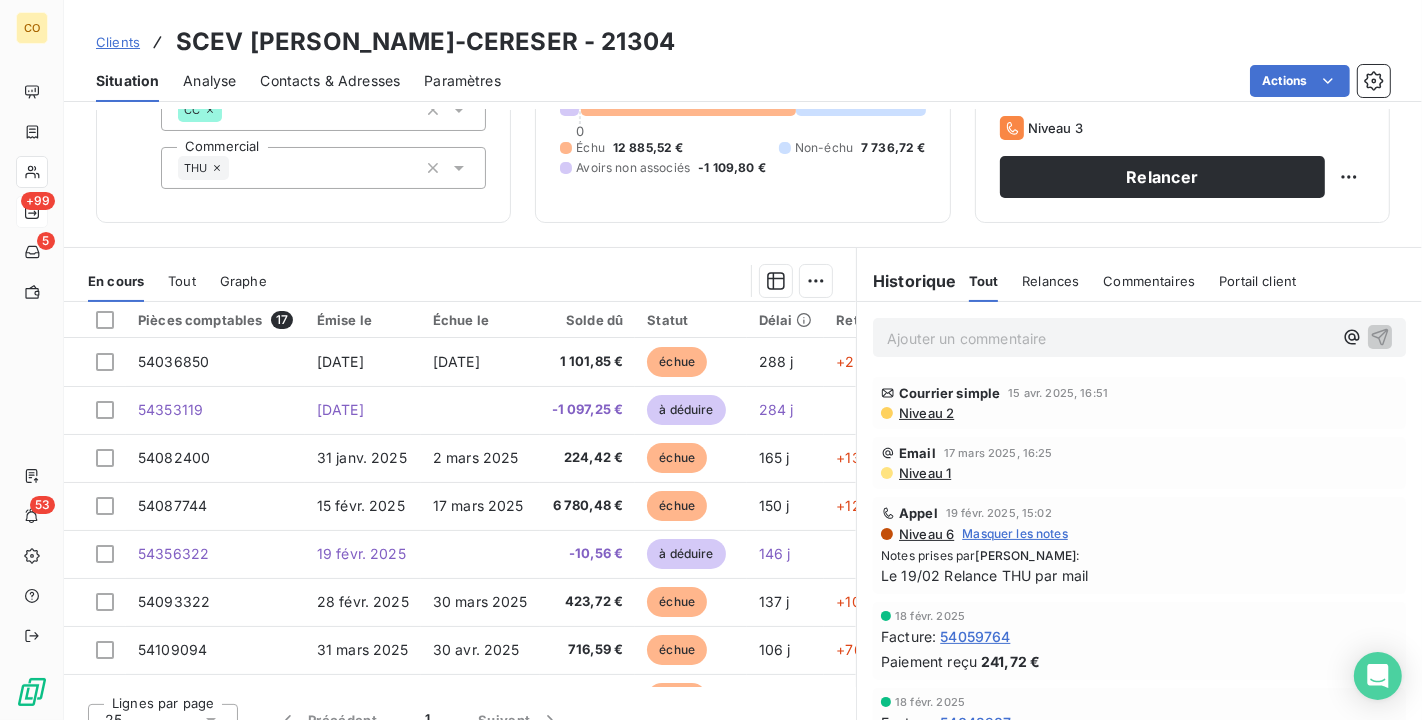 scroll, scrollTop: 185, scrollLeft: 0, axis: vertical 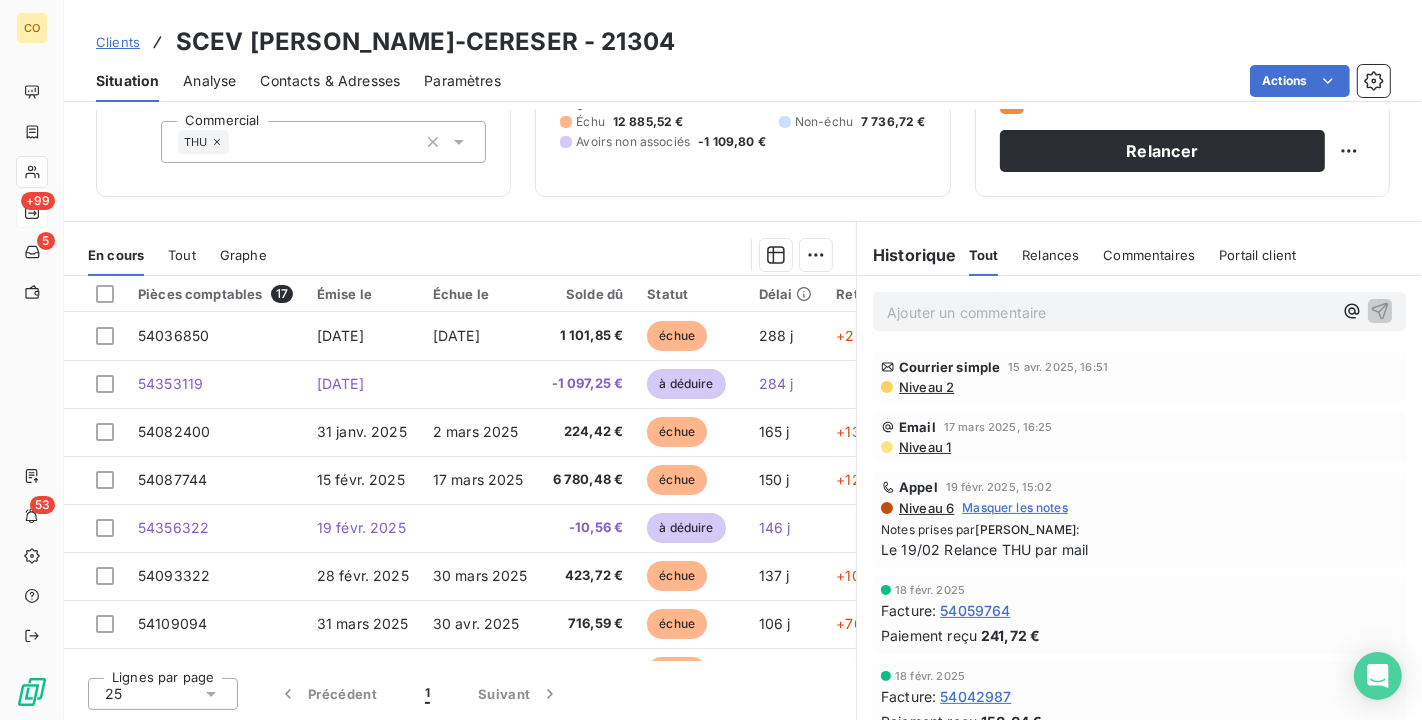 click on "Niveau 2" at bounding box center [925, 387] 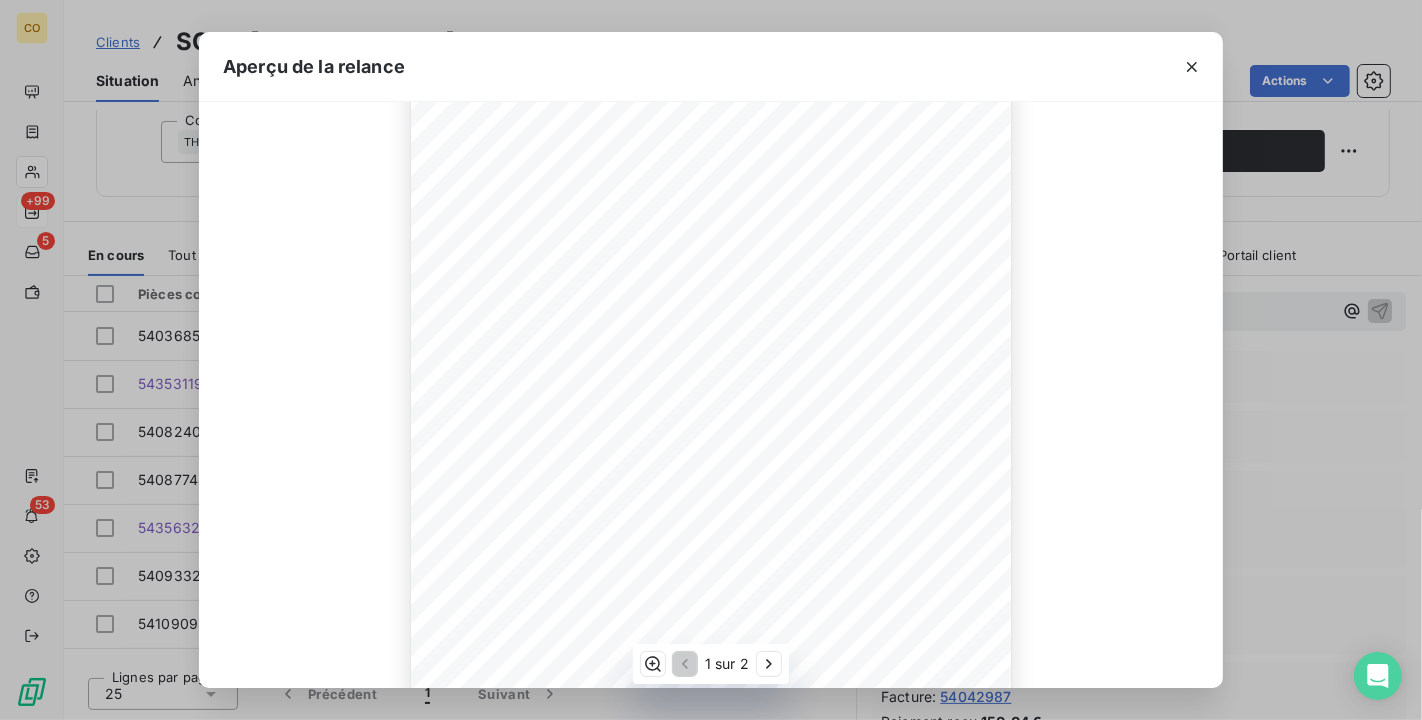 scroll, scrollTop: 333, scrollLeft: 0, axis: vertical 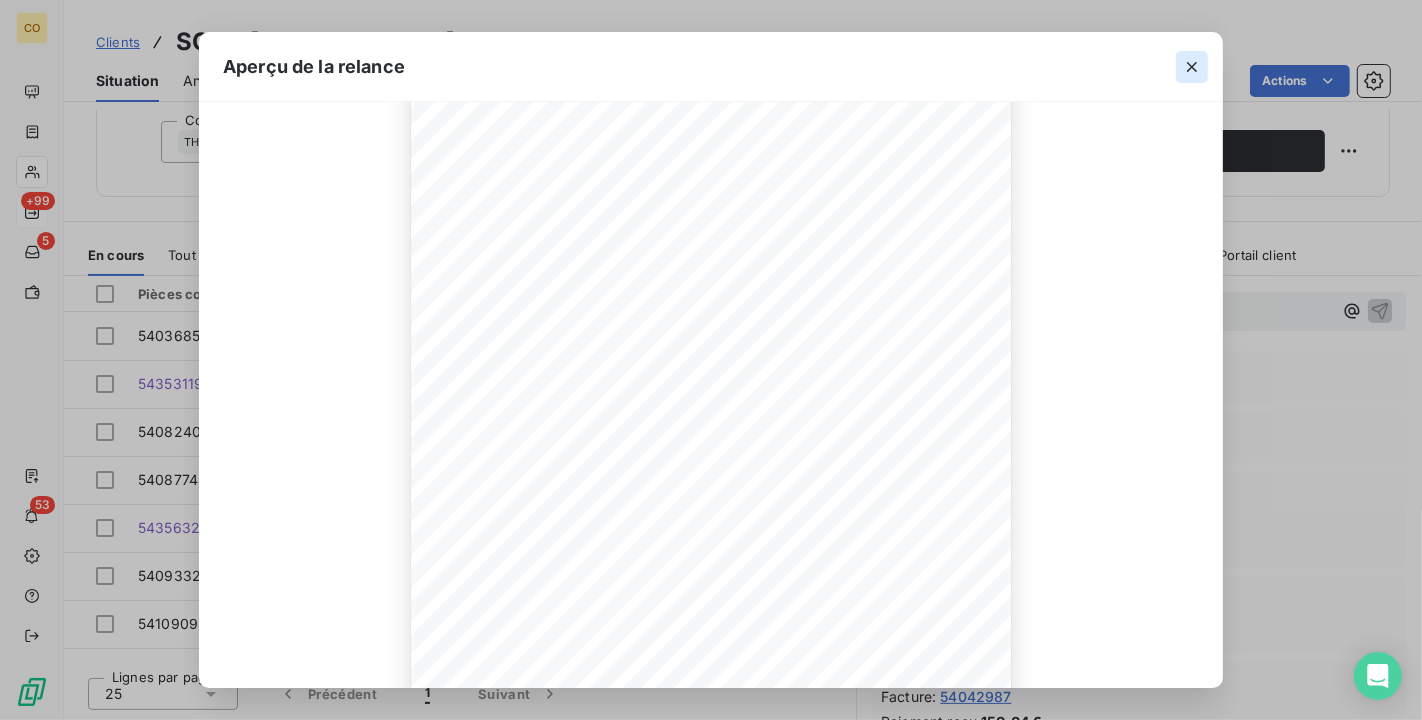 click 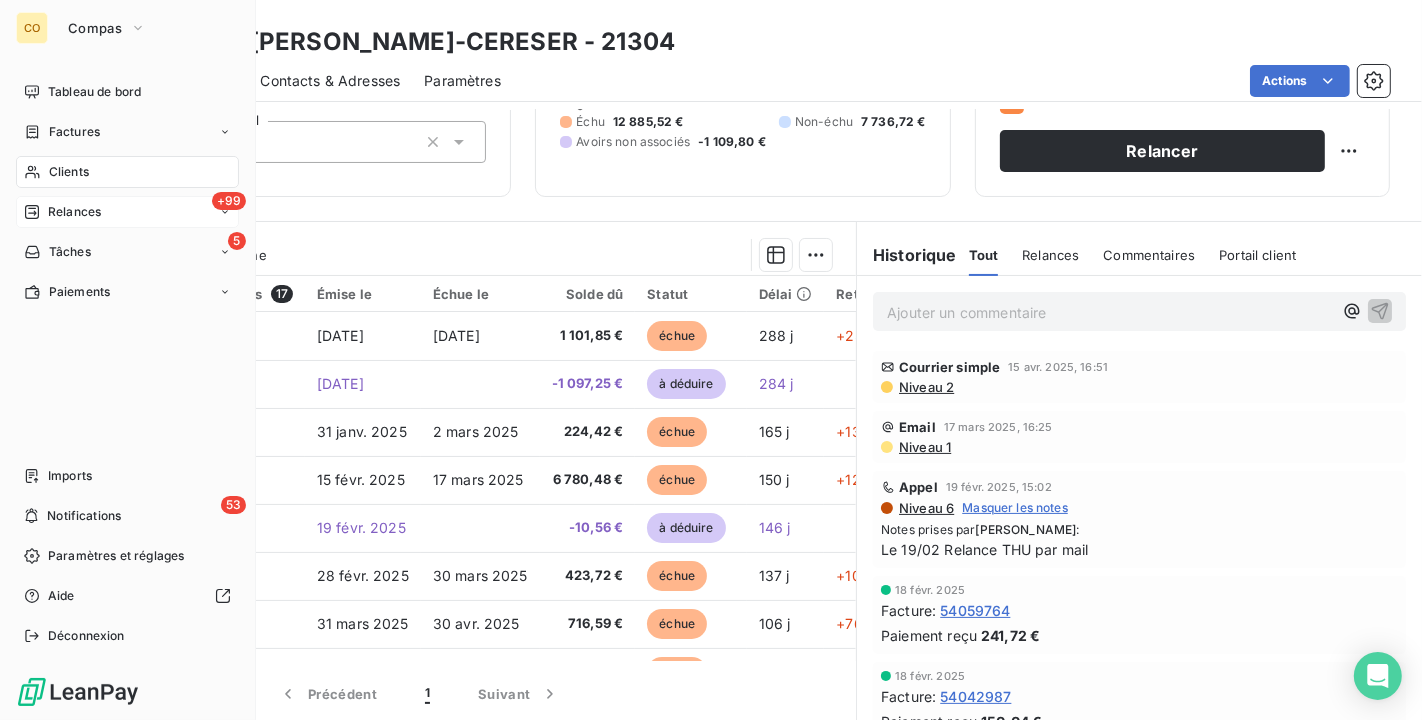 click on "Clients" at bounding box center (127, 172) 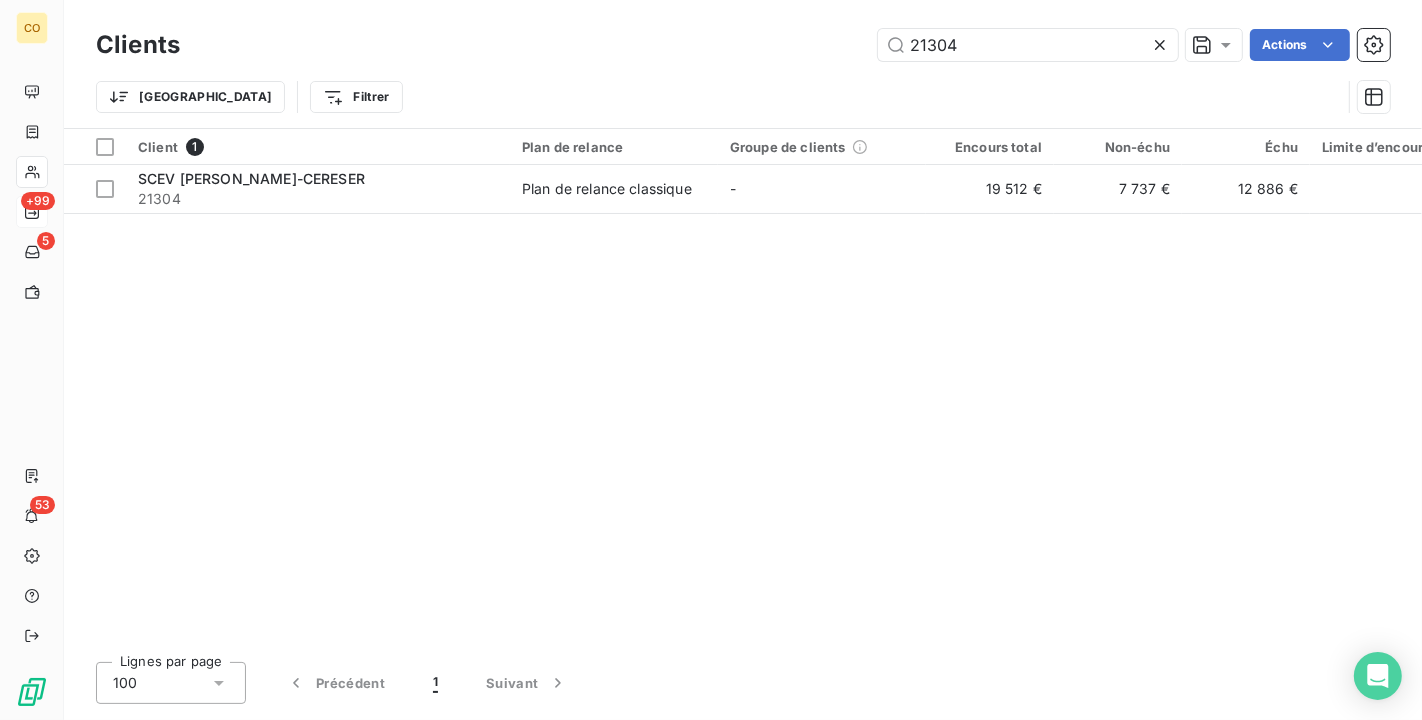 drag, startPoint x: 1022, startPoint y: 37, endPoint x: 460, endPoint y: 19, distance: 562.2882 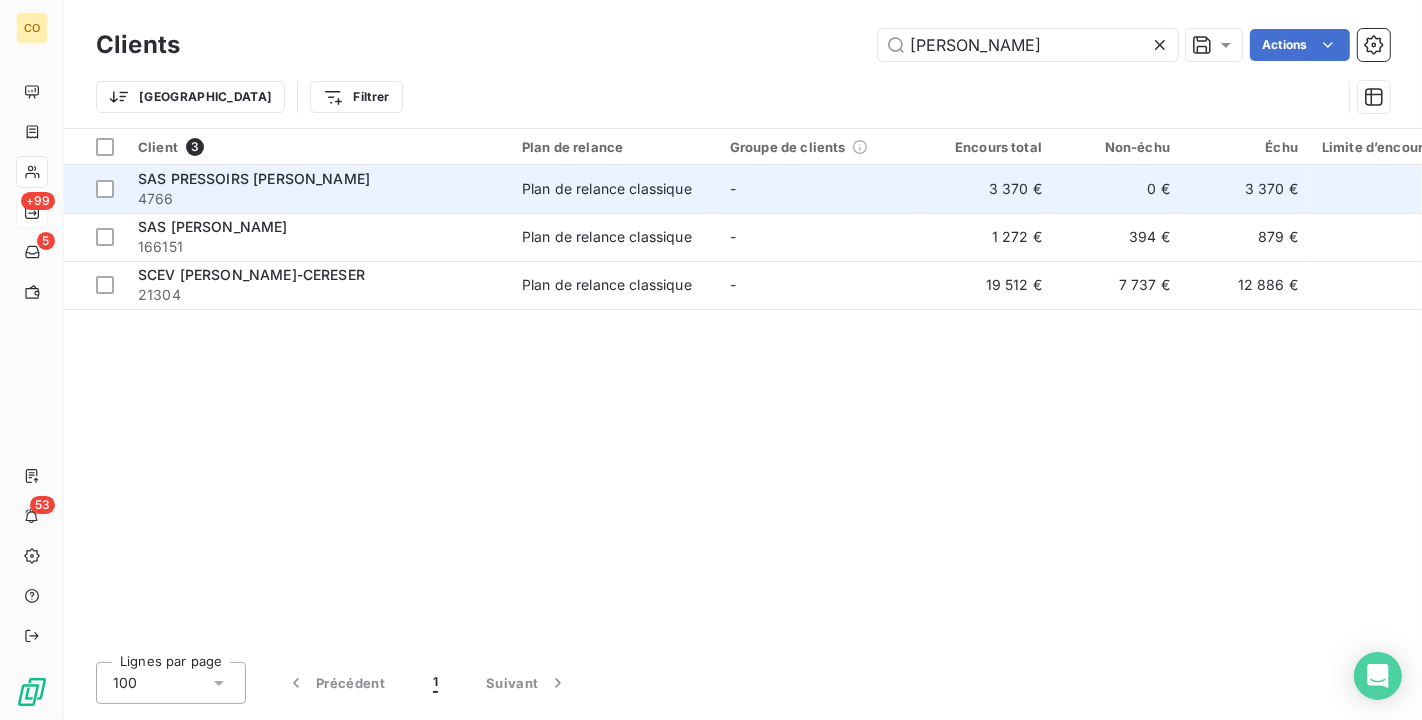 type on "[PERSON_NAME]" 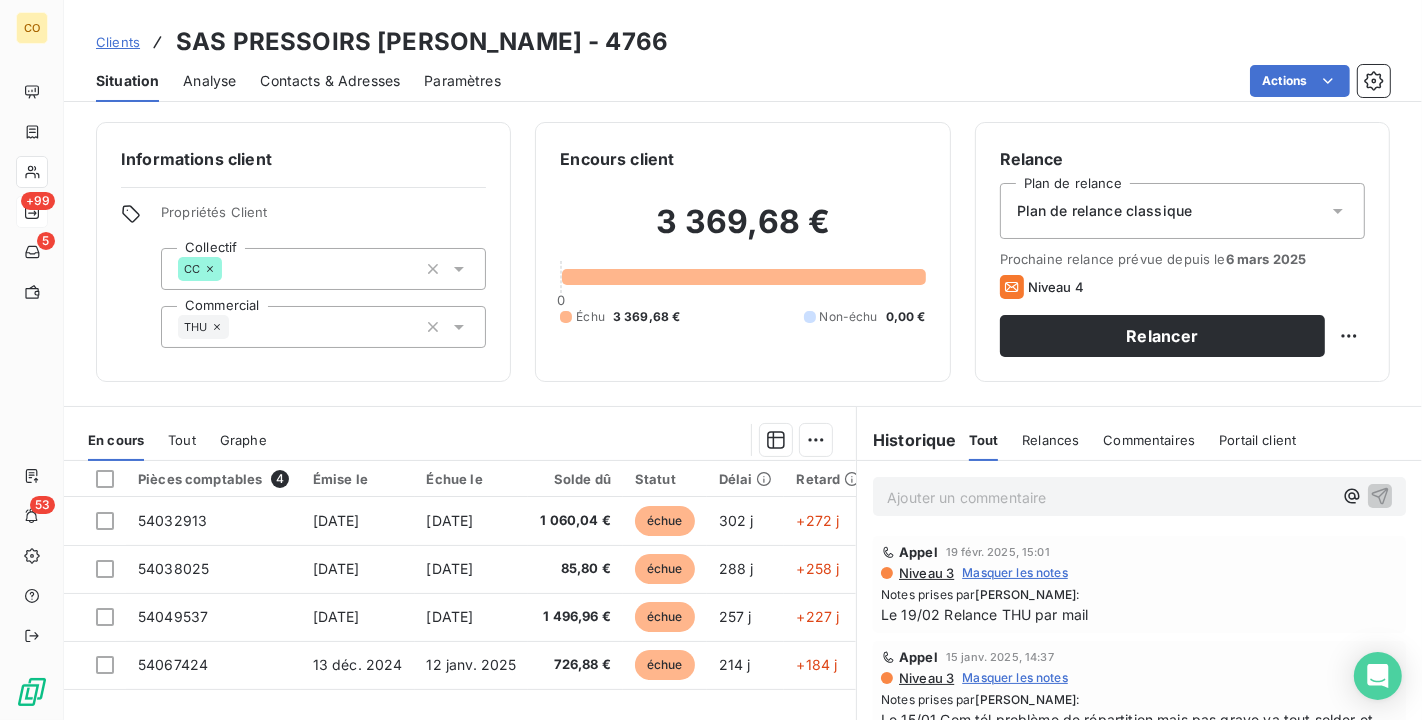scroll, scrollTop: 111, scrollLeft: 0, axis: vertical 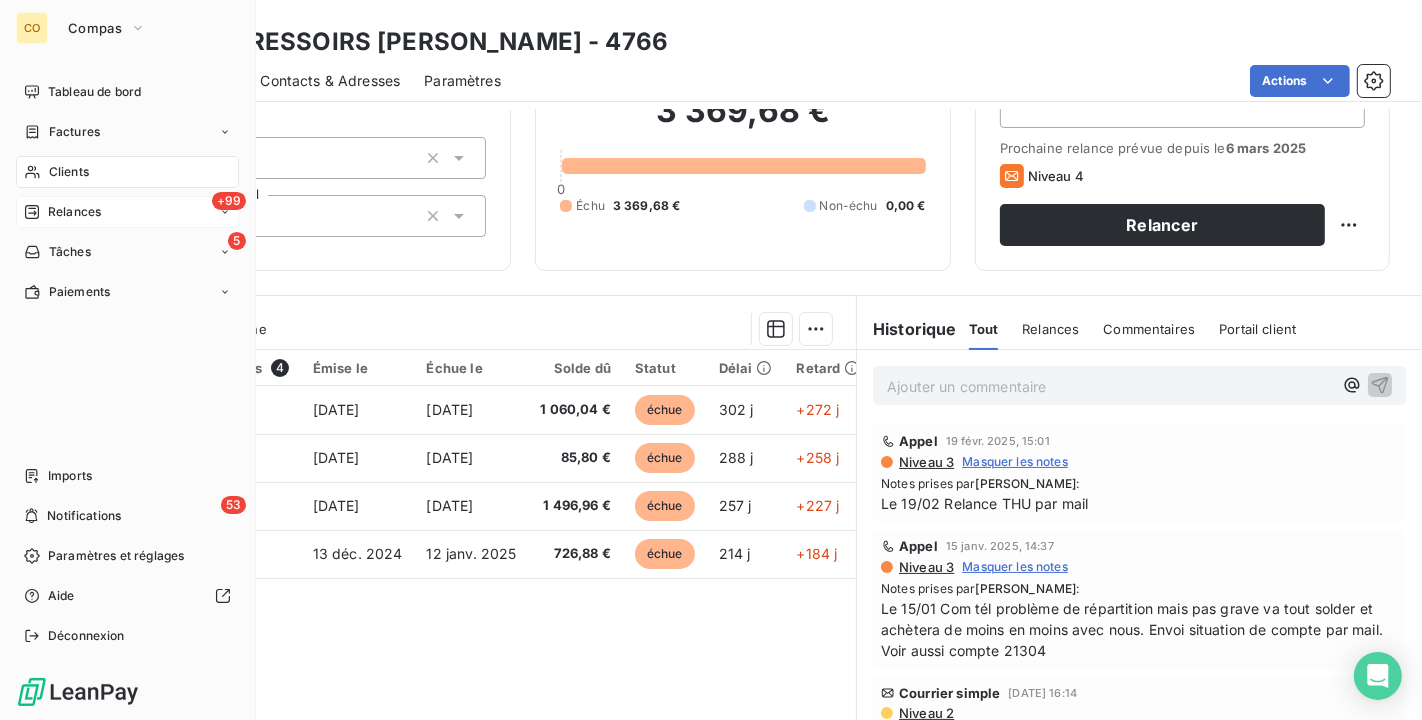 click 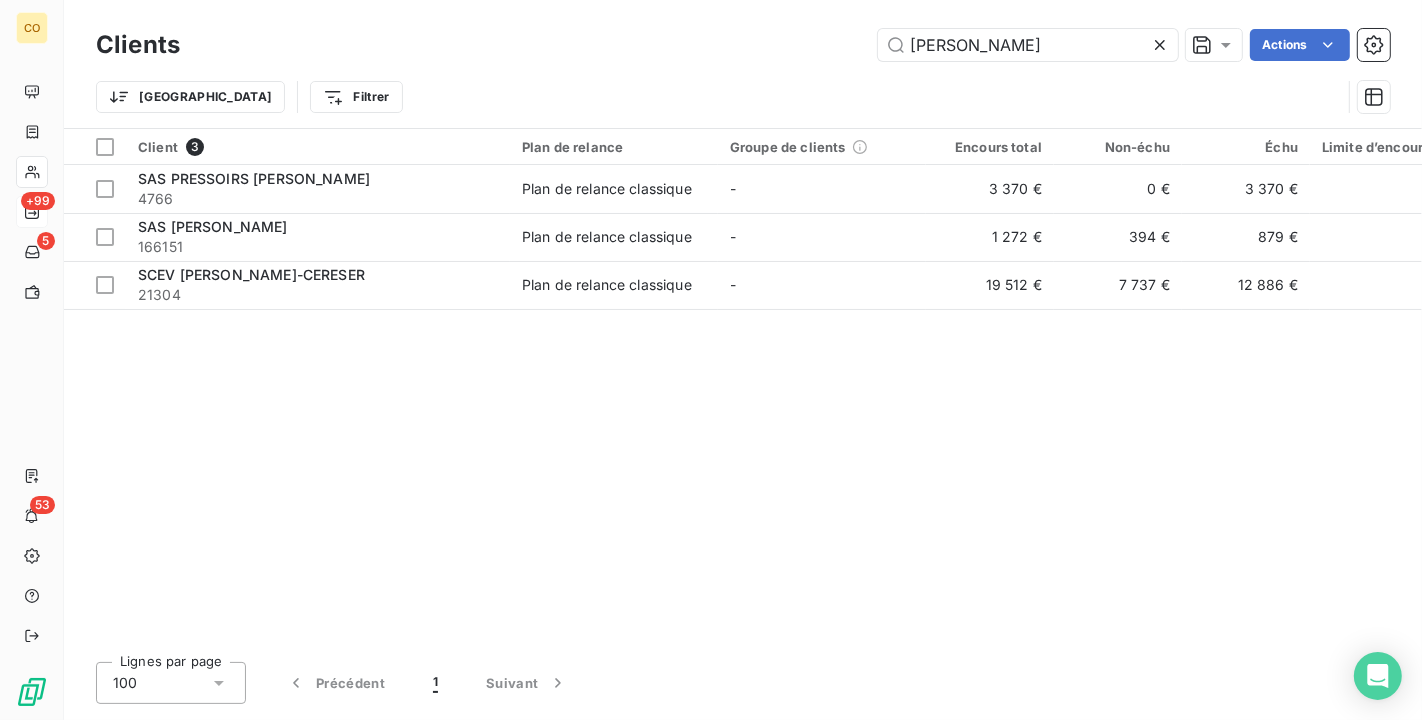 drag, startPoint x: 801, startPoint y: -23, endPoint x: 343, endPoint y: -36, distance: 458.18445 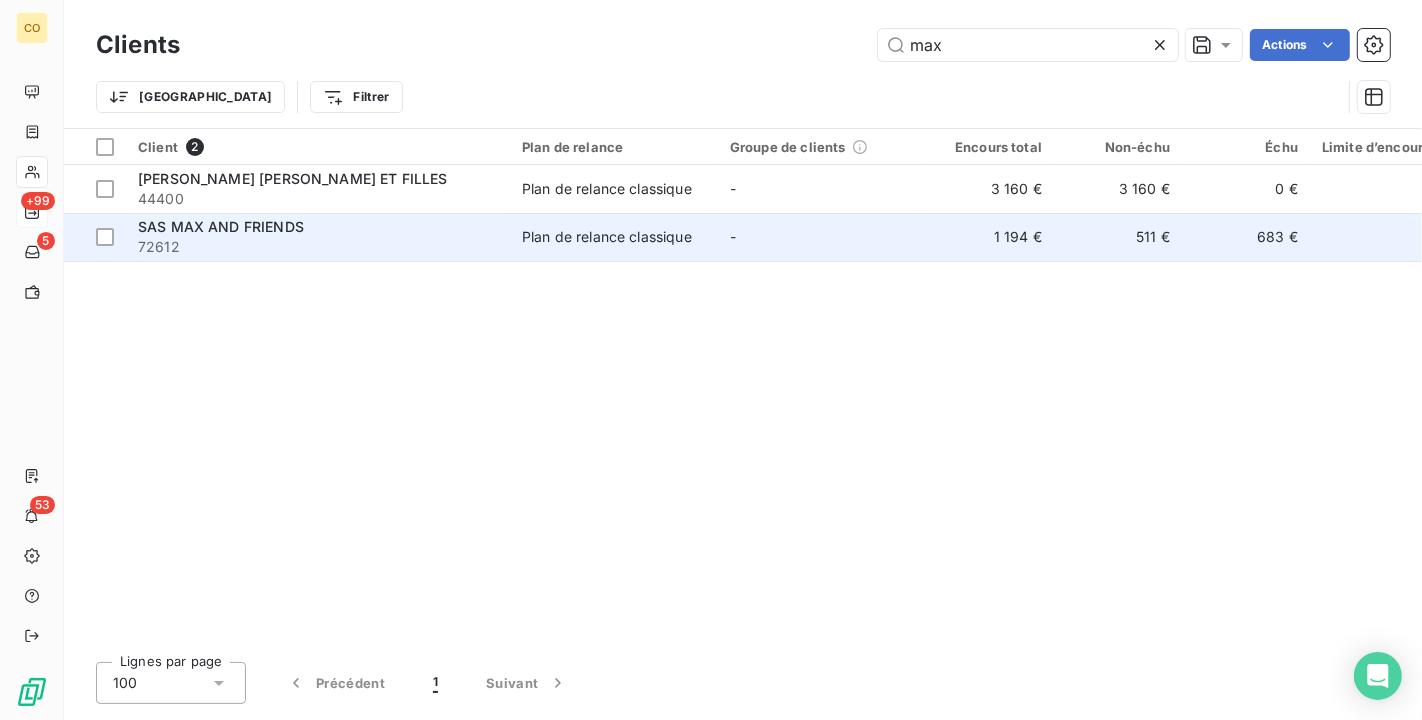 type on "max" 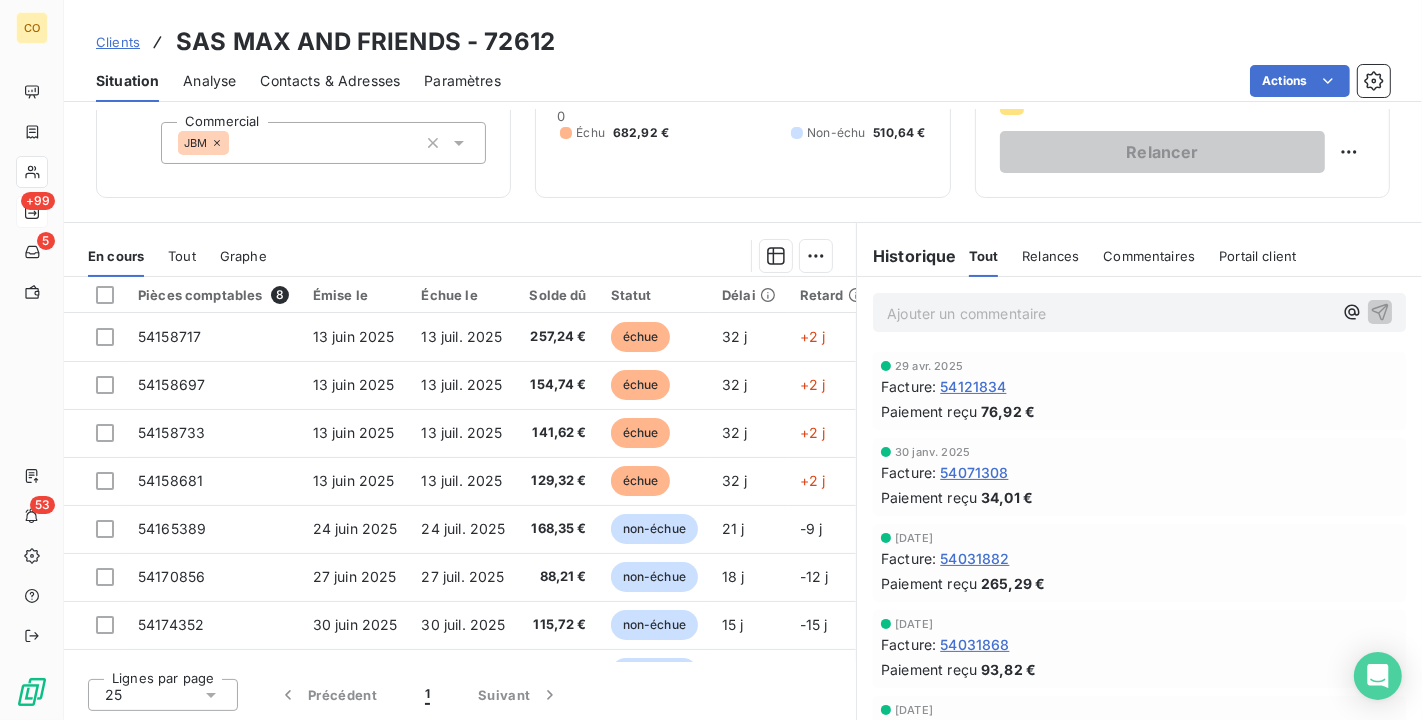 scroll, scrollTop: 185, scrollLeft: 0, axis: vertical 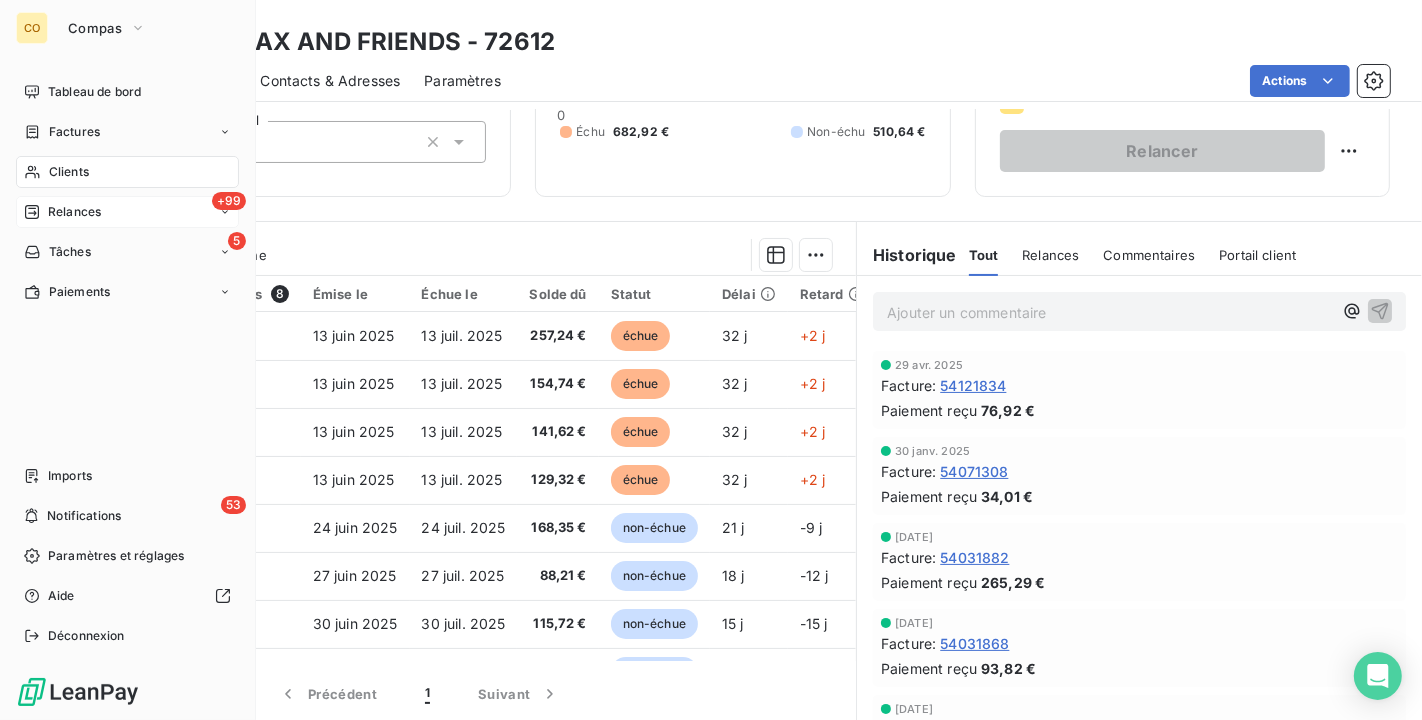 click 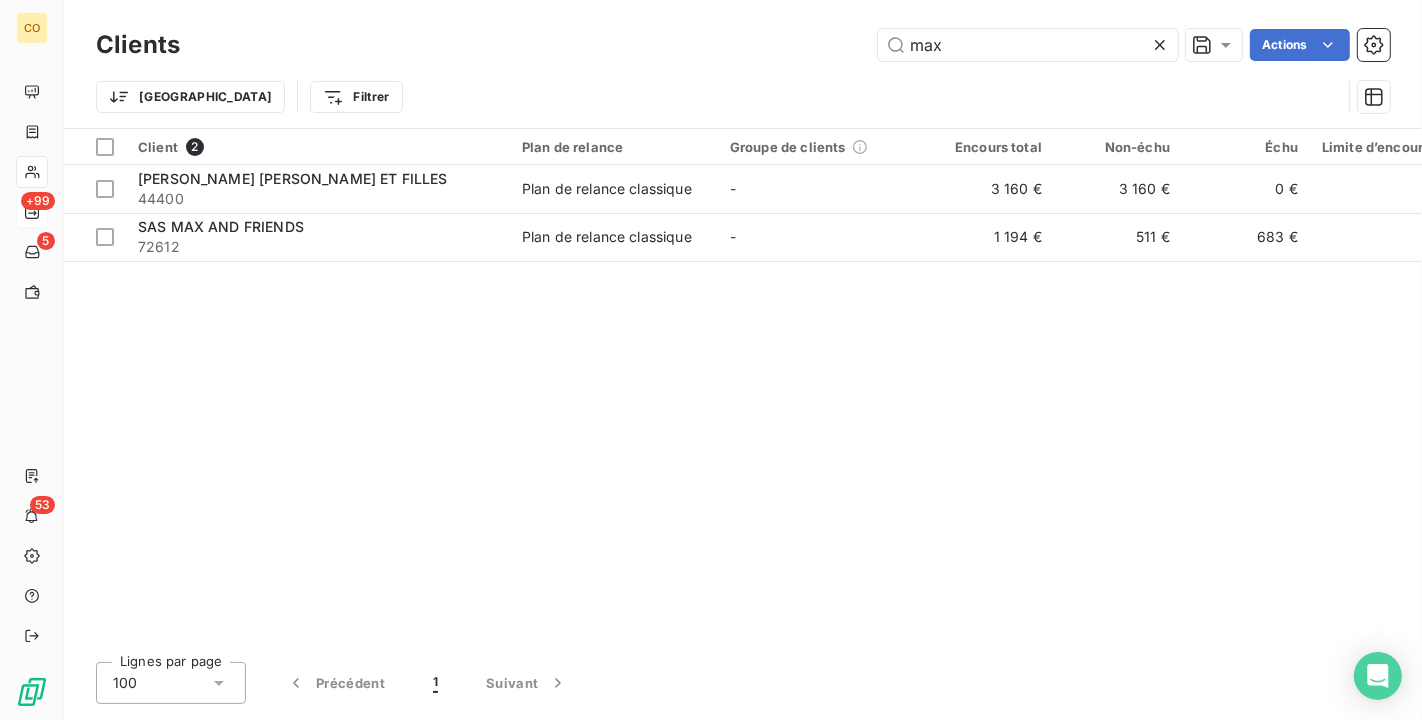 drag, startPoint x: 997, startPoint y: 54, endPoint x: 339, endPoint y: -4, distance: 660.5513 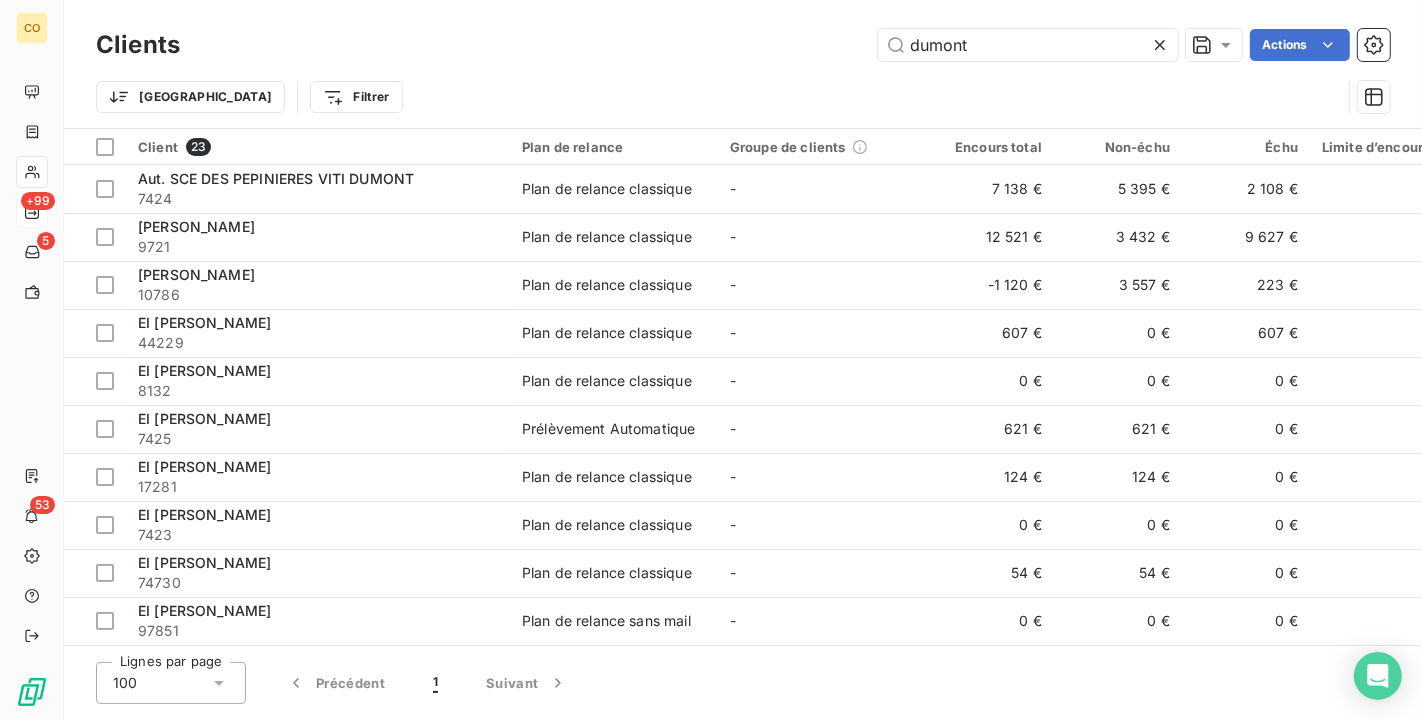 drag, startPoint x: 1011, startPoint y: 51, endPoint x: 623, endPoint y: -34, distance: 397.20145 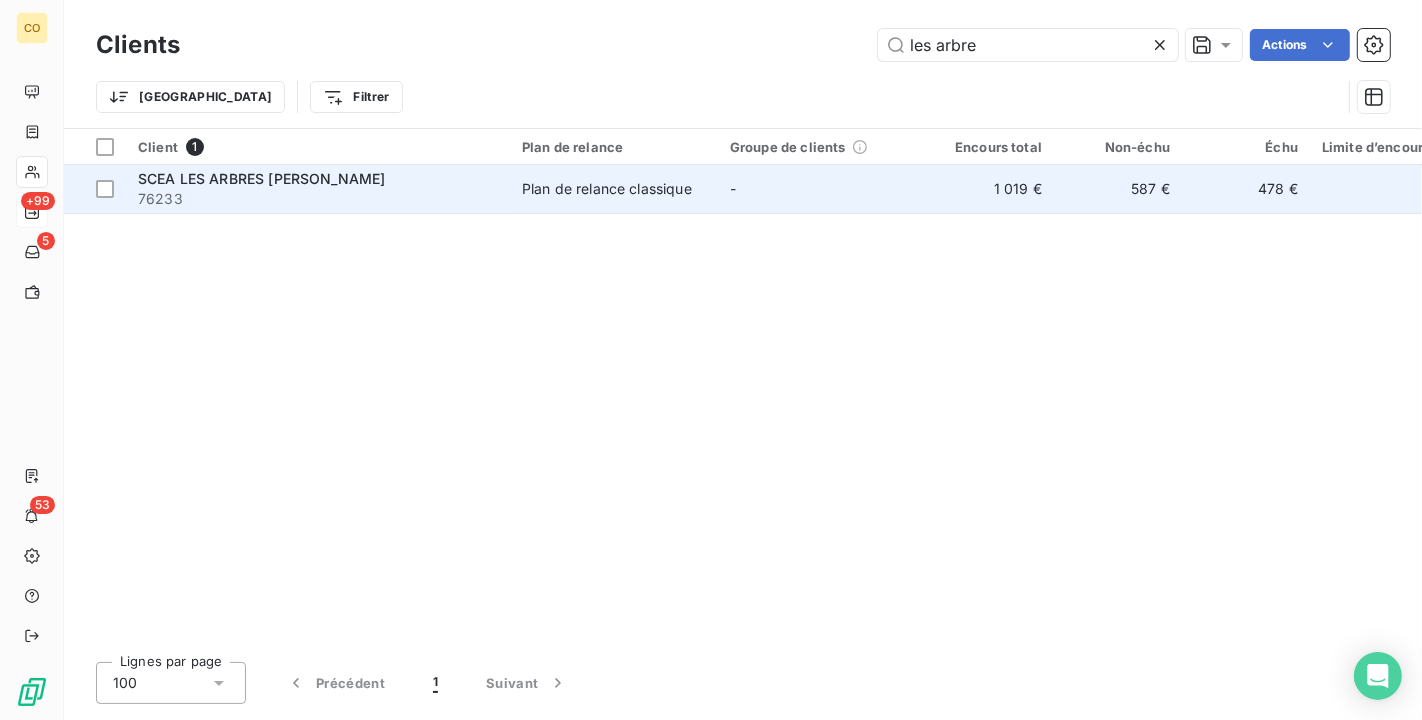 type on "les arbre" 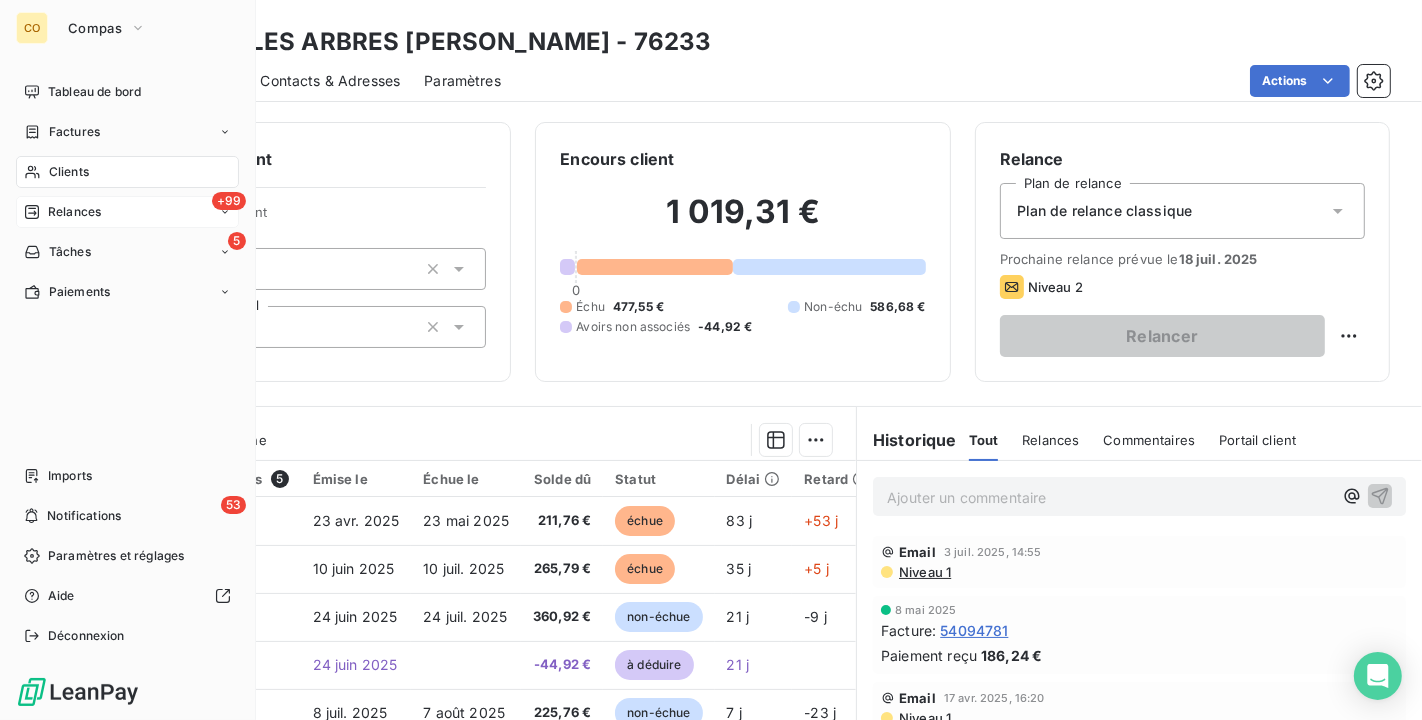 click on "Clients" at bounding box center [69, 172] 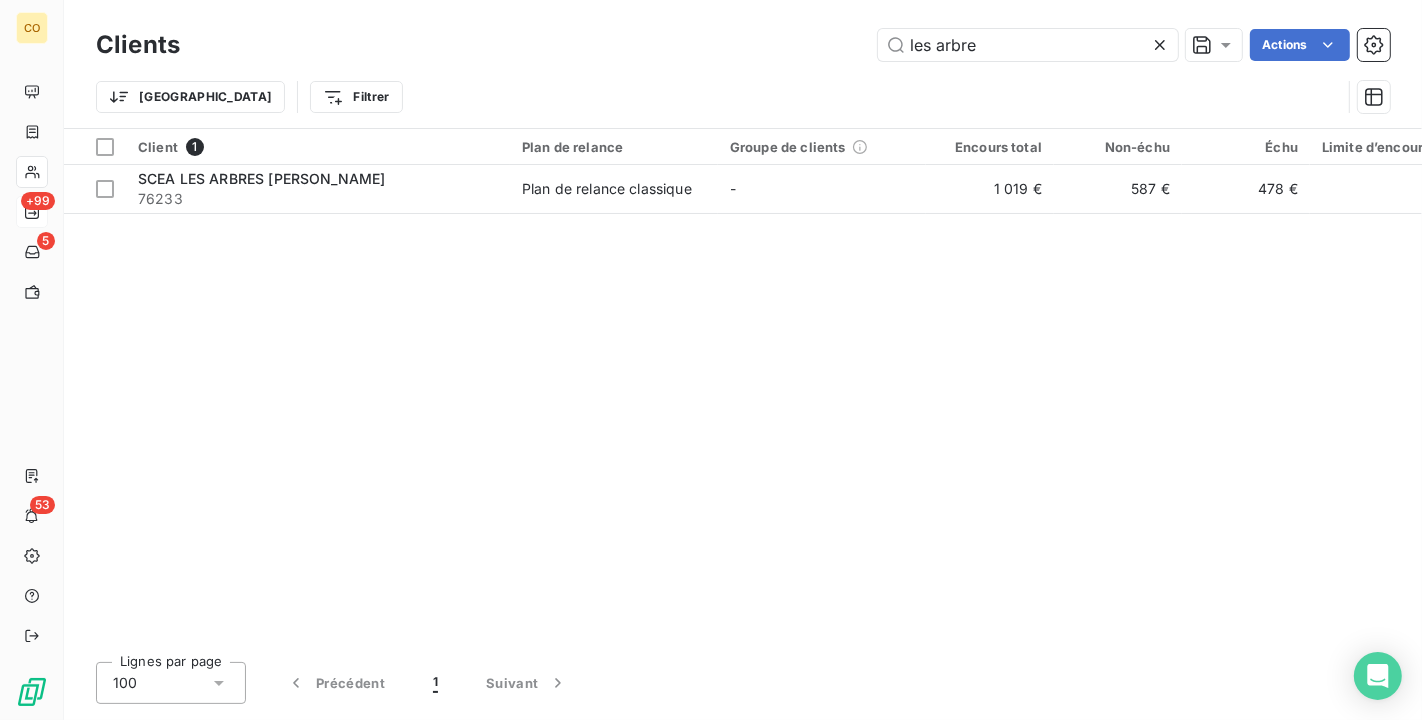 drag, startPoint x: 1125, startPoint y: 30, endPoint x: 388, endPoint y: -23, distance: 738.90326 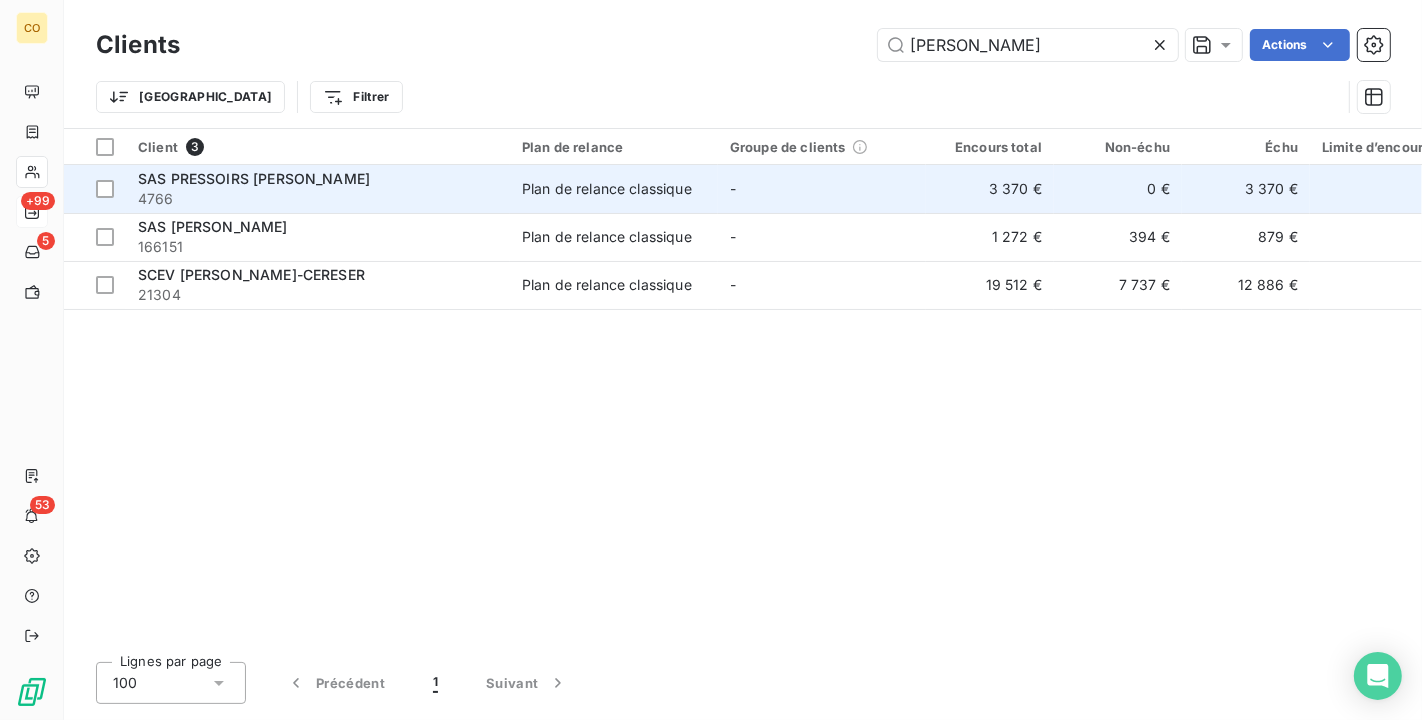 type on "[PERSON_NAME]" 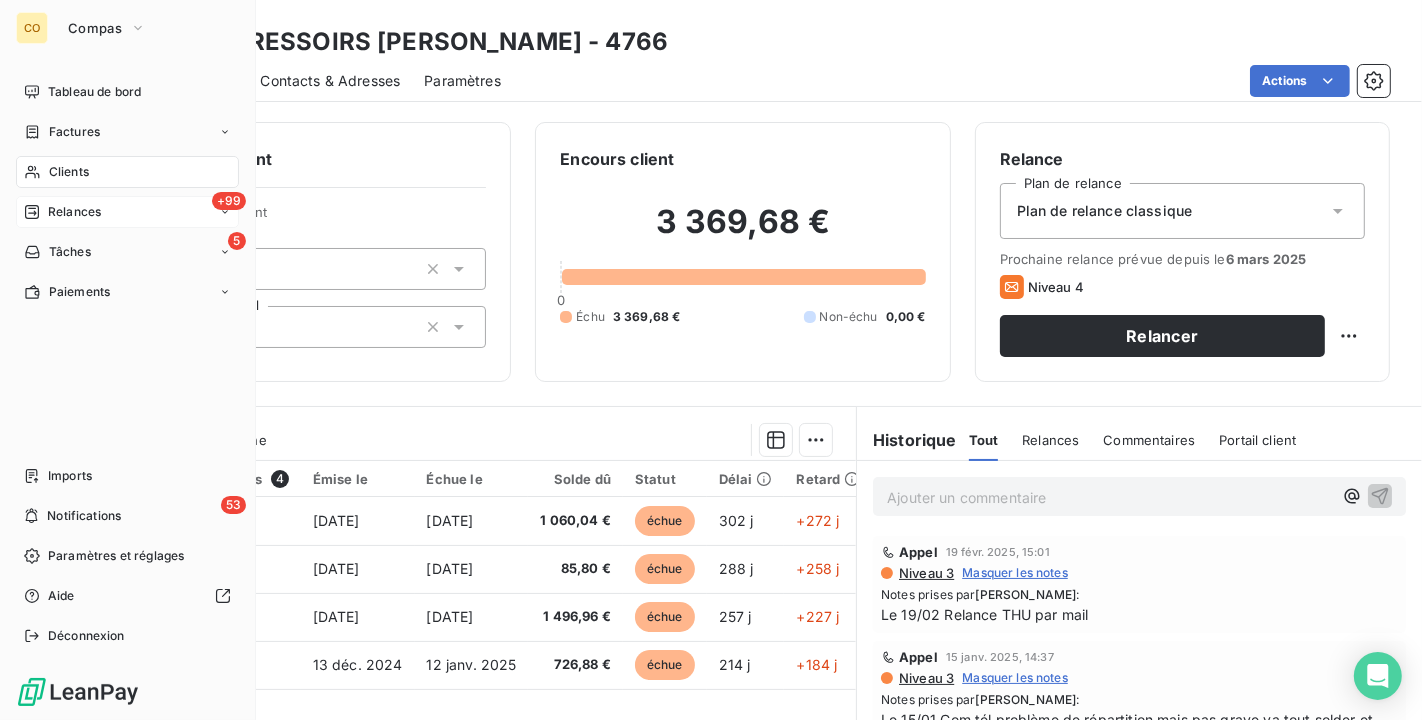 drag, startPoint x: 71, startPoint y: 178, endPoint x: 155, endPoint y: 152, distance: 87.93179 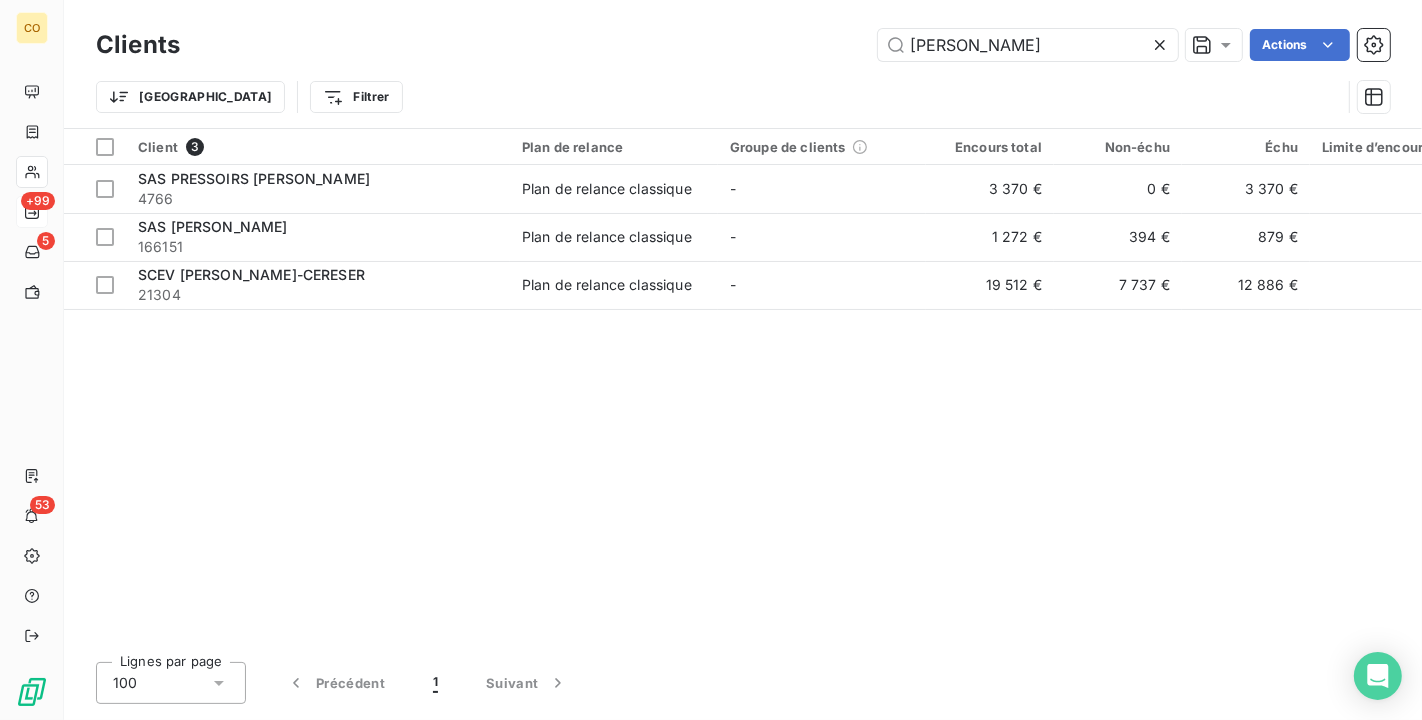 drag, startPoint x: 1019, startPoint y: 40, endPoint x: 510, endPoint y: 8, distance: 510.0049 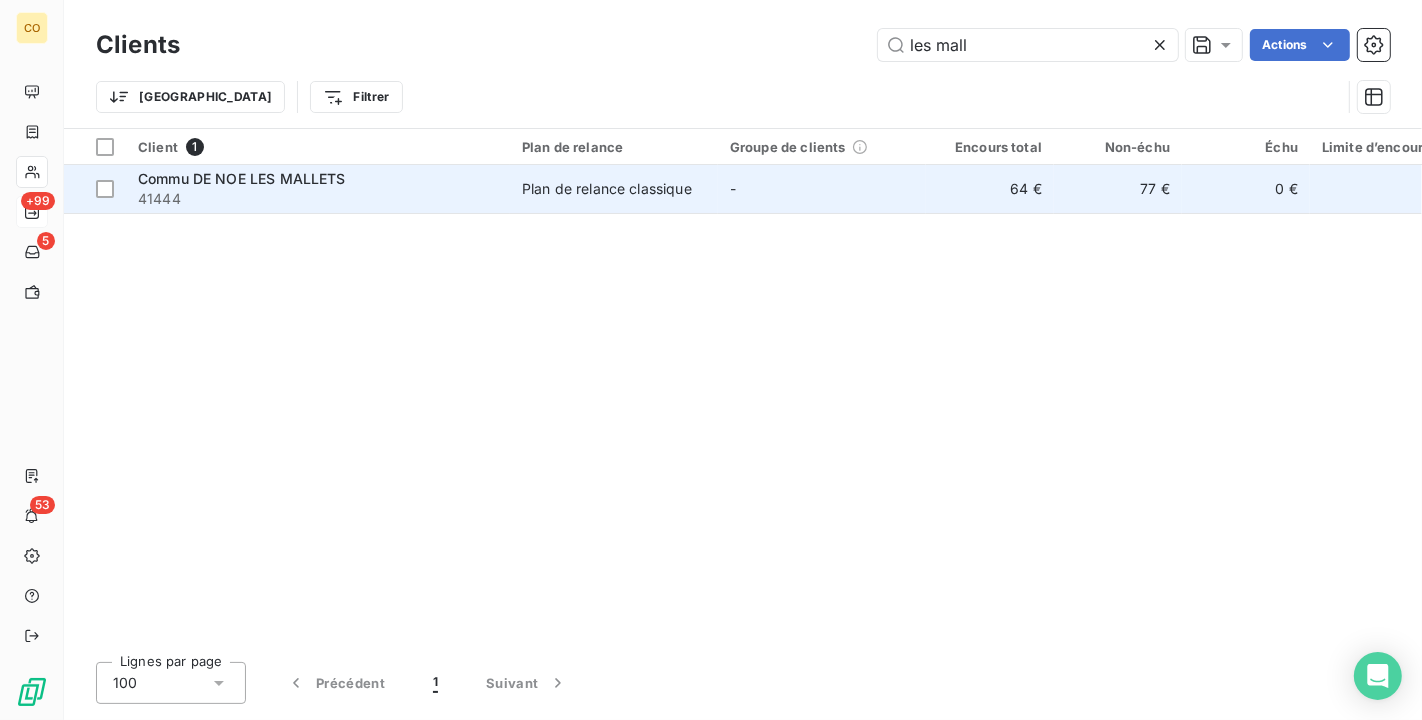 type on "les mall" 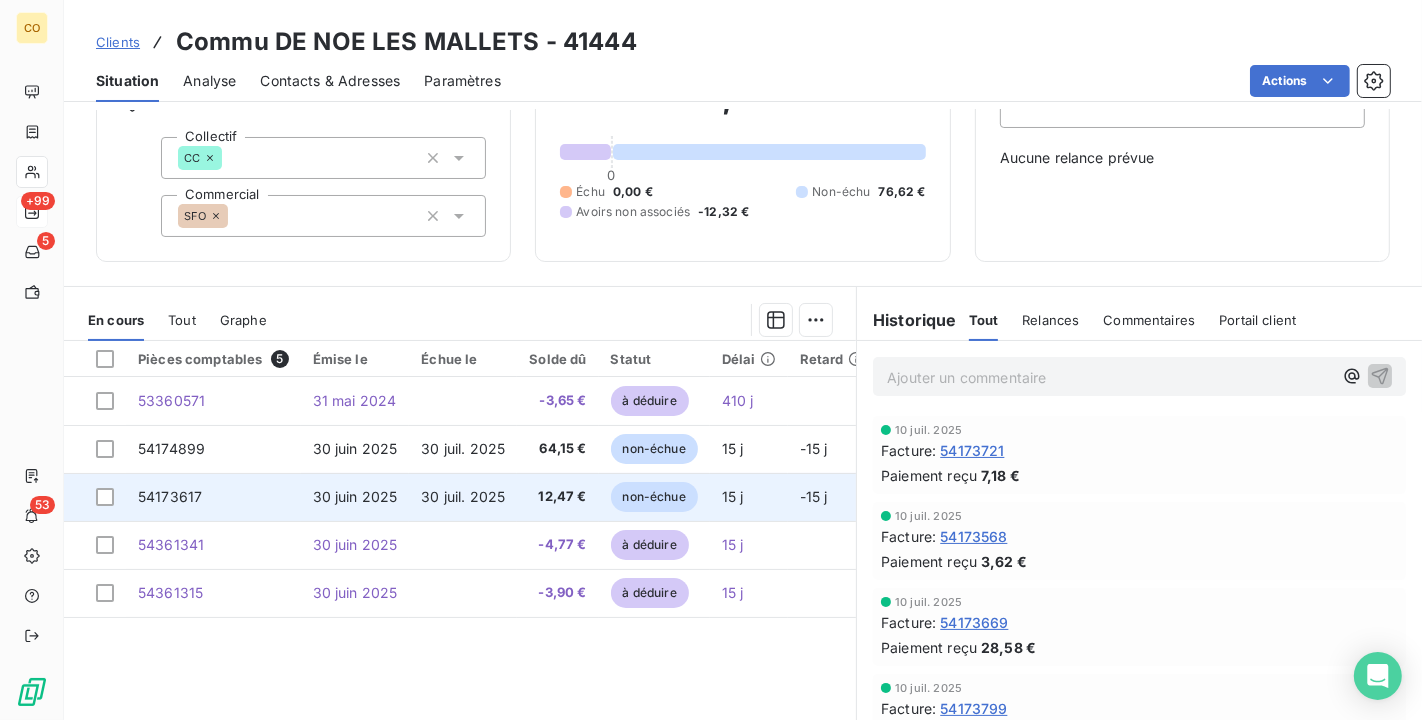 scroll, scrollTop: 0, scrollLeft: 0, axis: both 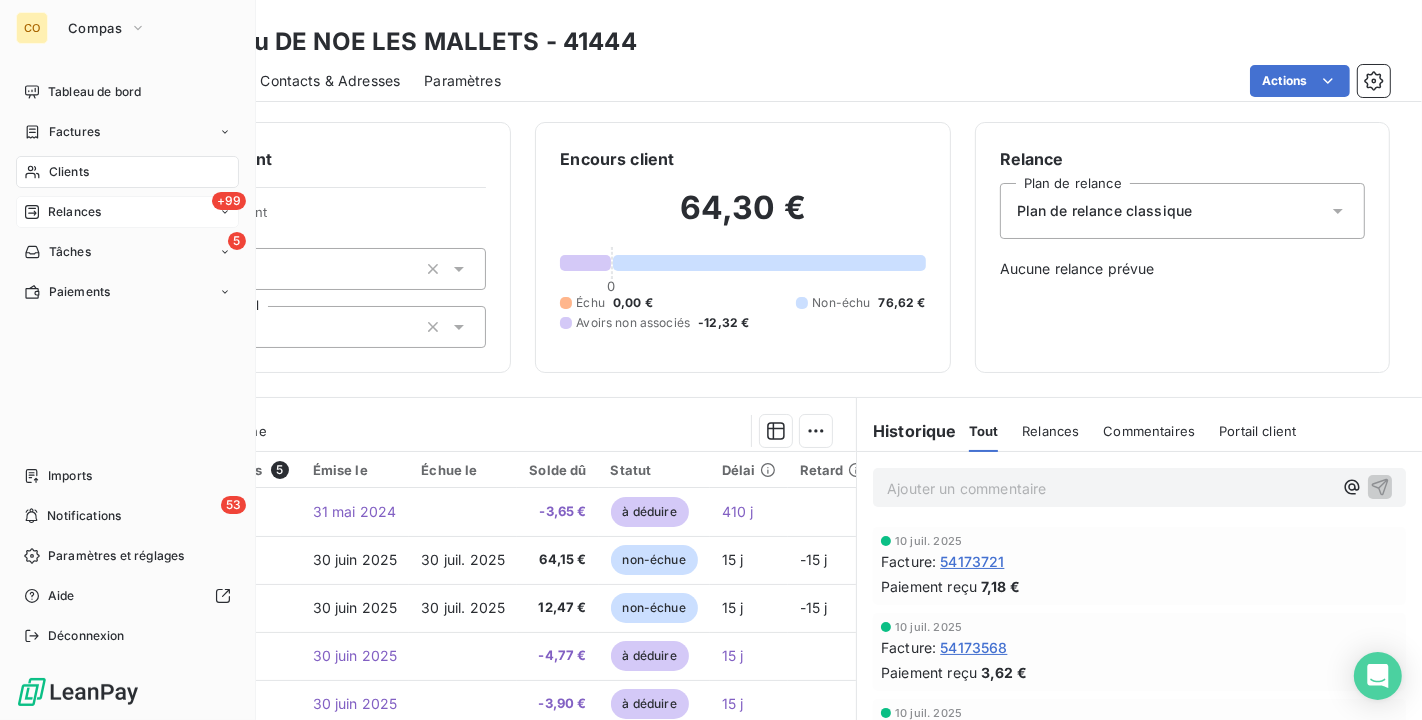 click on "Clients" at bounding box center [127, 172] 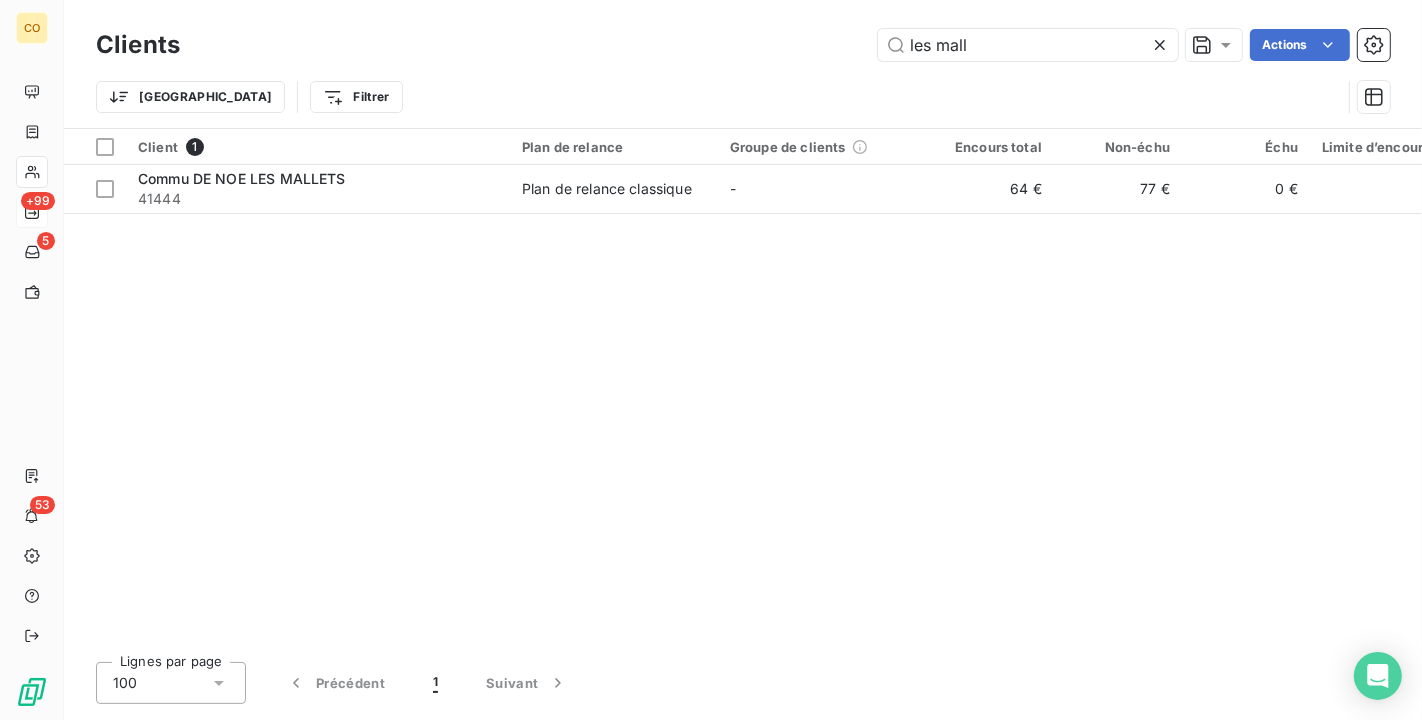 drag, startPoint x: 1037, startPoint y: 31, endPoint x: 393, endPoint y: 5, distance: 644.52466 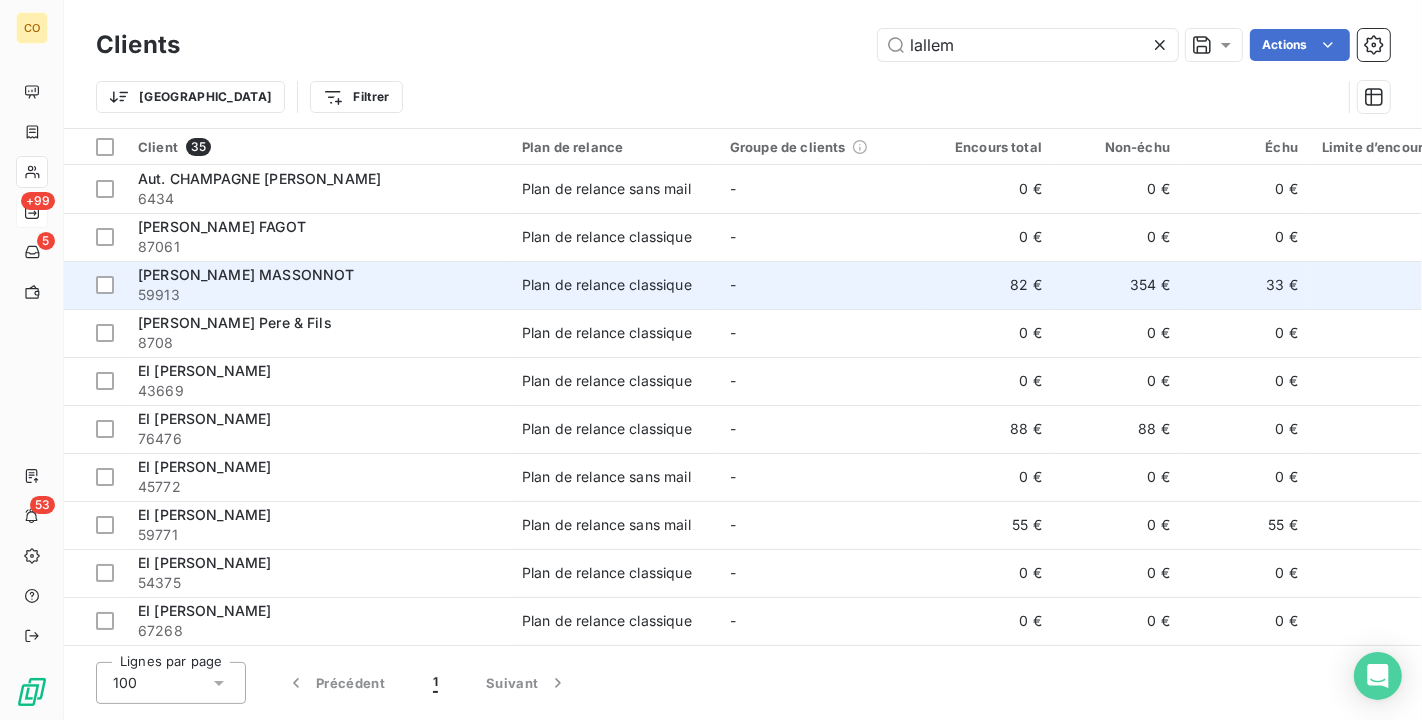 type on "lallem" 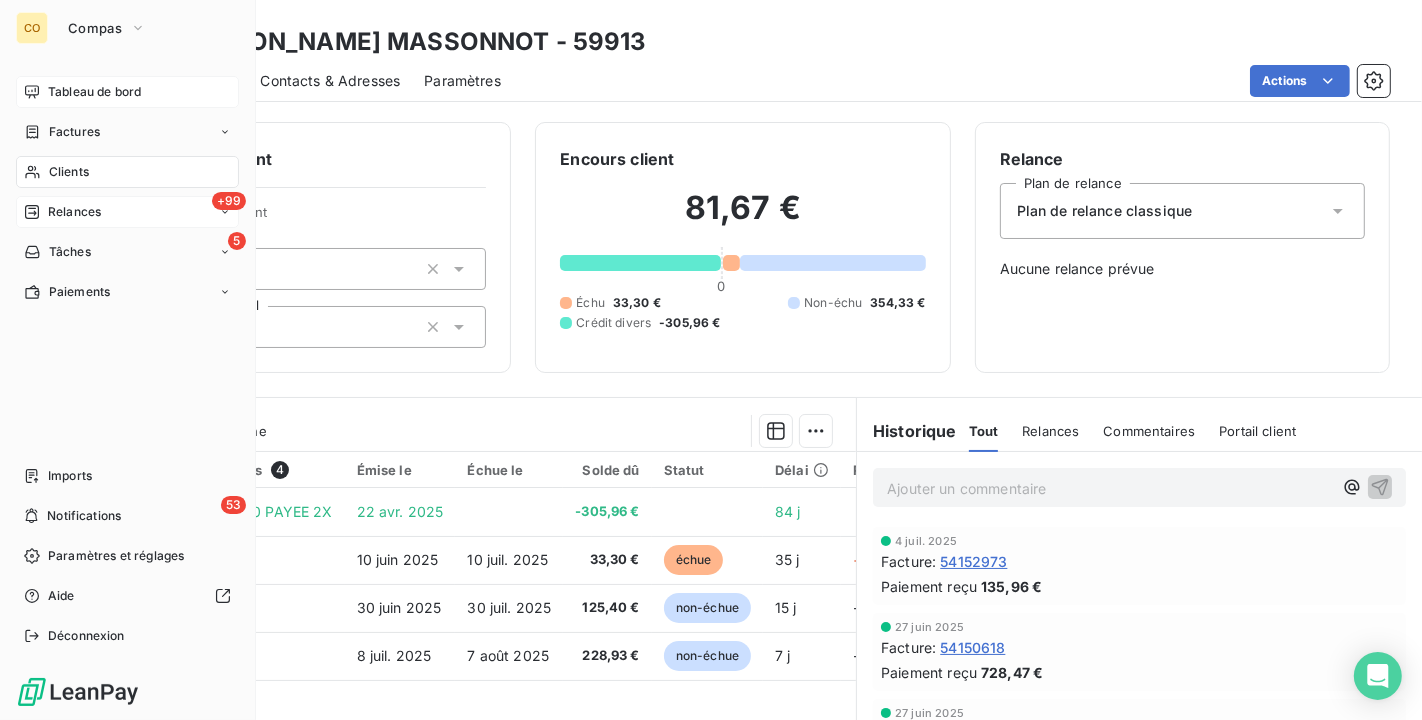 drag, startPoint x: 27, startPoint y: 164, endPoint x: 151, endPoint y: 105, distance: 137.32079 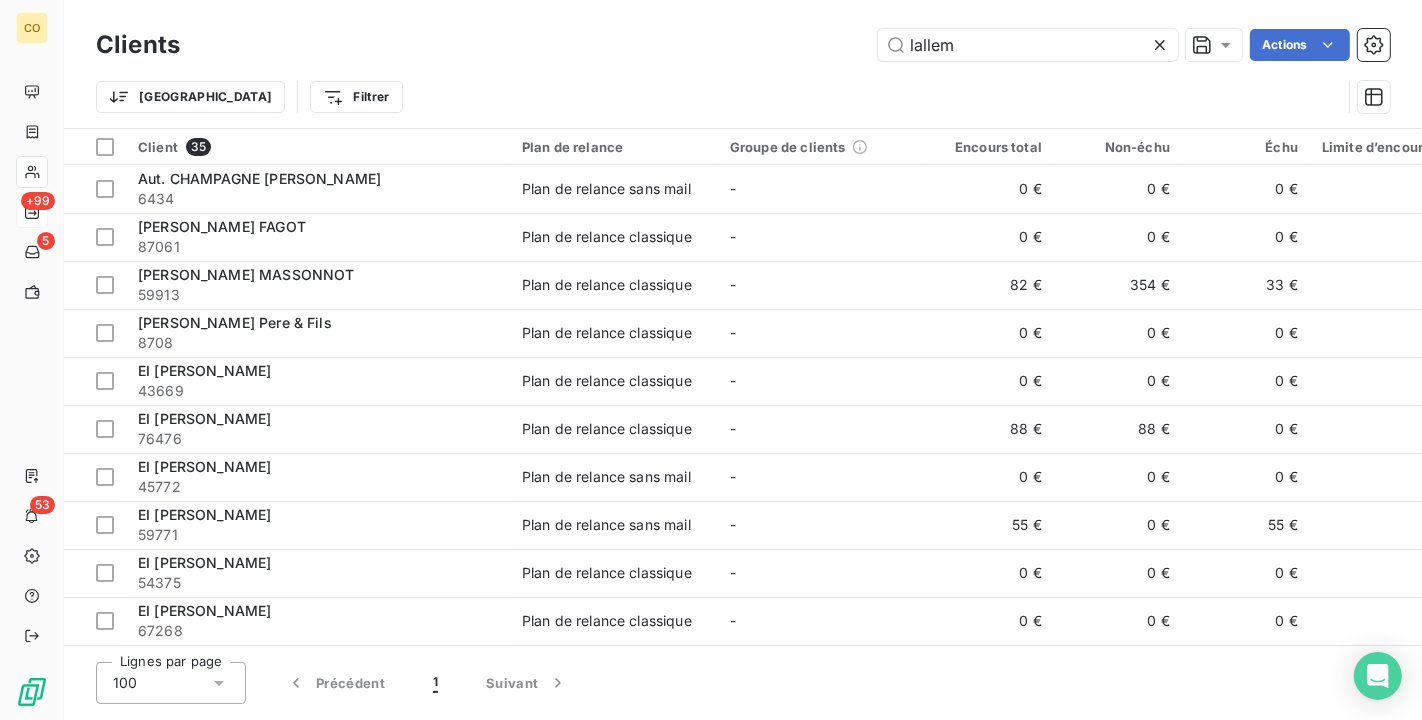 drag, startPoint x: 996, startPoint y: 60, endPoint x: 598, endPoint y: 10, distance: 401.12842 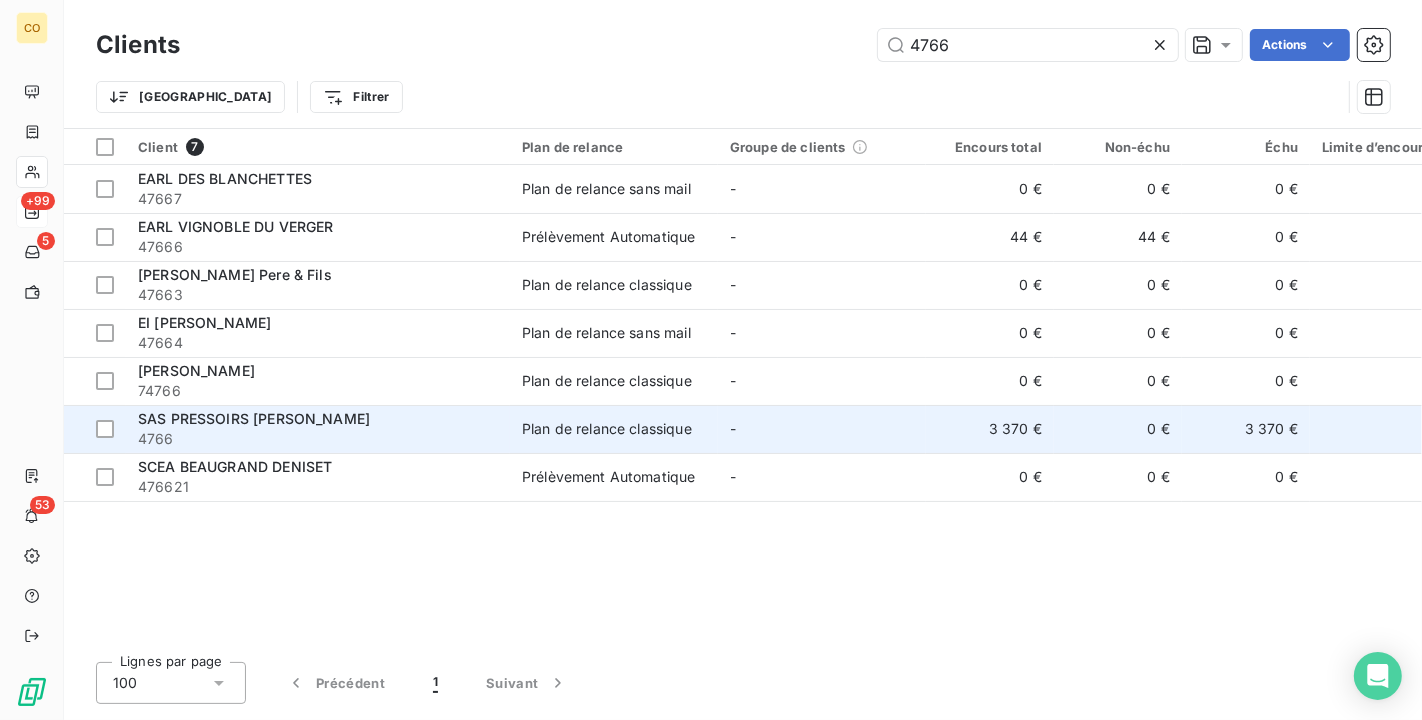 type on "4766" 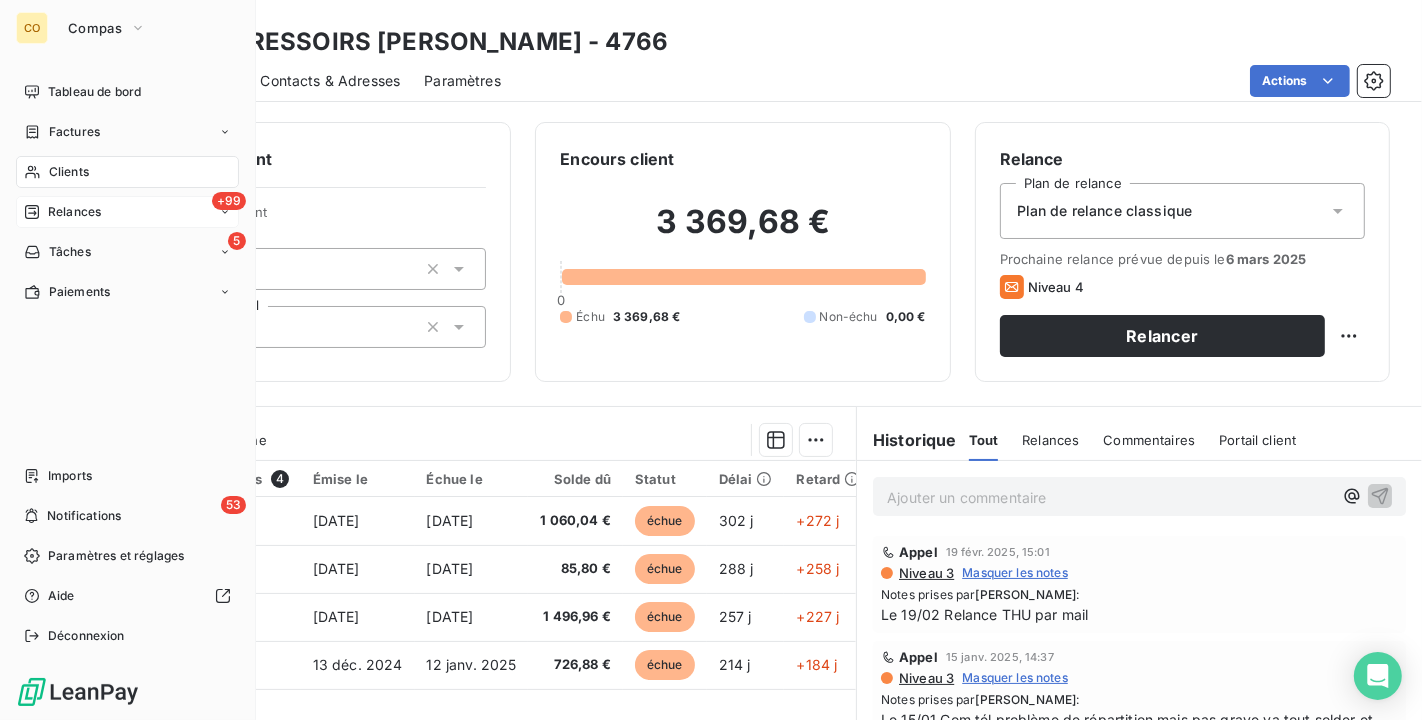 click on "Clients" at bounding box center (127, 172) 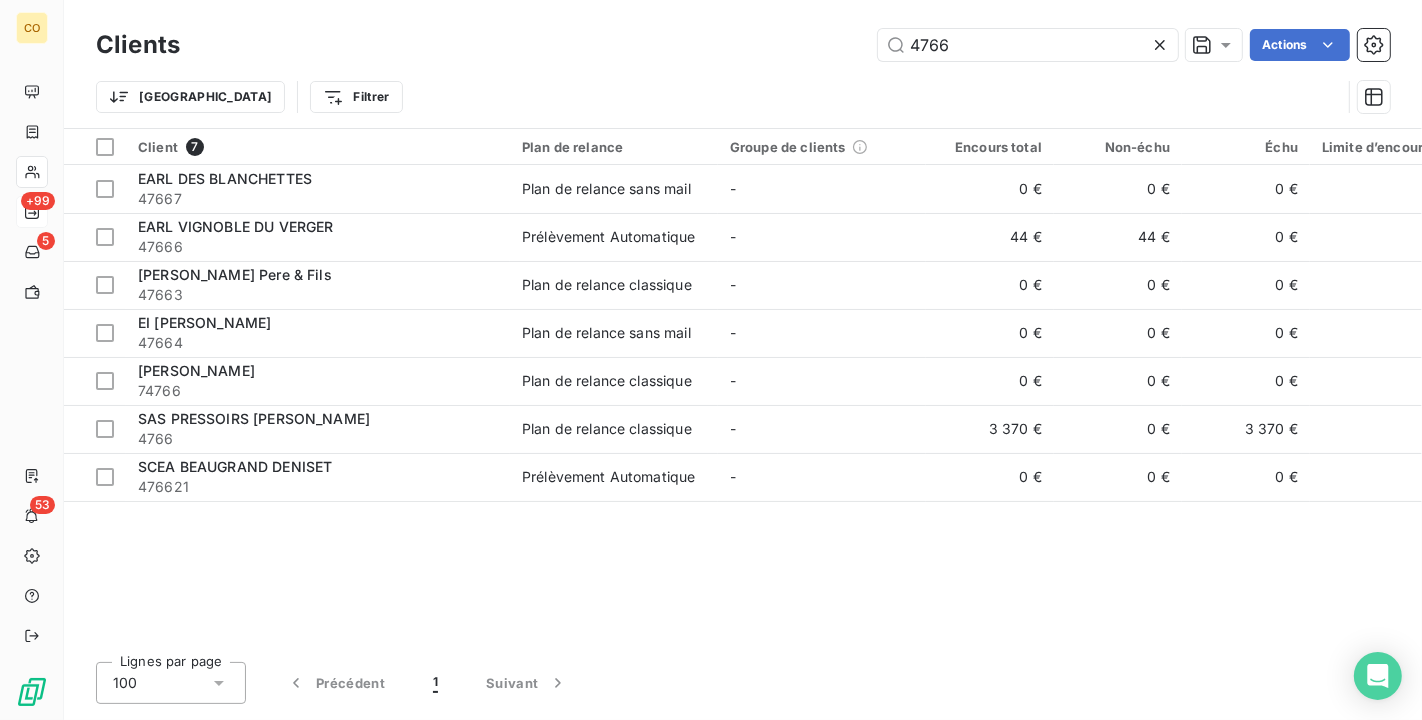 drag, startPoint x: 969, startPoint y: 47, endPoint x: 471, endPoint y: 33, distance: 498.19675 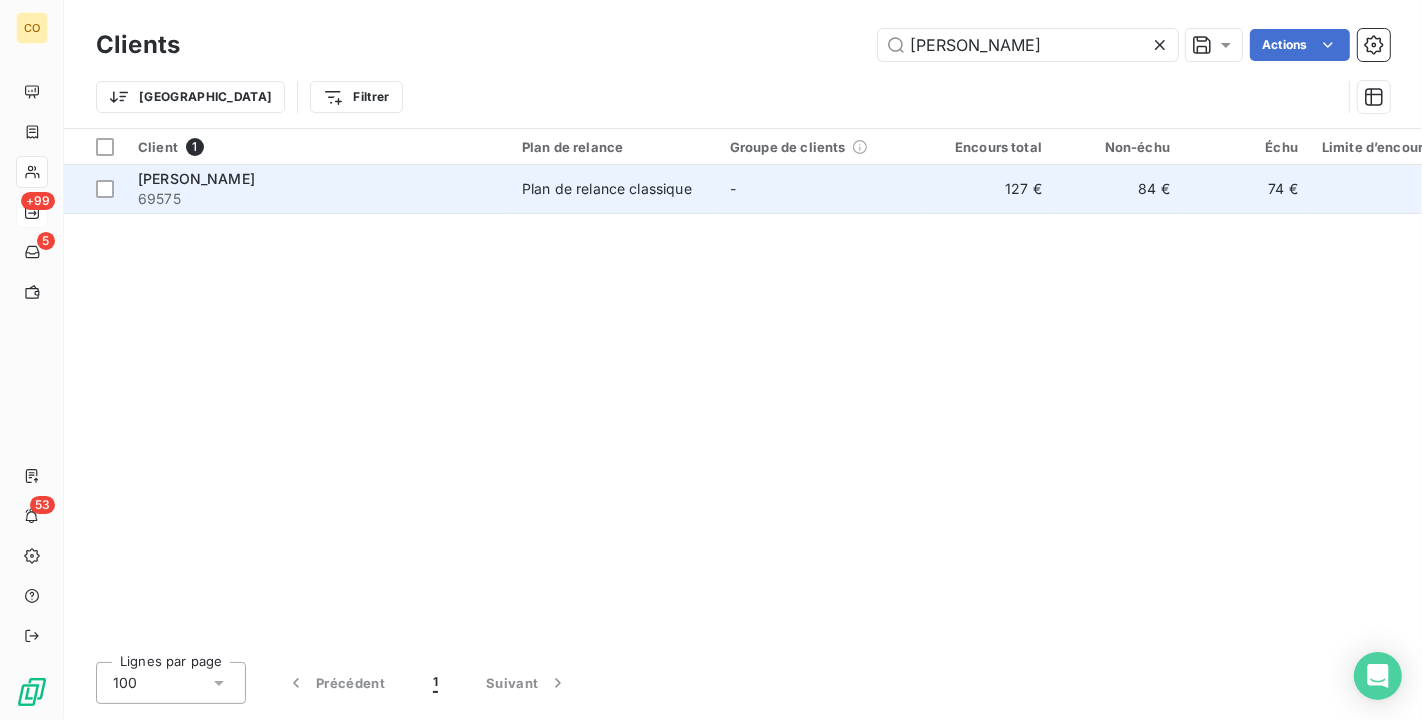 type on "[PERSON_NAME]" 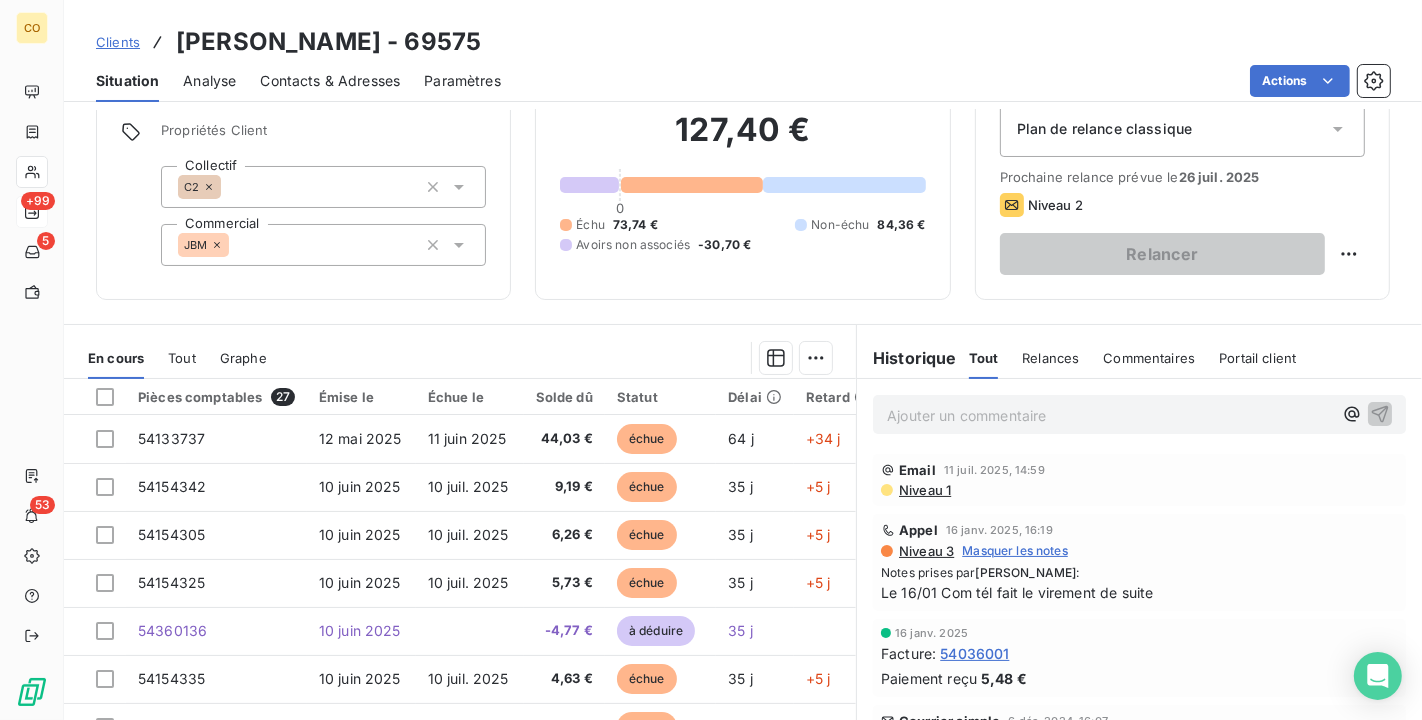 scroll, scrollTop: 185, scrollLeft: 0, axis: vertical 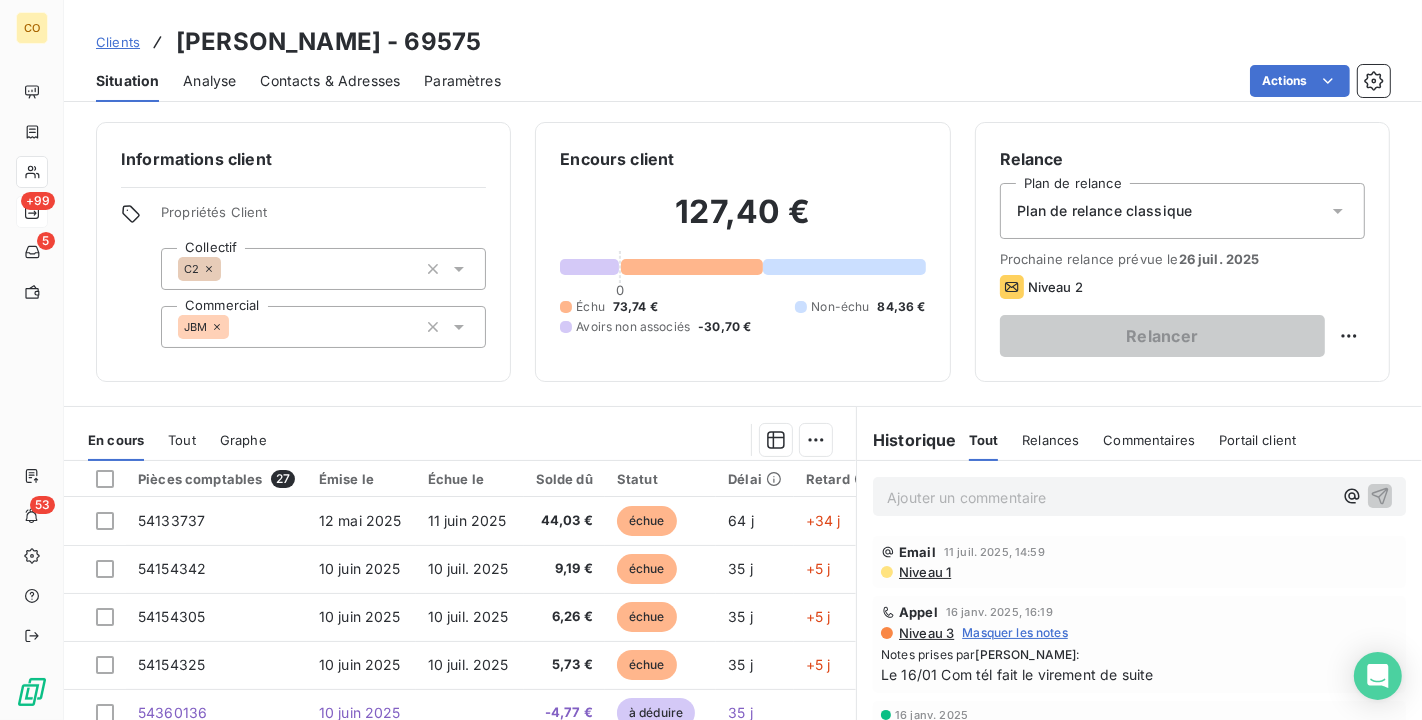 click on "Niveau 1" at bounding box center [924, 572] 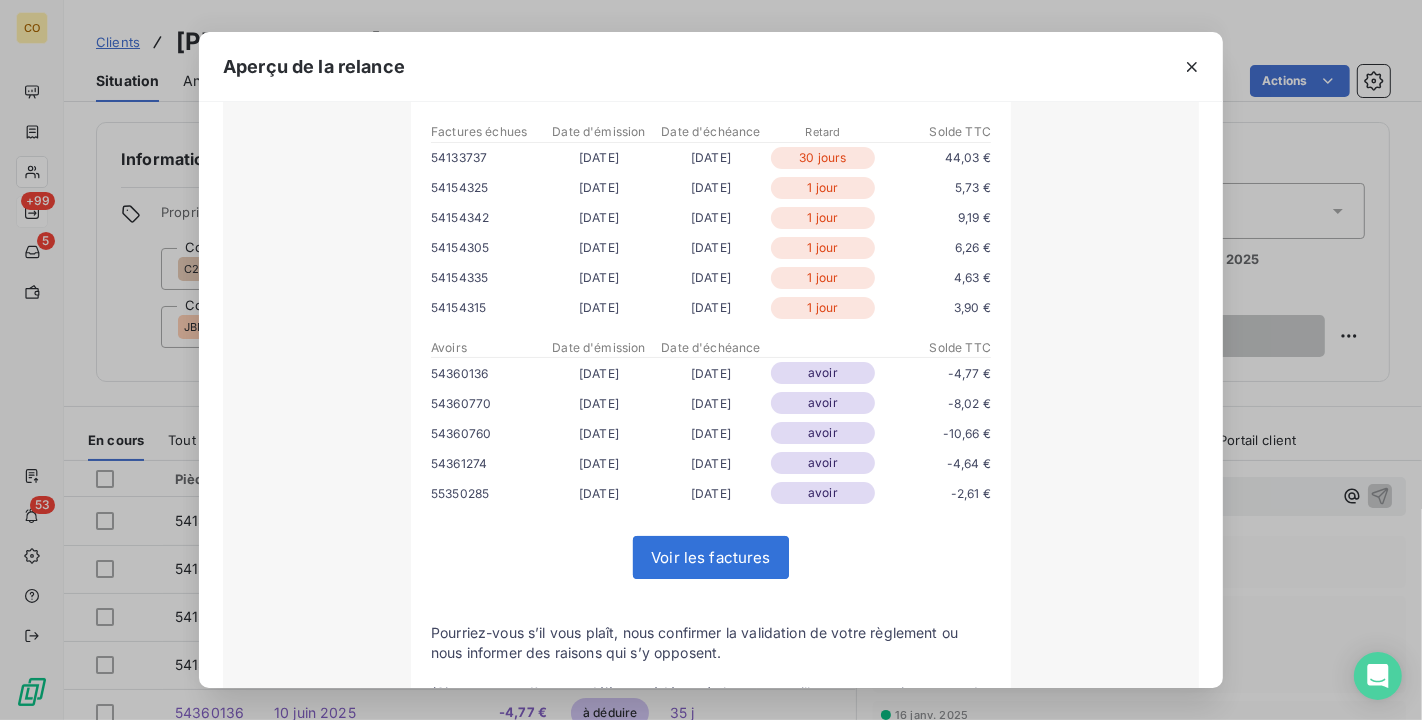 scroll, scrollTop: 444, scrollLeft: 0, axis: vertical 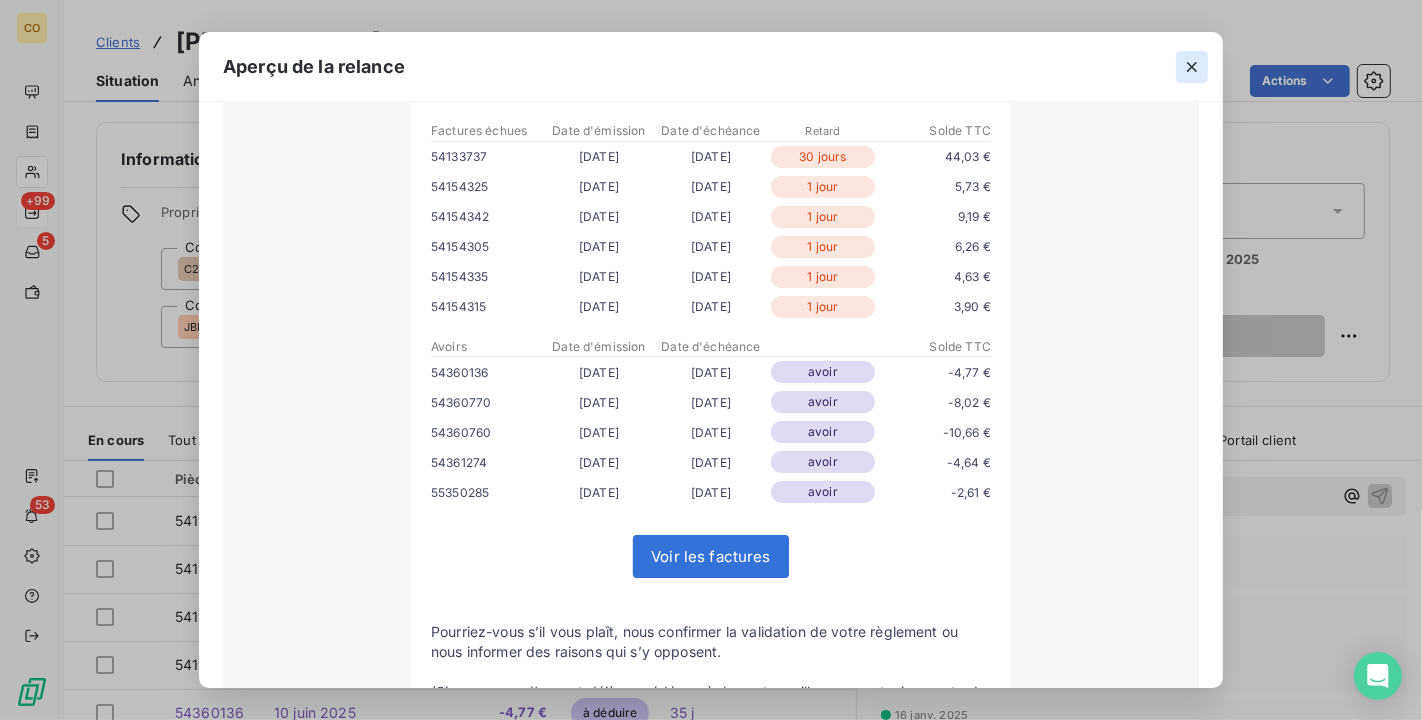 click at bounding box center (1192, 67) 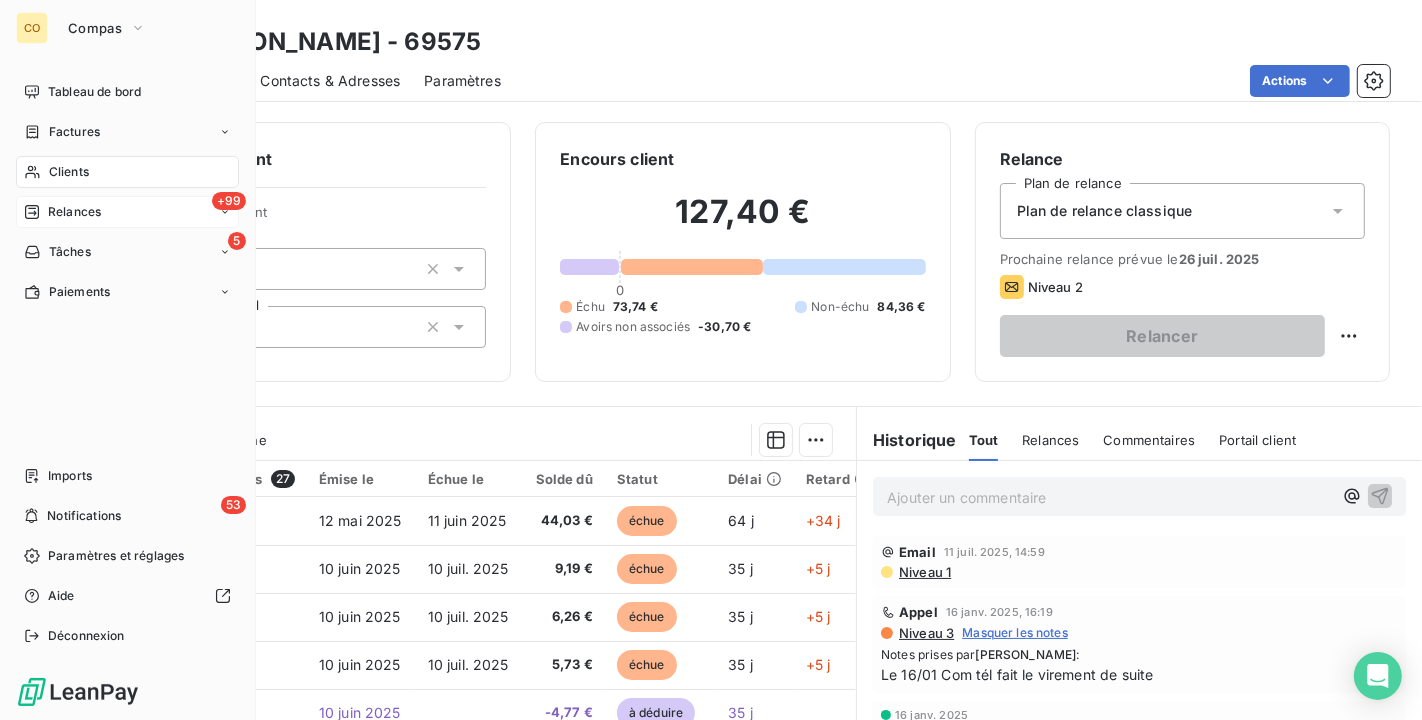 click on "Factures" at bounding box center (74, 132) 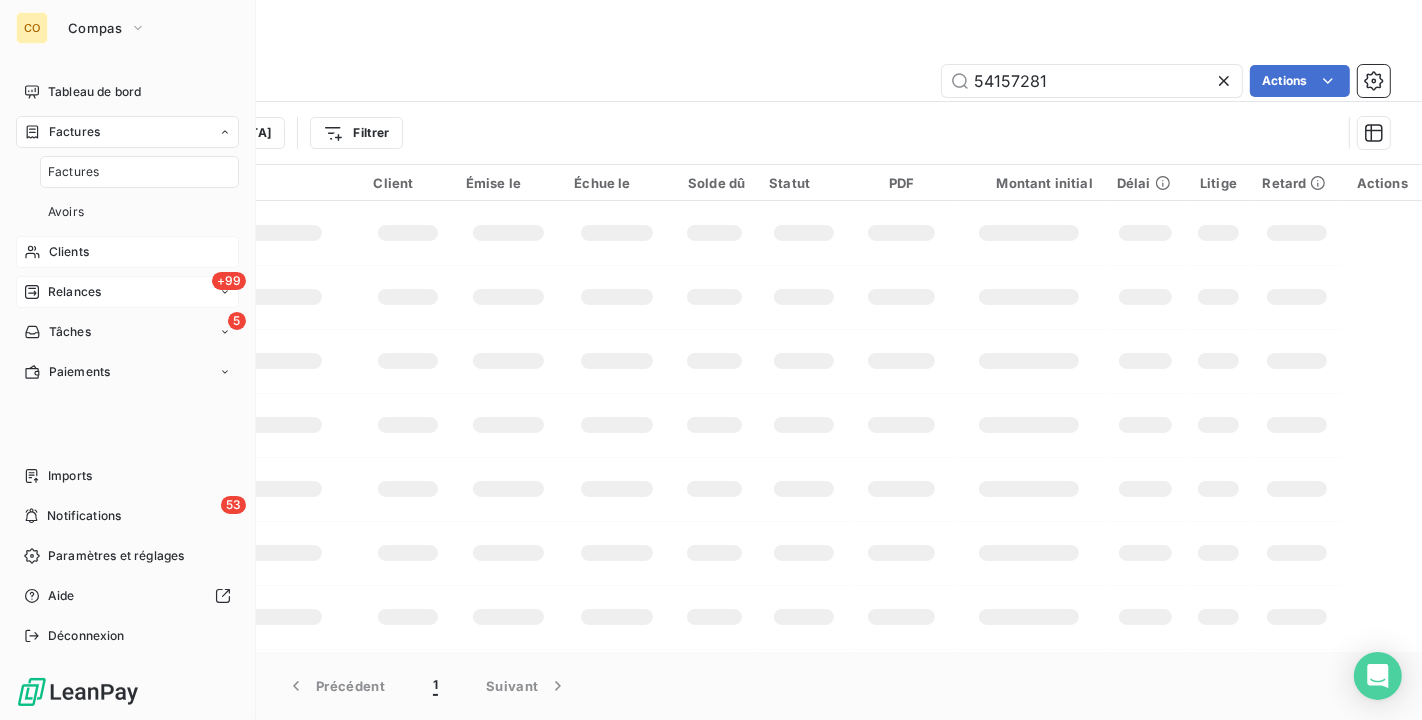 click on "Clients" at bounding box center [69, 252] 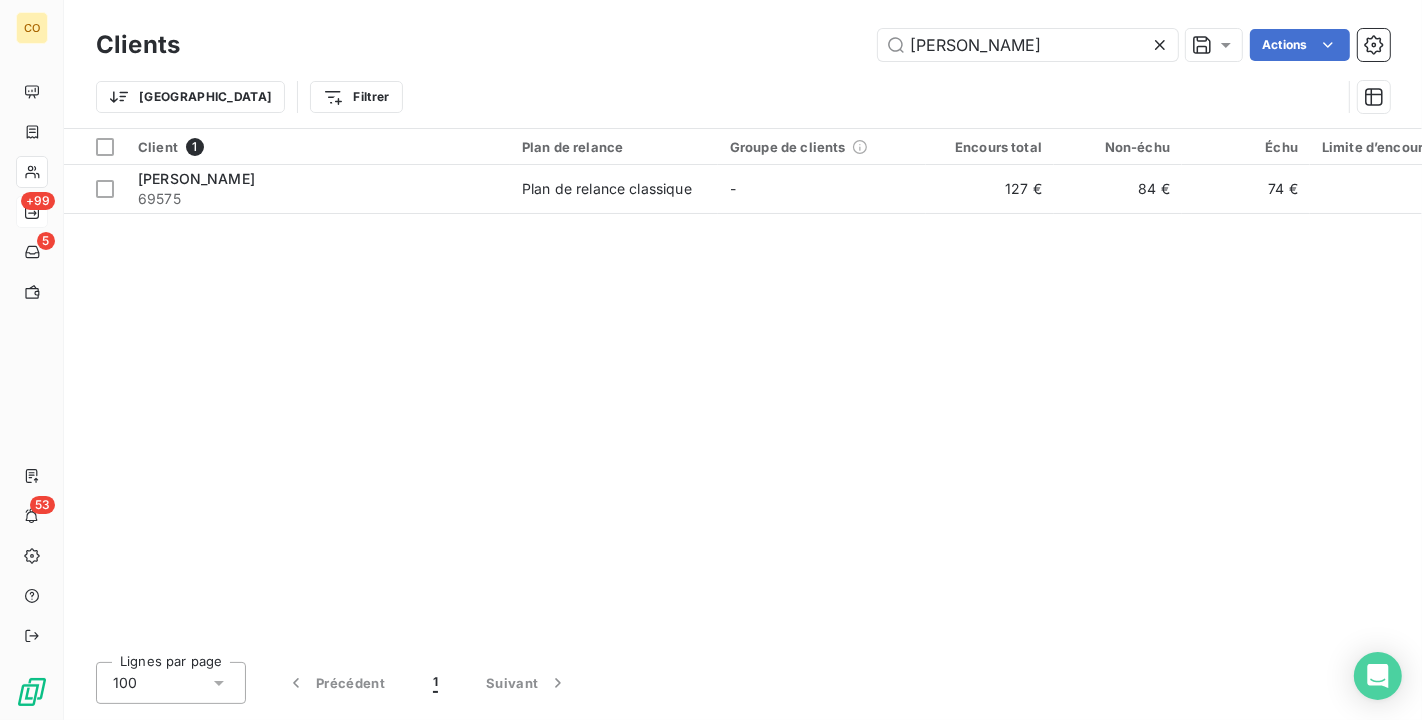 click on "Clients [PERSON_NAME] Actions Trier Filtrer" at bounding box center [743, 64] 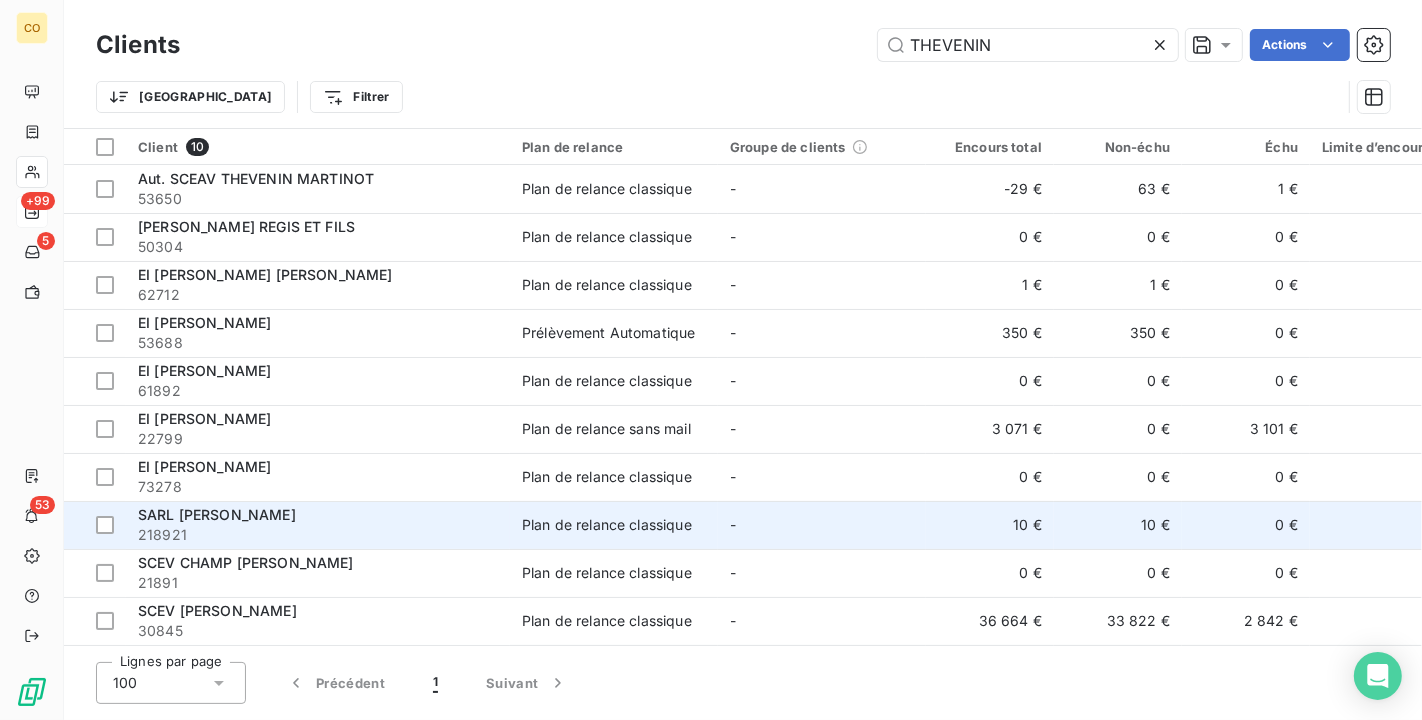 scroll, scrollTop: 6, scrollLeft: 0, axis: vertical 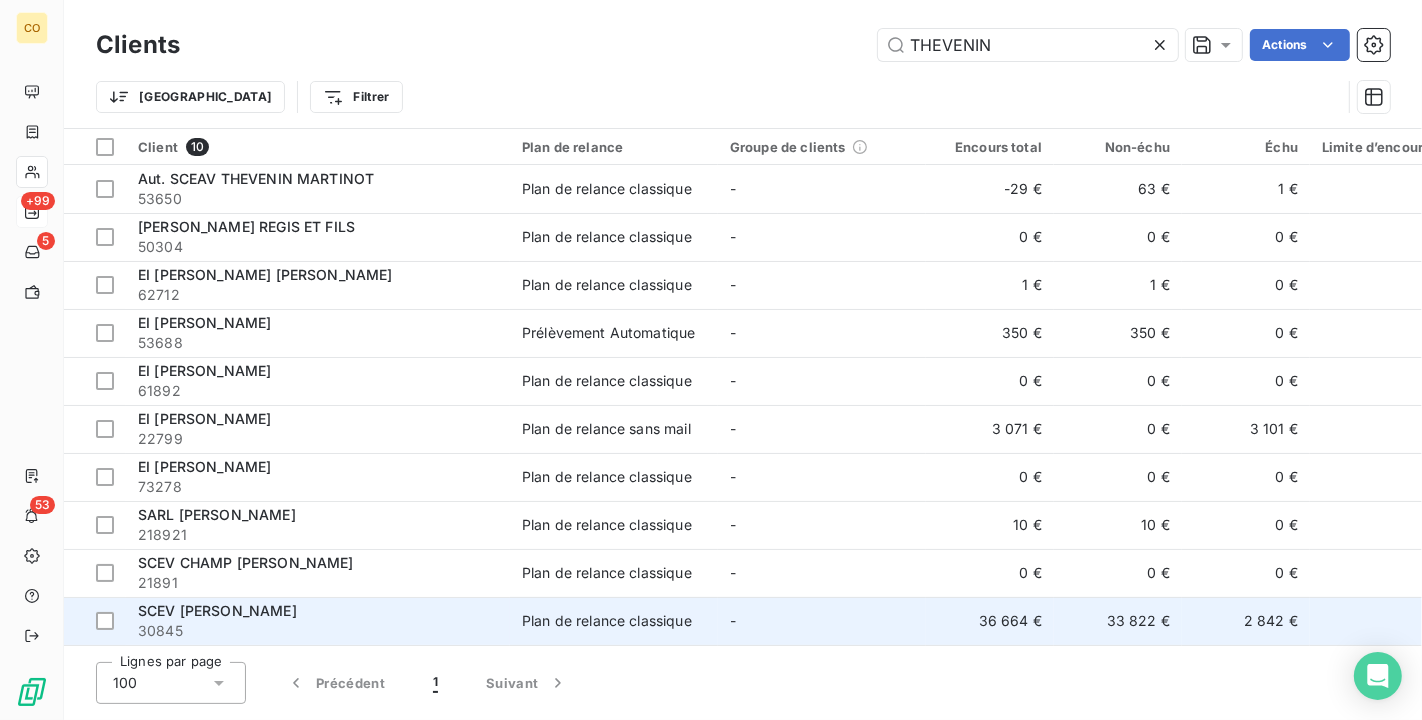 type on "THEVENIN" 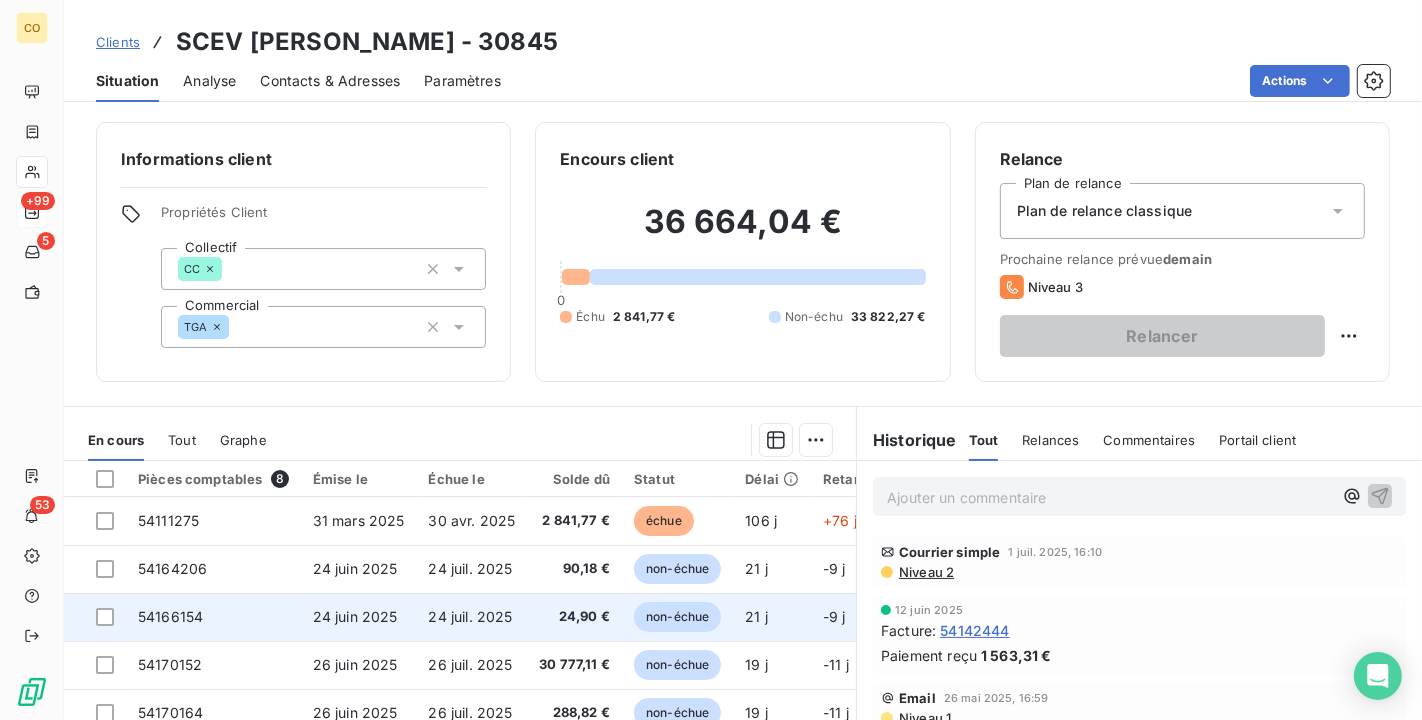 scroll, scrollTop: 42, scrollLeft: 0, axis: vertical 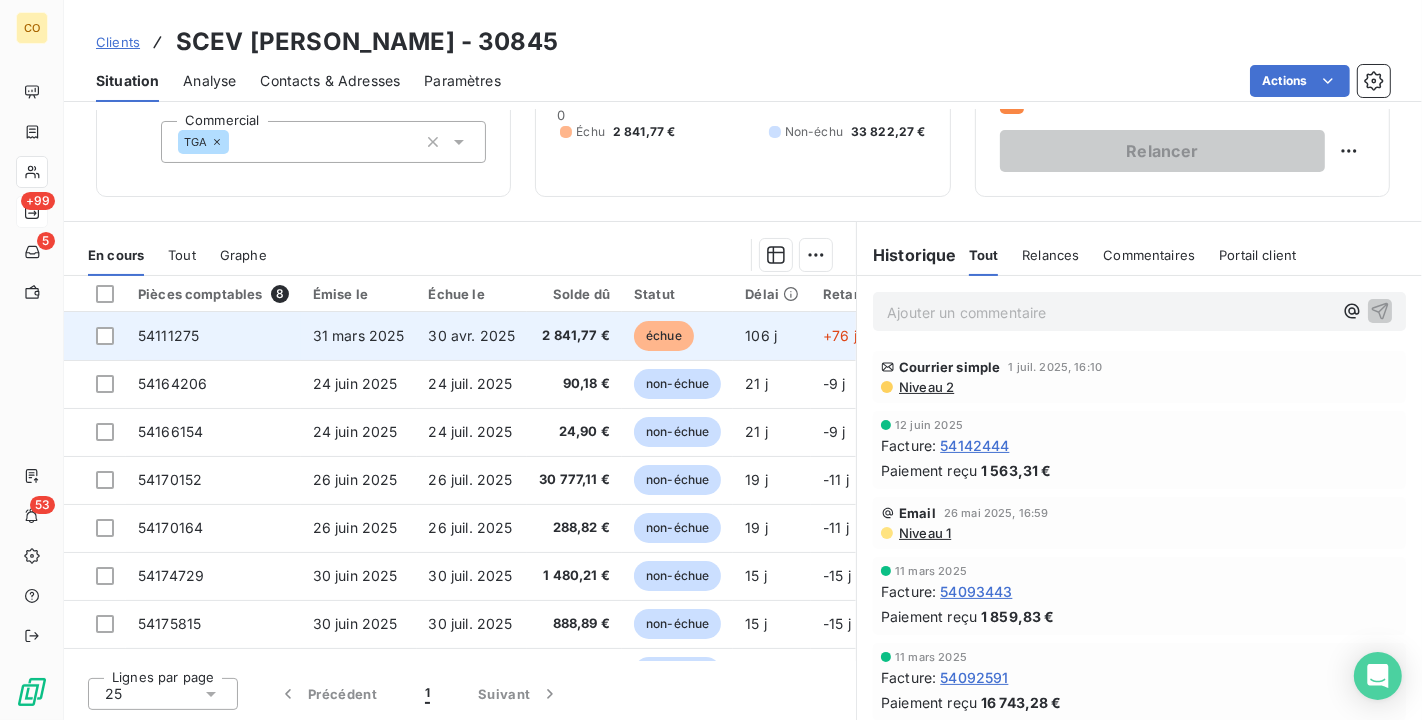 click on "30 avr. 2025" at bounding box center [472, 335] 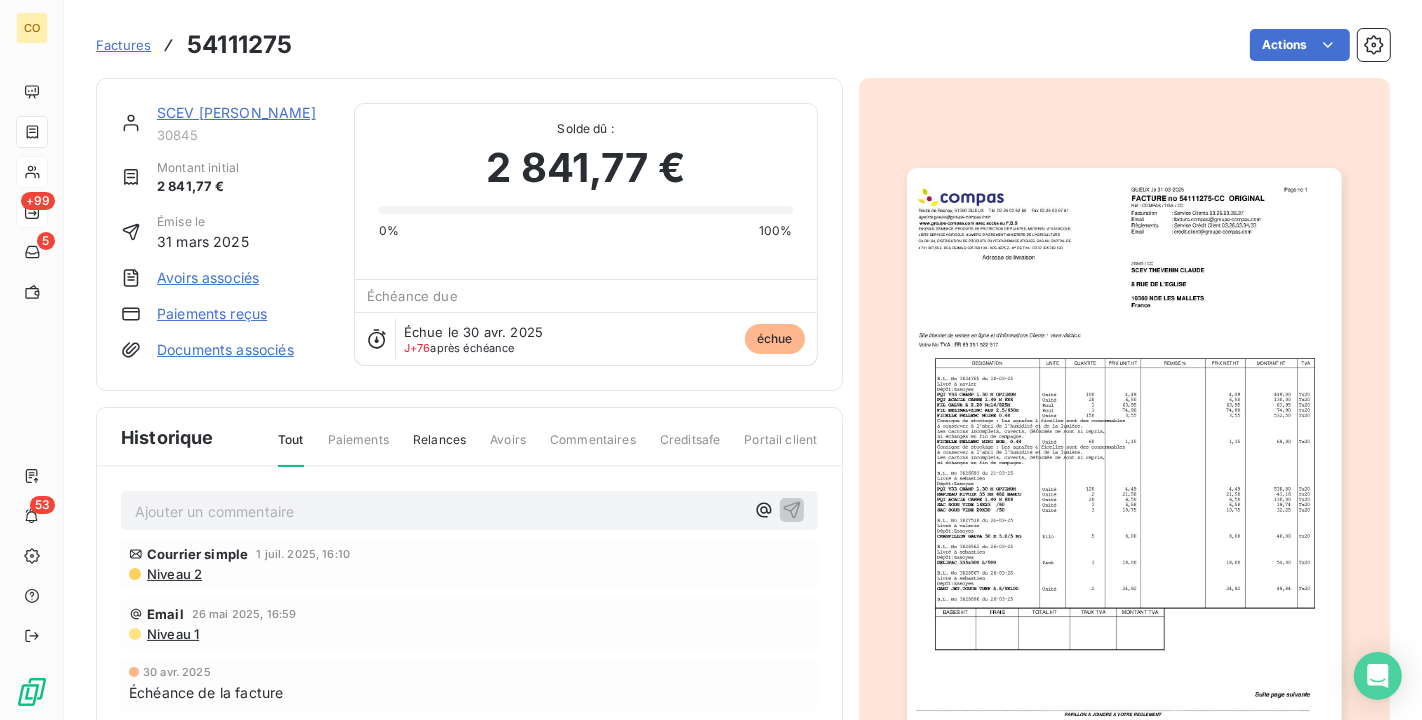 click at bounding box center [1124, 475] 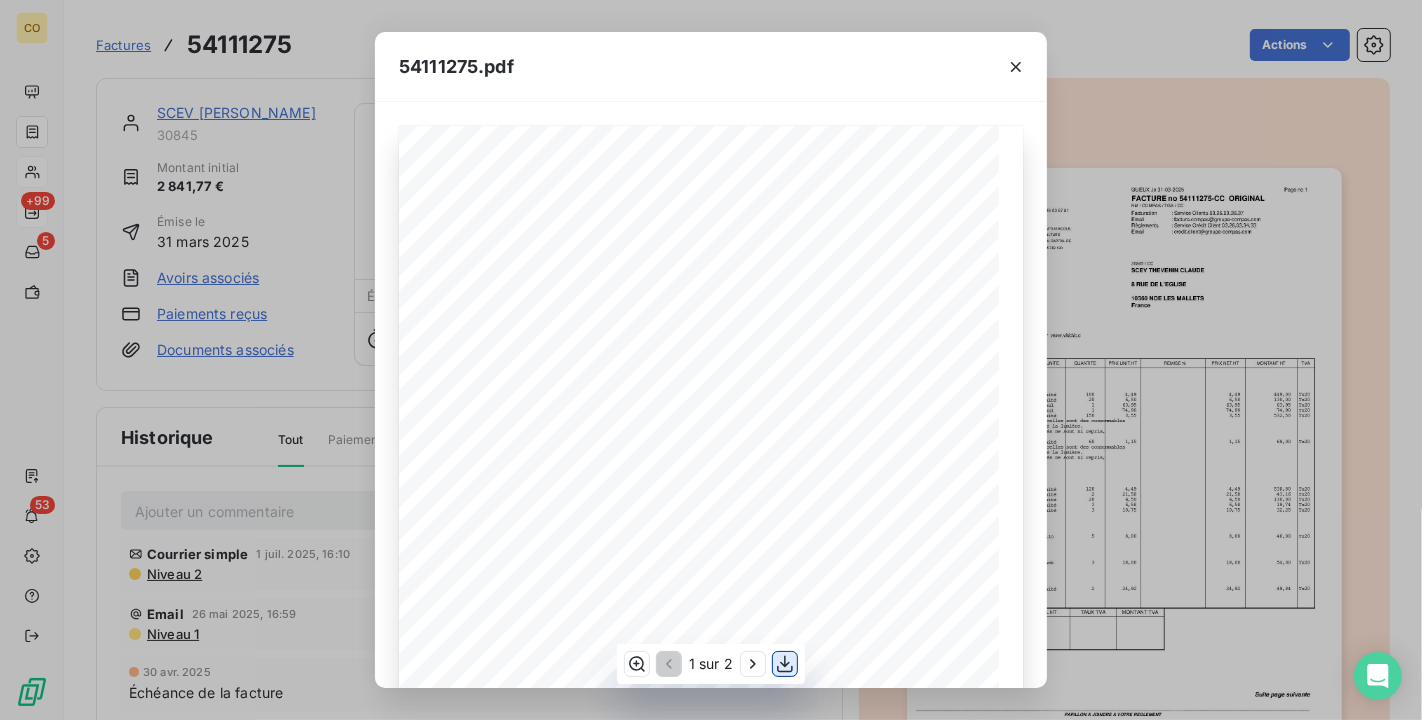 click 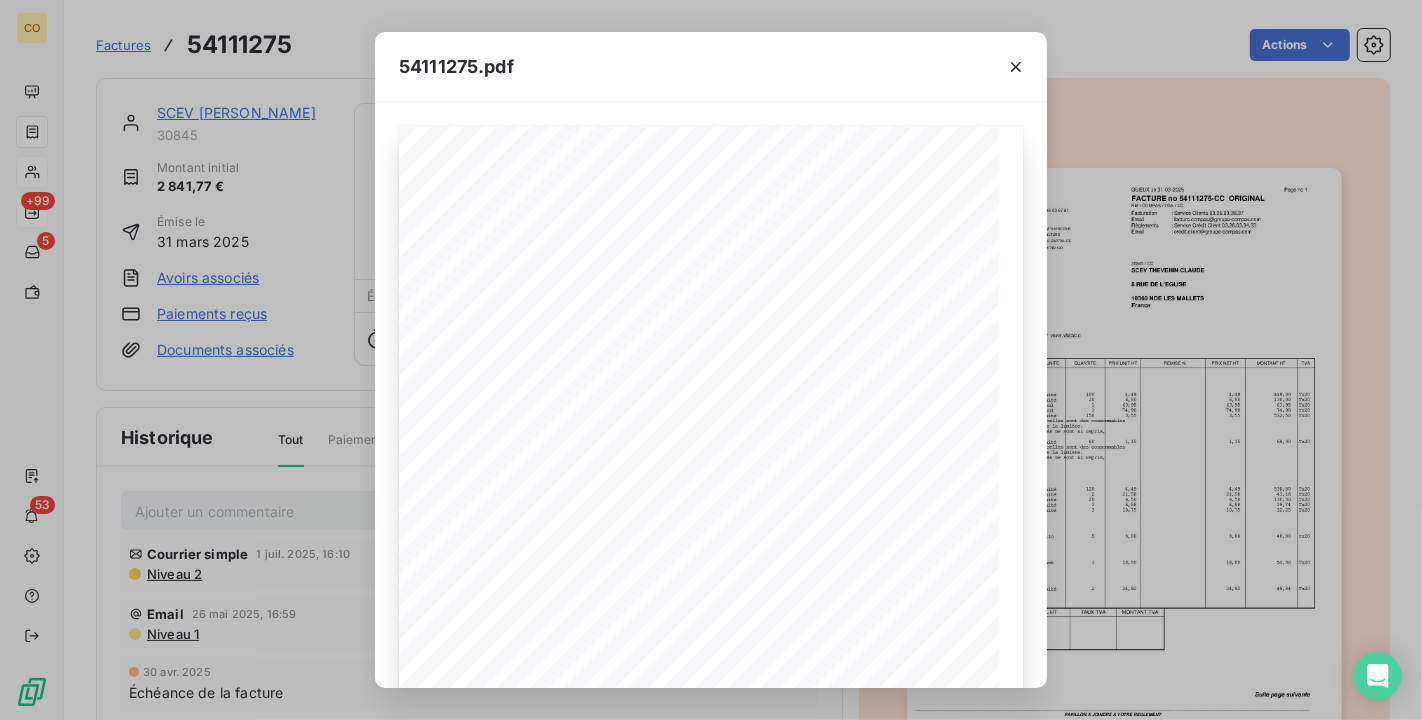 click on "54111275.pdf" at bounding box center [711, 67] 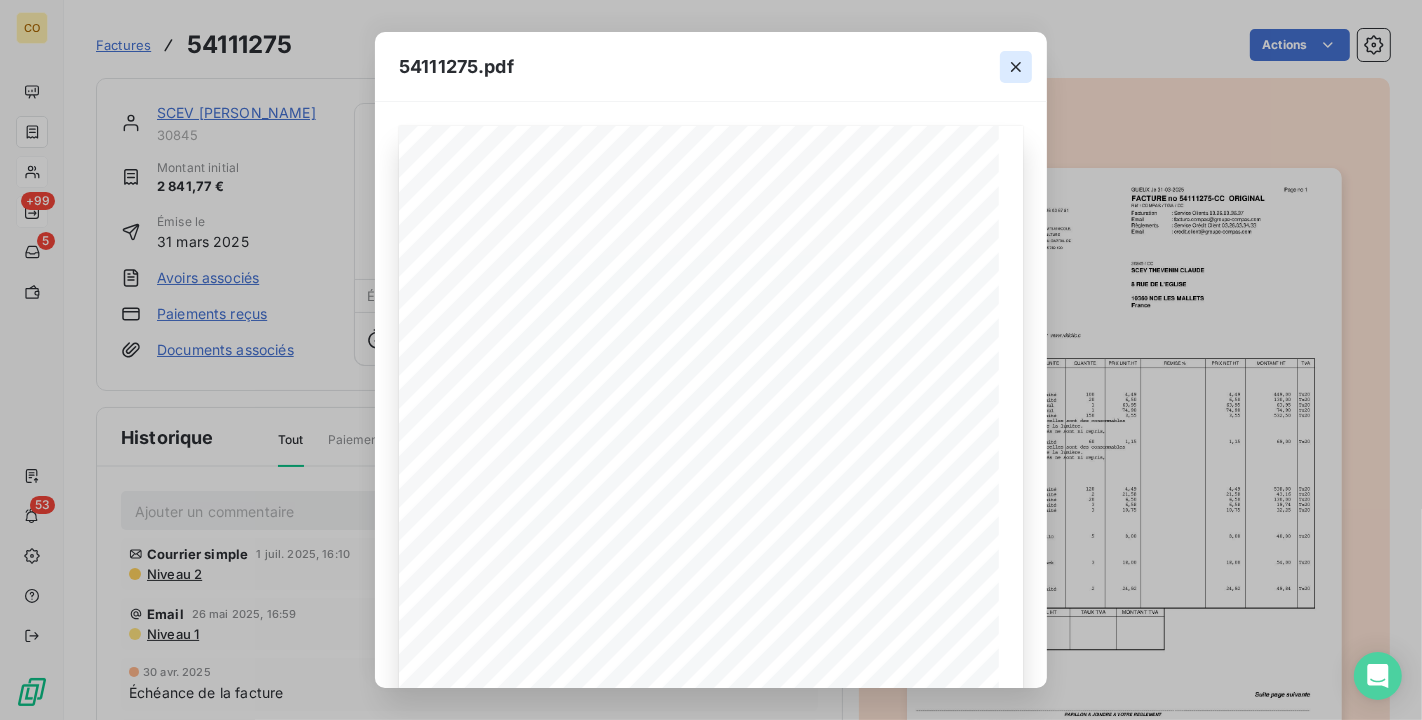 click at bounding box center (1016, 67) 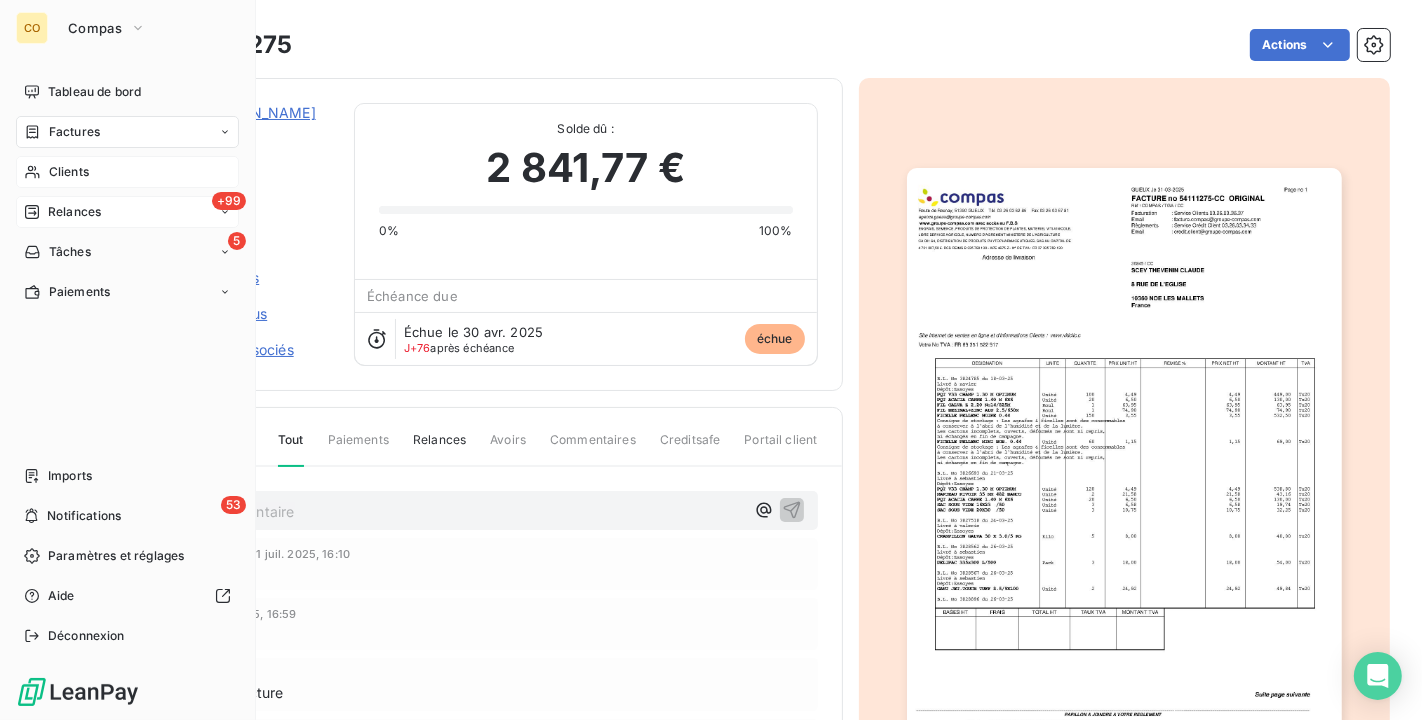 click on "Clients" at bounding box center (69, 172) 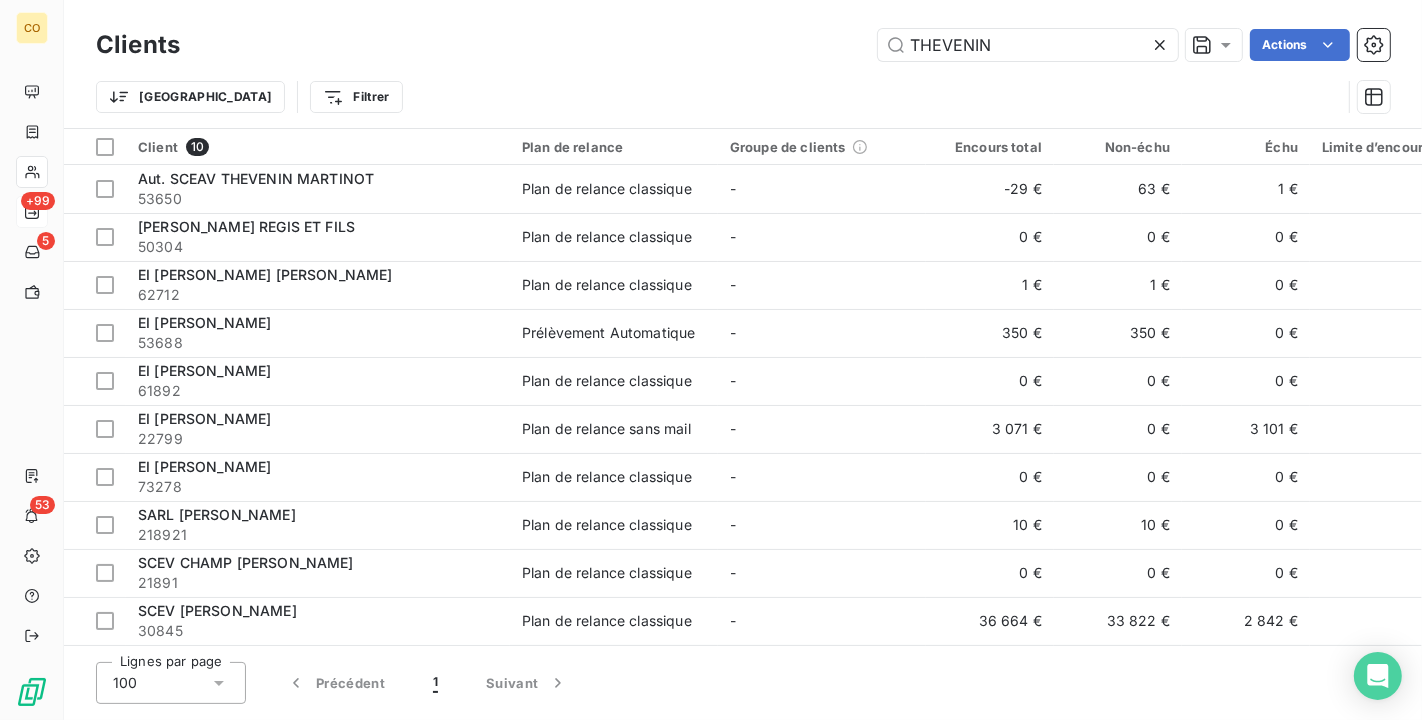 drag, startPoint x: 1032, startPoint y: 54, endPoint x: 265, endPoint y: 10, distance: 768.26105 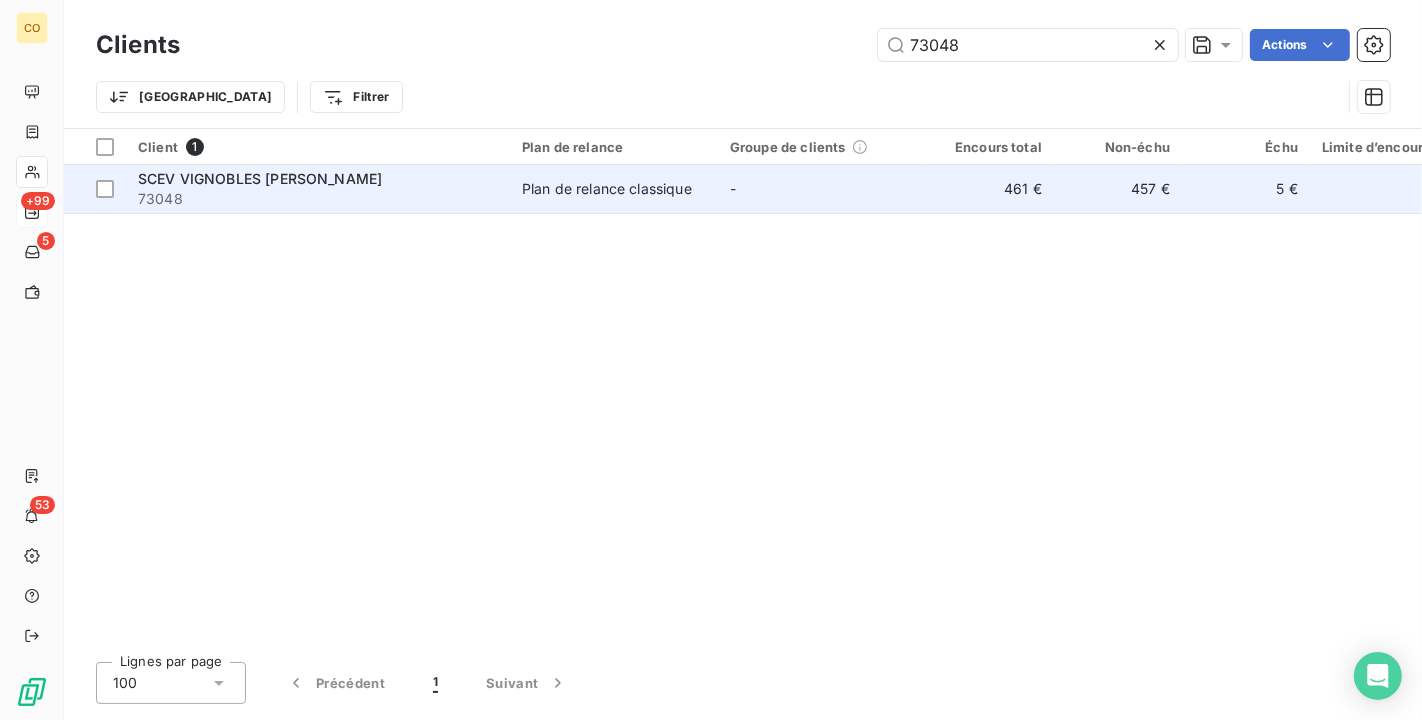 type on "73048" 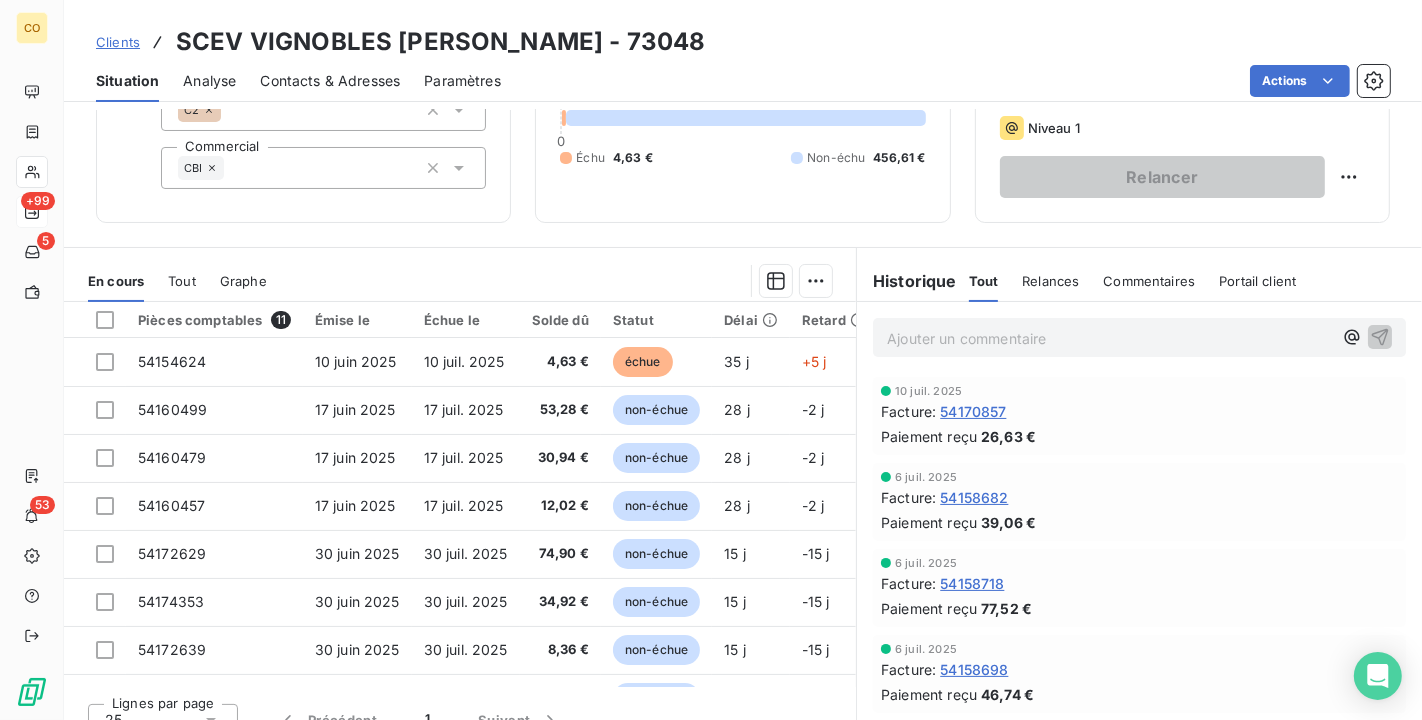 scroll, scrollTop: 185, scrollLeft: 0, axis: vertical 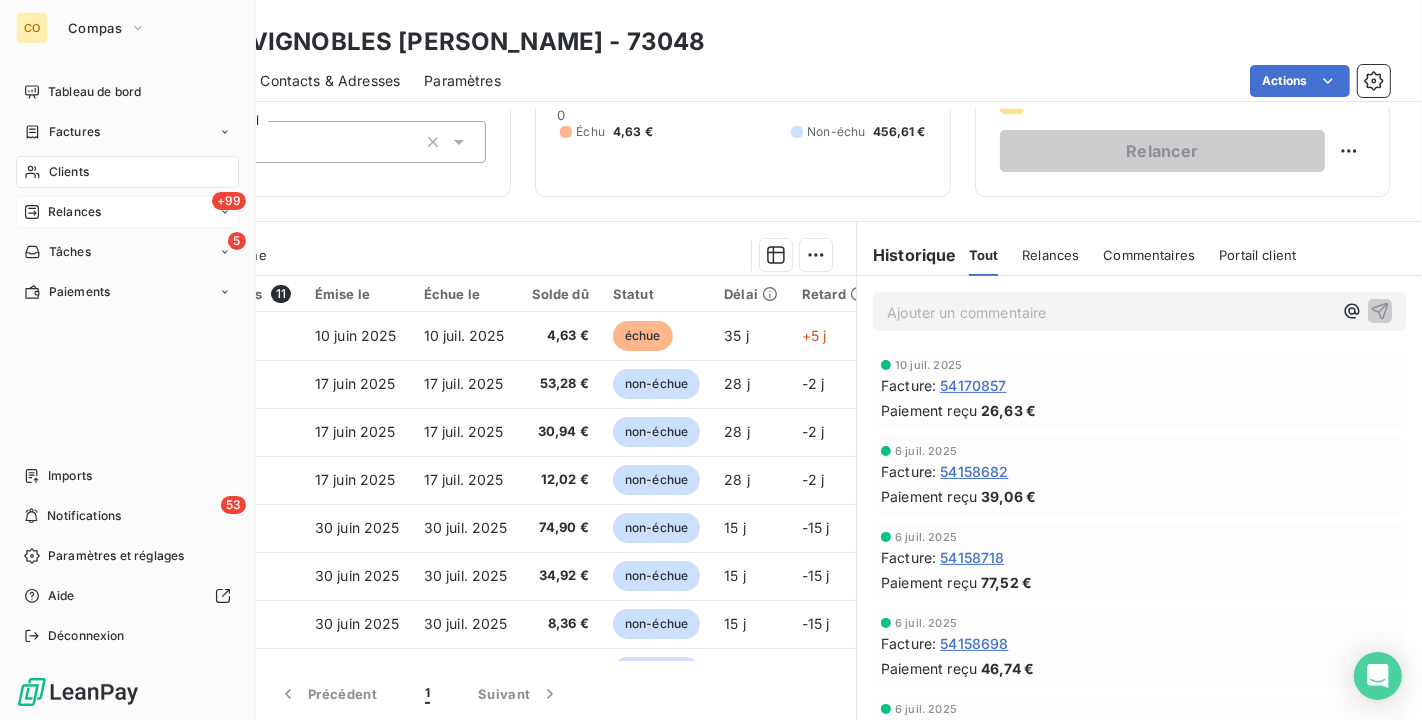 click on "Clients" at bounding box center (69, 172) 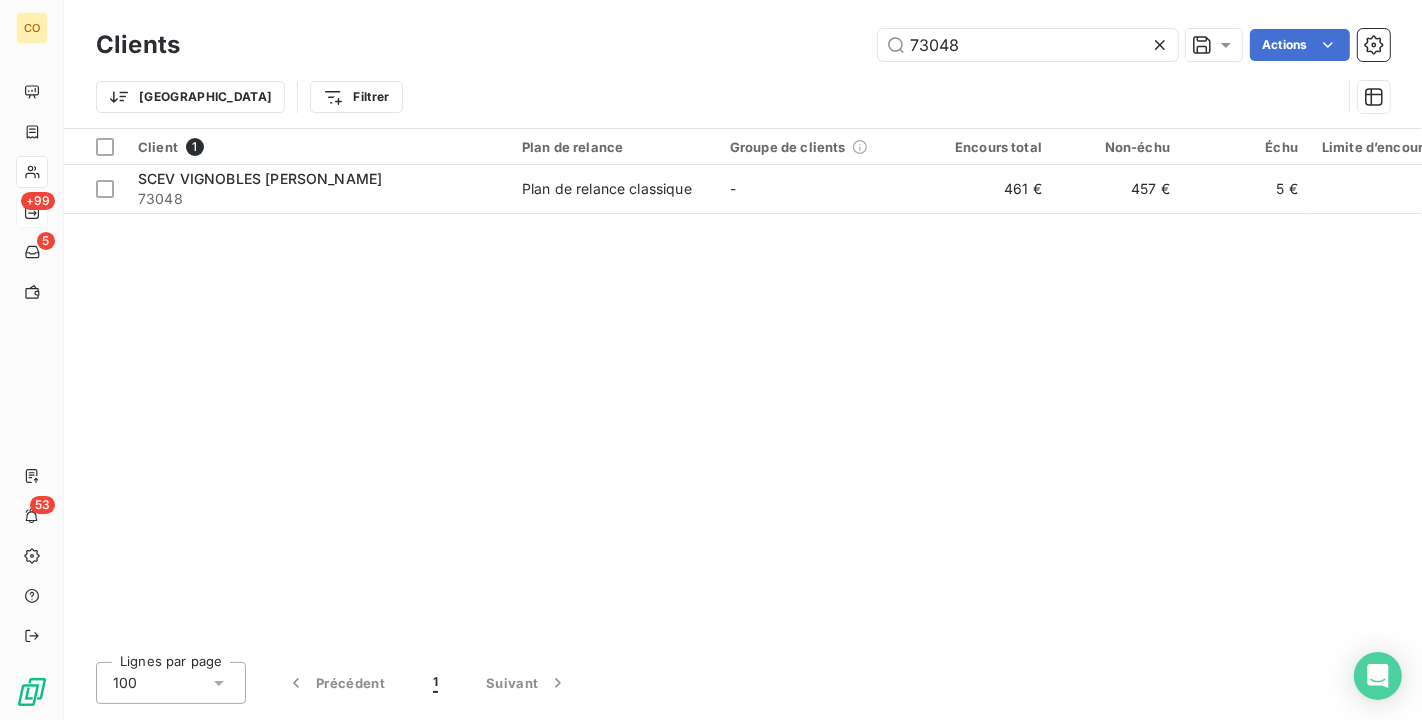 drag, startPoint x: 998, startPoint y: 48, endPoint x: 555, endPoint y: -36, distance: 450.89355 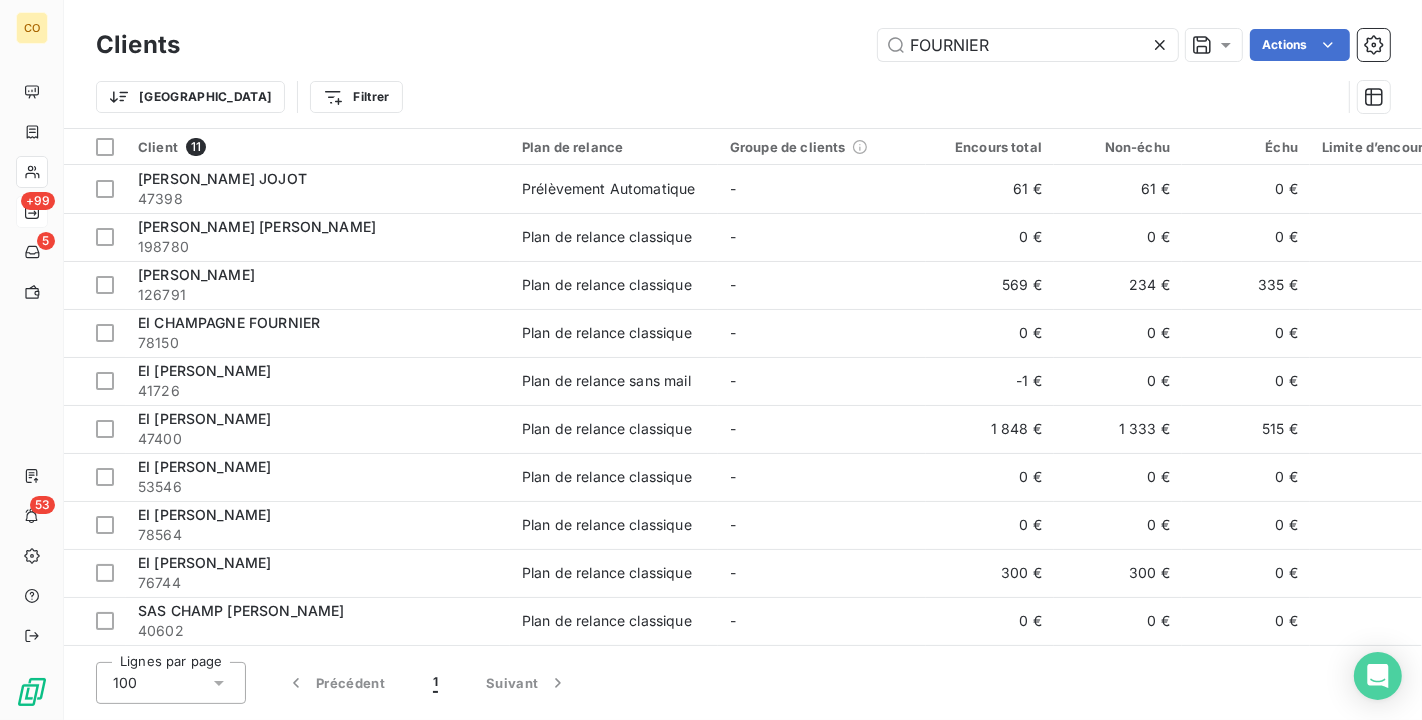 drag, startPoint x: 1057, startPoint y: 50, endPoint x: 704, endPoint y: 36, distance: 353.2775 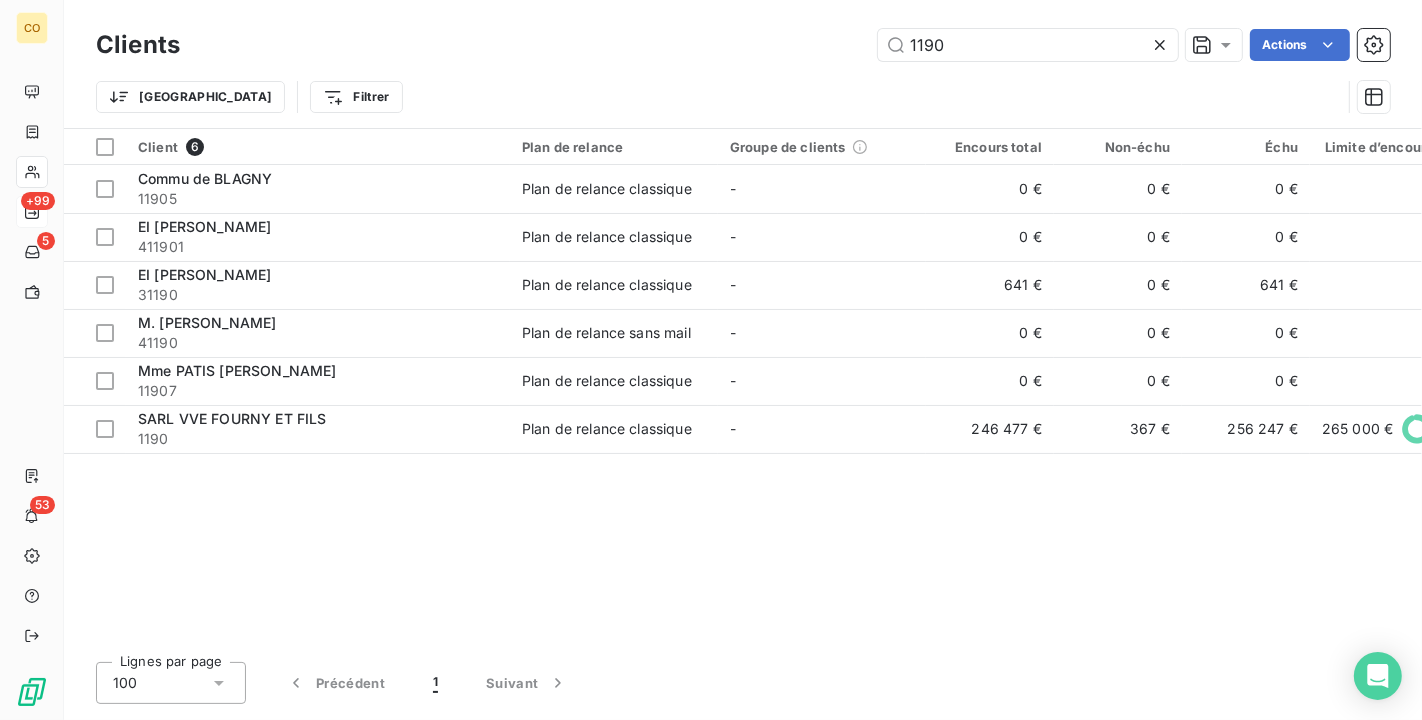 type on "1190" 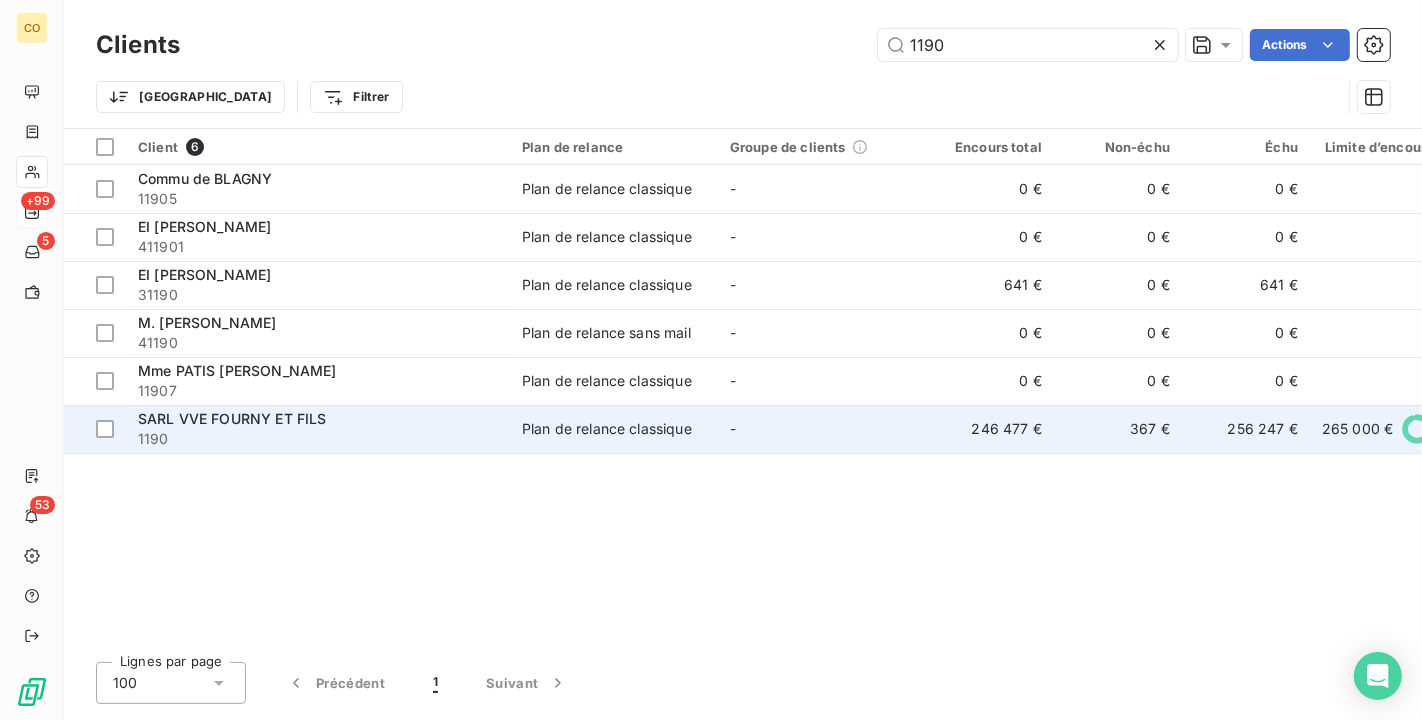 click on "SARL VVE FOURNY ET FILS 1190" at bounding box center (318, 429) 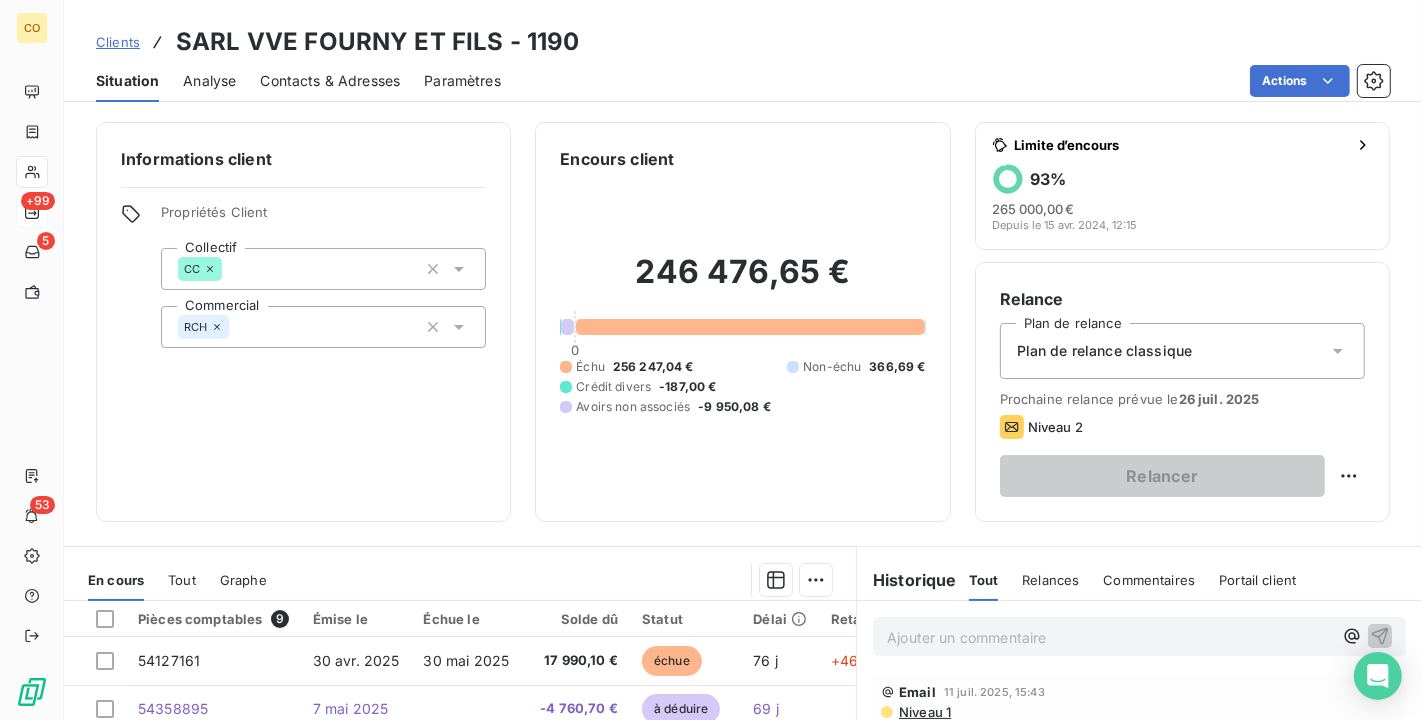 scroll, scrollTop: 222, scrollLeft: 0, axis: vertical 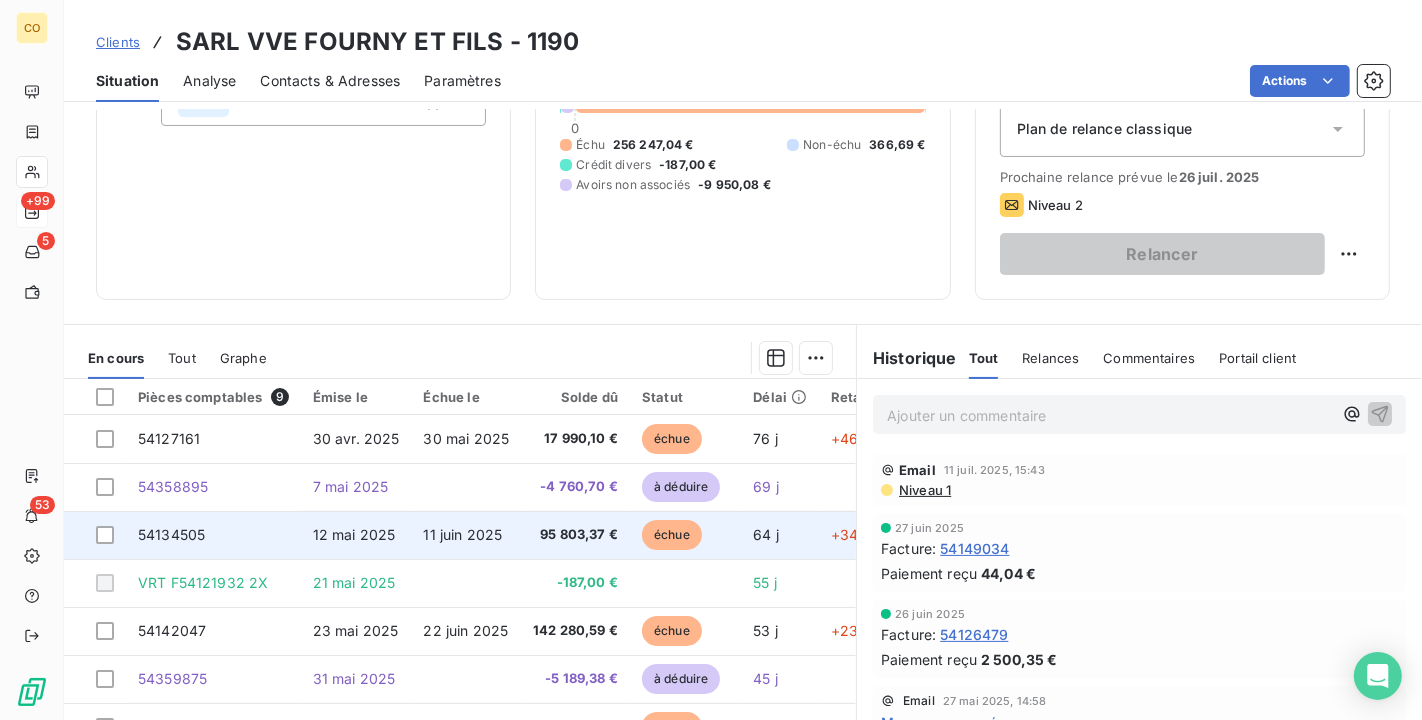 click on "échue" at bounding box center [672, 535] 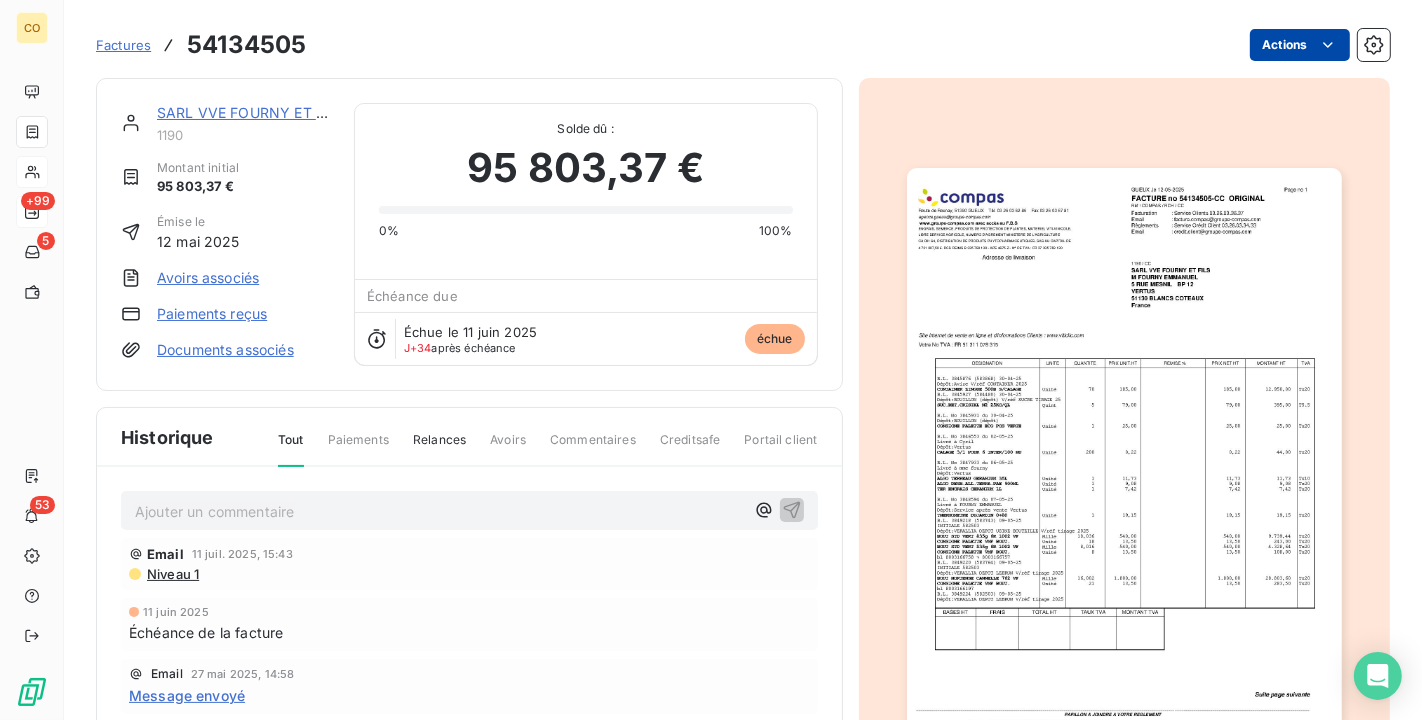 click on "CO +99 5 53 Factures 54134505 Actions SARL VVE FOURNY ET FILS 1190 Montant initial 95 803,37 € Émise le 12 mai 2025 Avoirs associés Paiements reçus Documents associés Solde dû : 95 803,37 € 0% 100% Échéance due Échue le 11 juin 2025 J+34  après échéance échue Historique Tout Paiements Relances Avoirs Commentaires Creditsafe Portail client Ajouter un commentaire ﻿ Email 11 juil. 2025, 15:43 Niveau 1 11 juin 2025 Échéance de la facture Email 27 mai 2025, 14:58 Message envoyé 12 mai 2025 Émission de la facture" at bounding box center [711, 360] 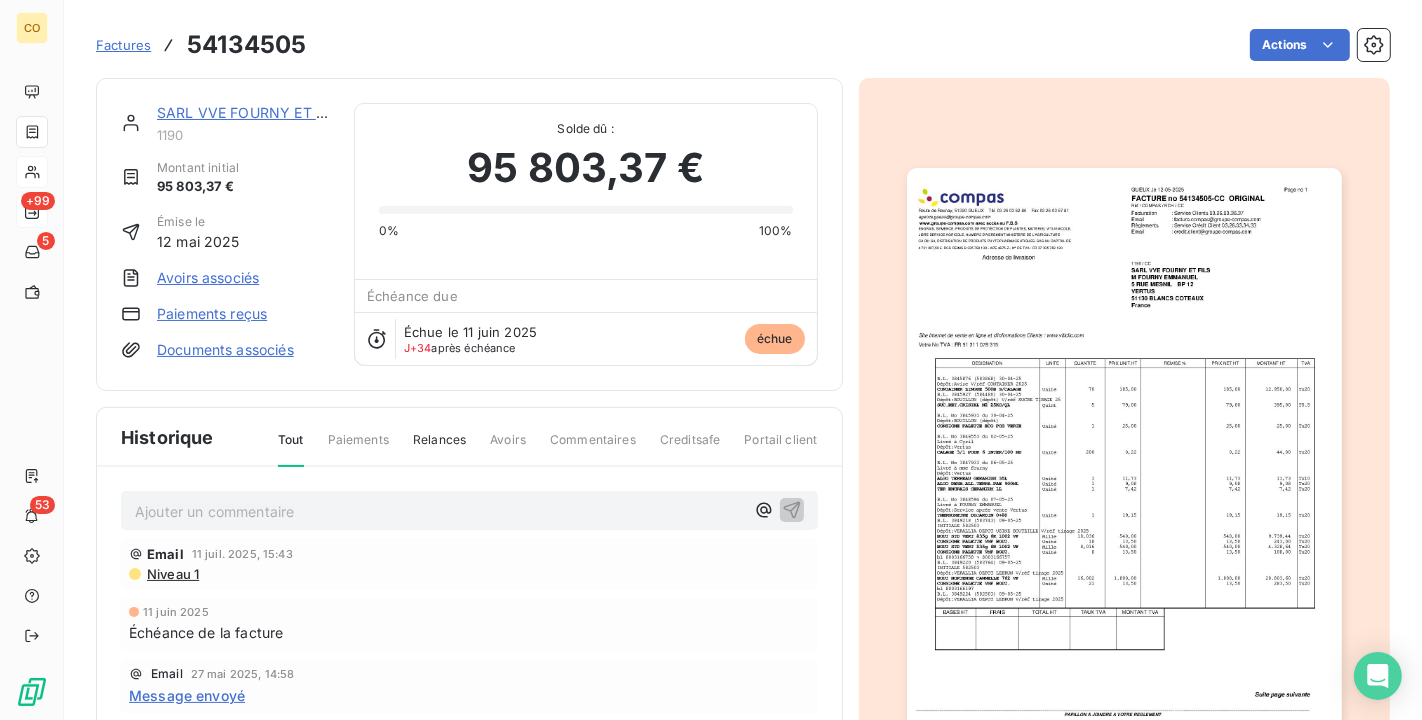 click on "CO +99 5 53 Factures 54134505 Actions SARL VVE FOURNY ET FILS 1190 Montant initial 95 803,37 € Émise le 12 mai 2025 Avoirs associés Paiements reçus Documents associés Solde dû : 95 803,37 € 0% 100% Échéance due Échue le 11 juin 2025 J+34  après échéance échue Historique Tout Paiements Relances Avoirs Commentaires Creditsafe Portail client Ajouter un commentaire ﻿ Email 11 juil. 2025, 15:43 Niveau 1 11 juin 2025 Échéance de la facture Email 27 mai 2025, 14:58 Message envoyé 12 mai 2025 Émission de la facture" at bounding box center (711, 360) 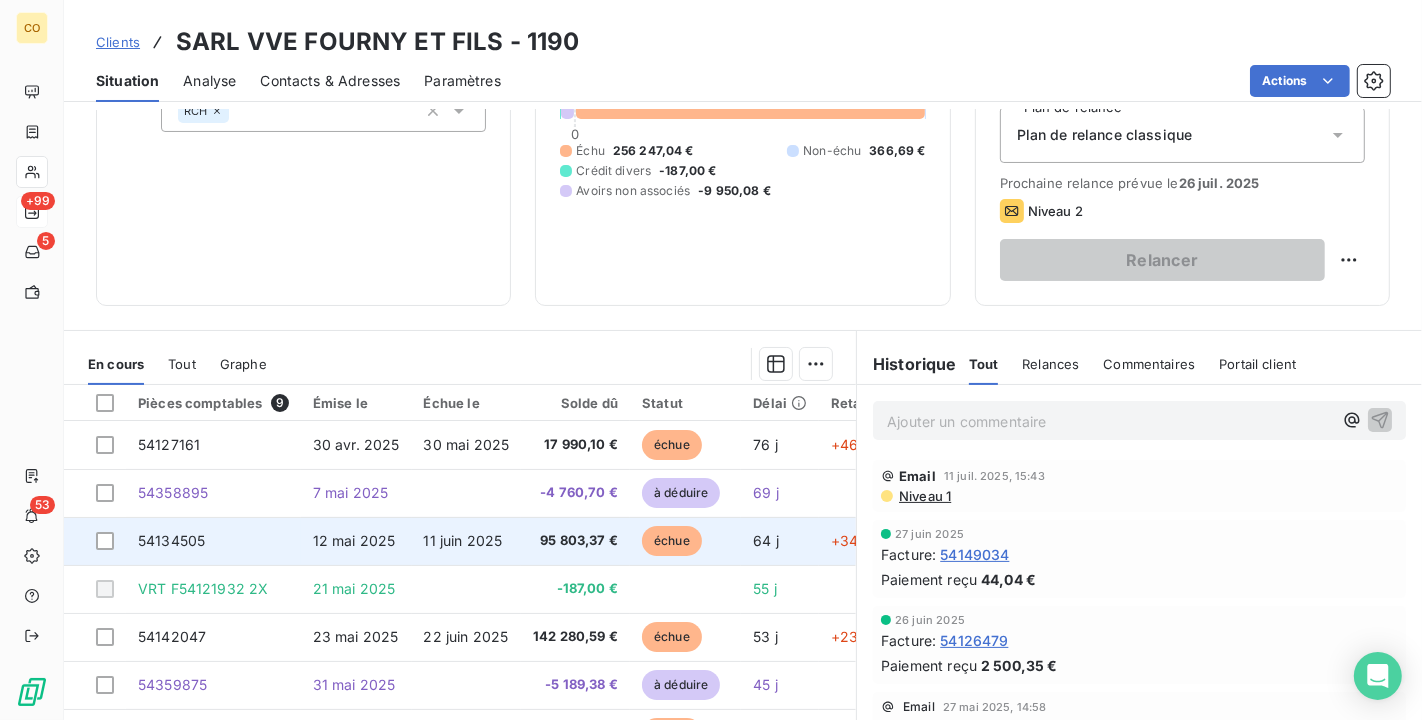 scroll, scrollTop: 325, scrollLeft: 0, axis: vertical 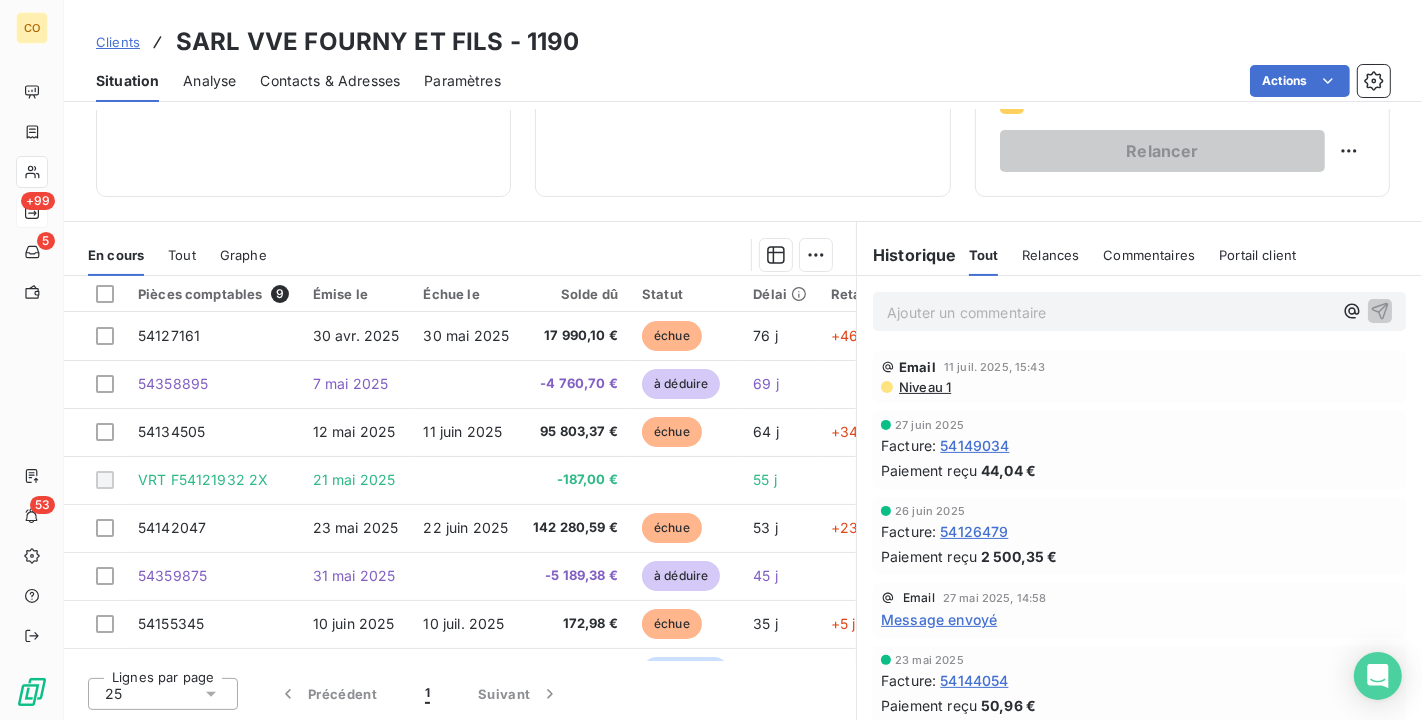 click on "Niveau 1" at bounding box center (924, 387) 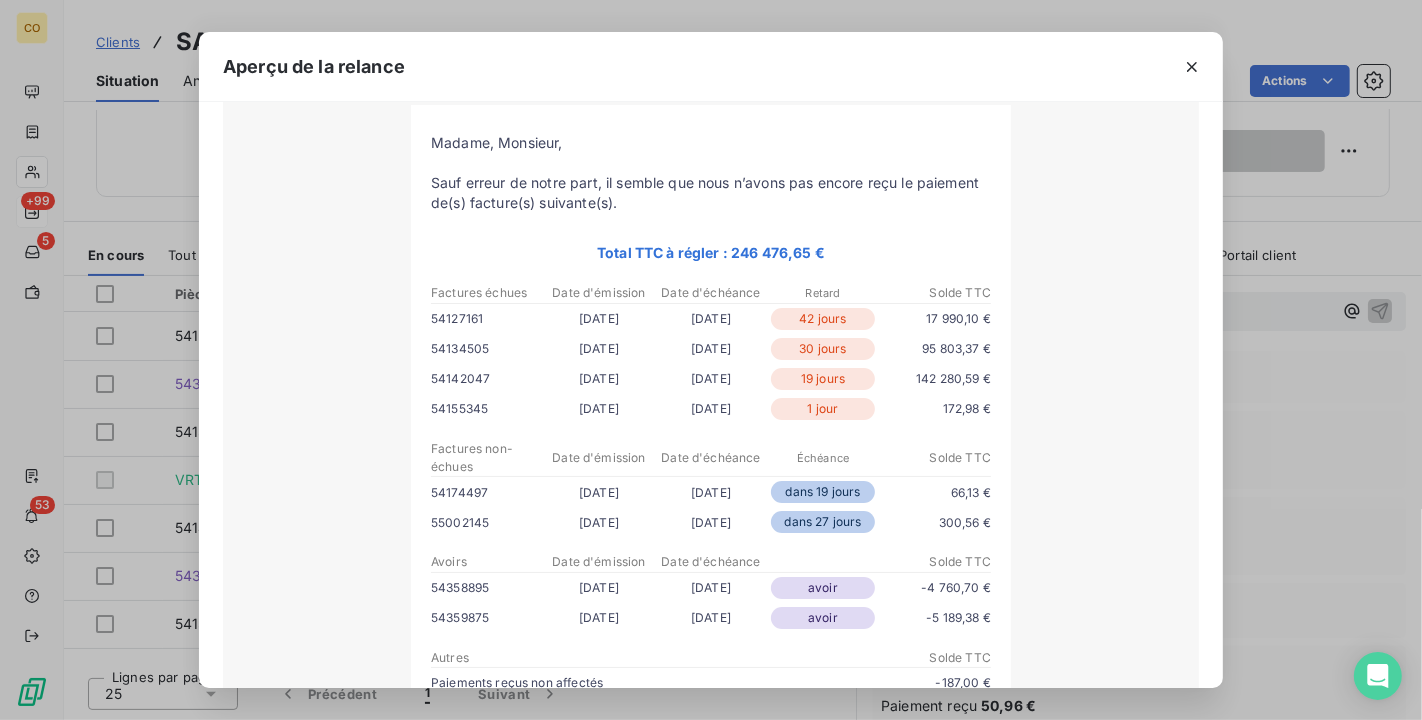 scroll, scrollTop: 333, scrollLeft: 0, axis: vertical 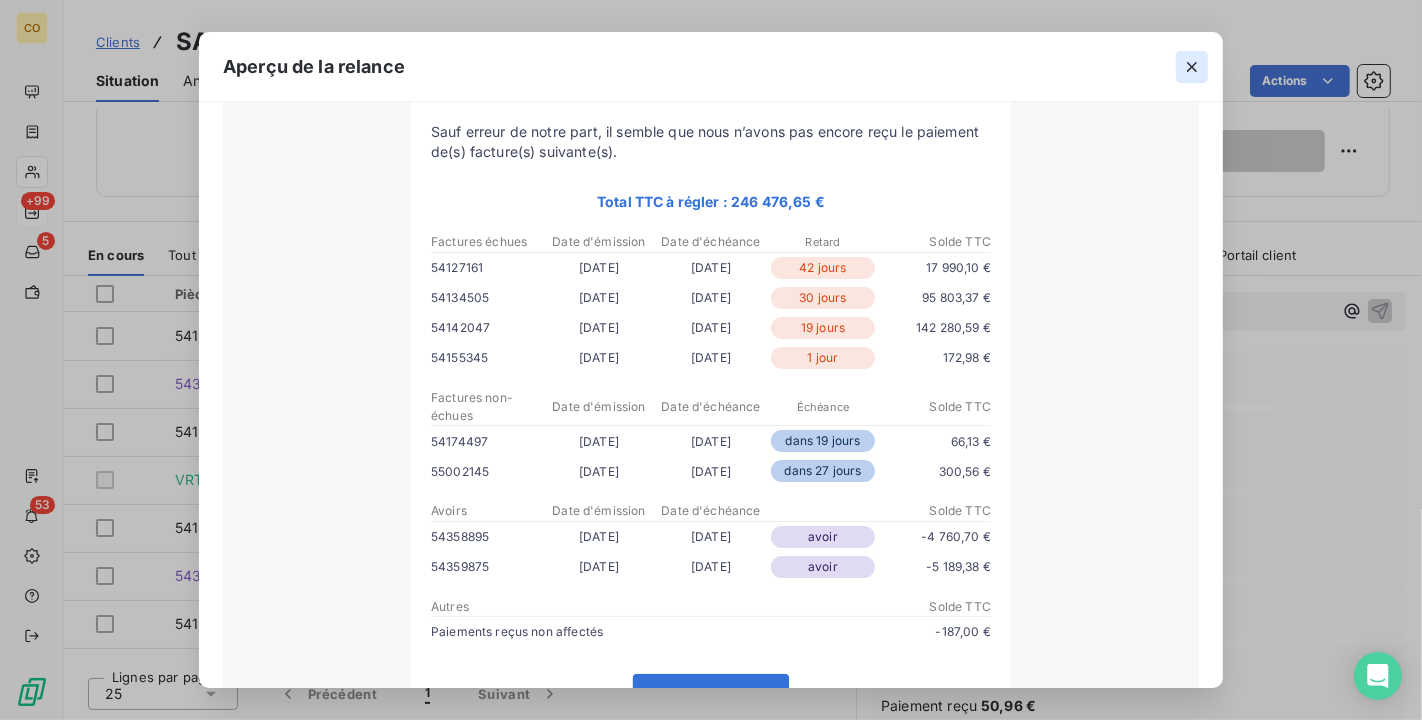 click 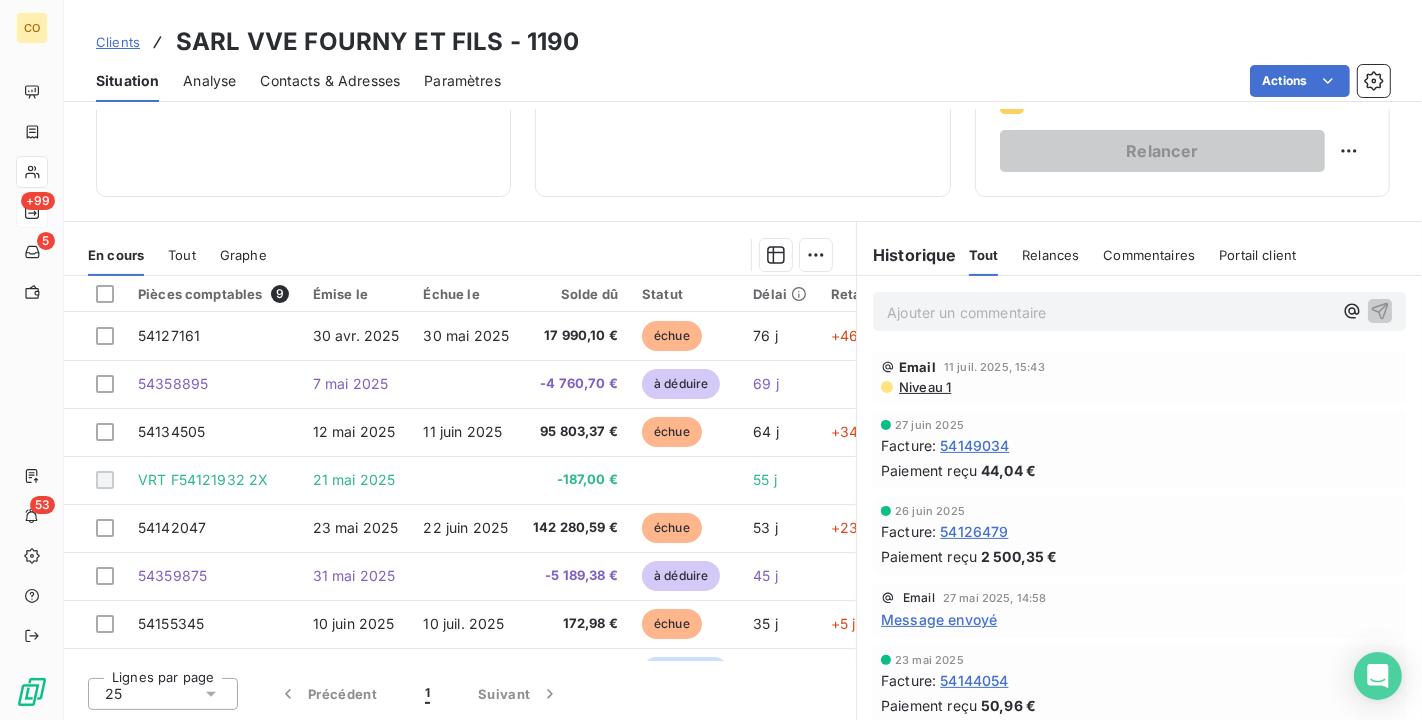 click on "Ajouter un commentaire ﻿" at bounding box center [1109, 312] 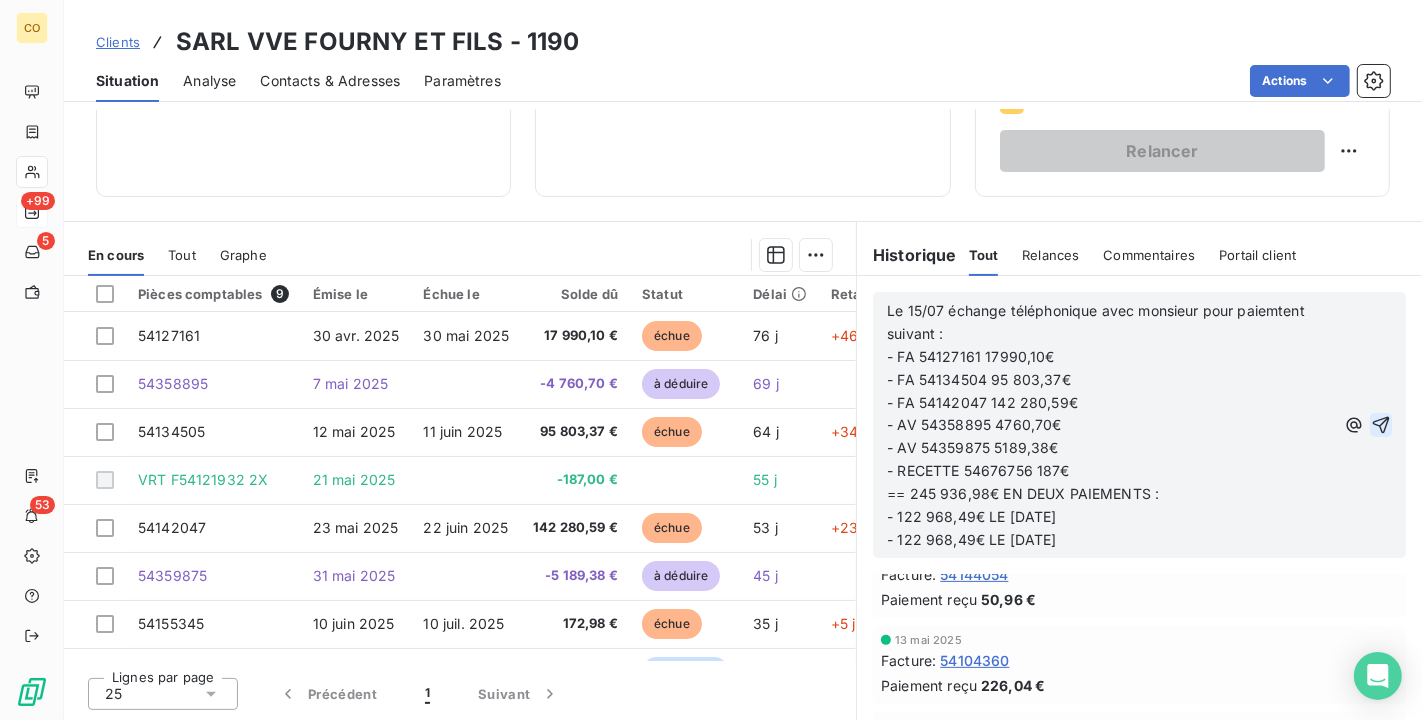 click 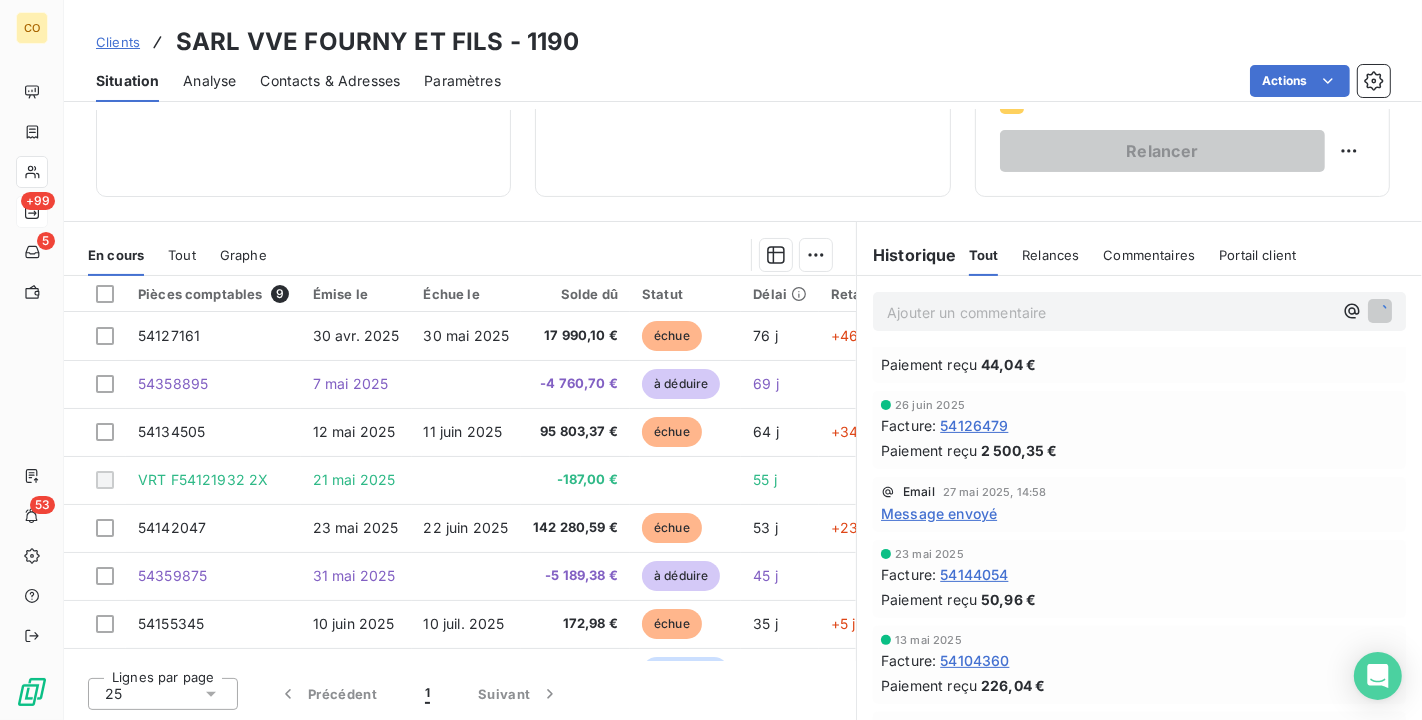 scroll, scrollTop: 383, scrollLeft: 0, axis: vertical 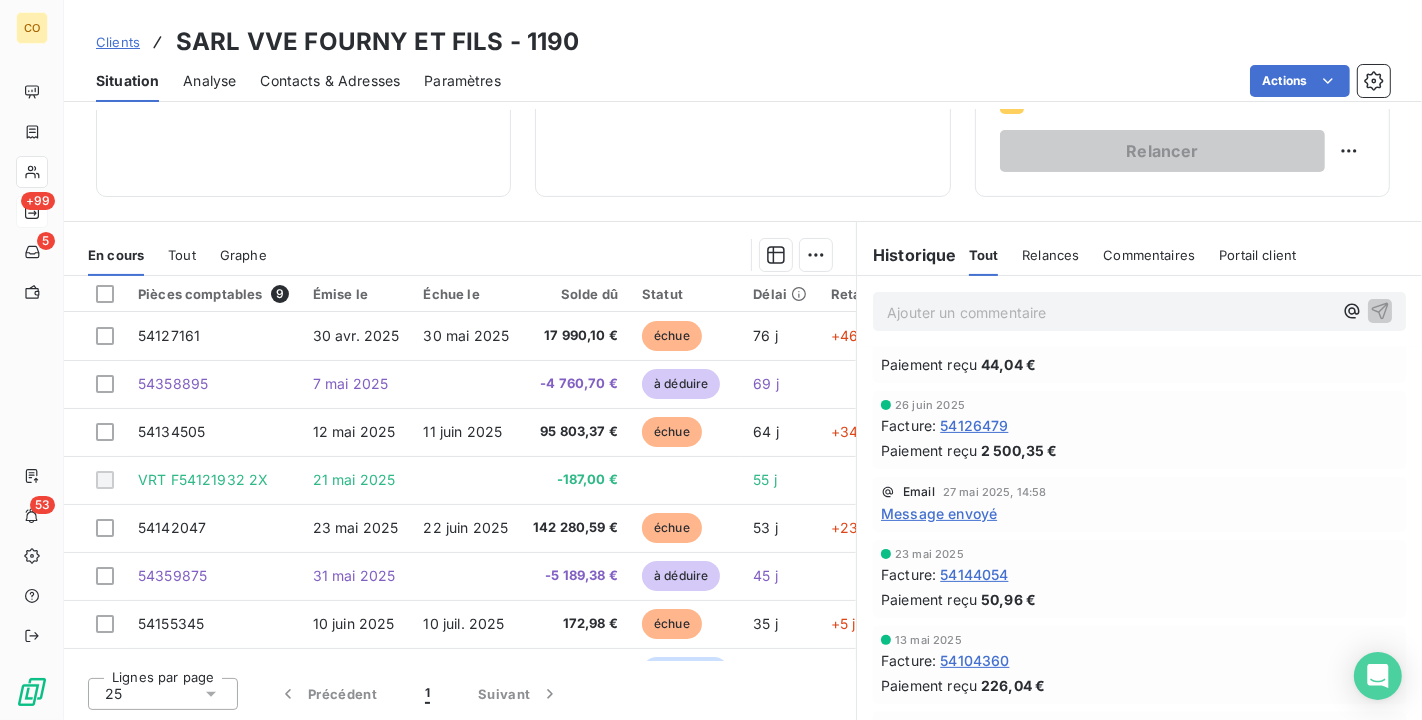 click on "Ajouter un commentaire ﻿" at bounding box center [1109, 312] 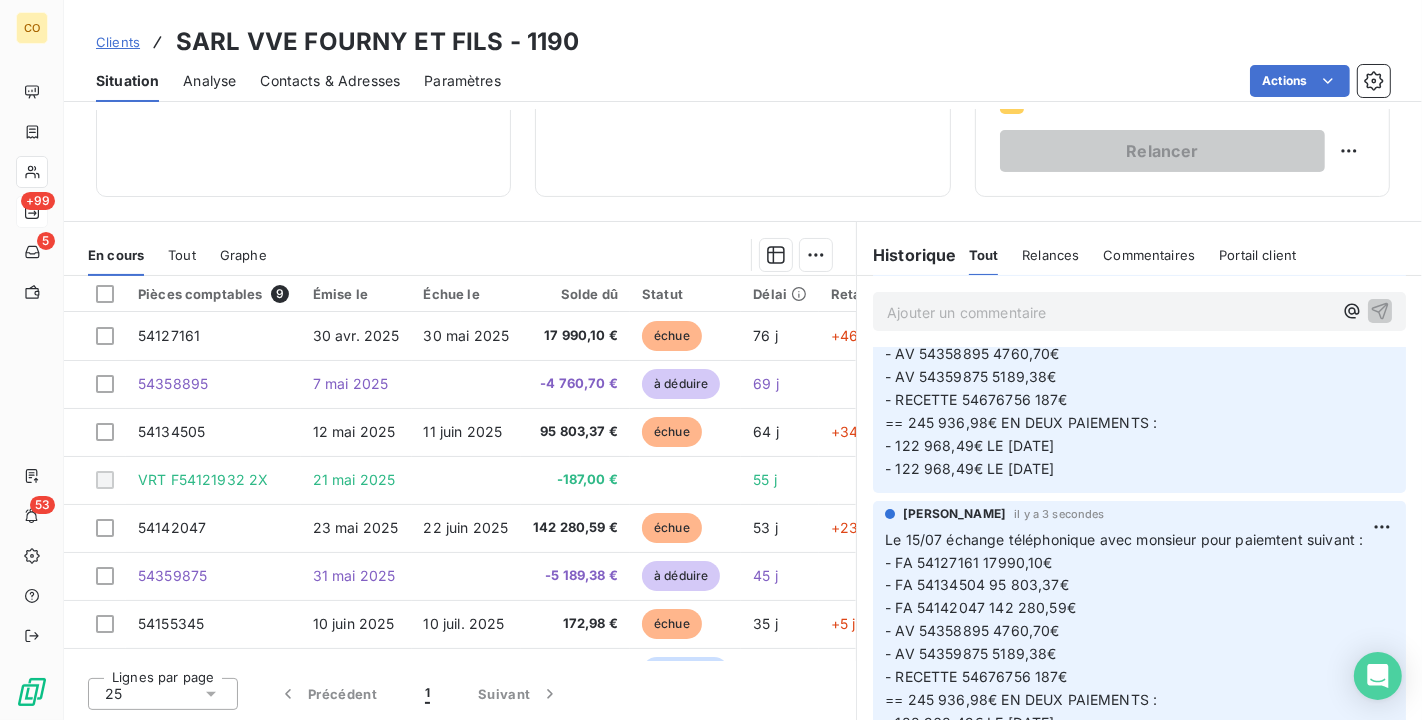 scroll, scrollTop: 222, scrollLeft: 0, axis: vertical 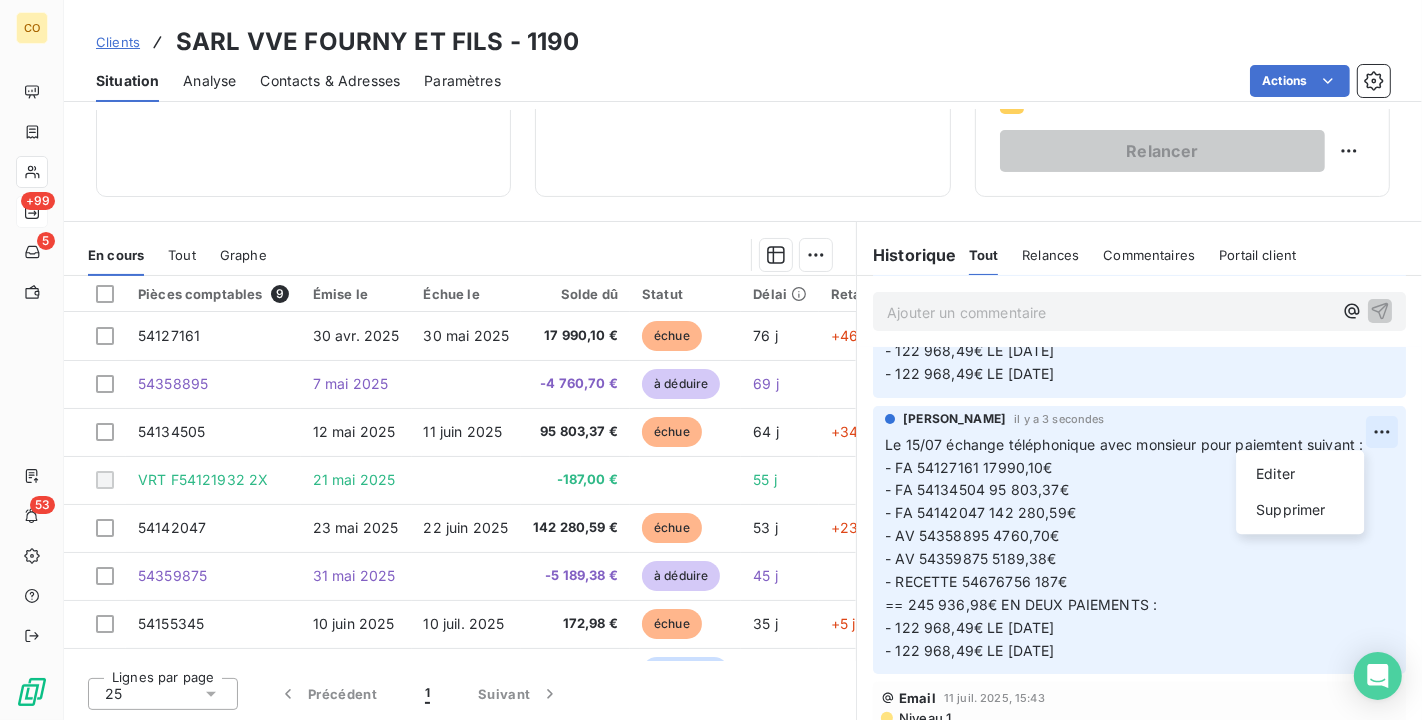 click on "CO +99 5 53 Clients SARL VVE FOURNY ET FILS - 1190 Situation Analyse Contacts & Adresses Paramètres Actions Informations client Propriétés Client Collectif CC Commercial RCH Encours client   246 476,65 € 0 Échu 256 247,04 € Non-échu 366,69 €   Crédit divers -187,00 € Avoirs non associés -9 950,08 € Limite d’encours 93 % 265 000,00 € Depuis le 15 avr. 2024, 12:15 Relance Plan de relance Plan de relance classique Prochaine relance prévue le  26 juil. 2025 Niveau 2 Relancer En cours Tout Graphe Pièces comptables 9 Émise le Échue le Solde dû Statut Délai   Retard   54127161 30 avr. 2025 30 mai 2025 17 990,10 € échue 76 j +46 j 54358895 7 mai 2025 -4 760,70 € à déduire 69 j 54134505 12 mai 2025 11 juin 2025 95 803,37 € échue 64 j +34 j VRT F54121932 2X 21 mai 2025 -187,00 € 55 j 54142047 23 mai 2025 22 juin 2025 142 280,59 € échue 53 j +23 j 54359875 31 mai 2025 -5 189,38 € à déduire 45 j 54155345 10 juin 2025 10 juil. 2025 échue" at bounding box center (711, 360) 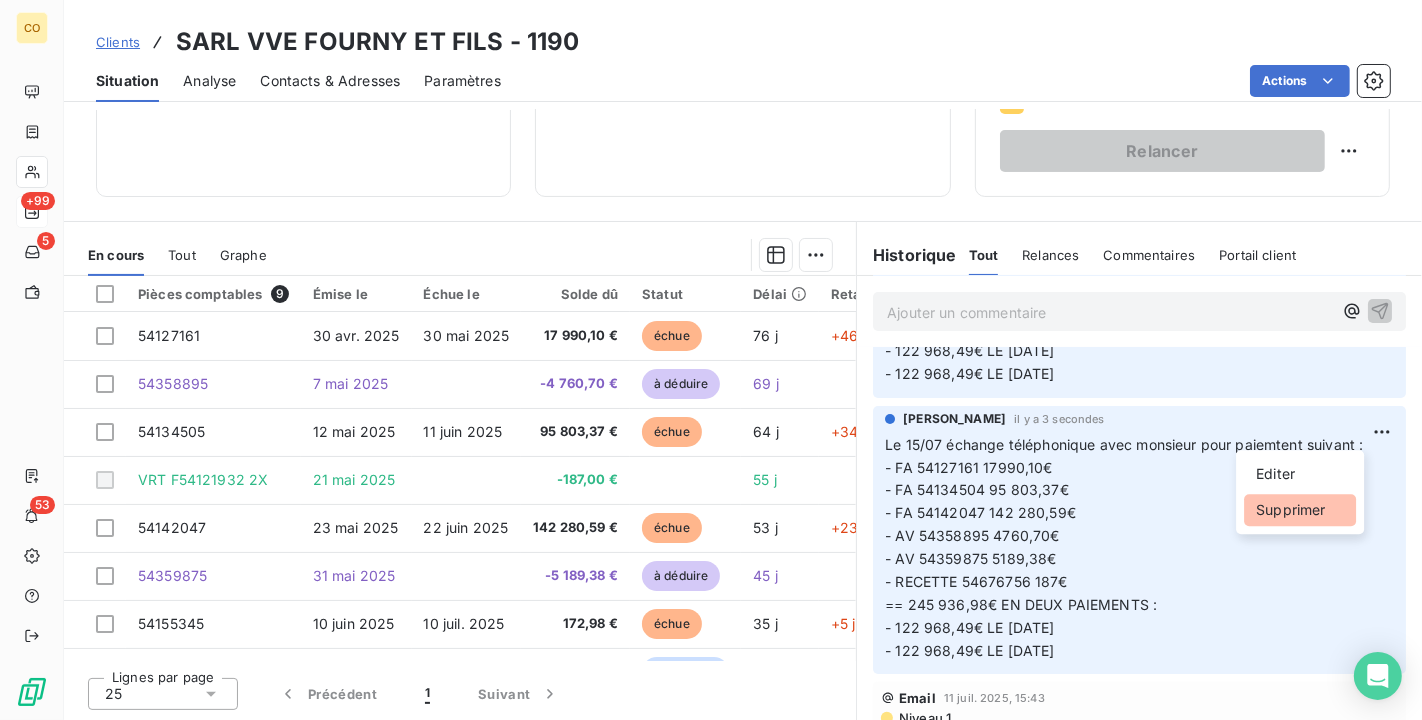 click on "Supprimer" at bounding box center [1300, 510] 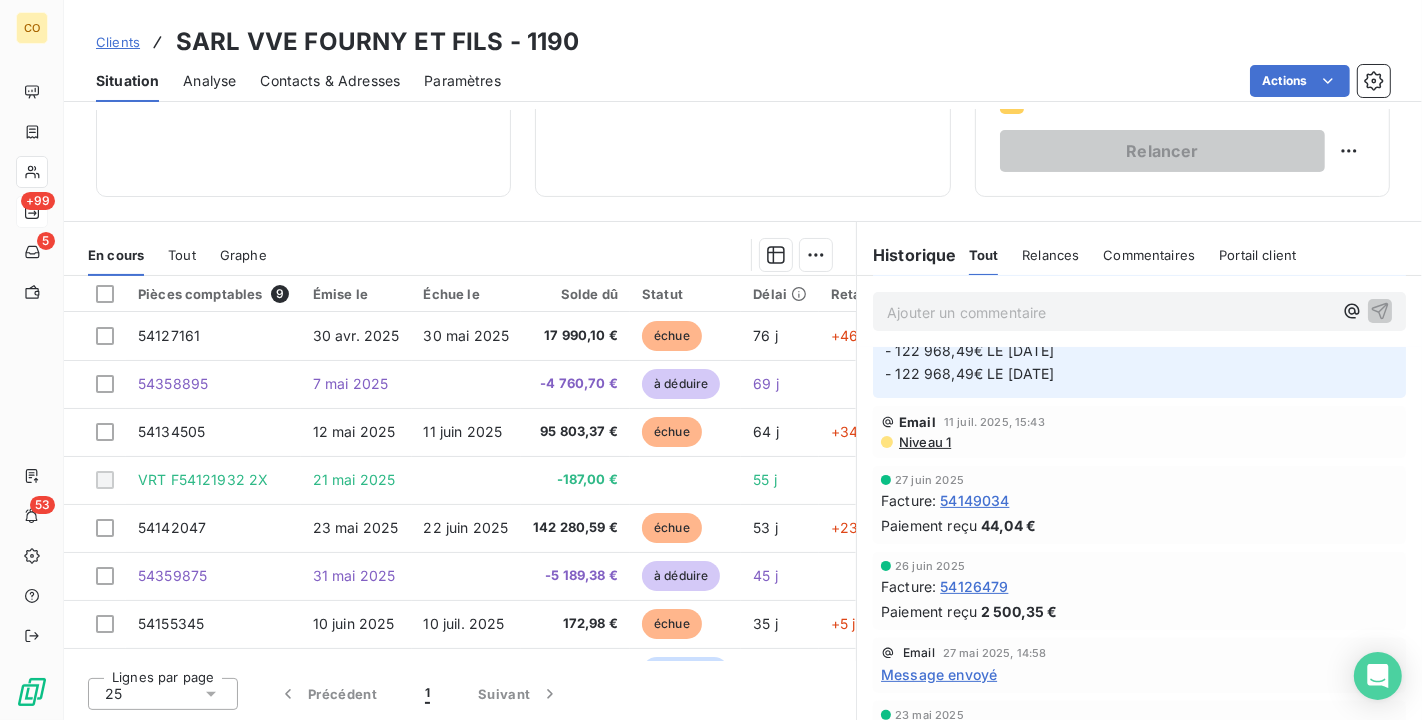 scroll, scrollTop: 0, scrollLeft: 0, axis: both 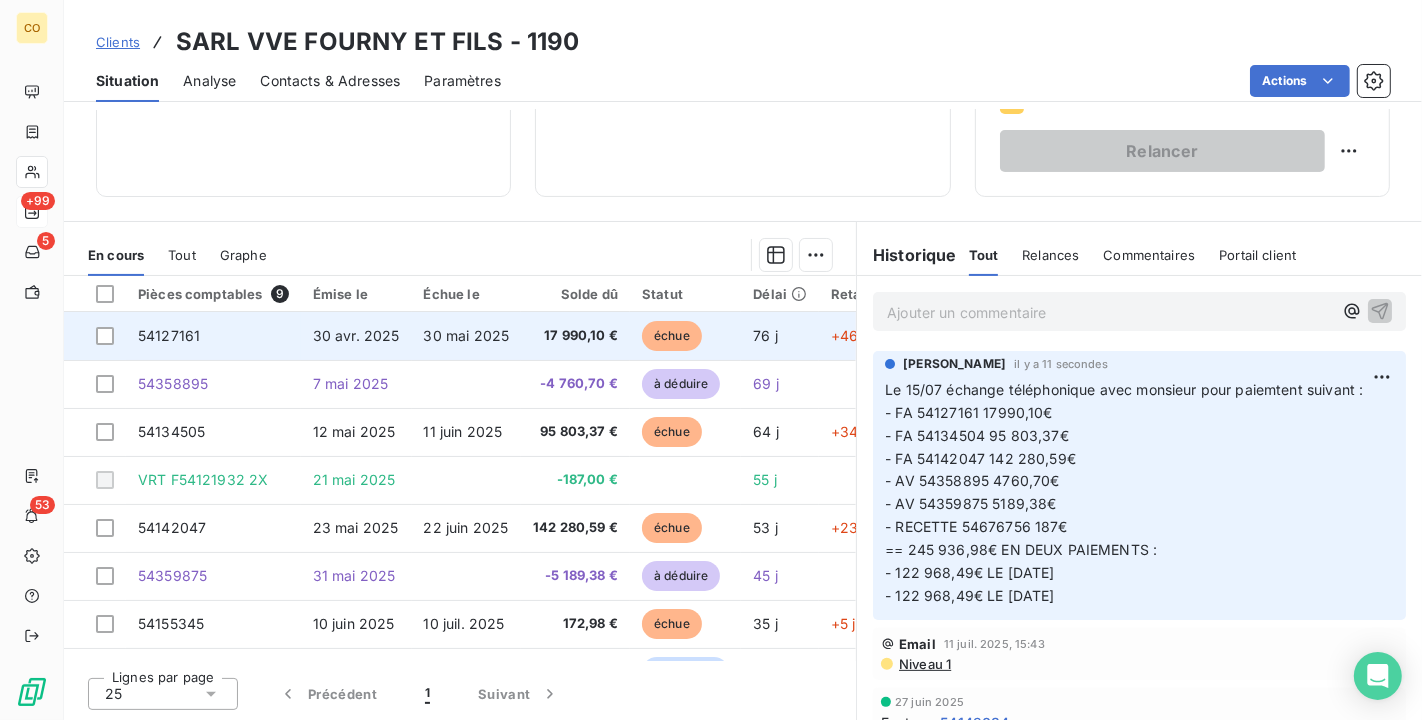 click on "17 990,10 €" at bounding box center [575, 336] 